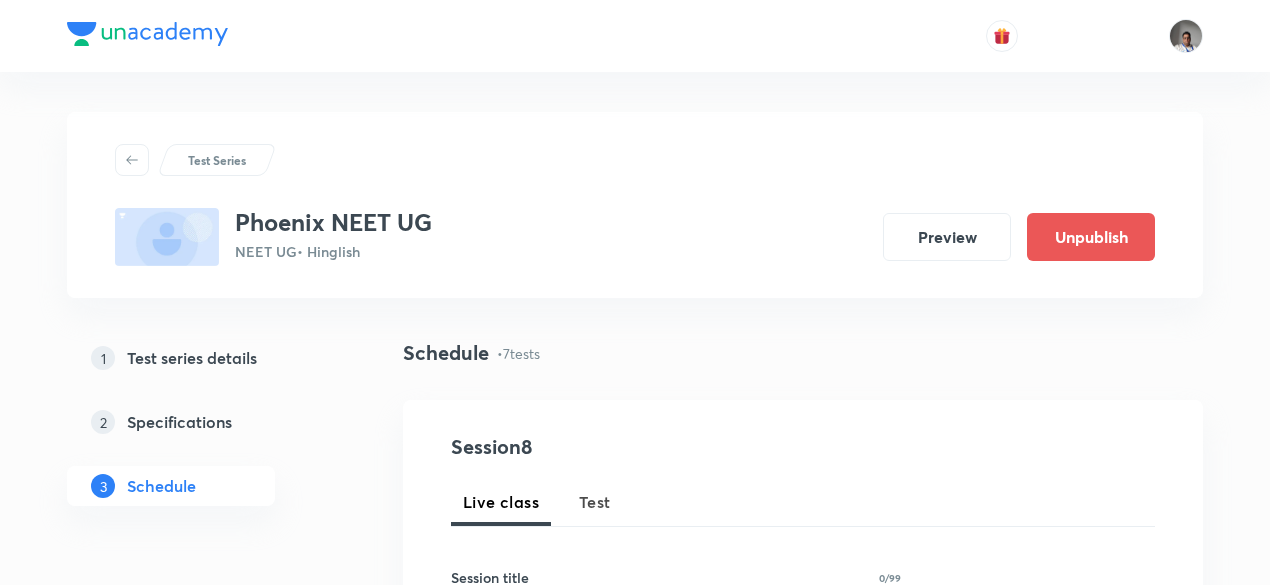 scroll, scrollTop: 0, scrollLeft: 0, axis: both 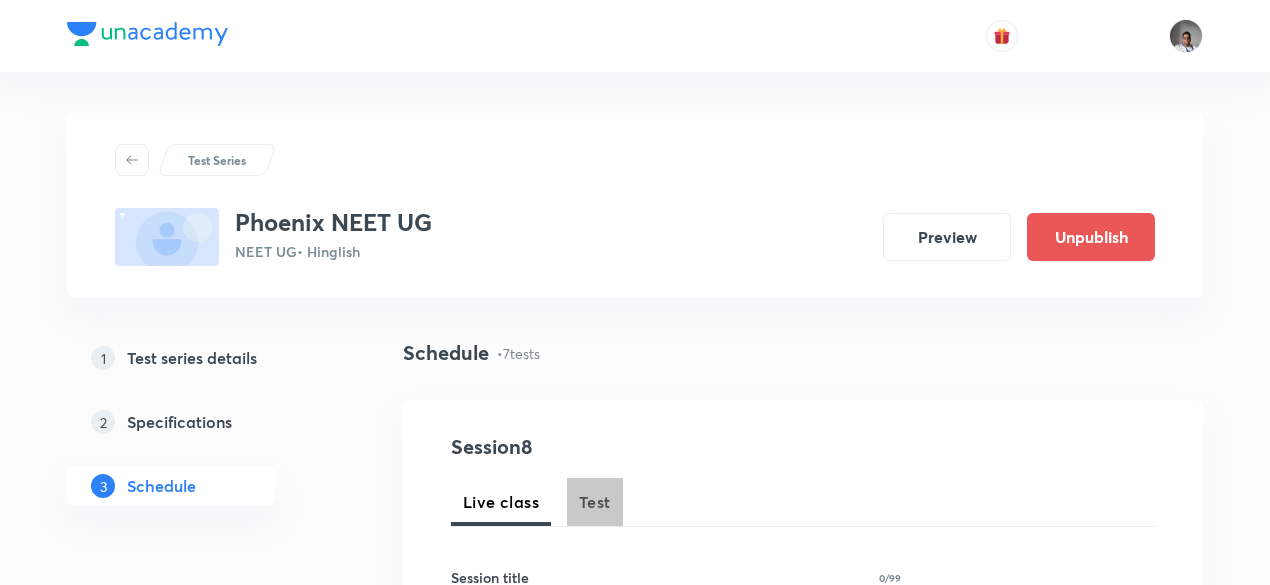 click on "Test" at bounding box center [595, 502] 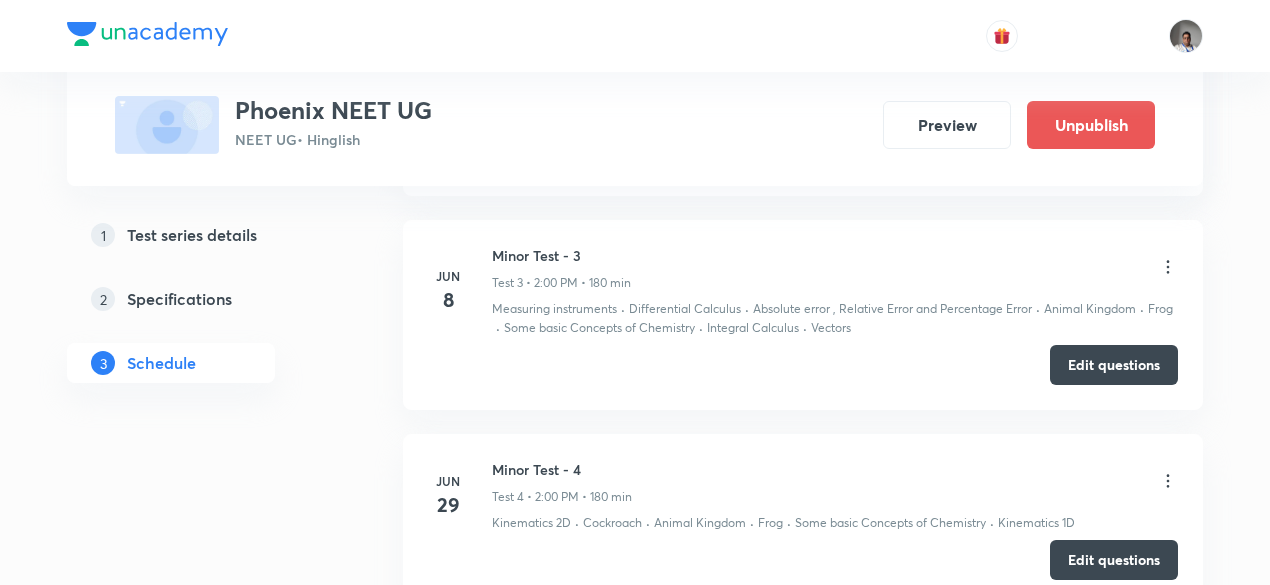 scroll, scrollTop: 1548, scrollLeft: 0, axis: vertical 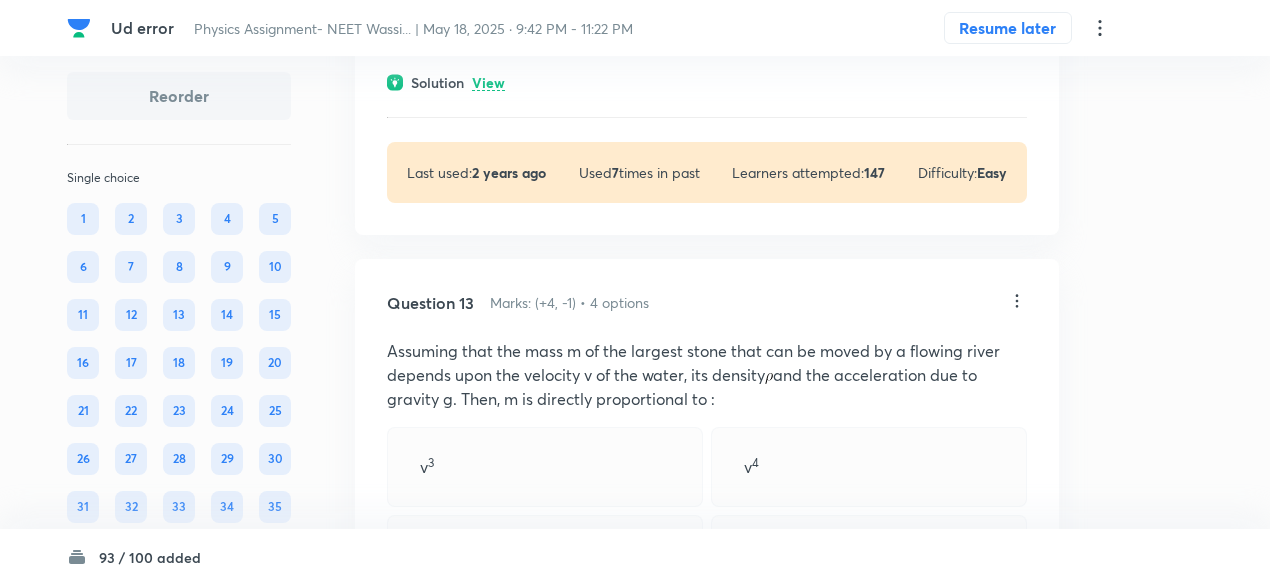 click on "Solution View" at bounding box center (707, 82) 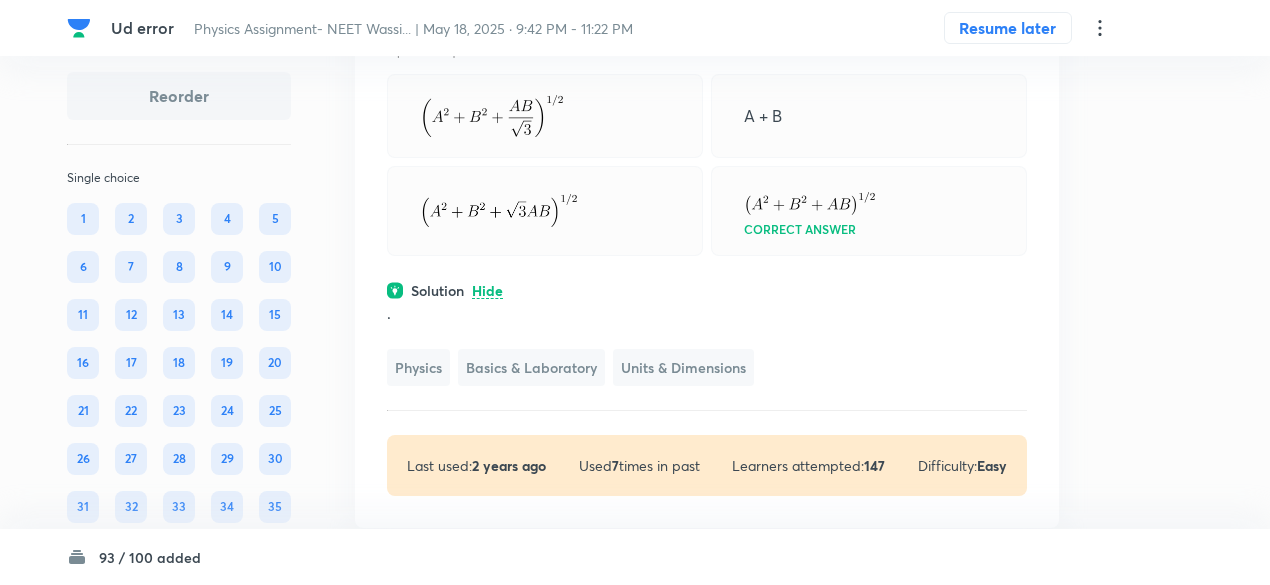 scroll, scrollTop: 6364, scrollLeft: 0, axis: vertical 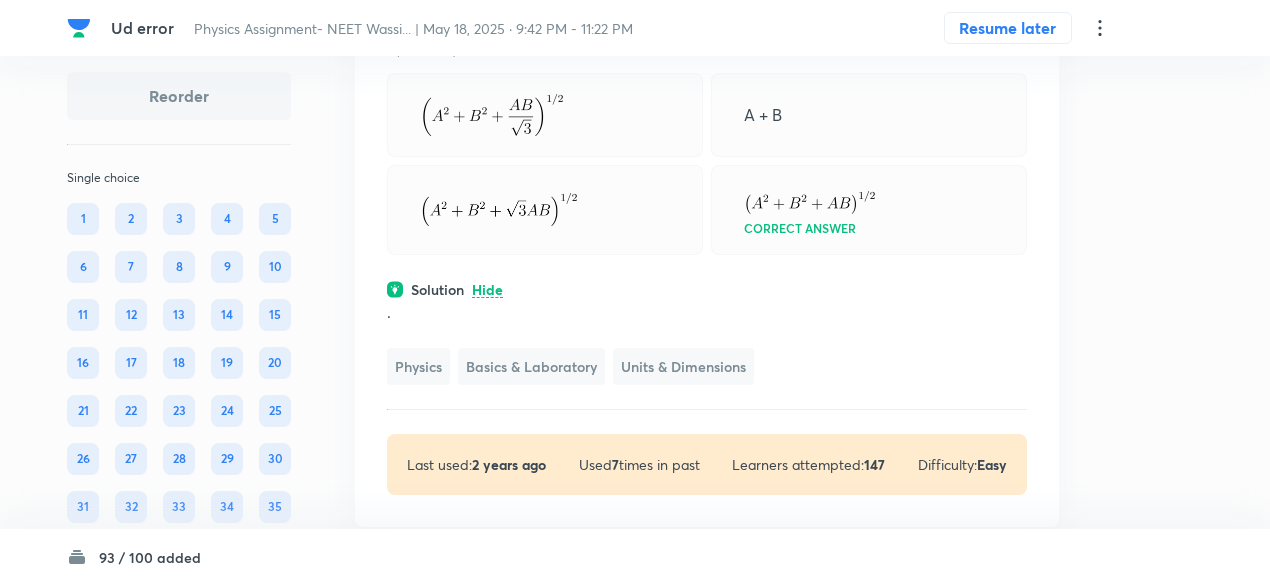 click on "If  ,  then the value of   is" at bounding box center [707, 43] 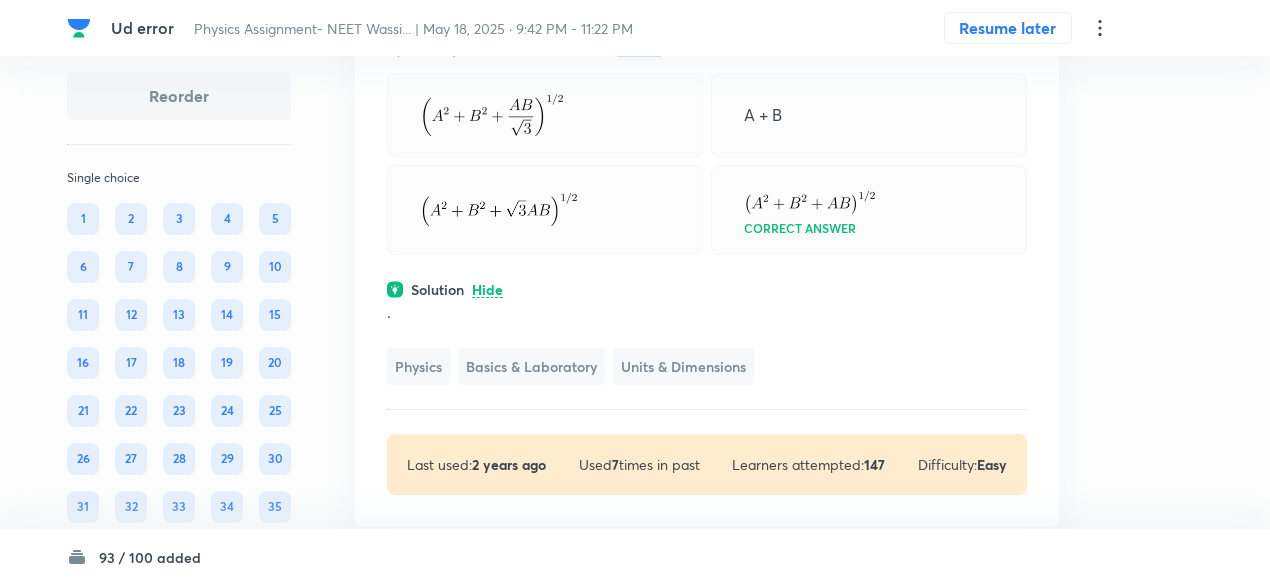 click on "If  ,  then the value of   is" at bounding box center (707, 43) 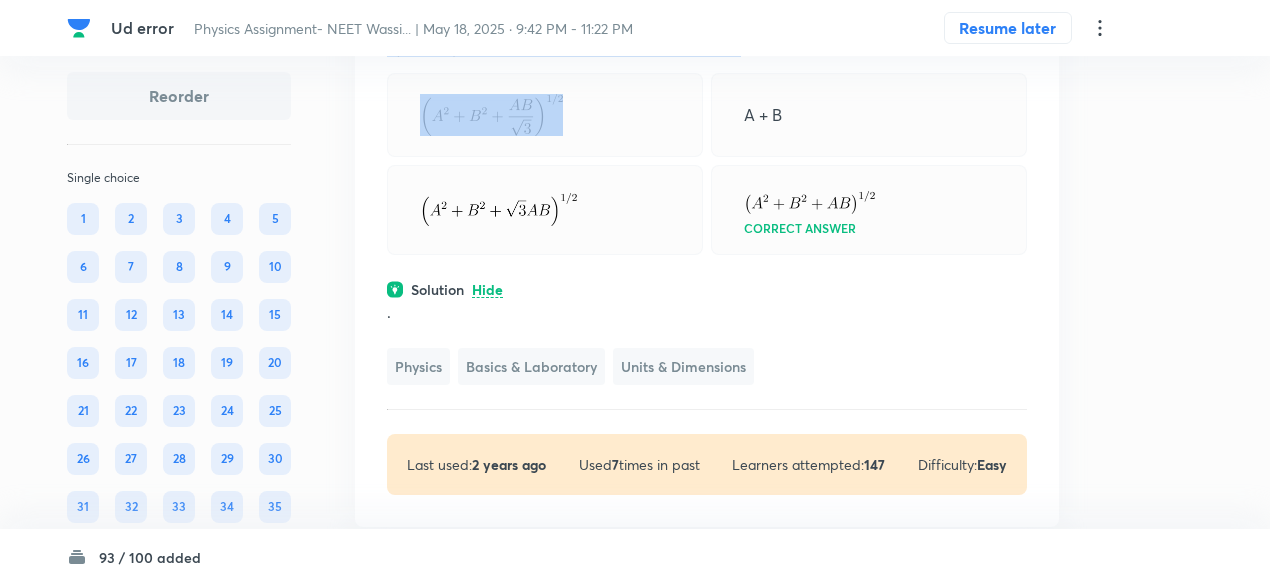 click on "If  ,  then the value of   is" at bounding box center (707, 43) 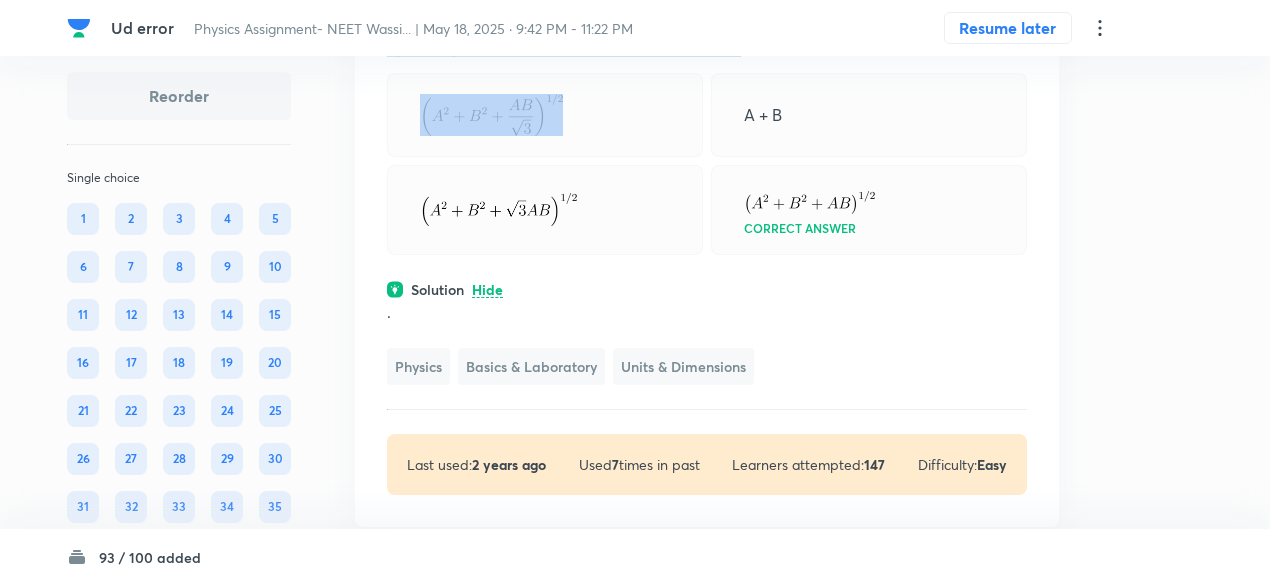 copy on "If  ,  then the value of   is" 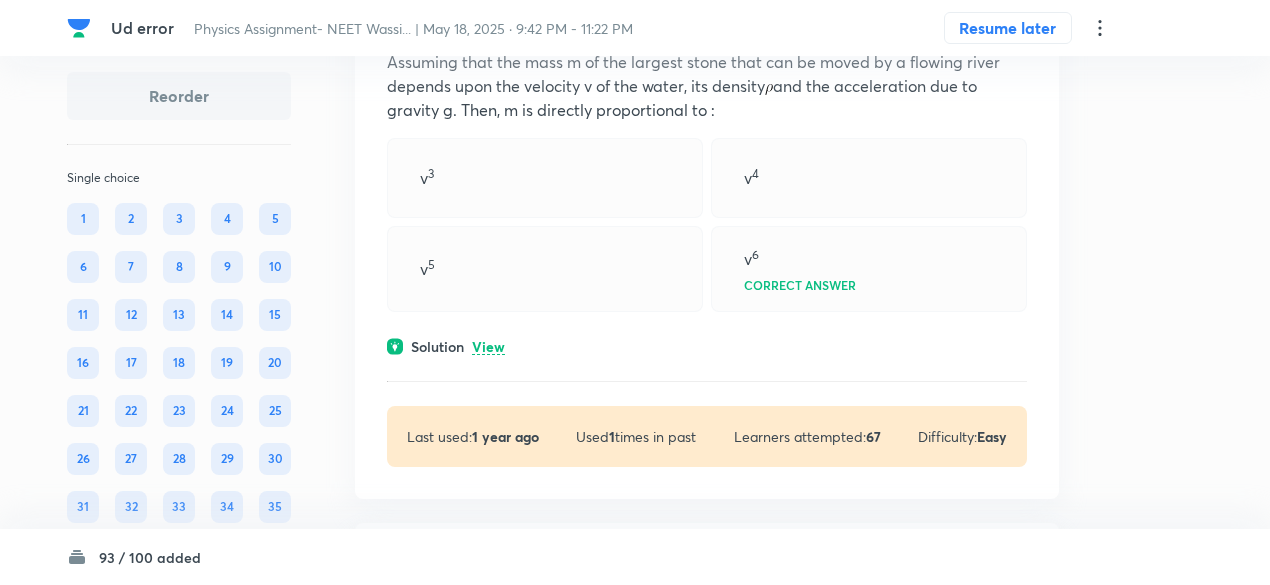 scroll, scrollTop: 6953, scrollLeft: 0, axis: vertical 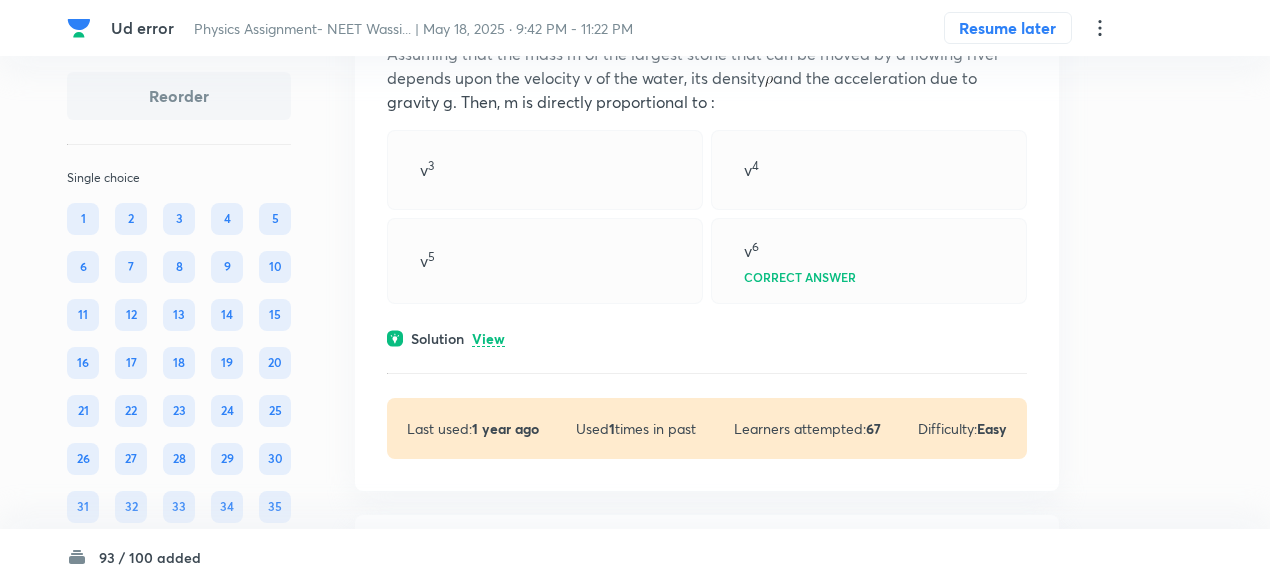click on "View" at bounding box center [488, 339] 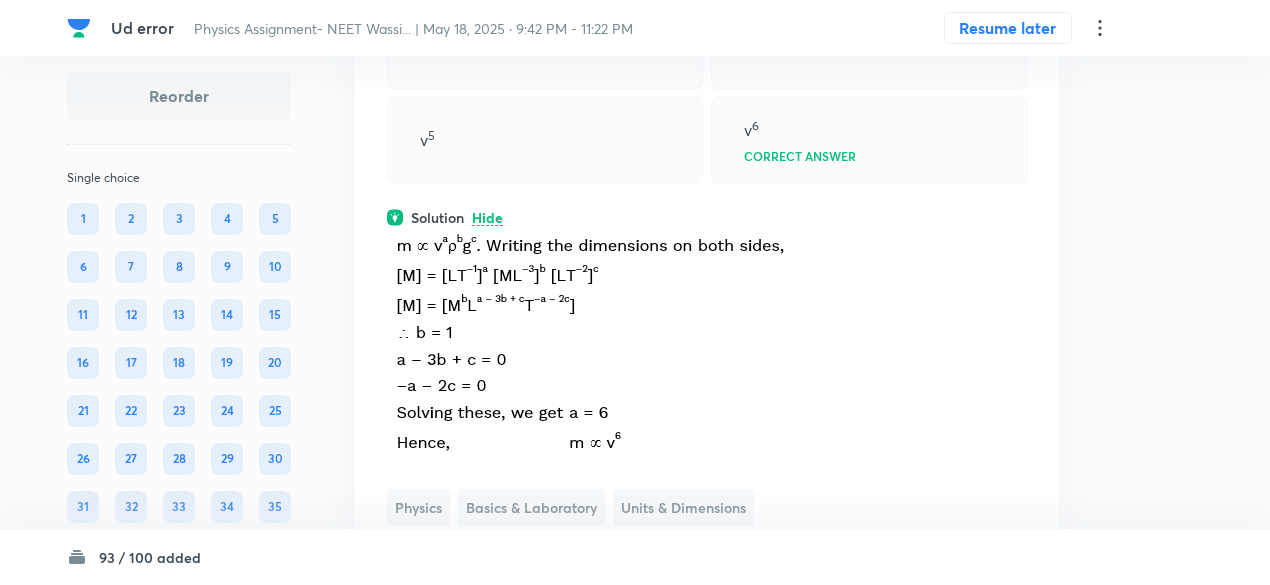 scroll, scrollTop: 7023, scrollLeft: 0, axis: vertical 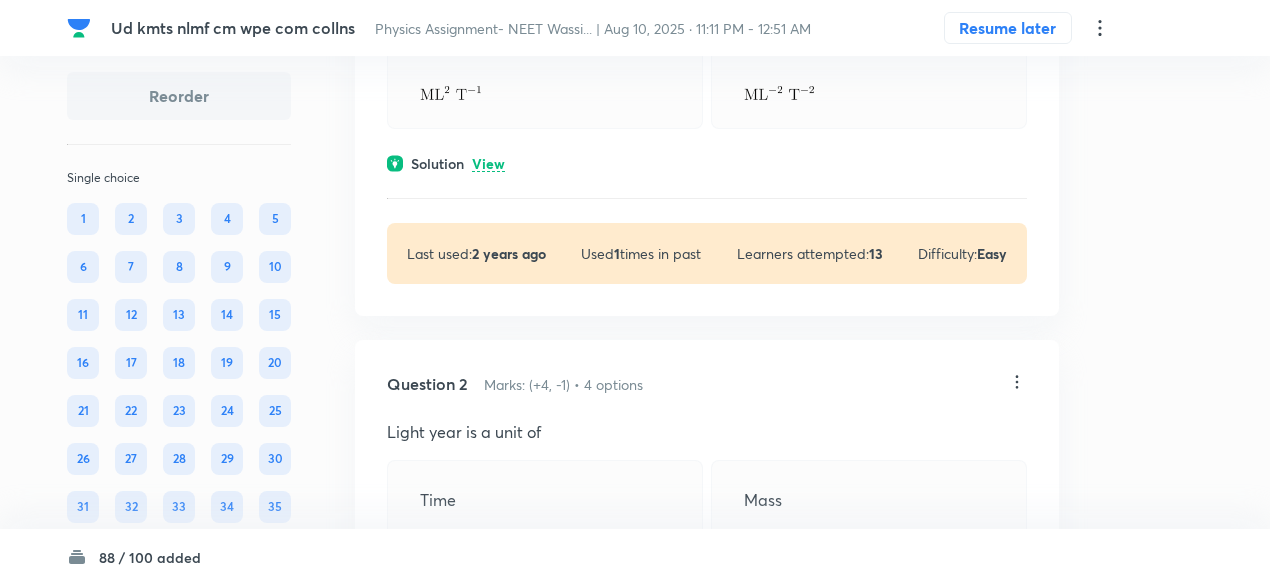 click on "View" at bounding box center (488, 164) 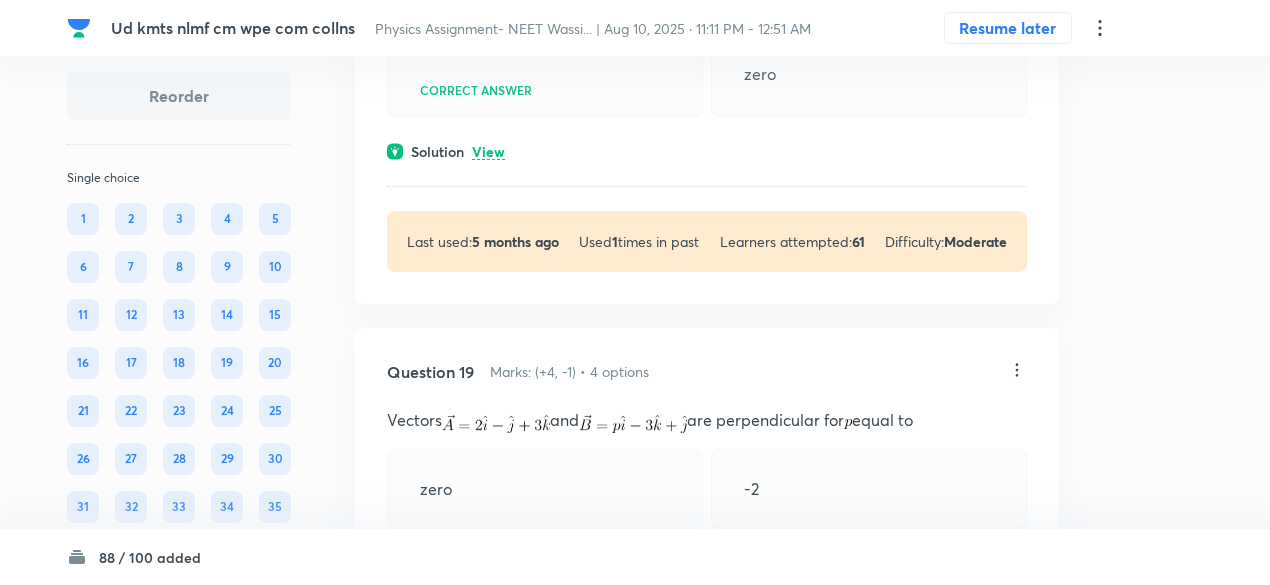 scroll, scrollTop: 9891, scrollLeft: 0, axis: vertical 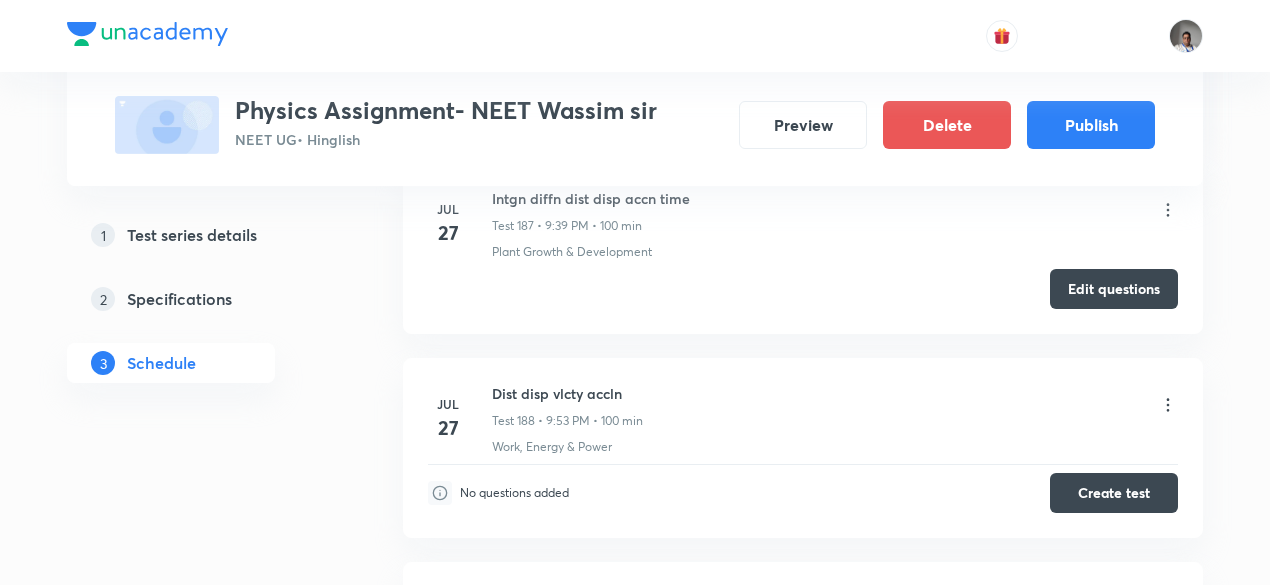 click 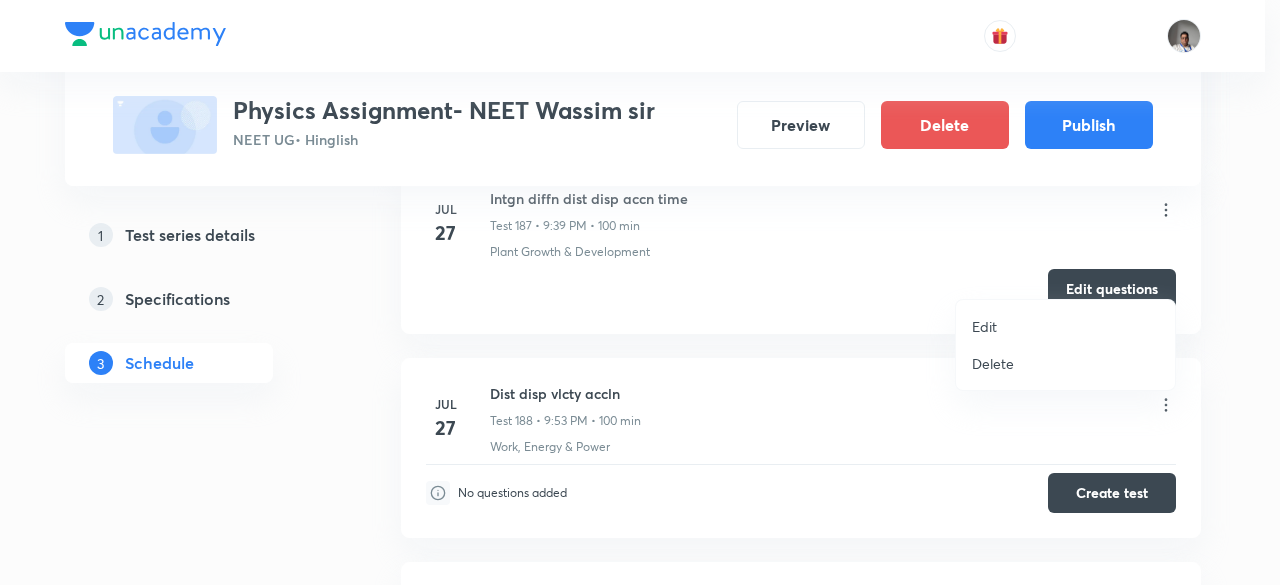 click on "Edit" at bounding box center (984, 326) 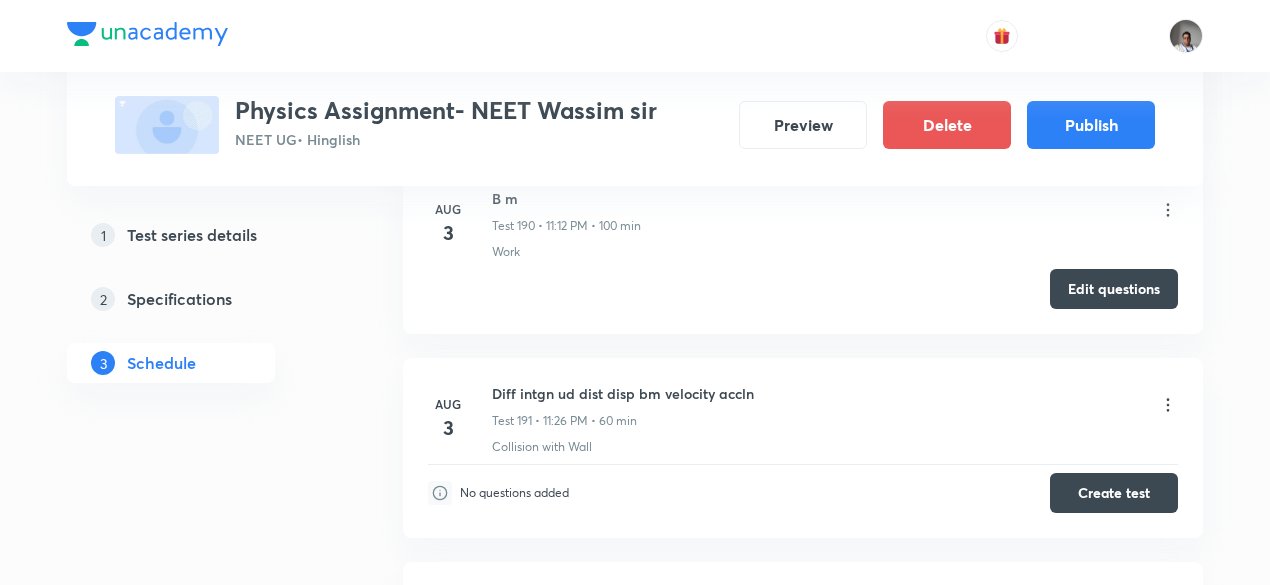 scroll, scrollTop: 37995, scrollLeft: 0, axis: vertical 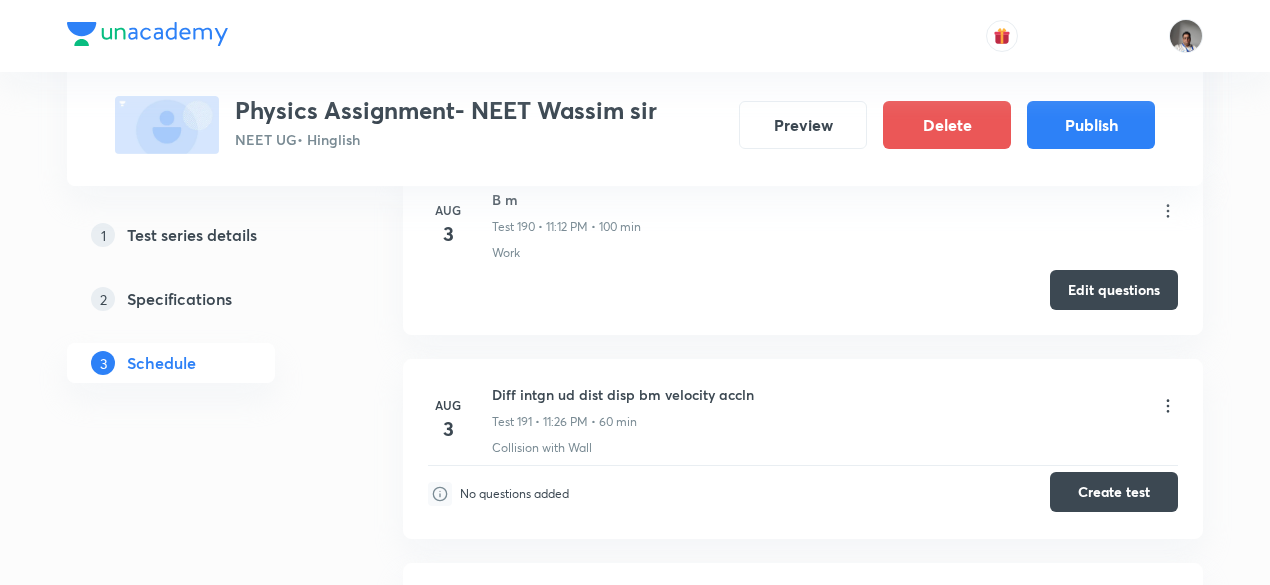 click on "Create test" at bounding box center (1114, 492) 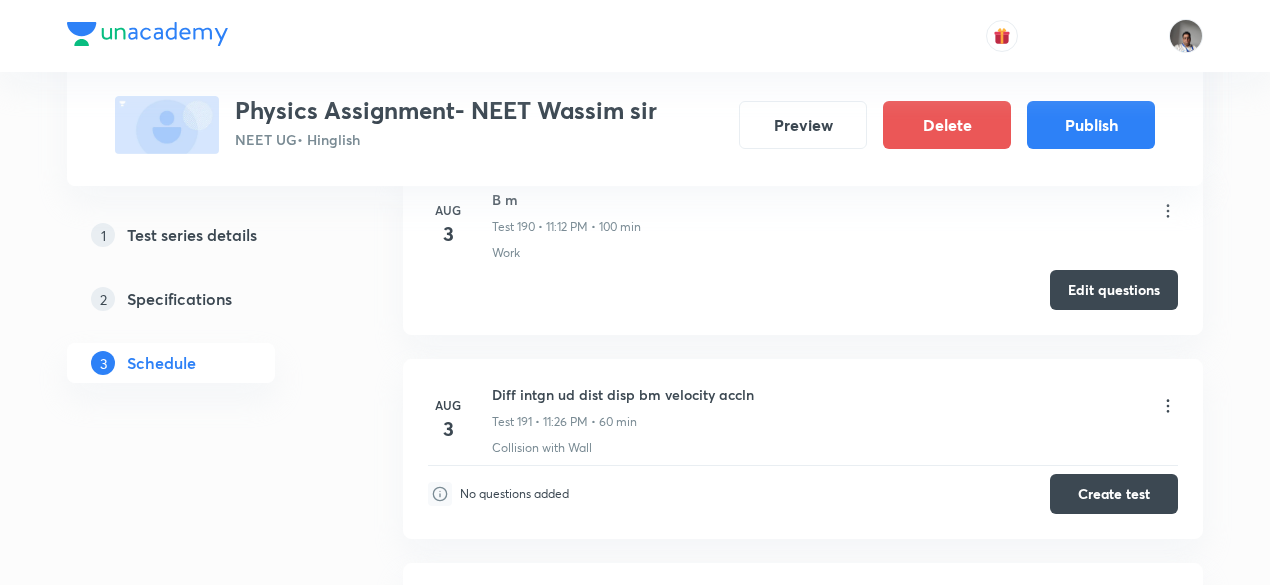 click 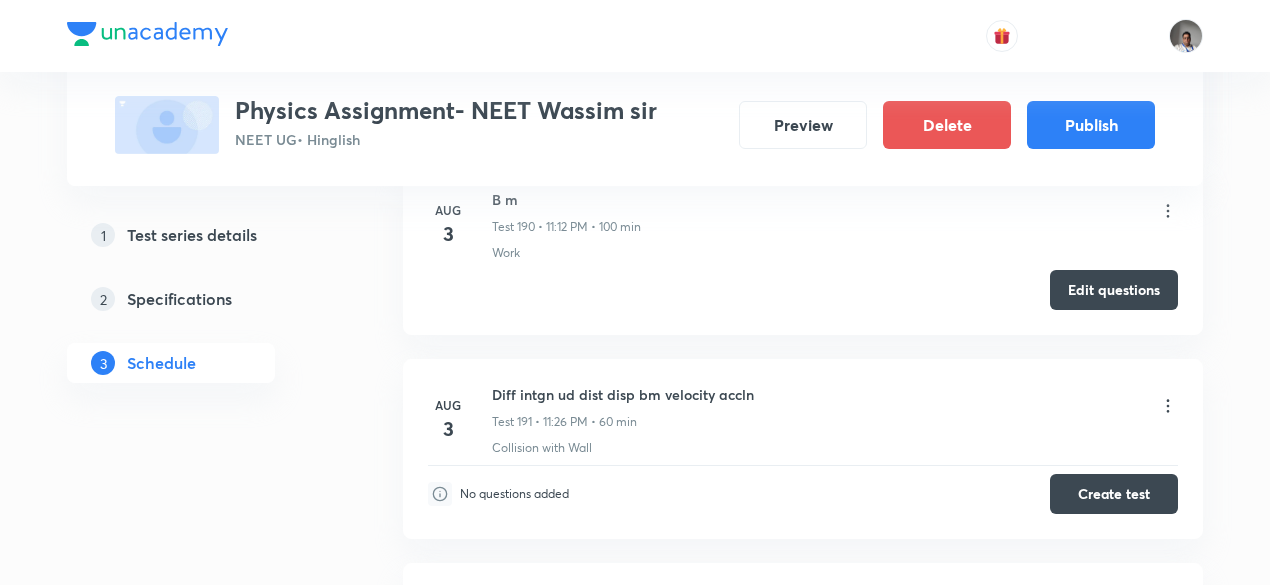 click on "Aug 3 Diff intgn ud dist disp bm velocity accln Test 191 • 11:26 PM • 60 min Collision with Wall No questions added  Create test" at bounding box center [803, 449] 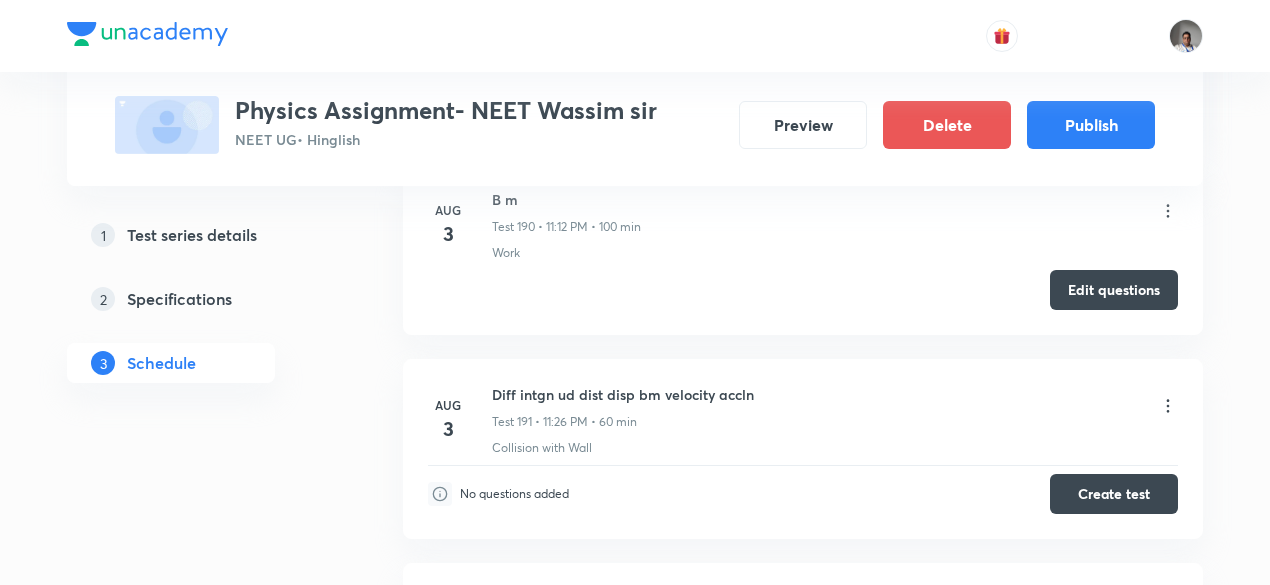 click 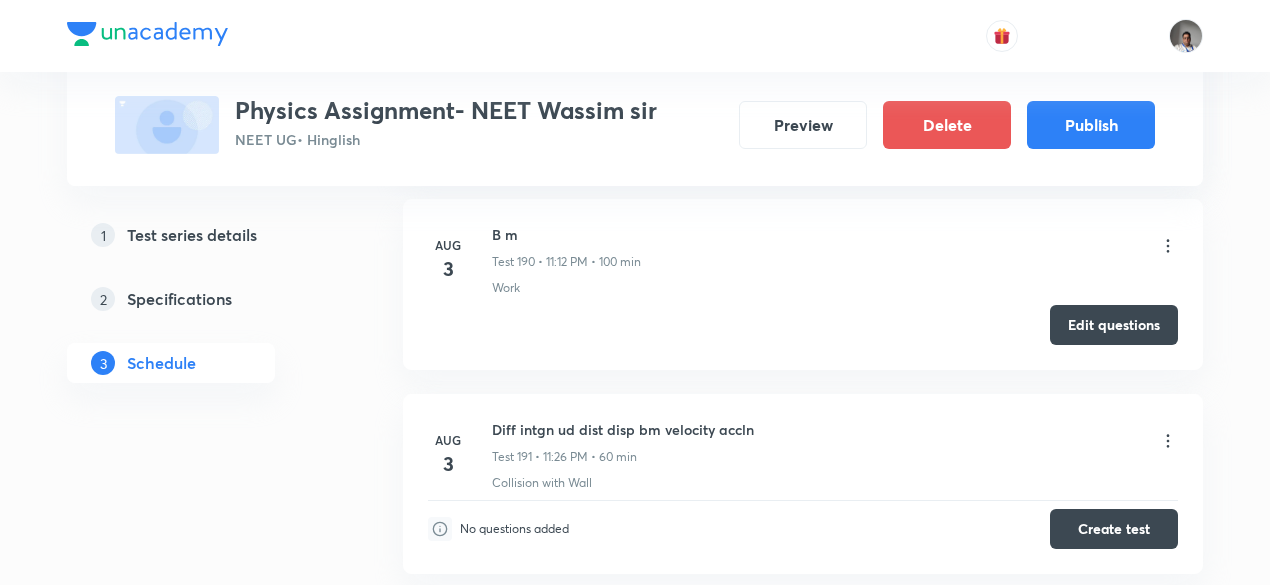 scroll, scrollTop: 37965, scrollLeft: 0, axis: vertical 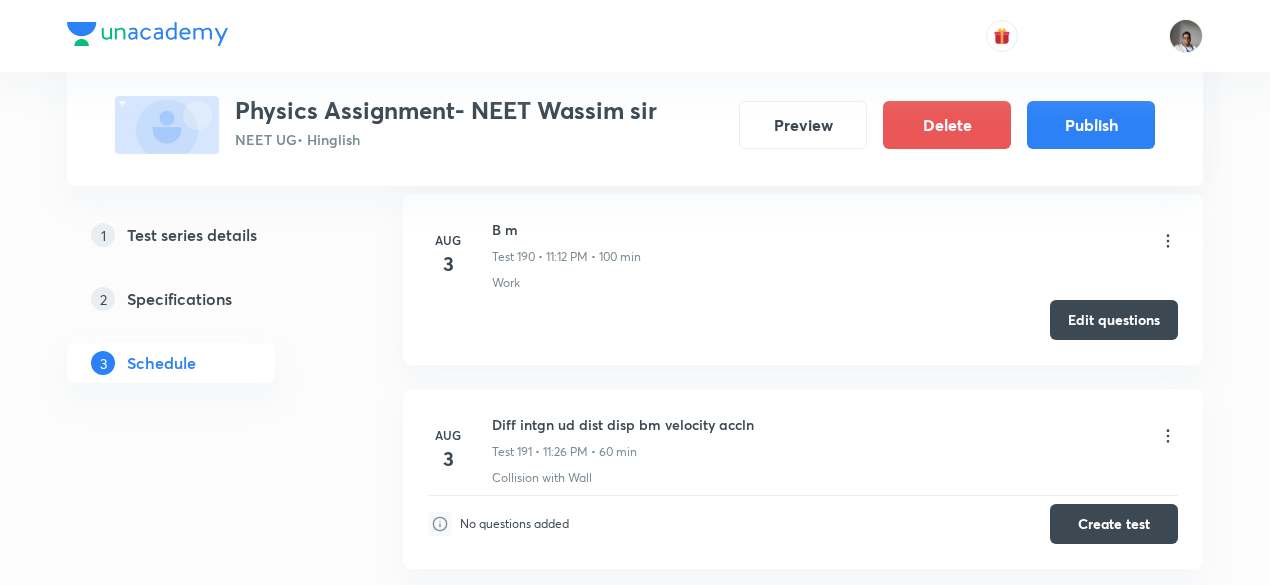click 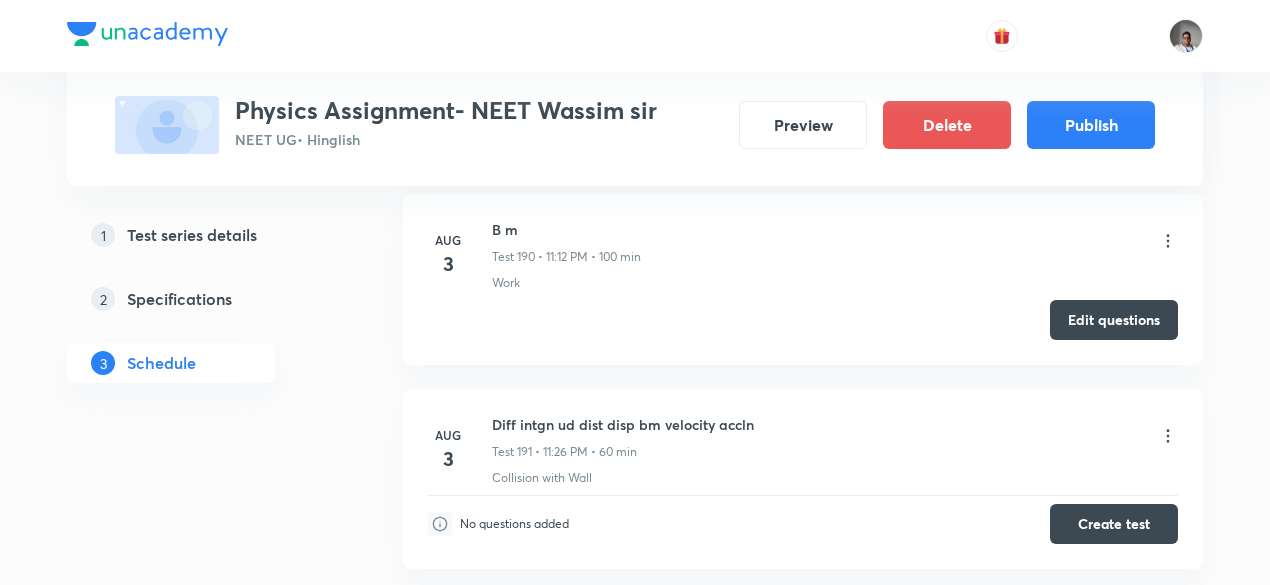 click 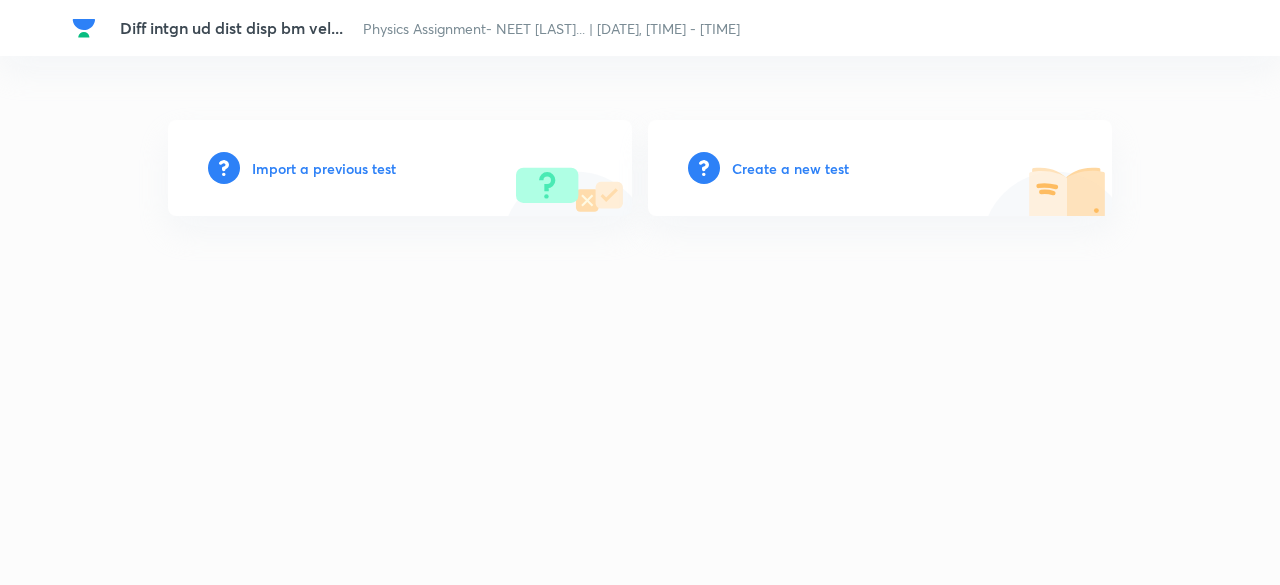 scroll, scrollTop: 0, scrollLeft: 0, axis: both 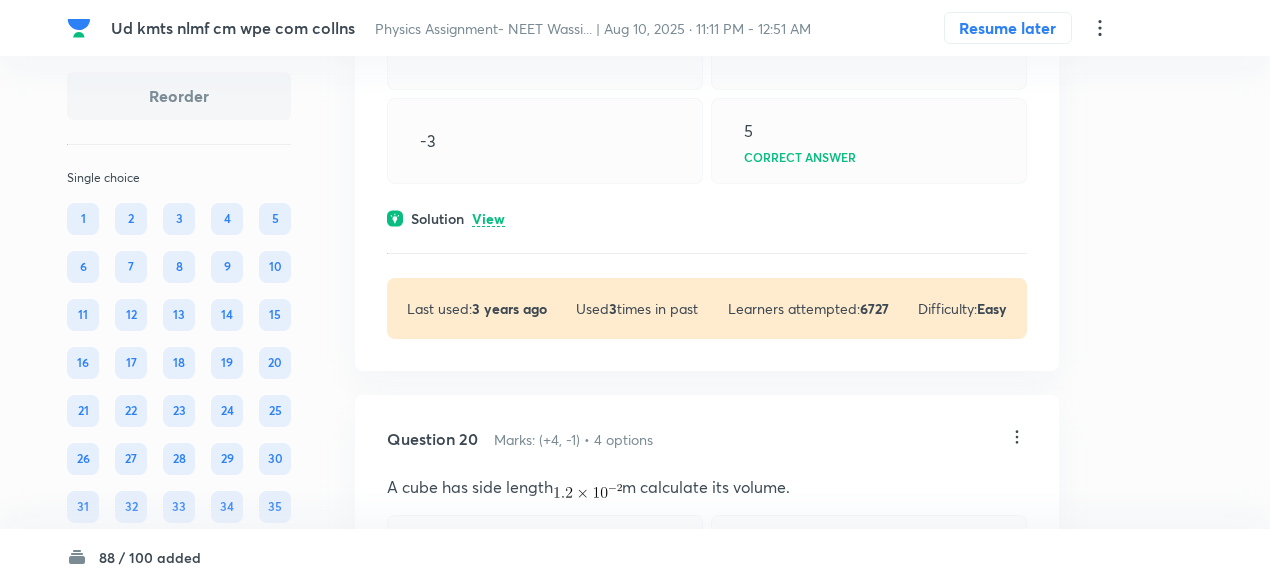 click on "Question 19 Marks: (+4, -1) • 4 options Vectors   and   are perpendicular for   equal to zero -2 -3 5 Correct answer Solution View Last used:  3 years ago Used  3  times in past Learners attempted:  6727 Difficulty: Easy" at bounding box center [707, 130] 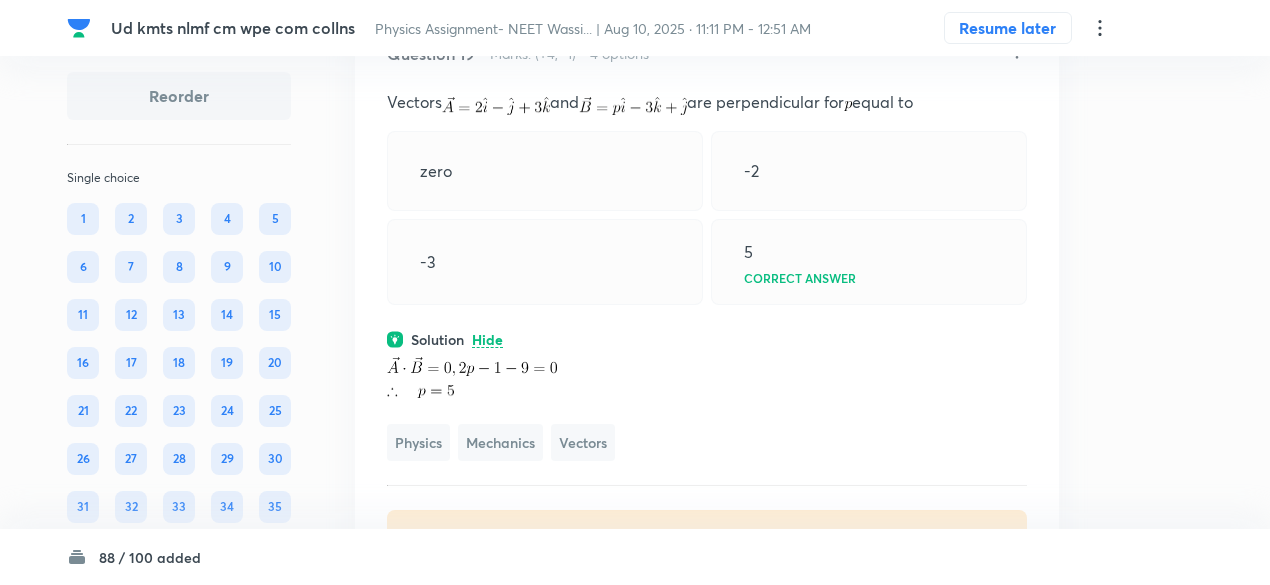 scroll, scrollTop: 10087, scrollLeft: 0, axis: vertical 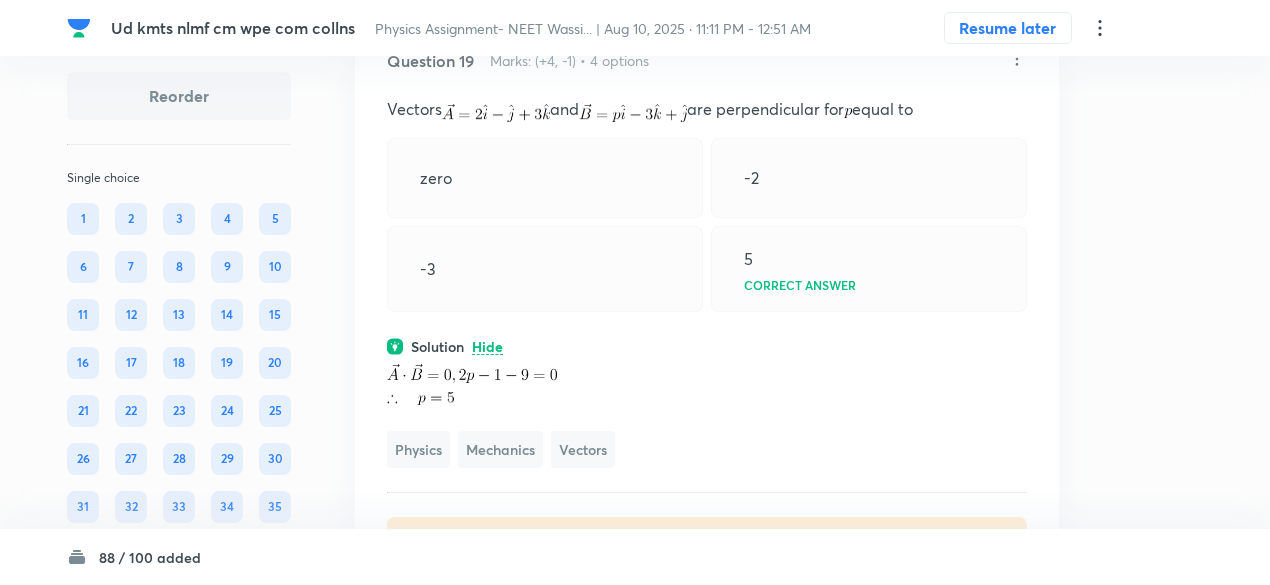 click 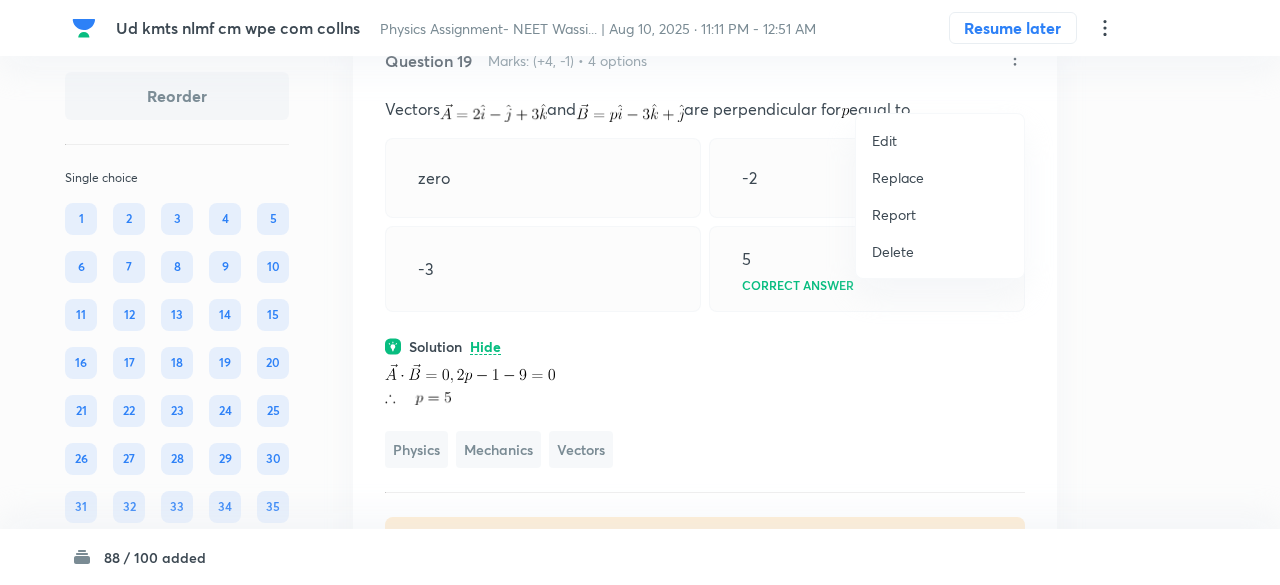 click on "Replace" at bounding box center [898, 177] 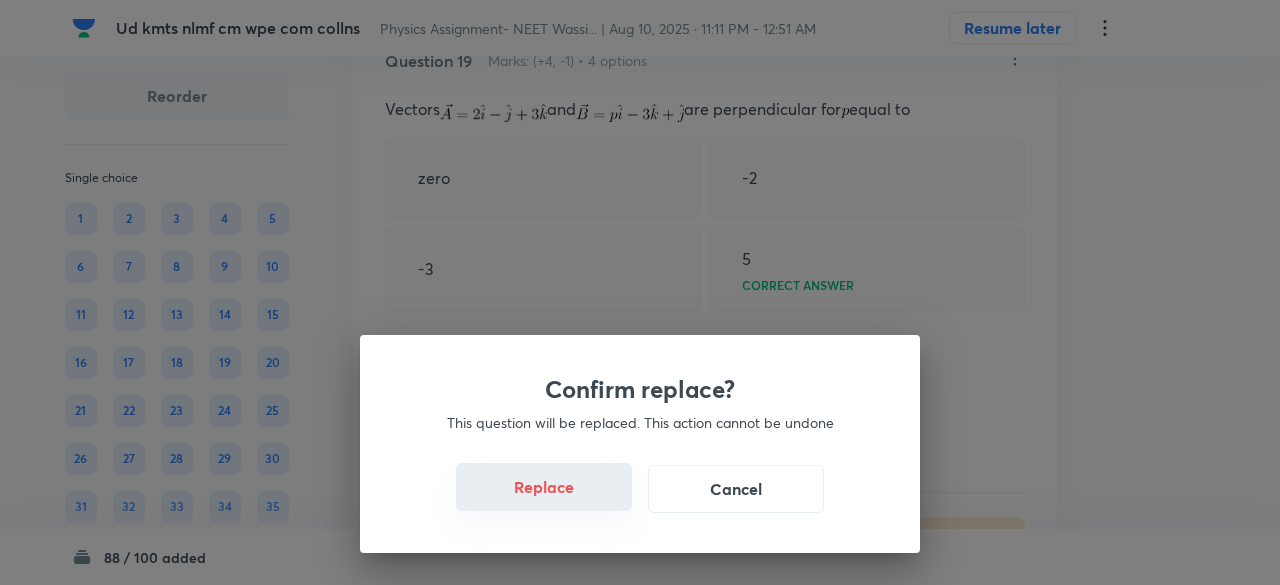 click on "Replace" at bounding box center [544, 487] 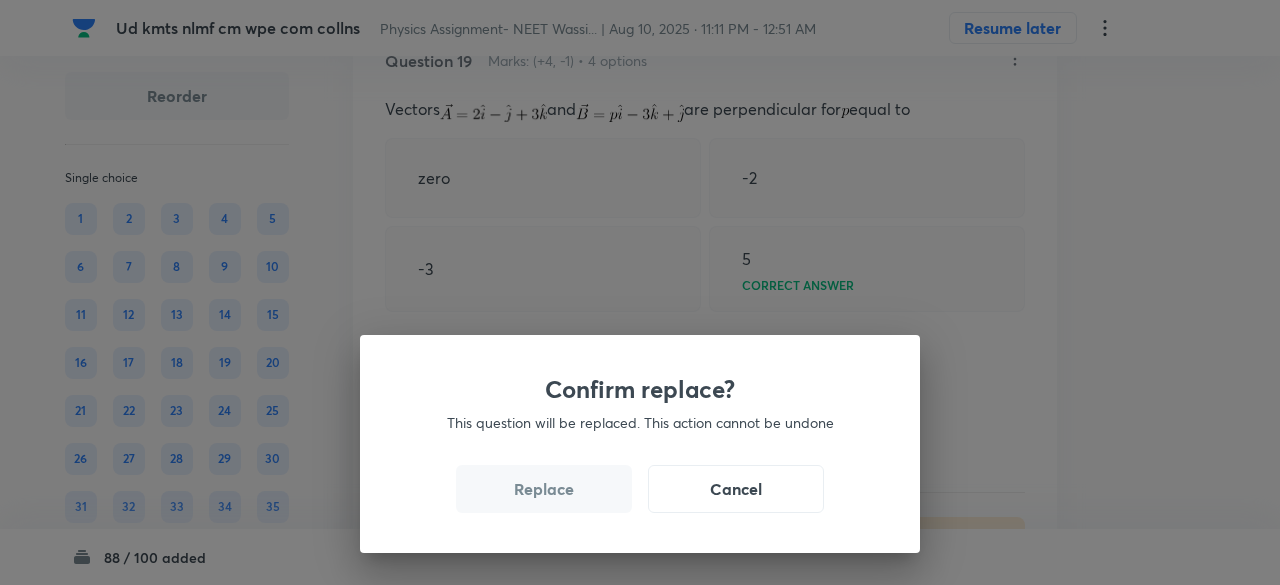 click on "Replace" at bounding box center (544, 489) 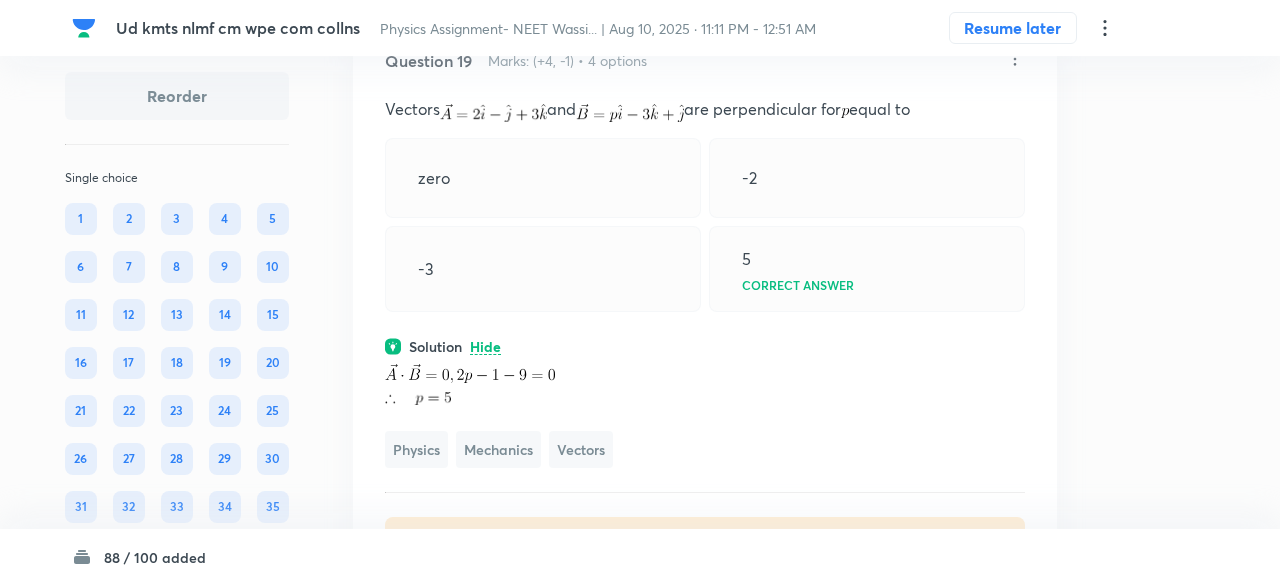 click on "Confirm replace? This question will be replaced. This action cannot be undone Replace Cancel" at bounding box center [640, 877] 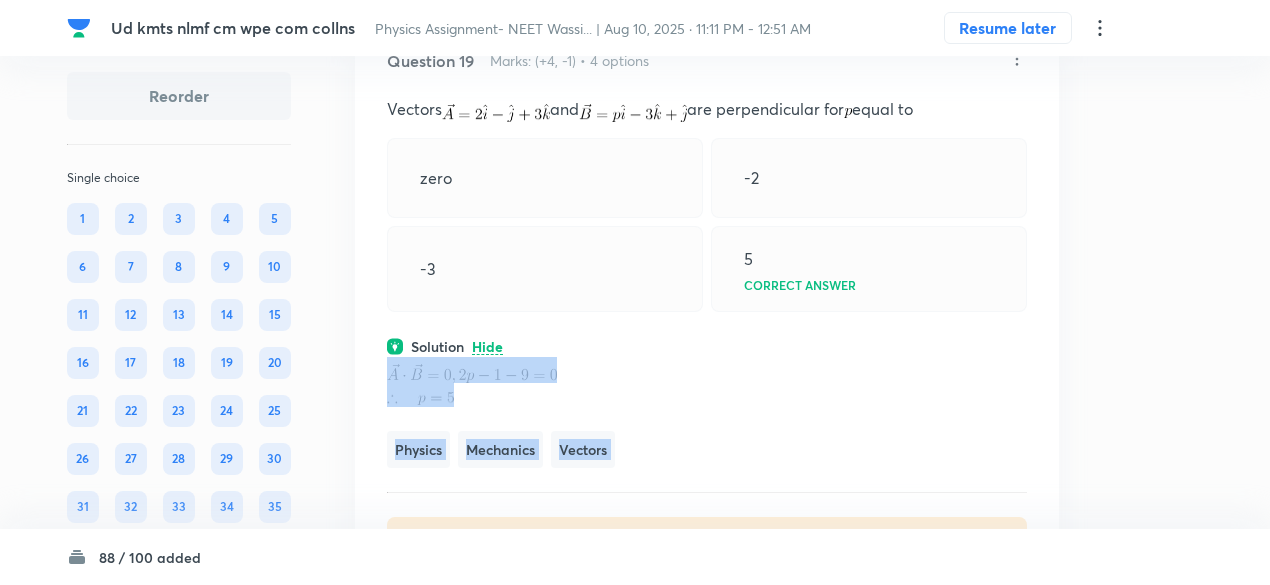 click on "Question 19 Marks: (+4, -1) • 4 options Vectors   and   are perpendicular for   equal to zero -2 -3 5 Correct answer Solution Hide Physics Mechanics Vectors Last used:  3 years ago Used  3  times in past Learners attempted:  6727 Difficulty: Easy" at bounding box center (707, 313) 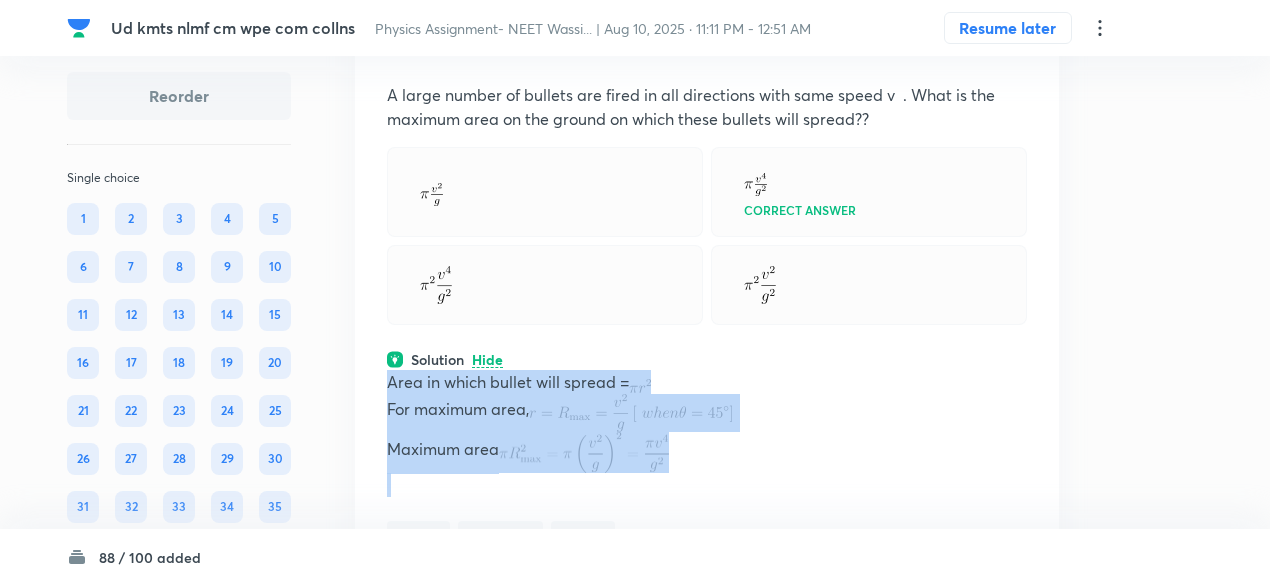 scroll, scrollTop: 10090, scrollLeft: 0, axis: vertical 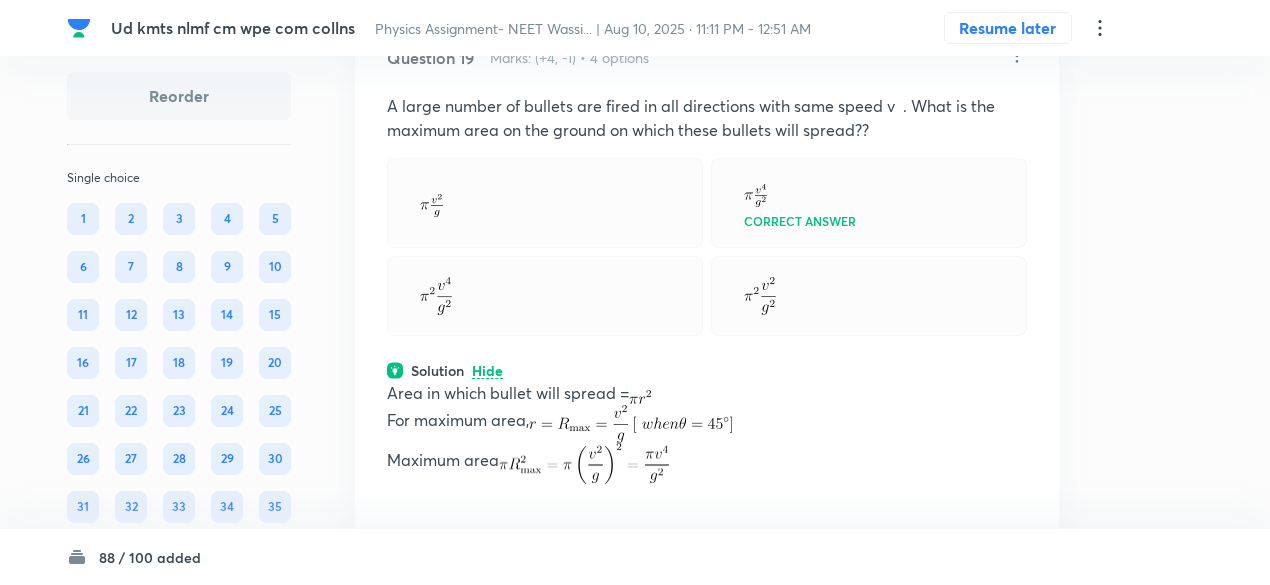 click 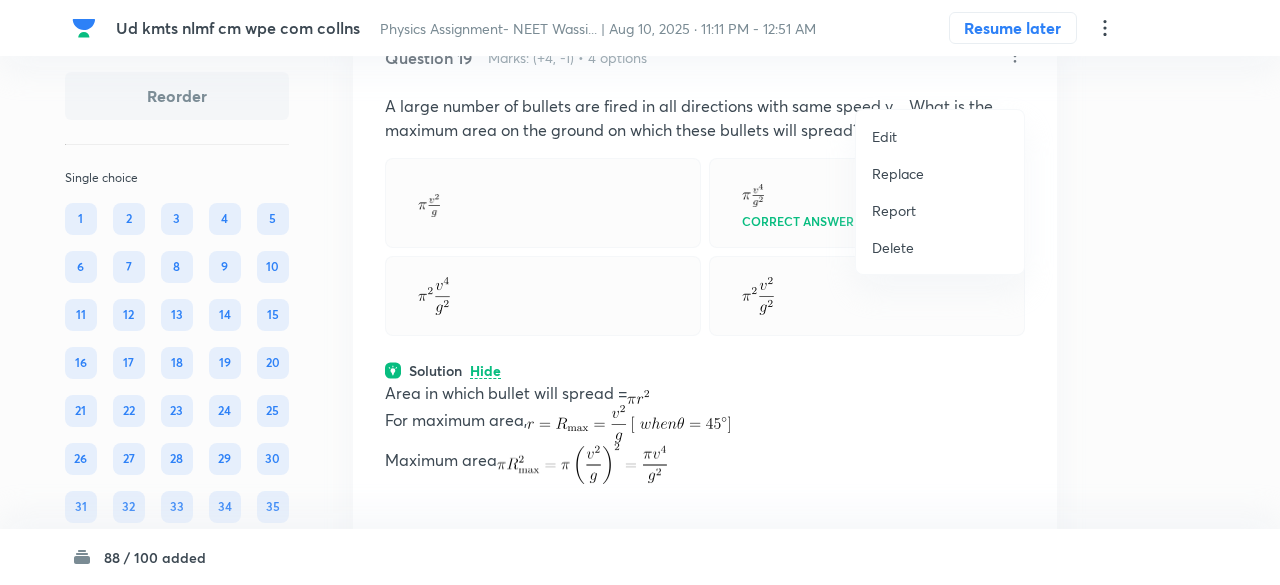 click on "Replace" at bounding box center [898, 173] 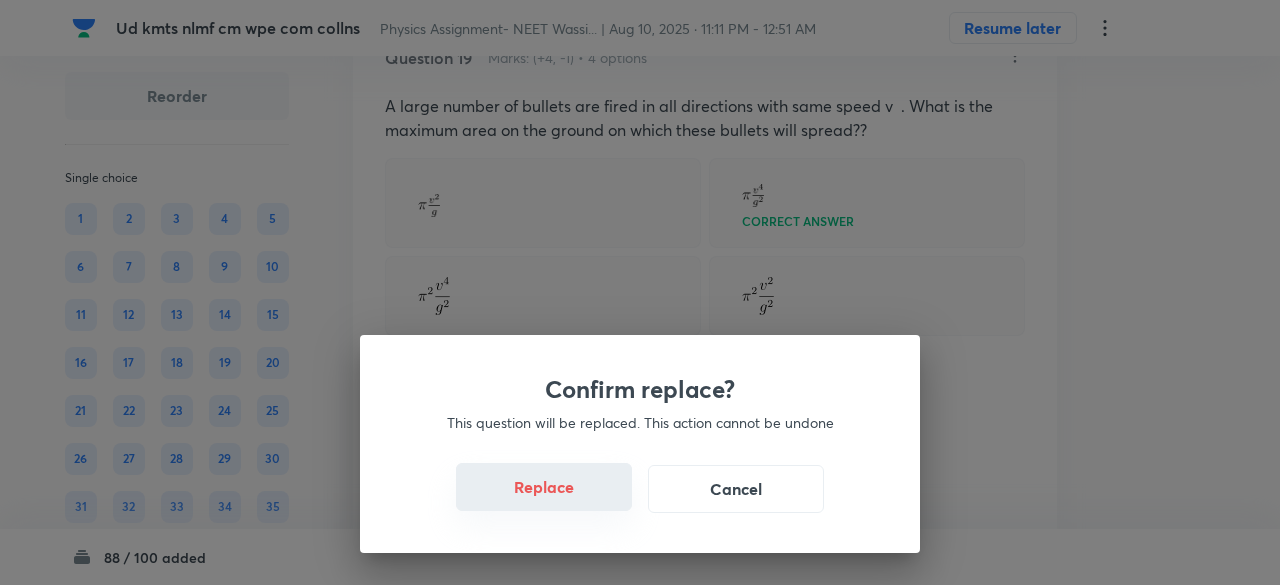 click on "Replace" at bounding box center [544, 487] 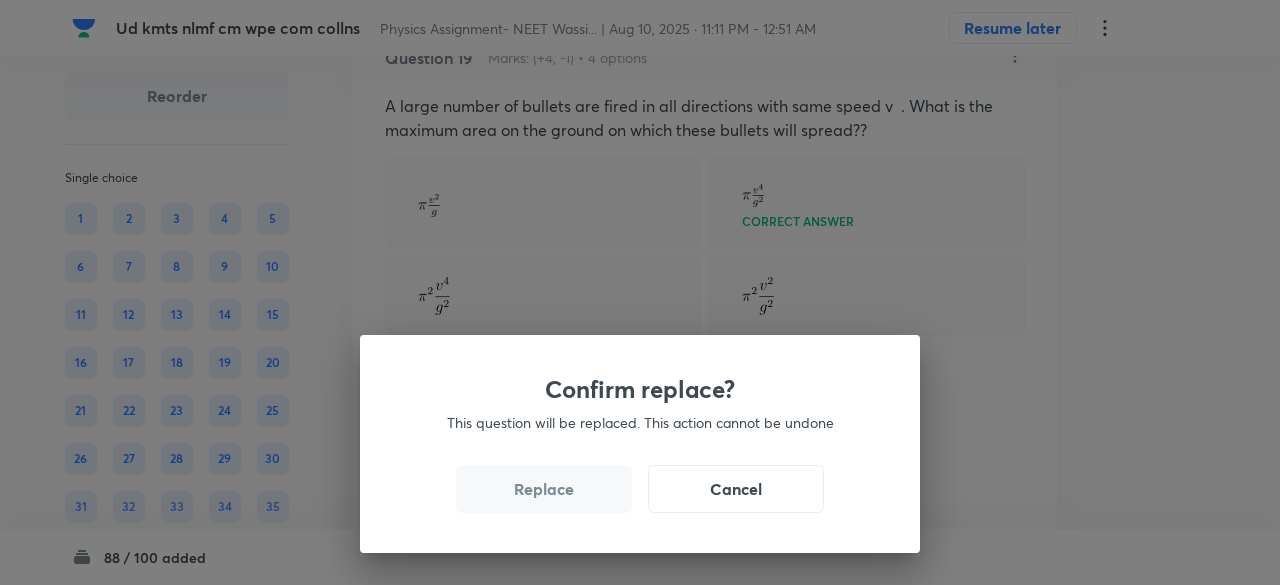 click on "Replace" at bounding box center (544, 489) 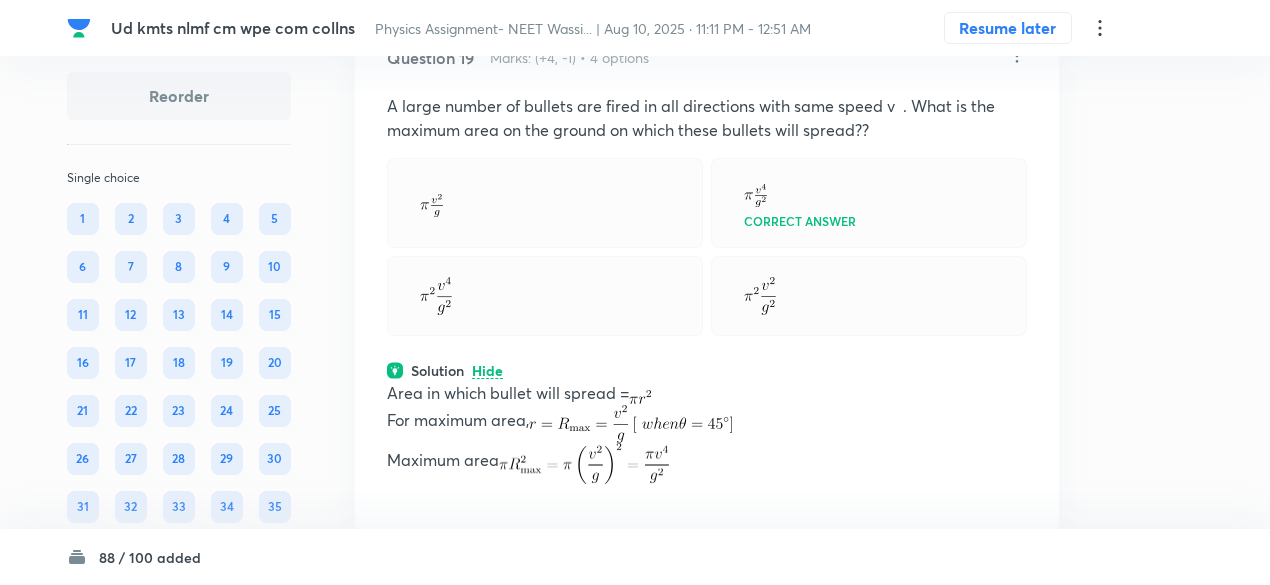 click at bounding box center (584, 464) 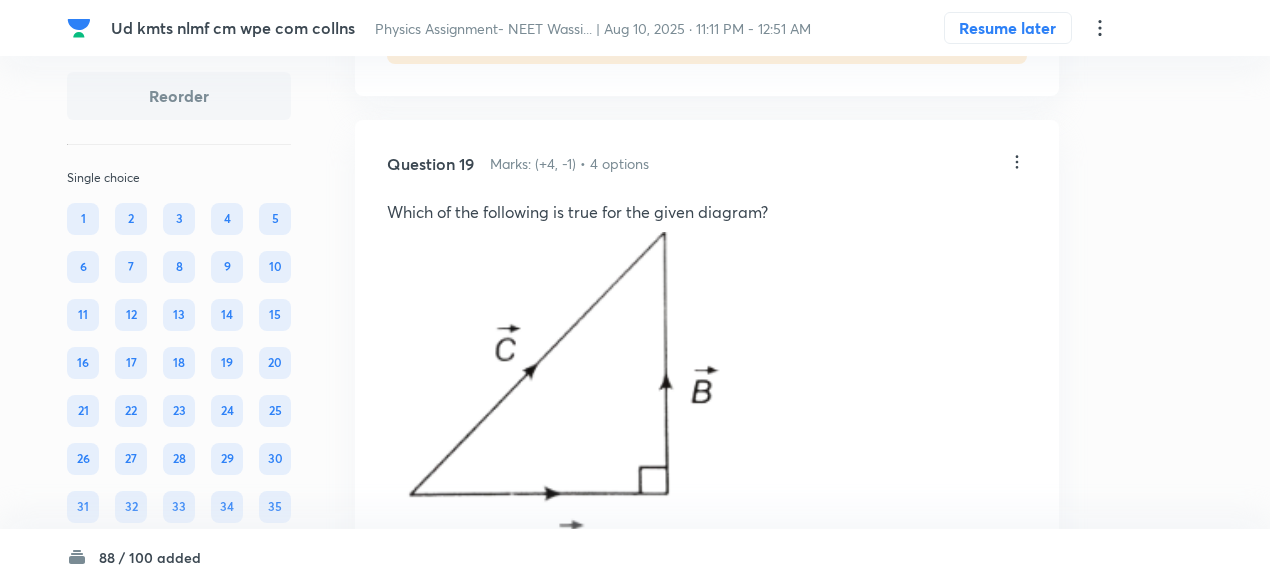 scroll, scrollTop: 9983, scrollLeft: 0, axis: vertical 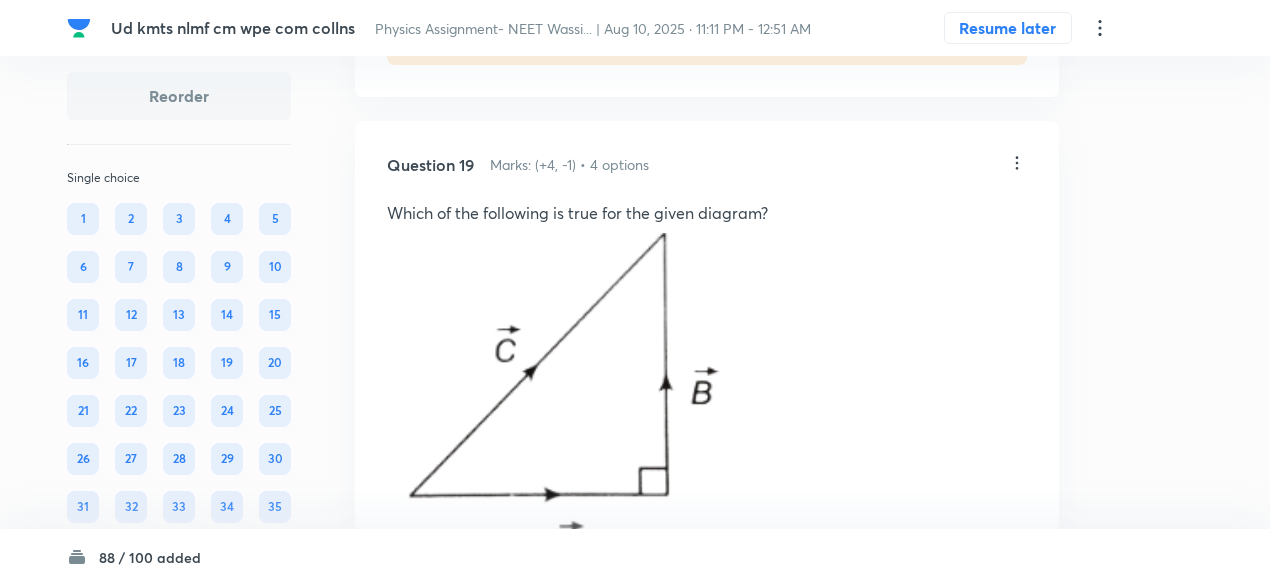 click 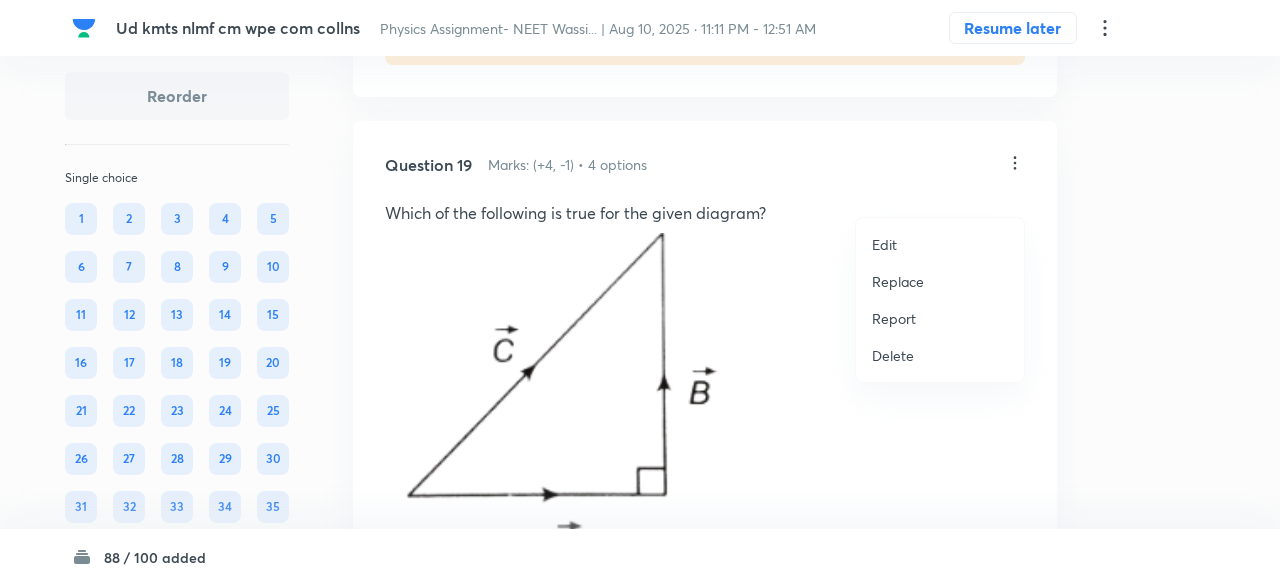 click on "Replace" at bounding box center (898, 281) 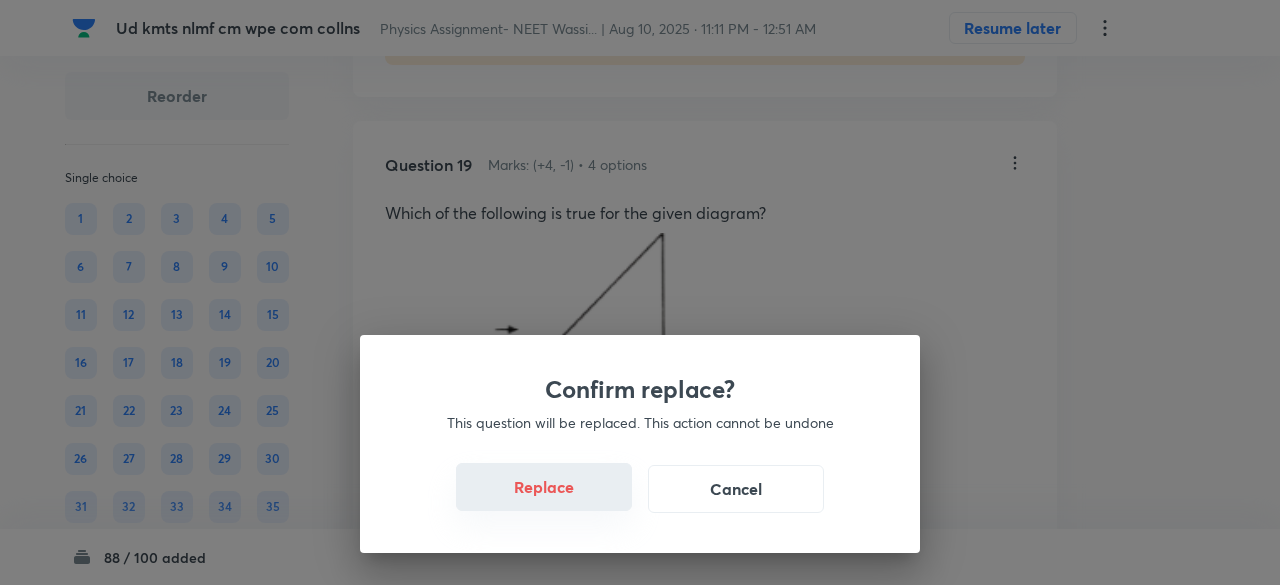 click on "Replace" at bounding box center (544, 487) 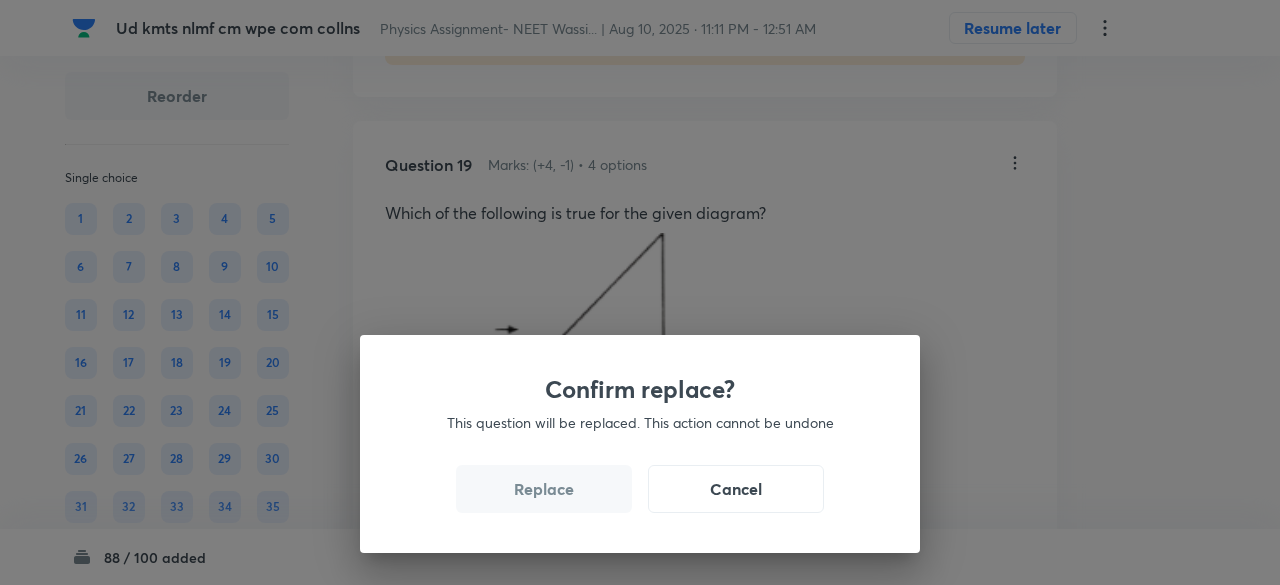 click on "Replace" at bounding box center (544, 489) 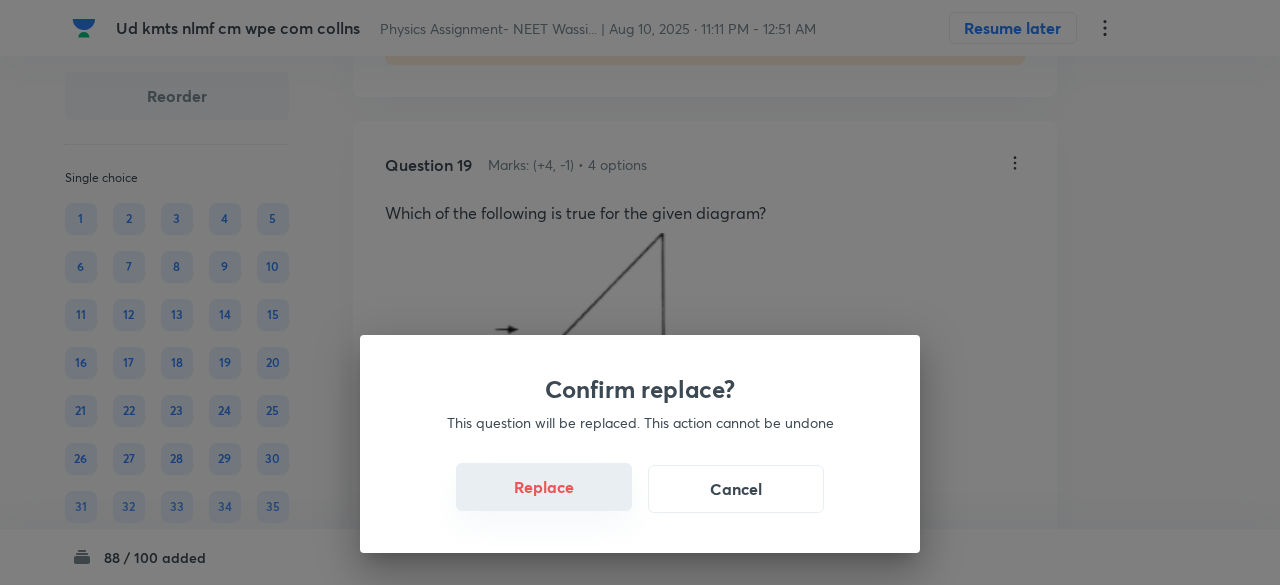 click on "Replace" at bounding box center (544, 487) 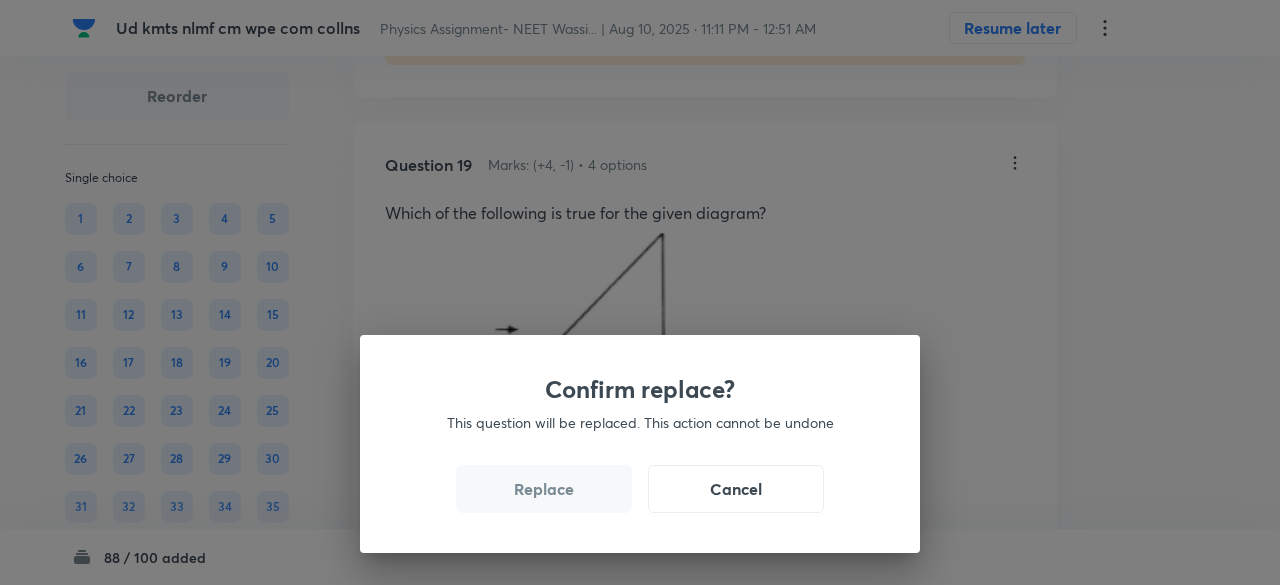 click on "Replace" at bounding box center [544, 489] 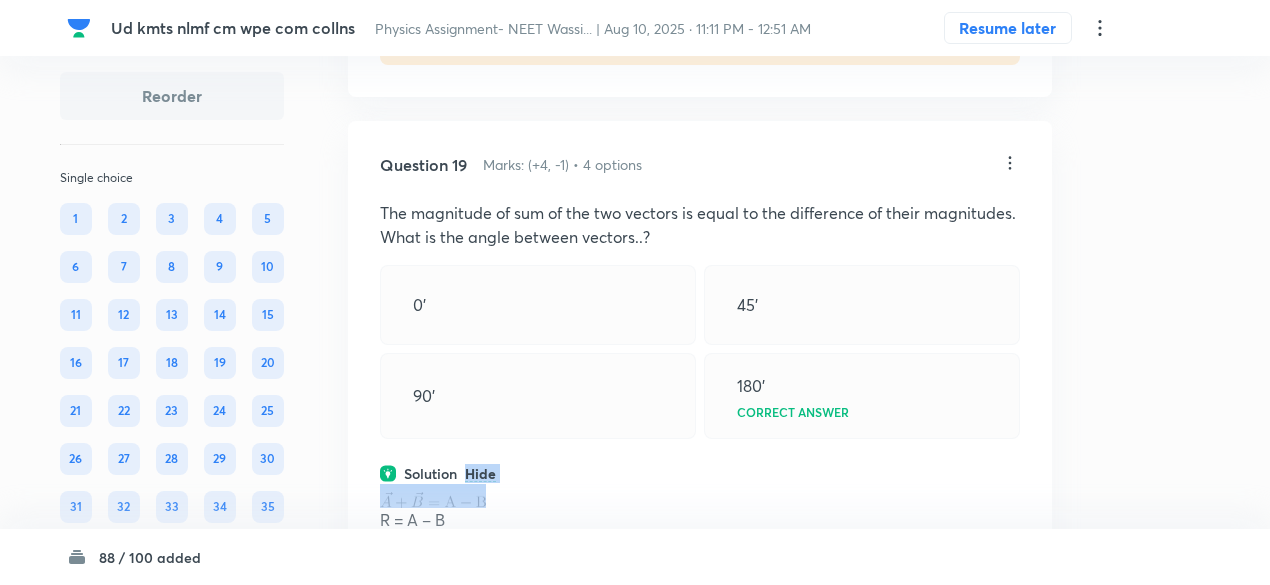 click on "Solution Hide" at bounding box center [700, 473] 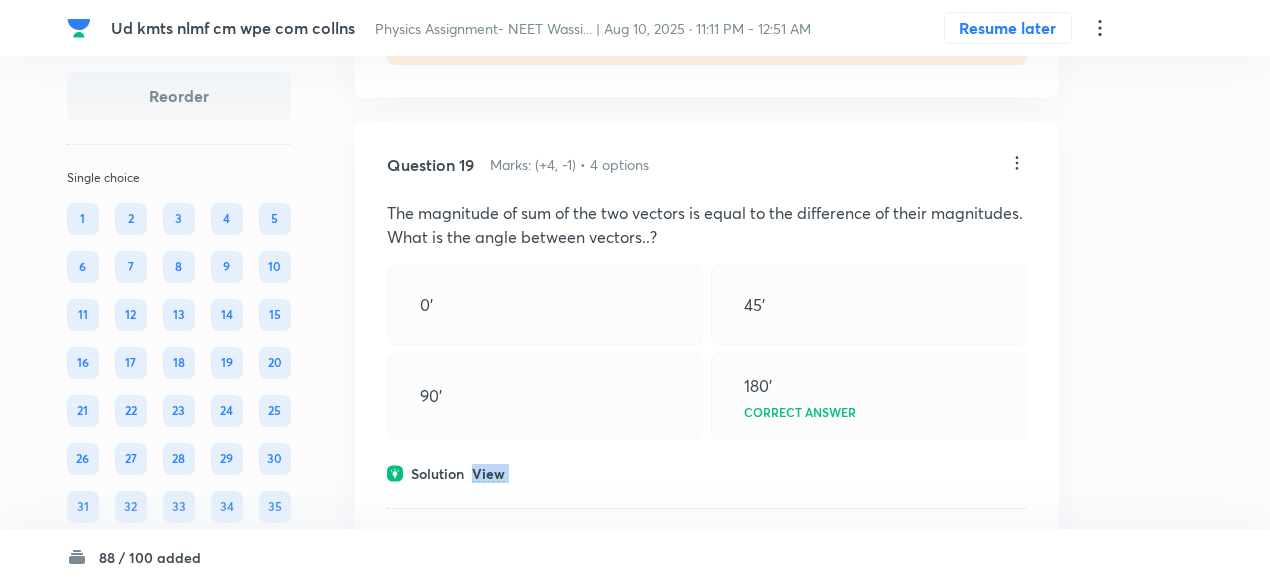 click on "Solution View" at bounding box center (707, 473) 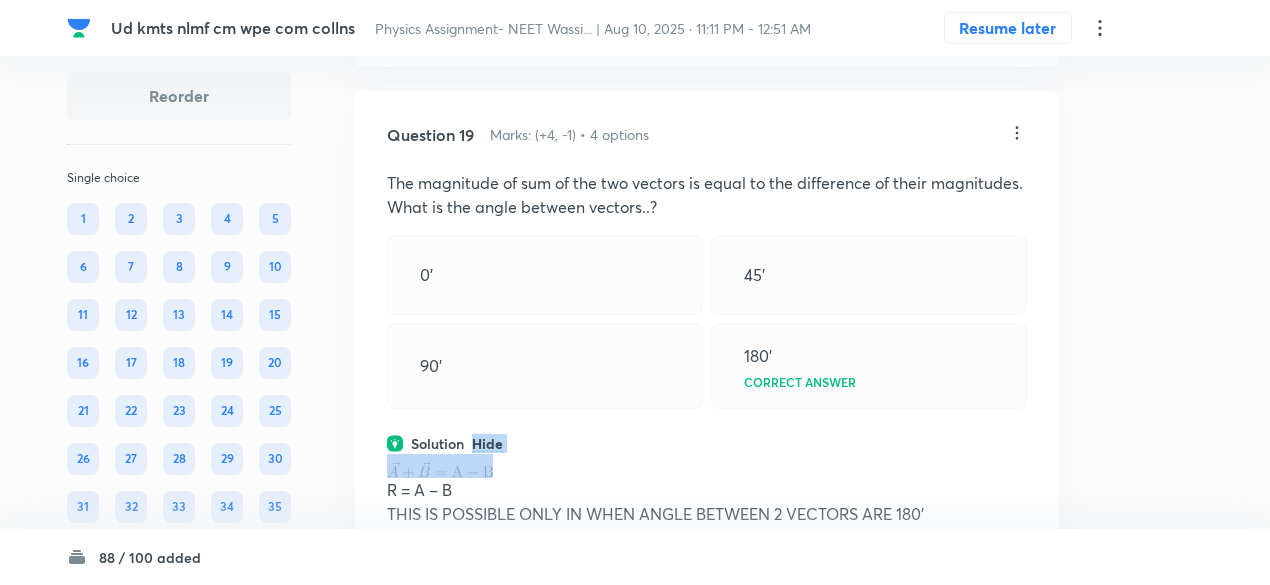 scroll, scrollTop: 10005, scrollLeft: 0, axis: vertical 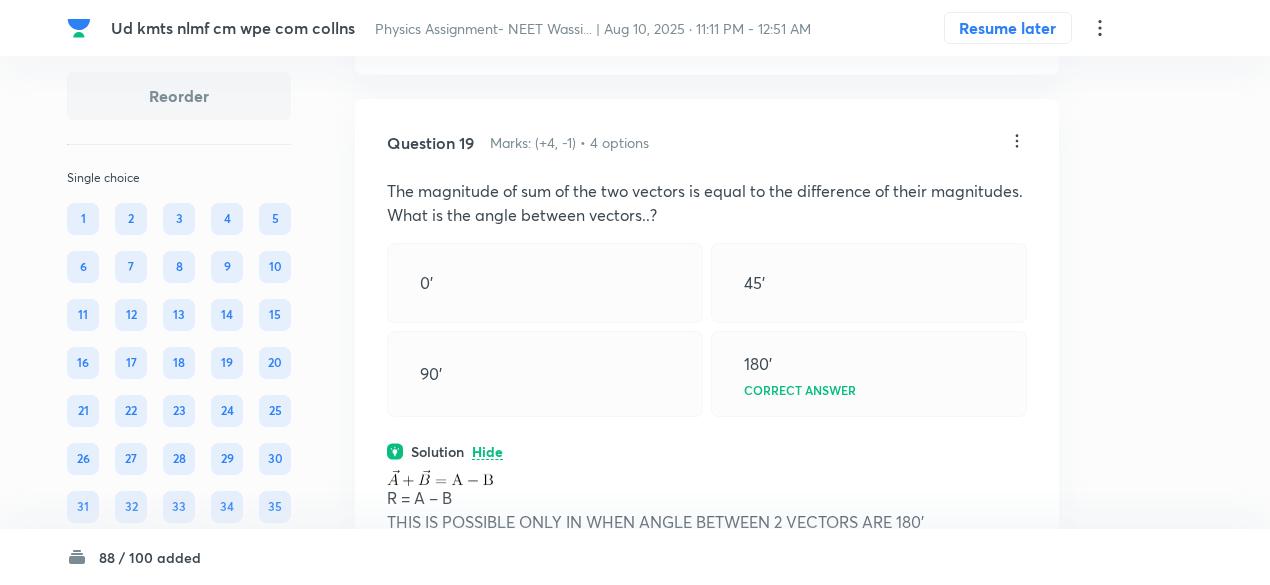 click 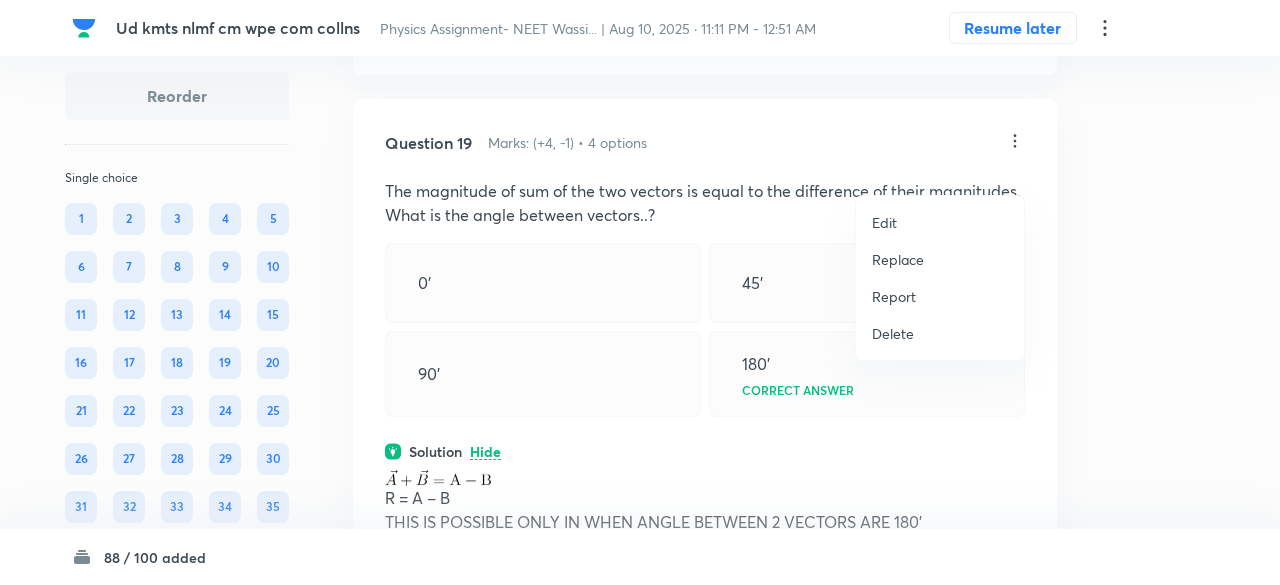 click on "Replace" at bounding box center (898, 259) 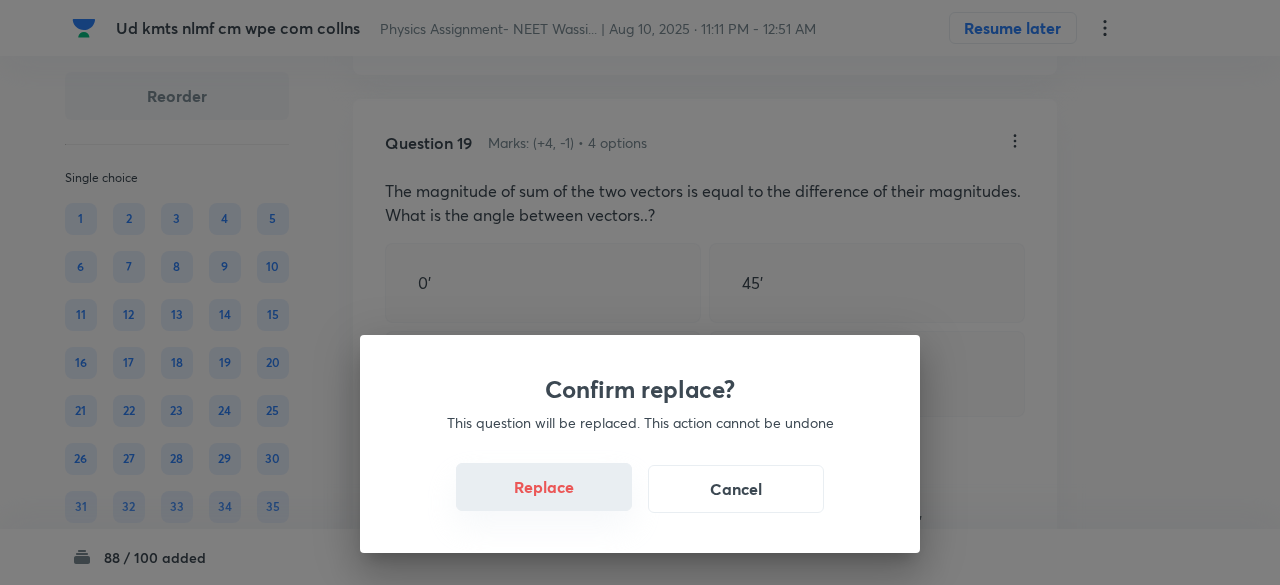click on "Replace" at bounding box center (544, 487) 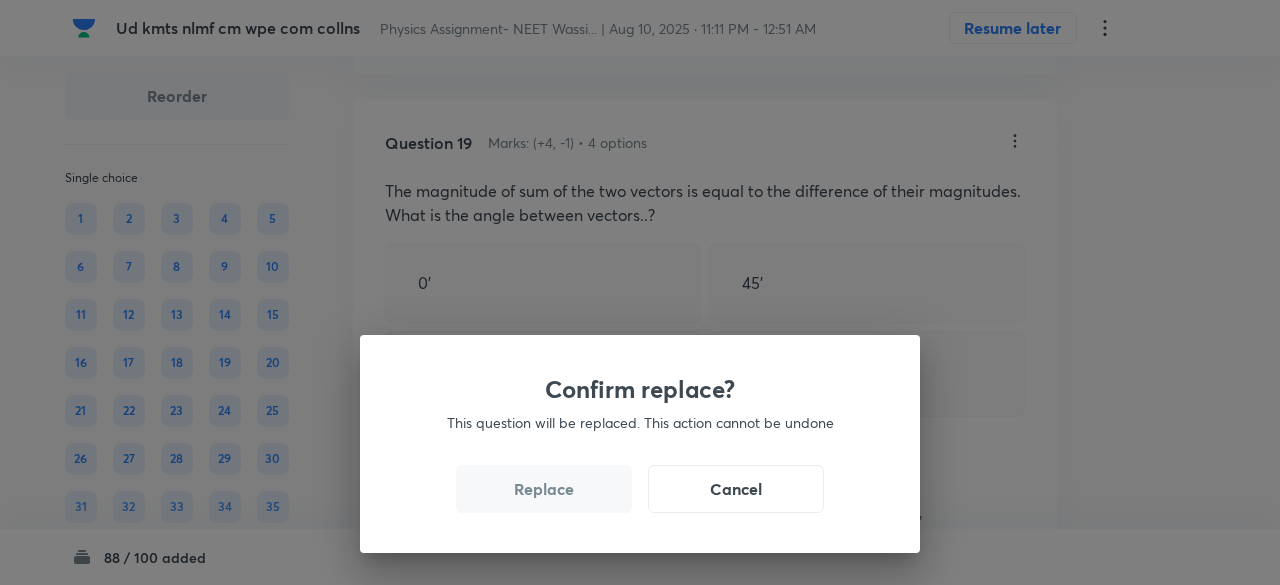 click on "Replace" at bounding box center [544, 489] 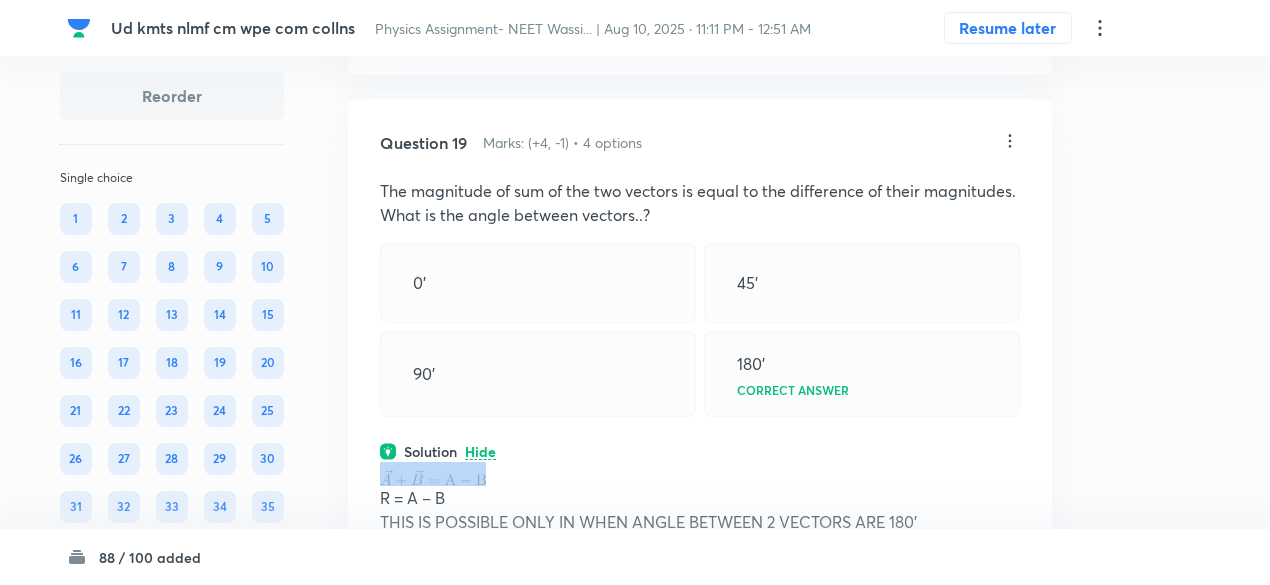 click at bounding box center [700, 474] 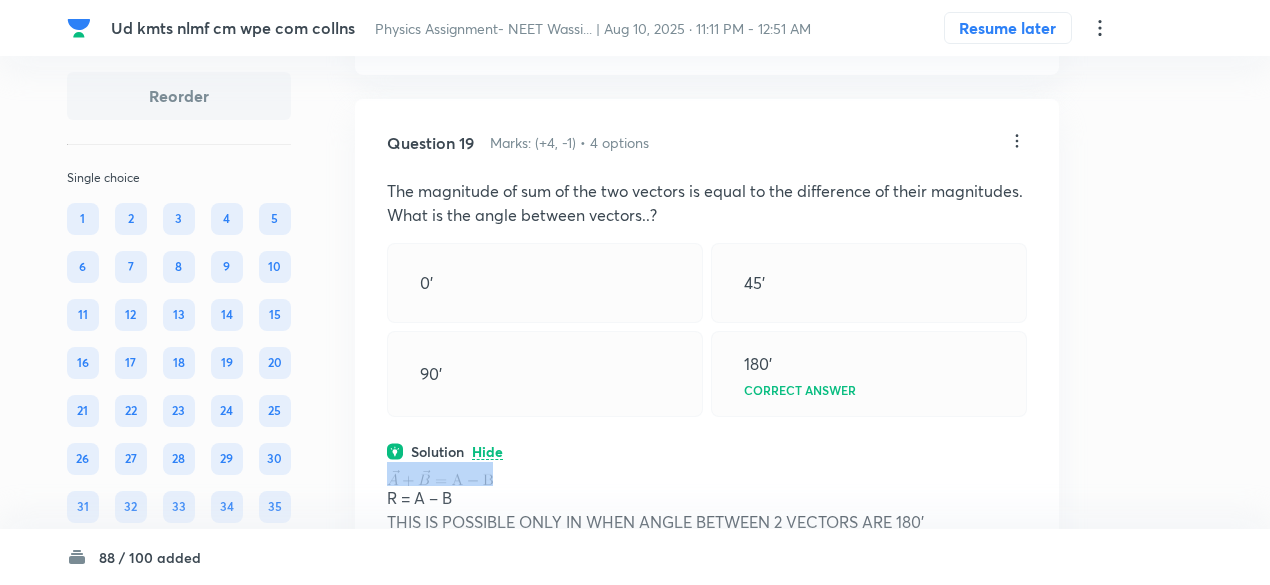 click at bounding box center (707, 474) 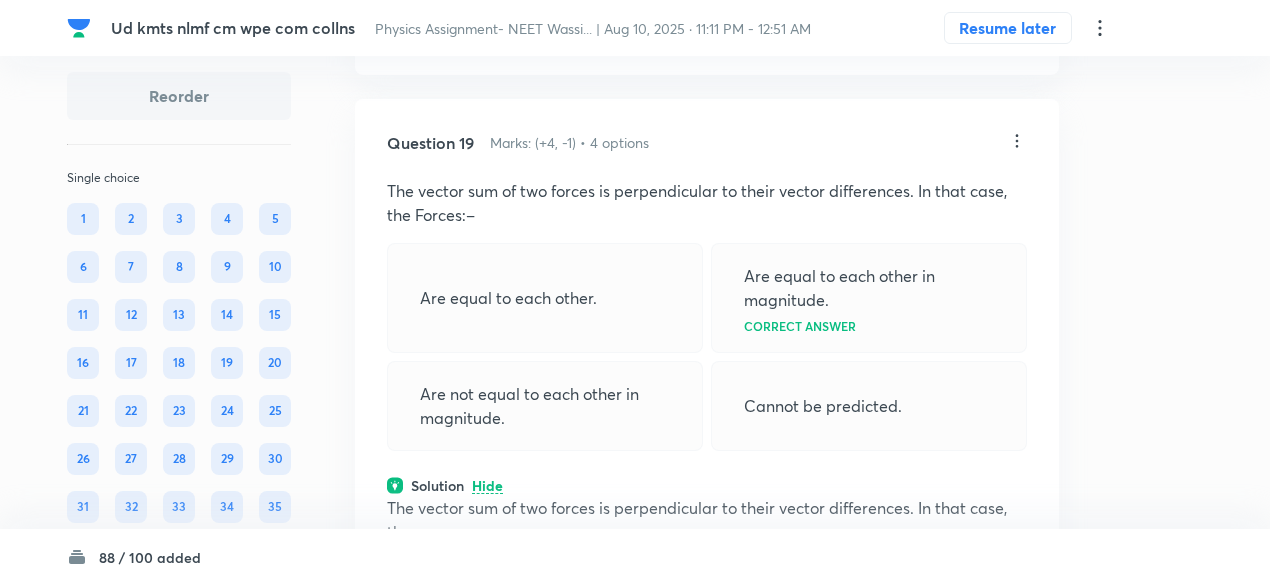 click on "Solution Hide" at bounding box center (707, 485) 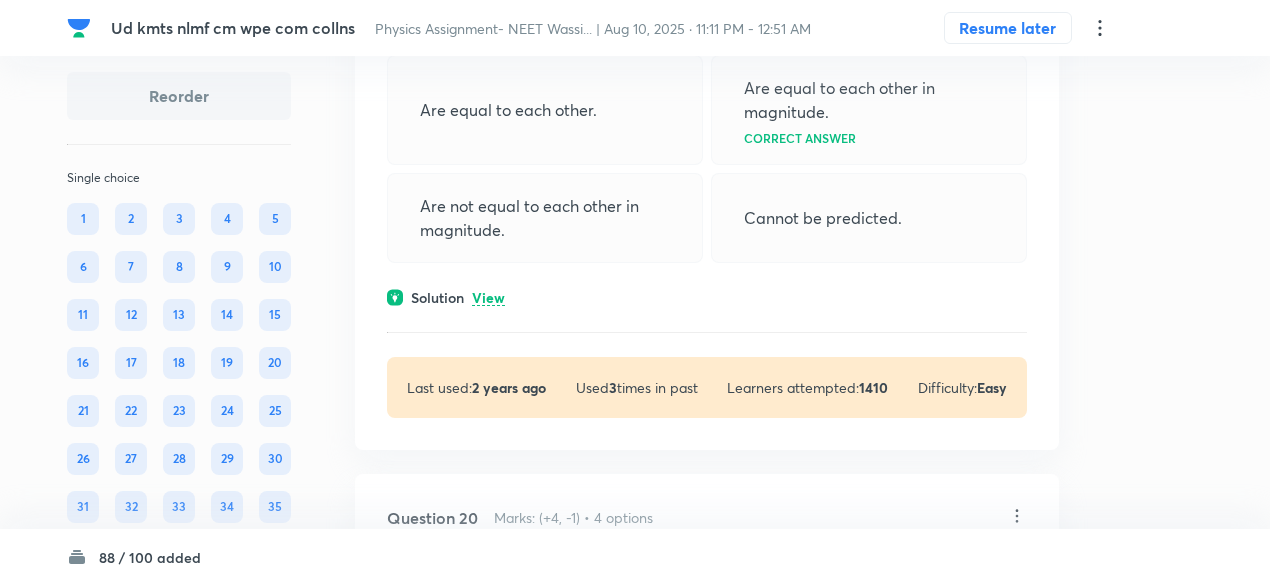 scroll, scrollTop: 10198, scrollLeft: 0, axis: vertical 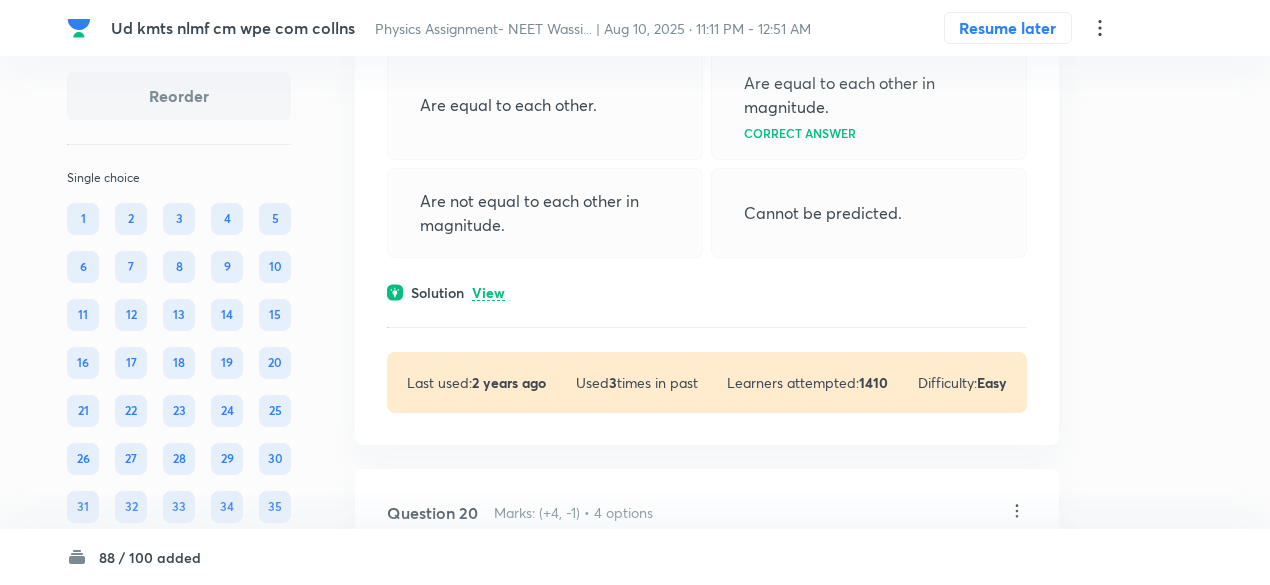 click on "View" at bounding box center [488, 293] 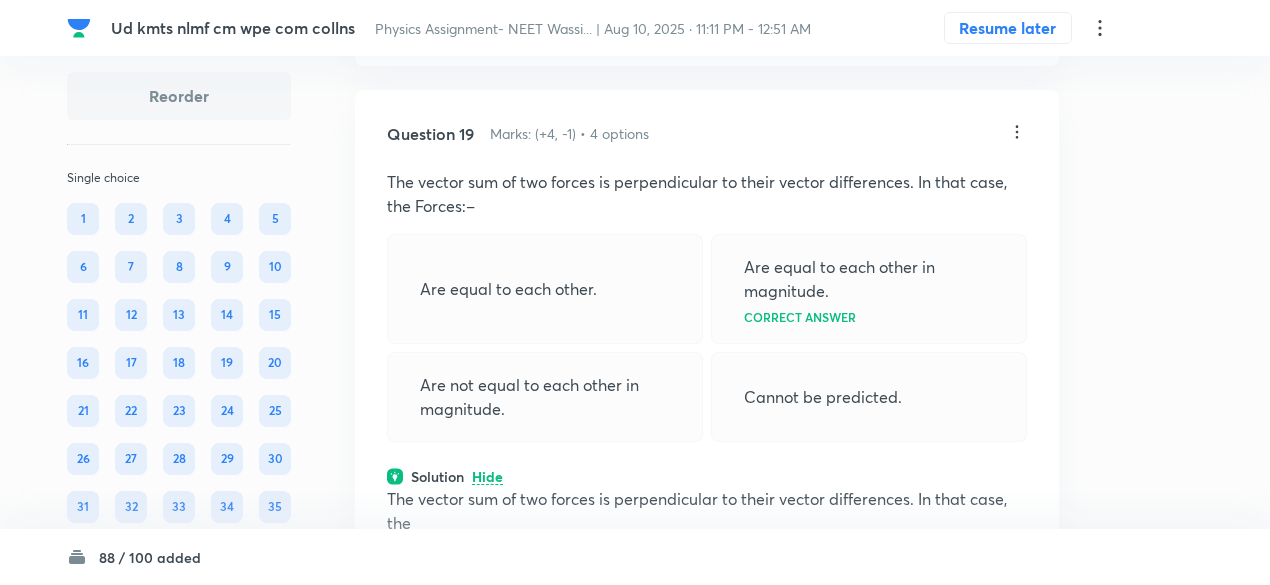 scroll, scrollTop: 10013, scrollLeft: 0, axis: vertical 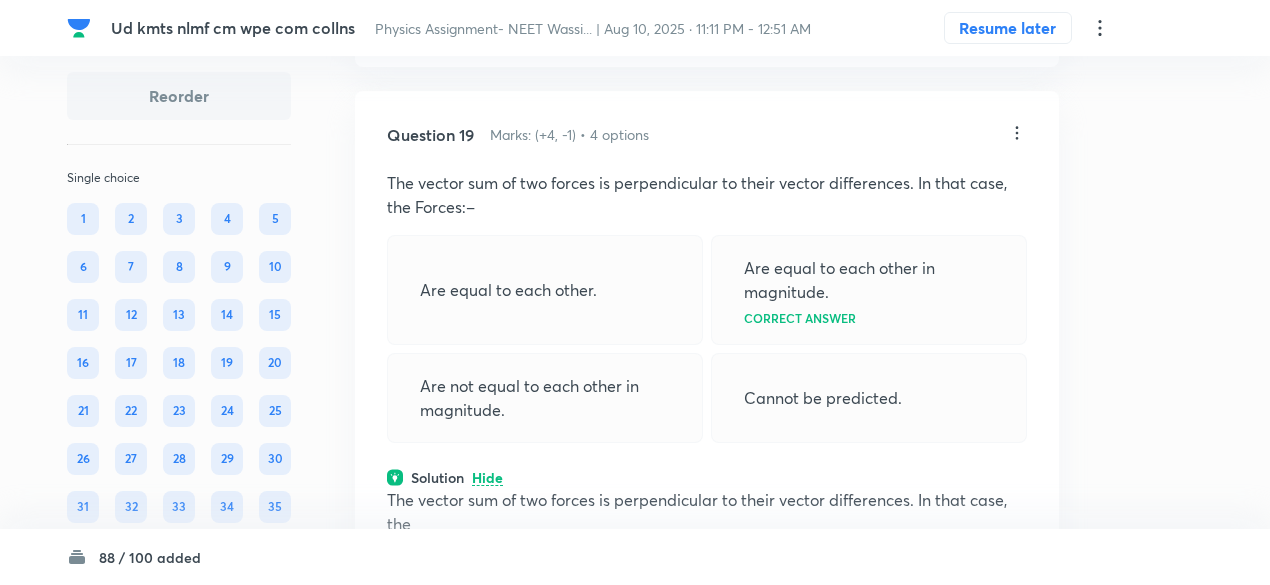 click 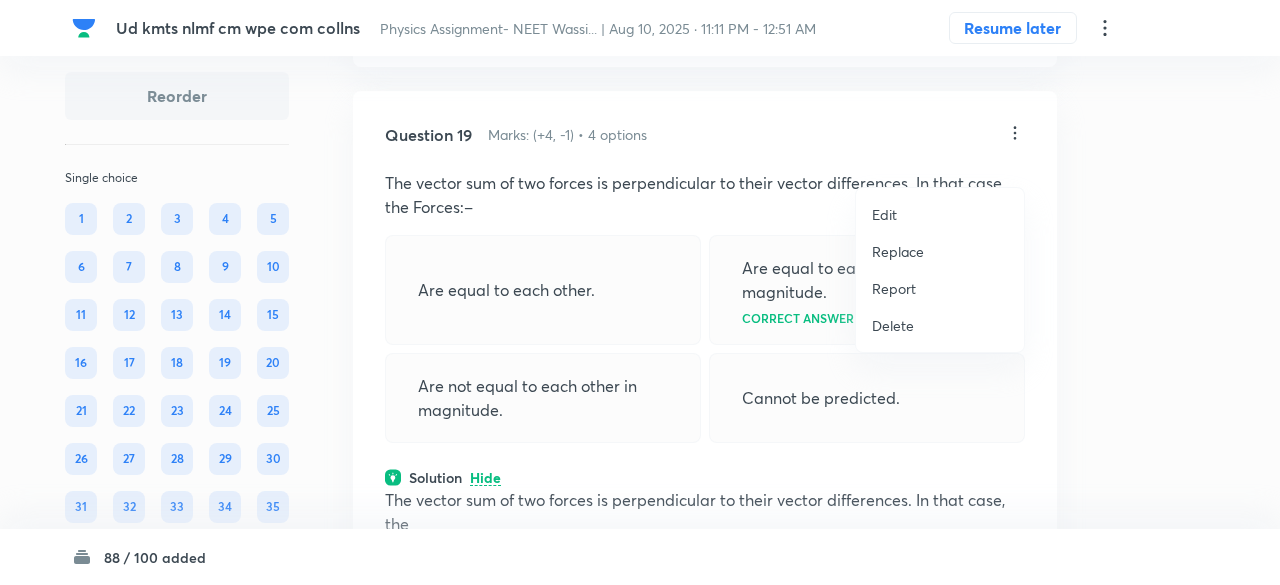 click on "Replace" at bounding box center [898, 251] 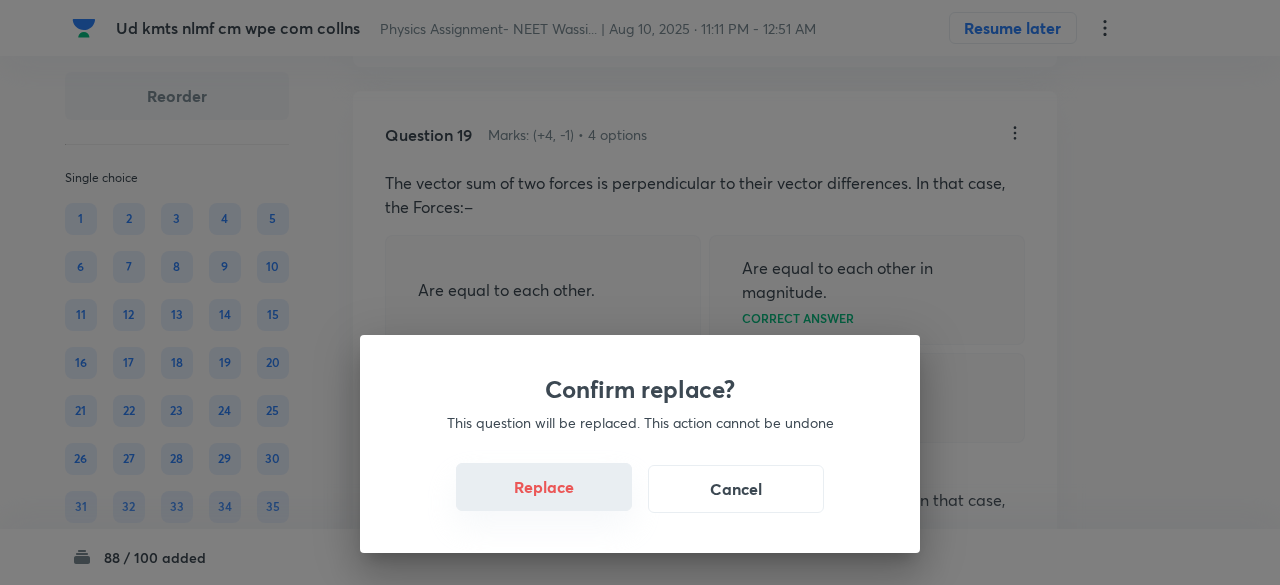 click on "Replace" at bounding box center [544, 487] 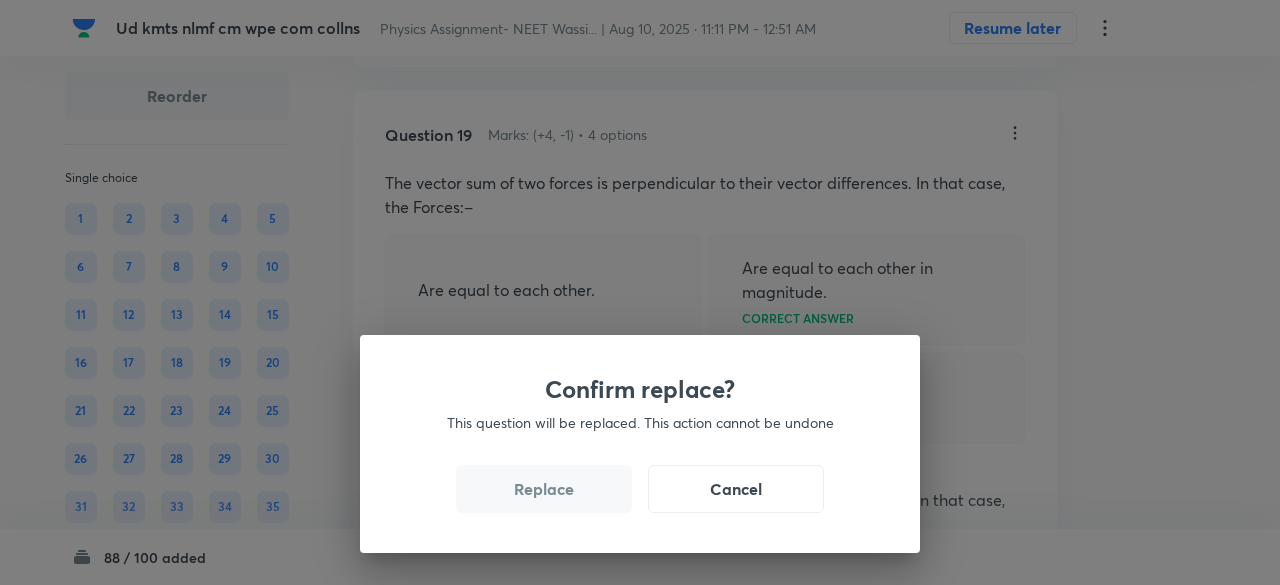 click on "Replace" at bounding box center [544, 489] 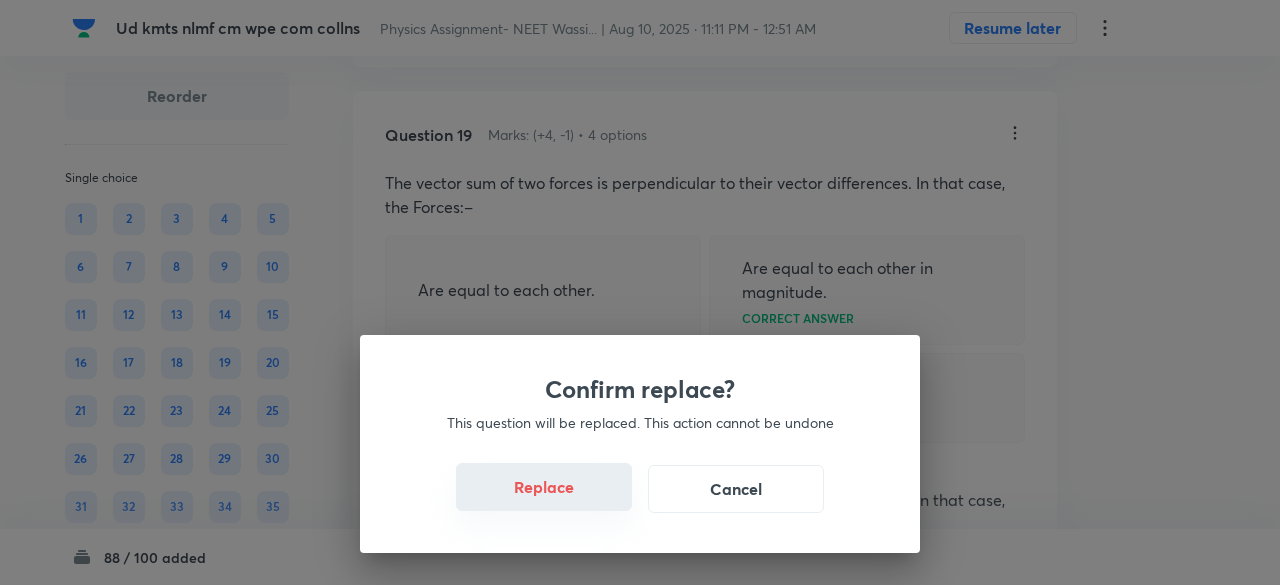 click on "Replace" at bounding box center [544, 487] 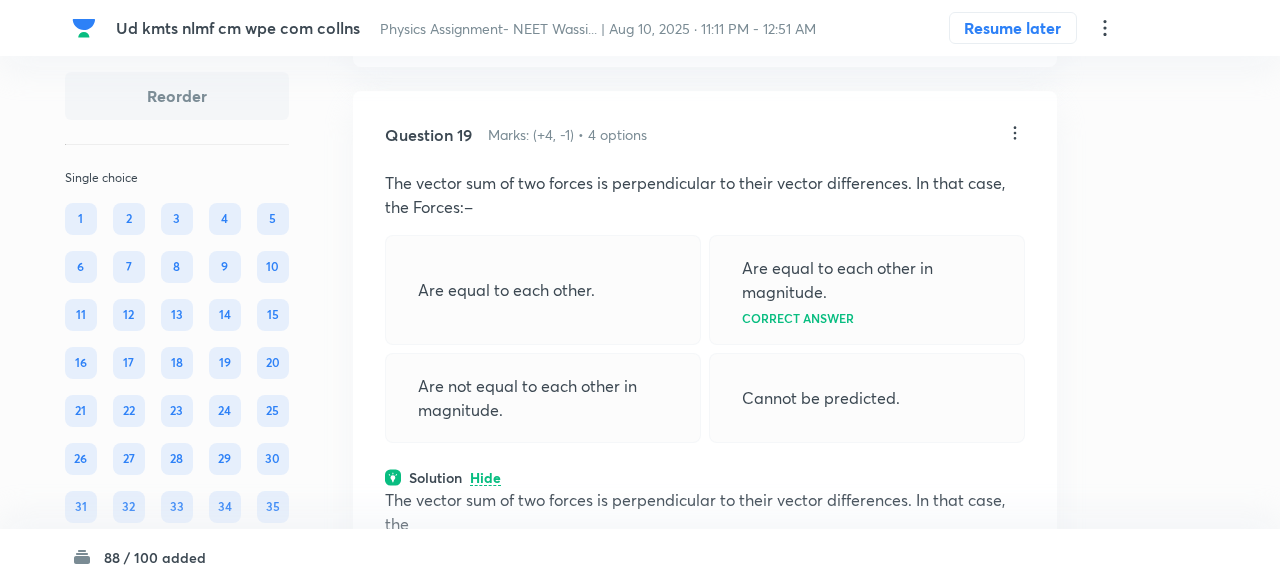 click on "Confirm replace? This question will be replaced. This action cannot be undone Replace Cancel" at bounding box center [640, 292] 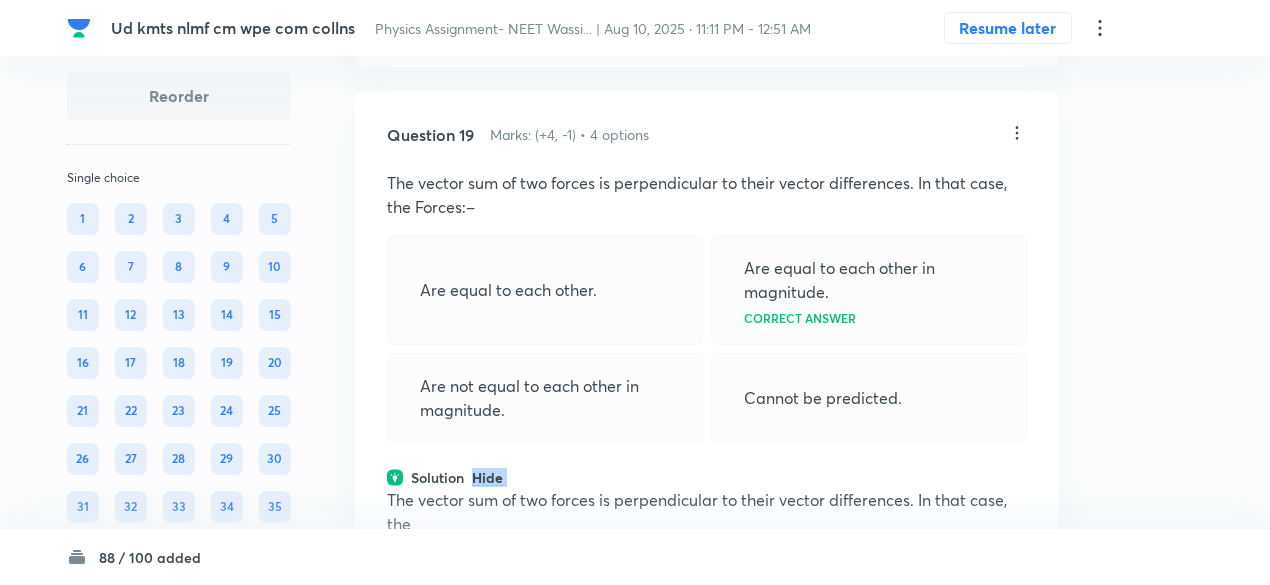 click on "Solution Hide" at bounding box center [707, 477] 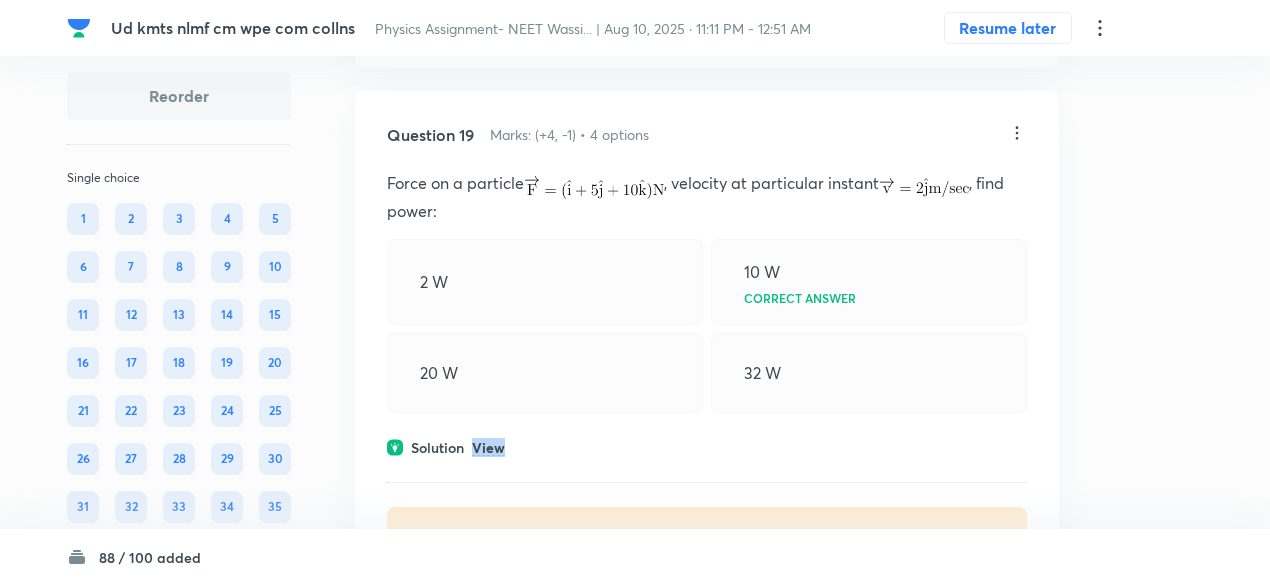 click on "View" at bounding box center (488, 448) 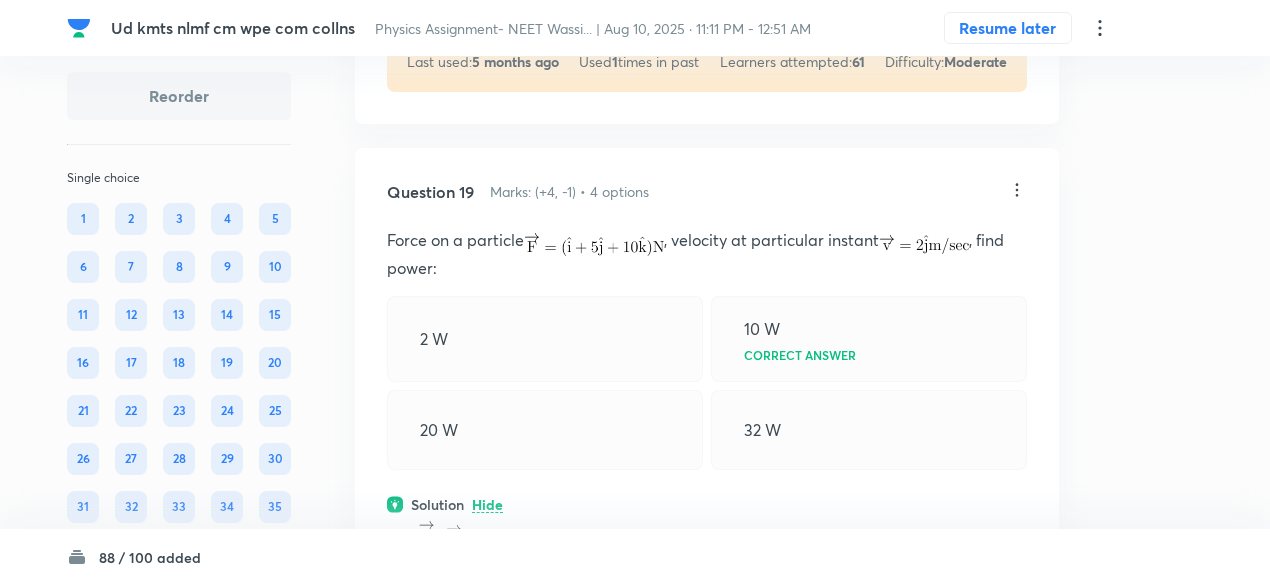 scroll, scrollTop: 9917, scrollLeft: 0, axis: vertical 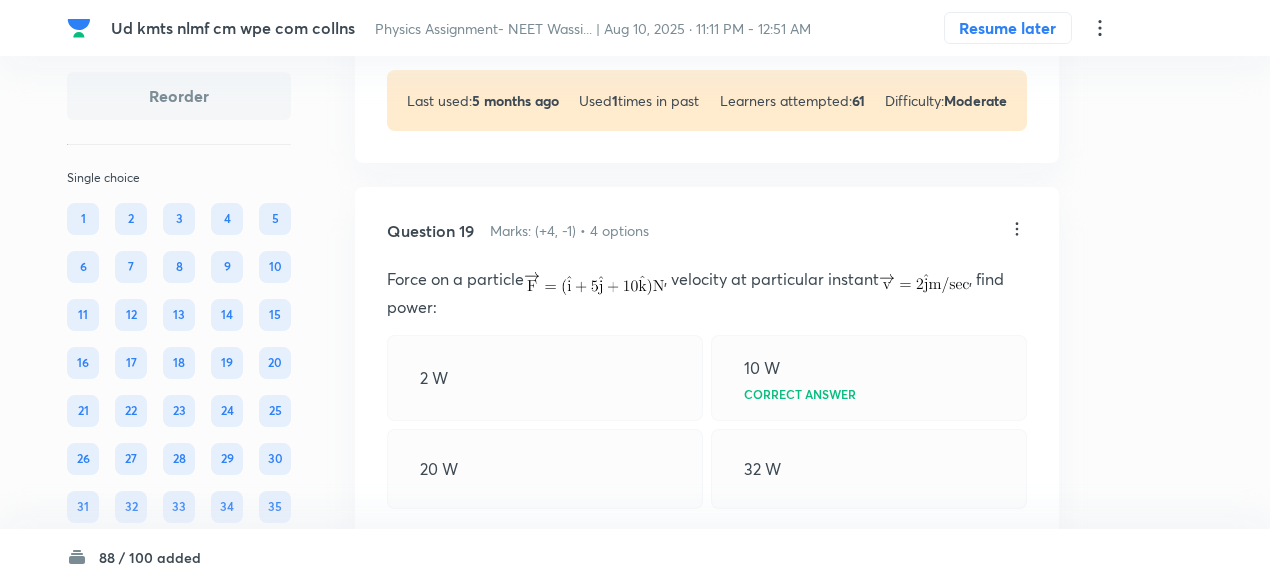 click 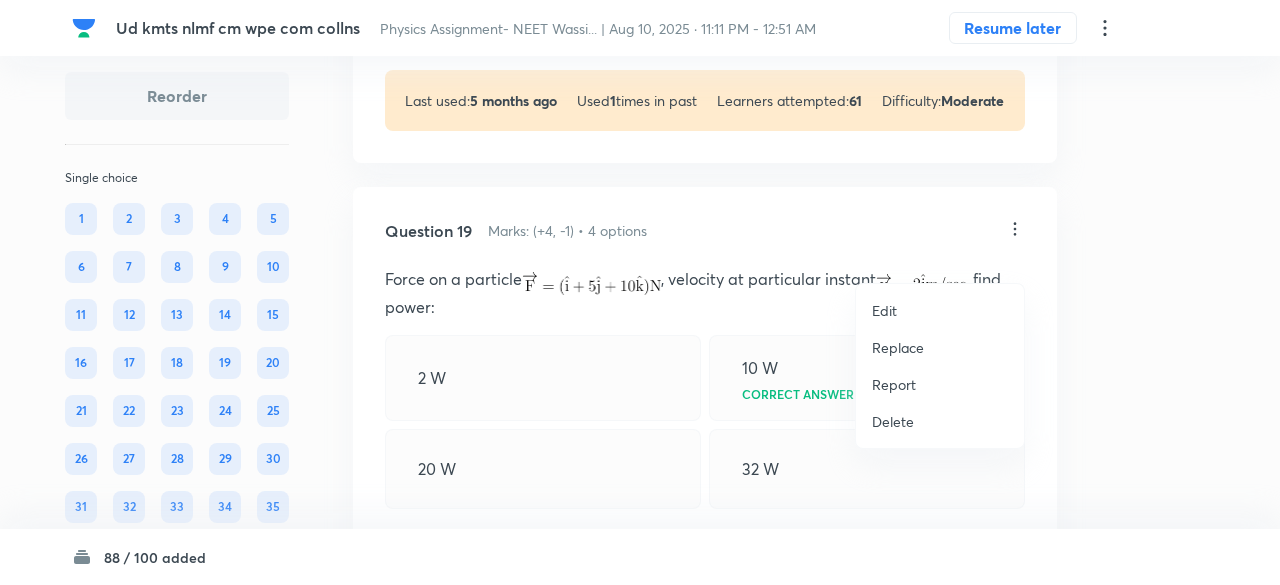 click on "Replace" at bounding box center [898, 347] 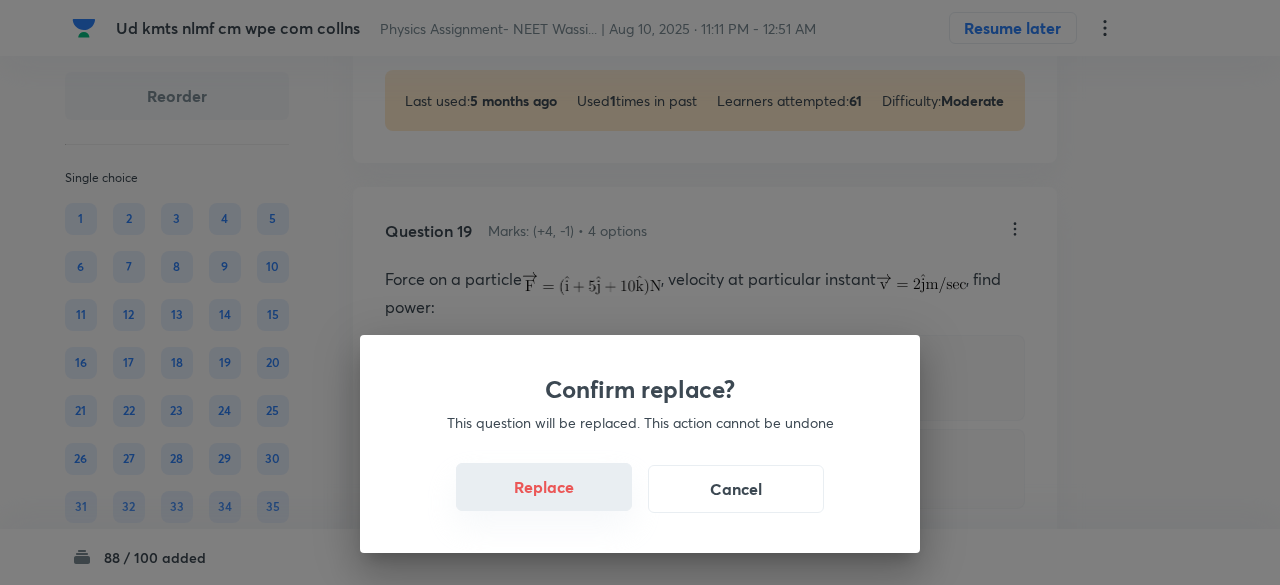 click on "Replace" at bounding box center (544, 487) 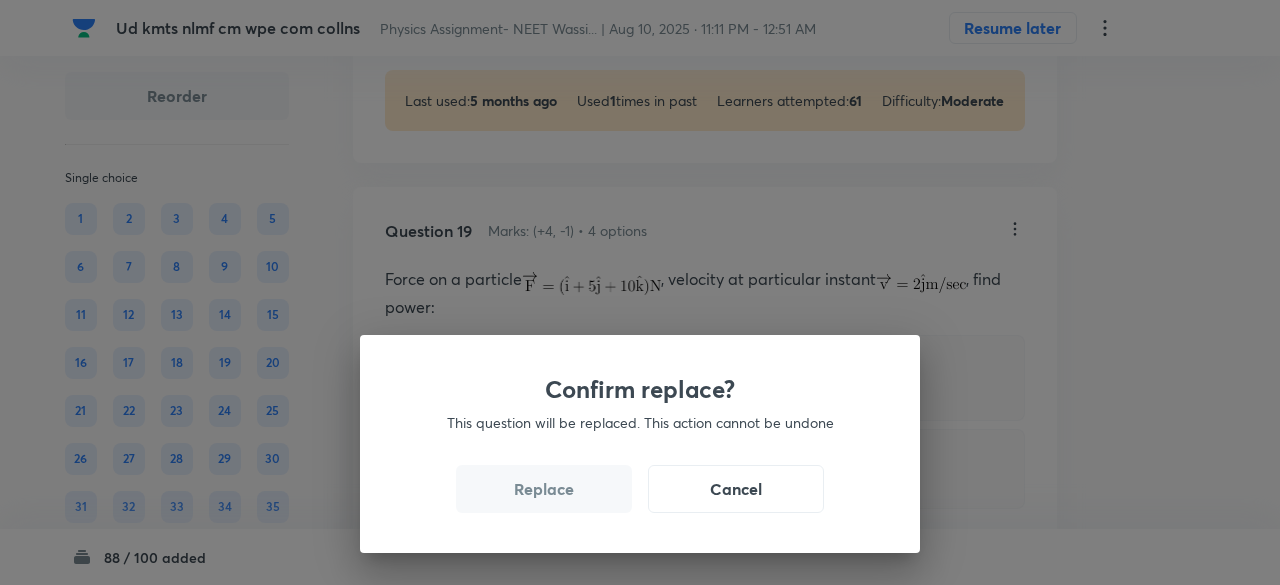 click on "Replace" at bounding box center [544, 489] 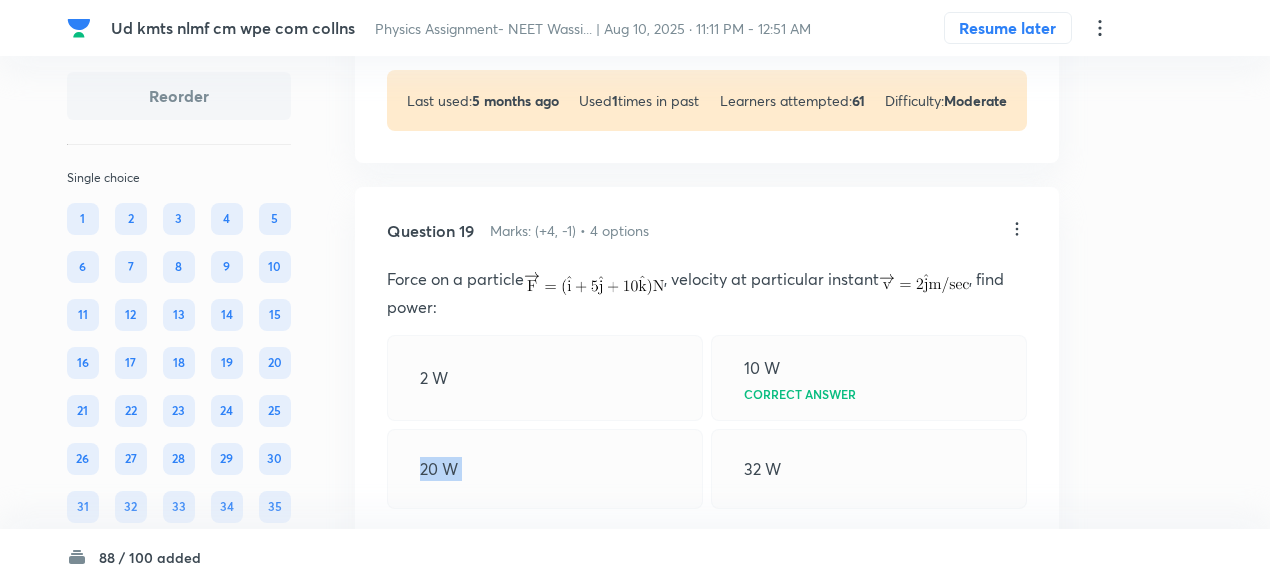 click on "20 W" at bounding box center (545, 469) 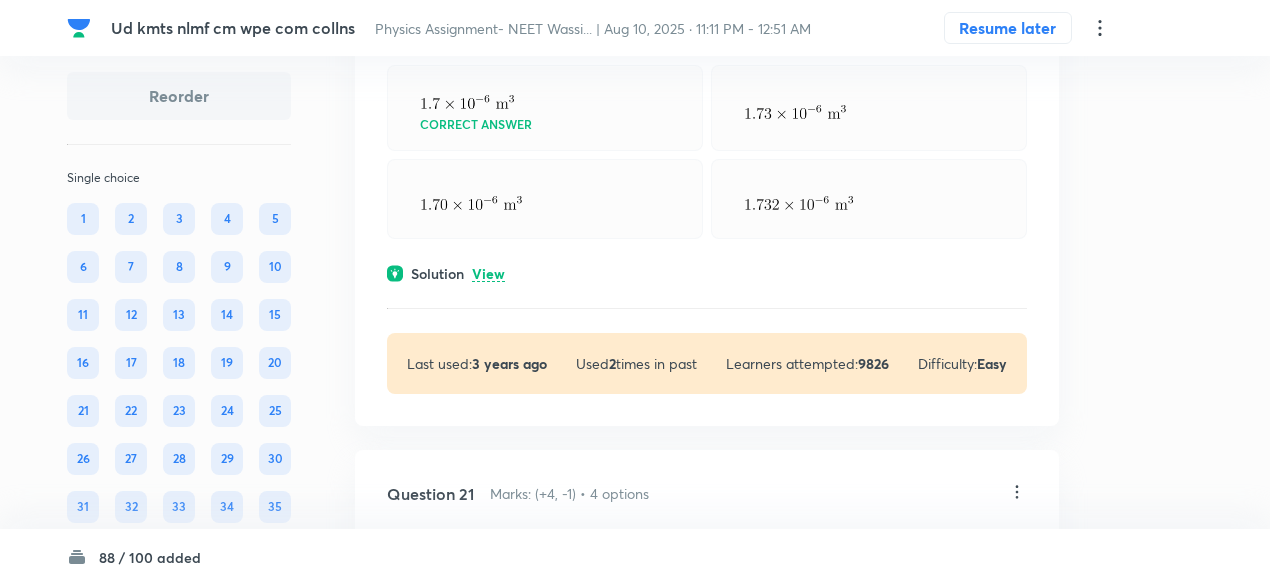 scroll, scrollTop: 10907, scrollLeft: 0, axis: vertical 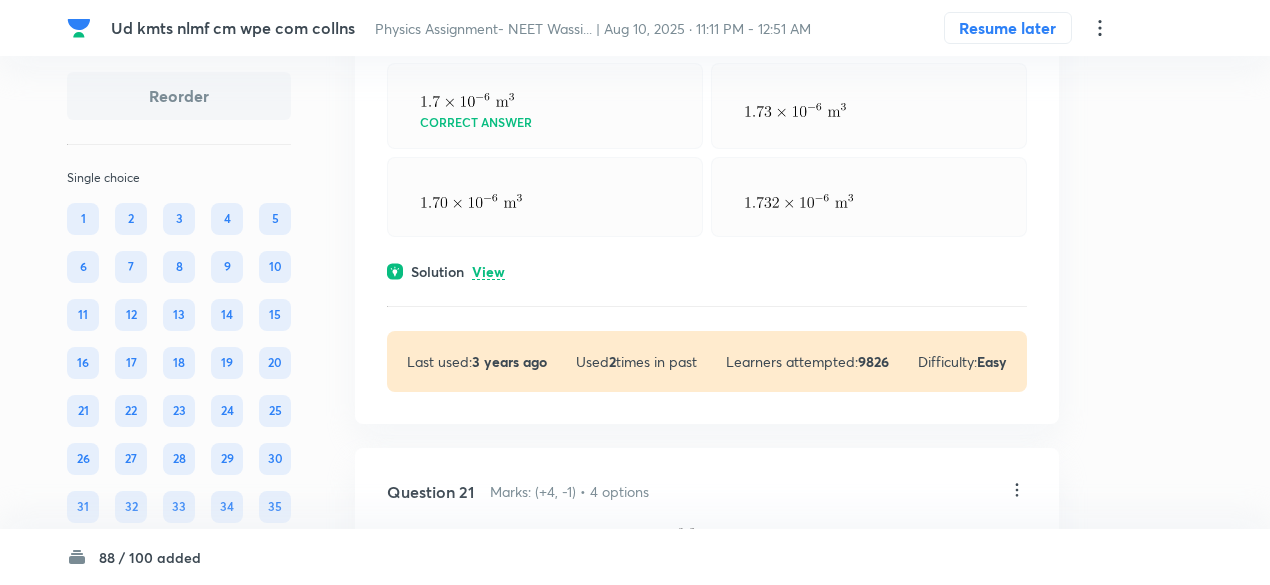 click on "Solution View" at bounding box center (707, 271) 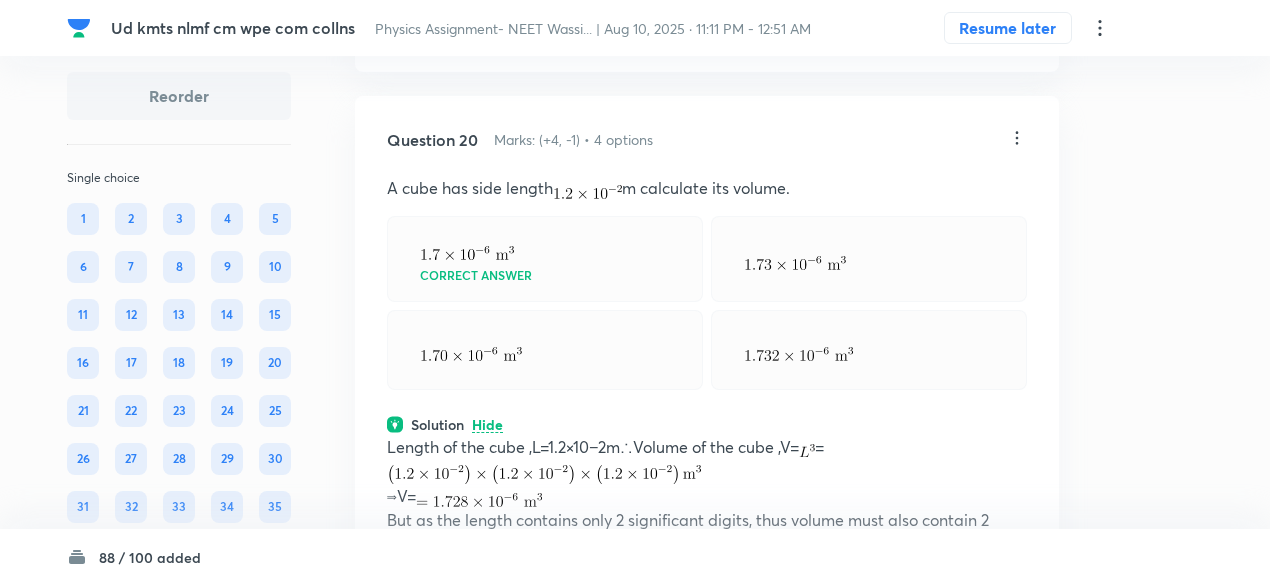 scroll, scrollTop: 10753, scrollLeft: 0, axis: vertical 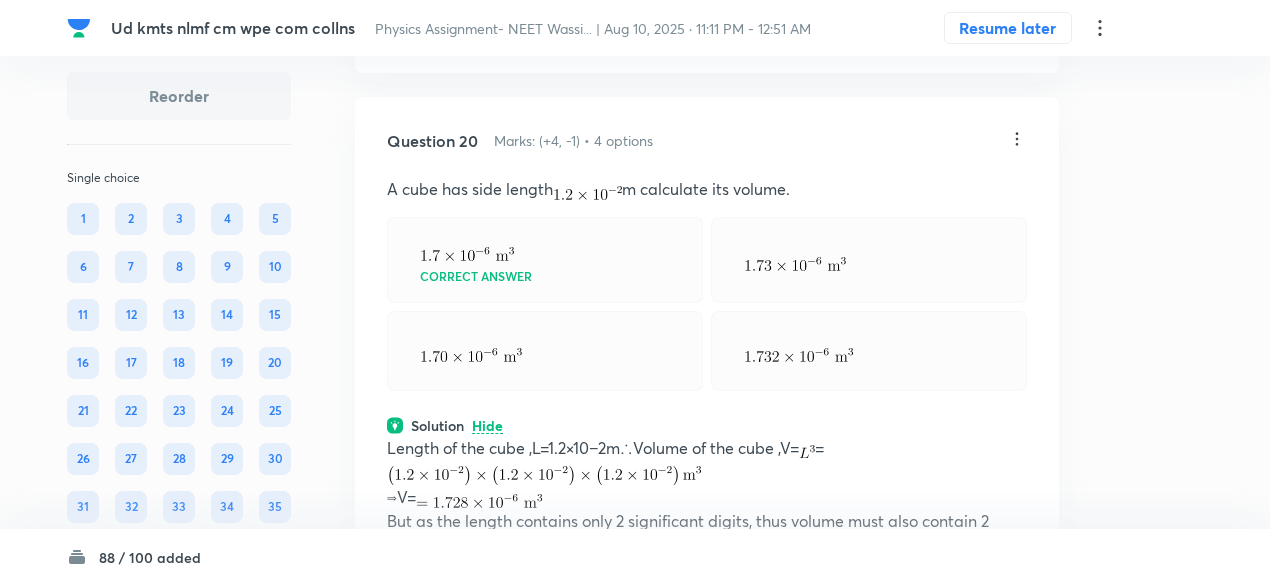 click 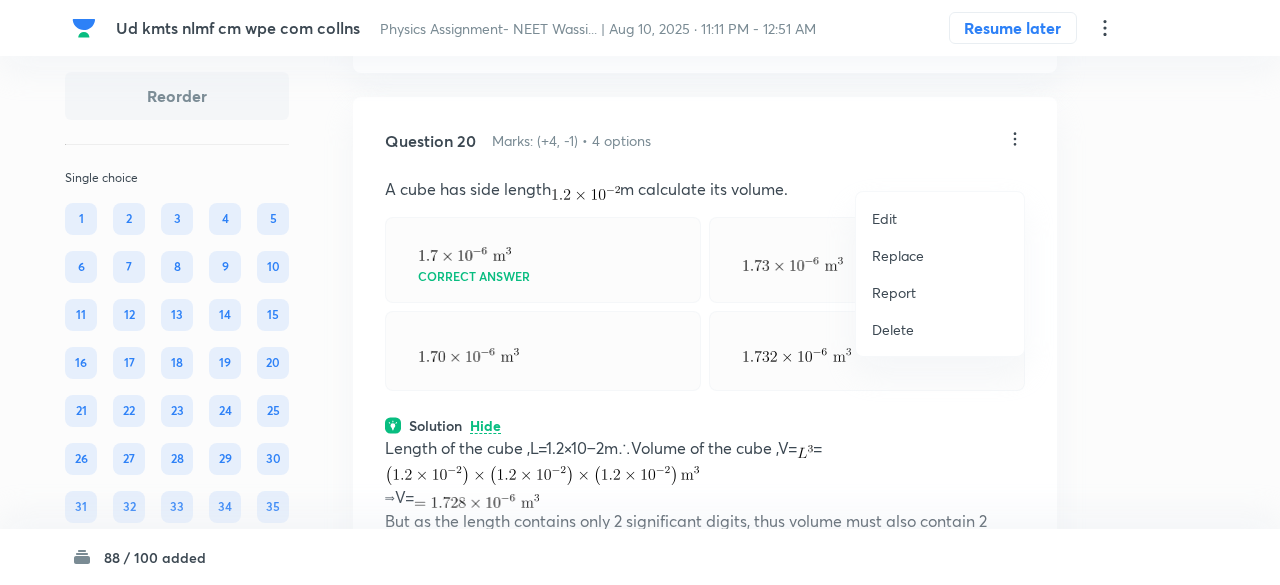 click on "Replace" at bounding box center [898, 255] 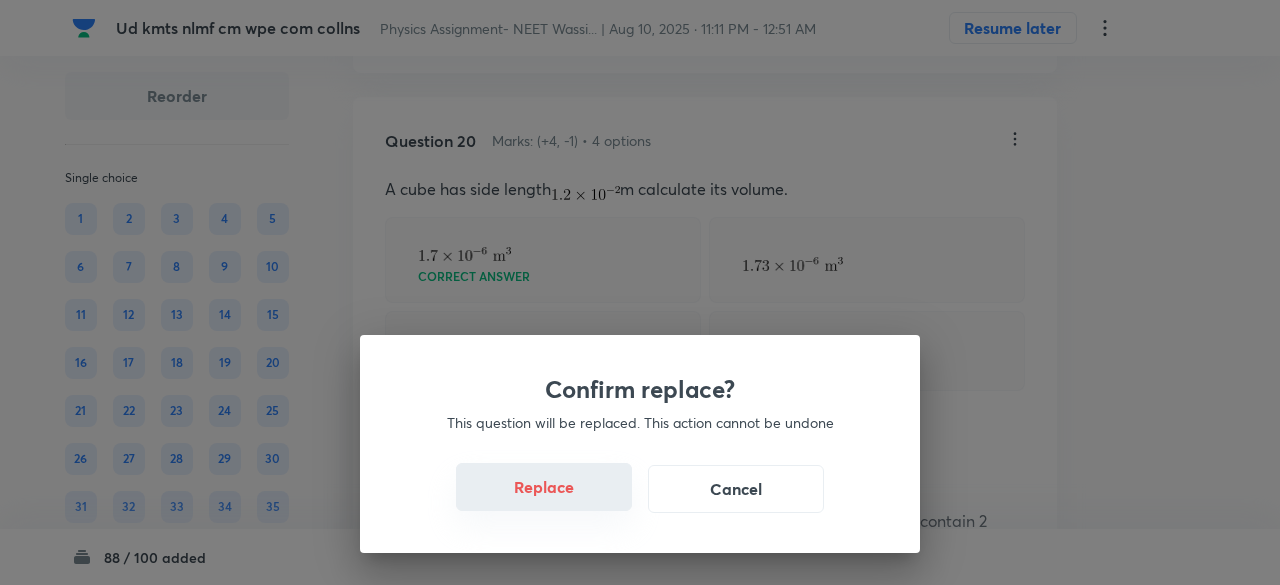 click on "Replace" at bounding box center [544, 487] 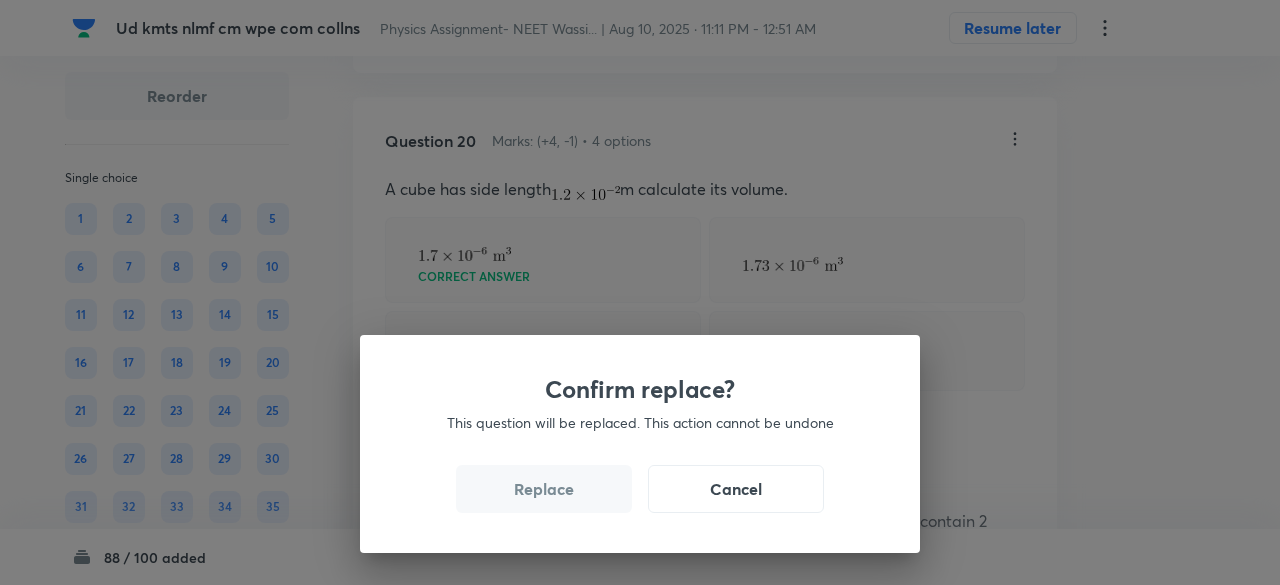 click on "Replace" at bounding box center (544, 489) 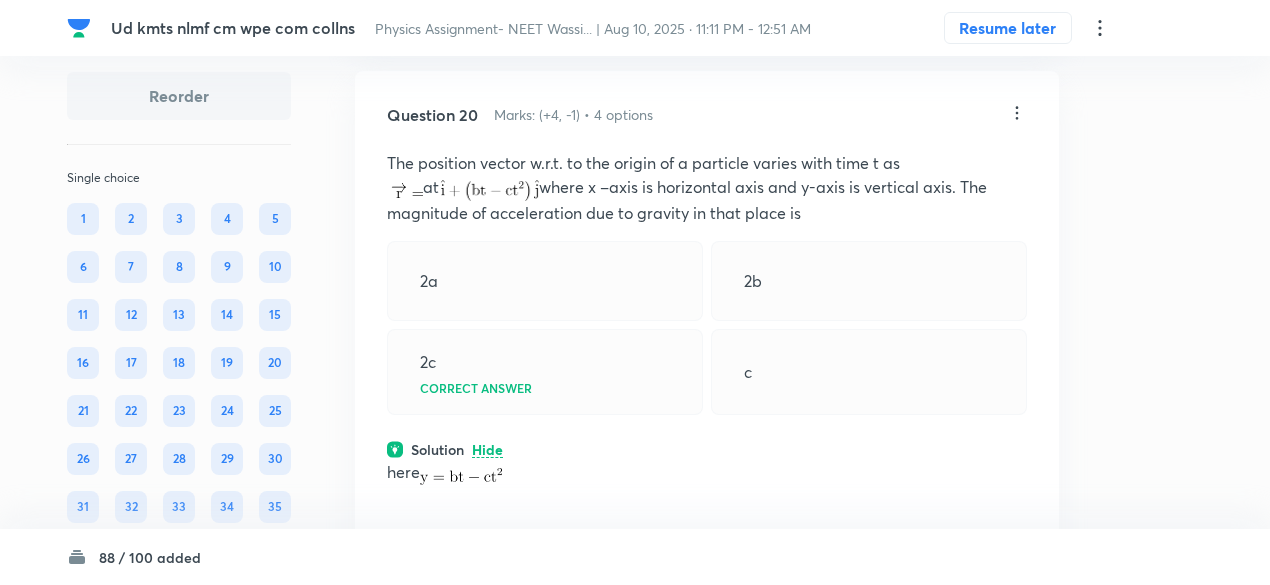 scroll, scrollTop: 10777, scrollLeft: 0, axis: vertical 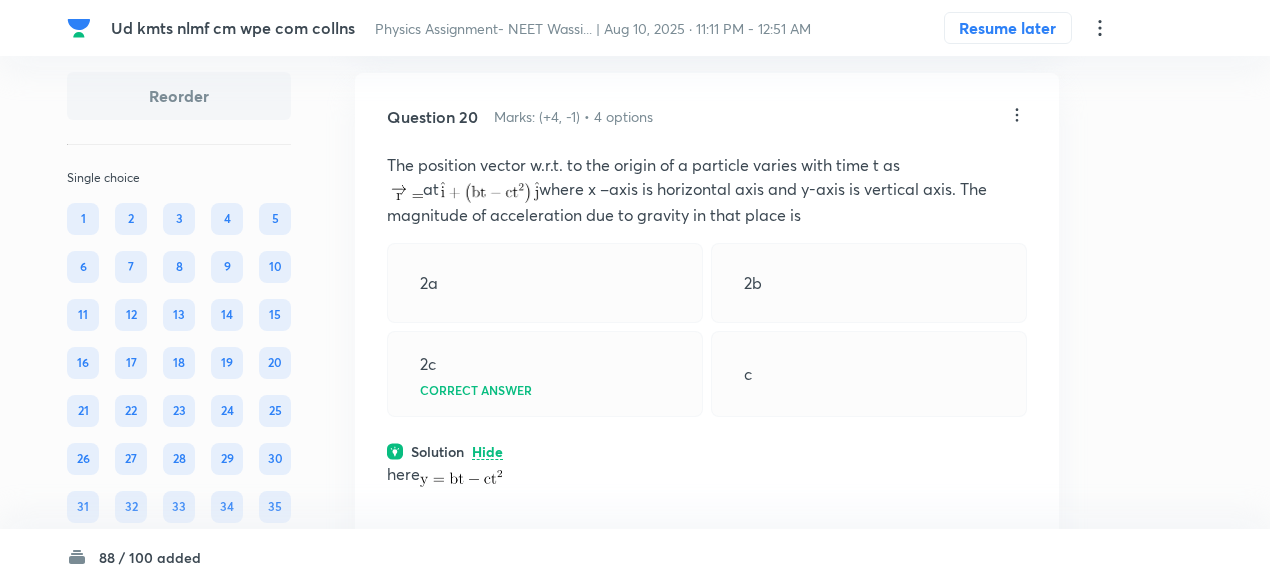 click 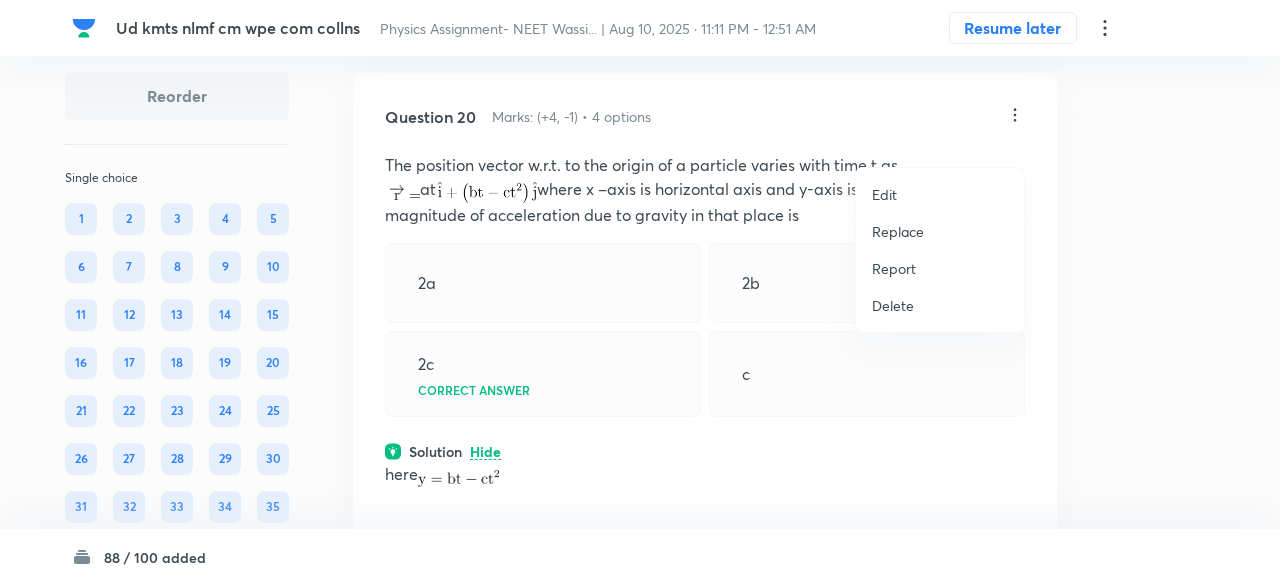 click on "Replace" at bounding box center [898, 231] 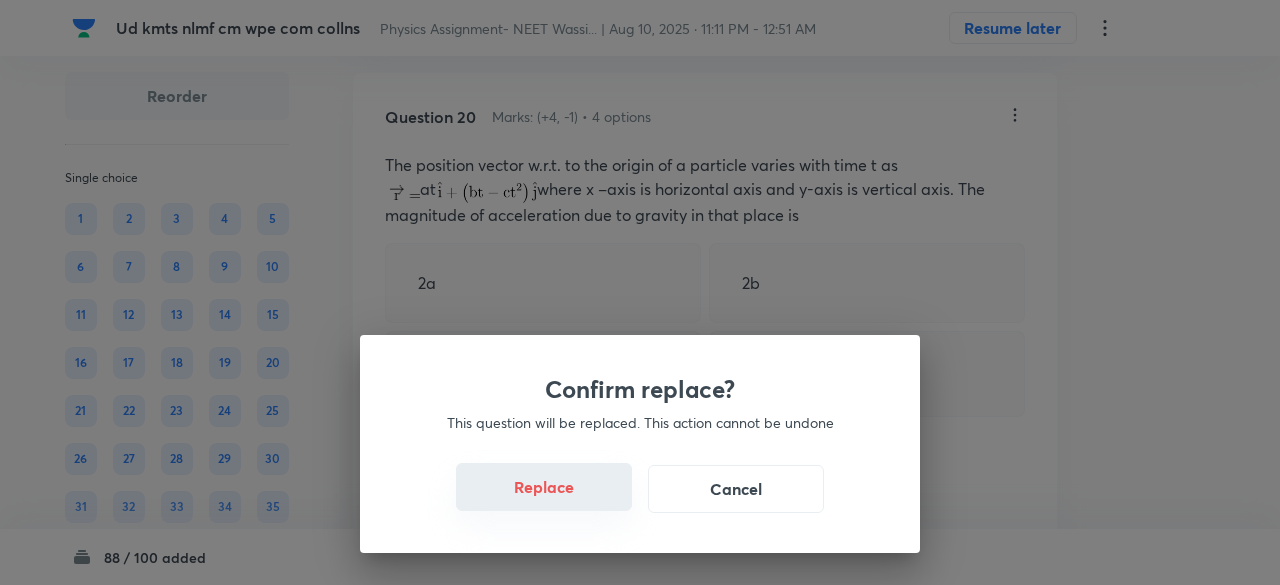 click on "Replace" at bounding box center (544, 487) 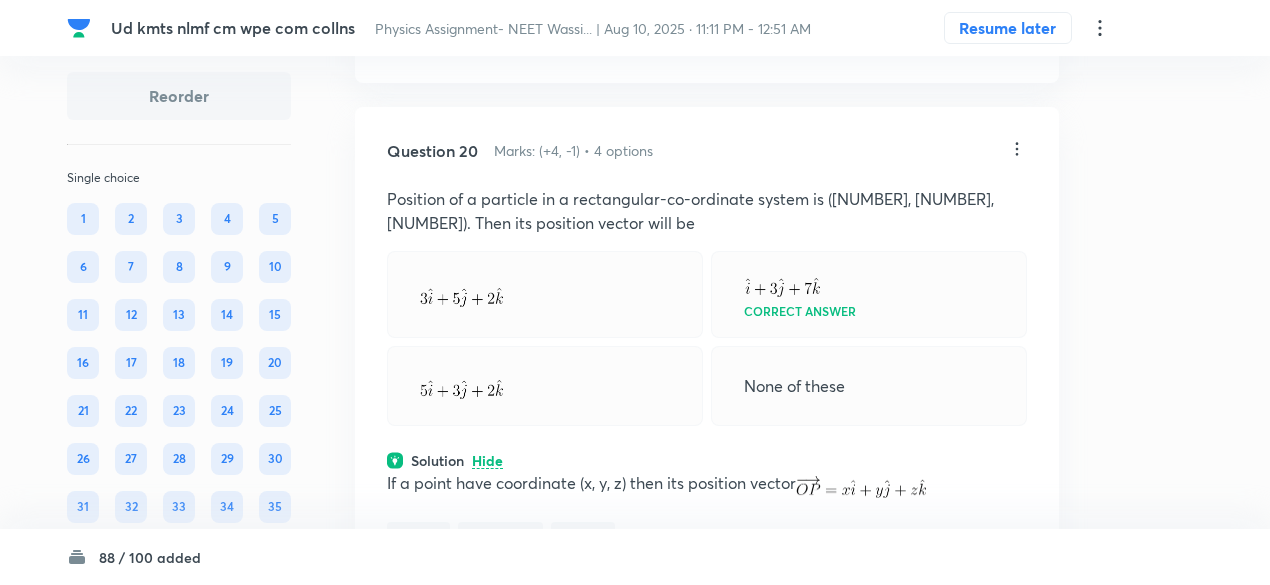 scroll, scrollTop: 10733, scrollLeft: 0, axis: vertical 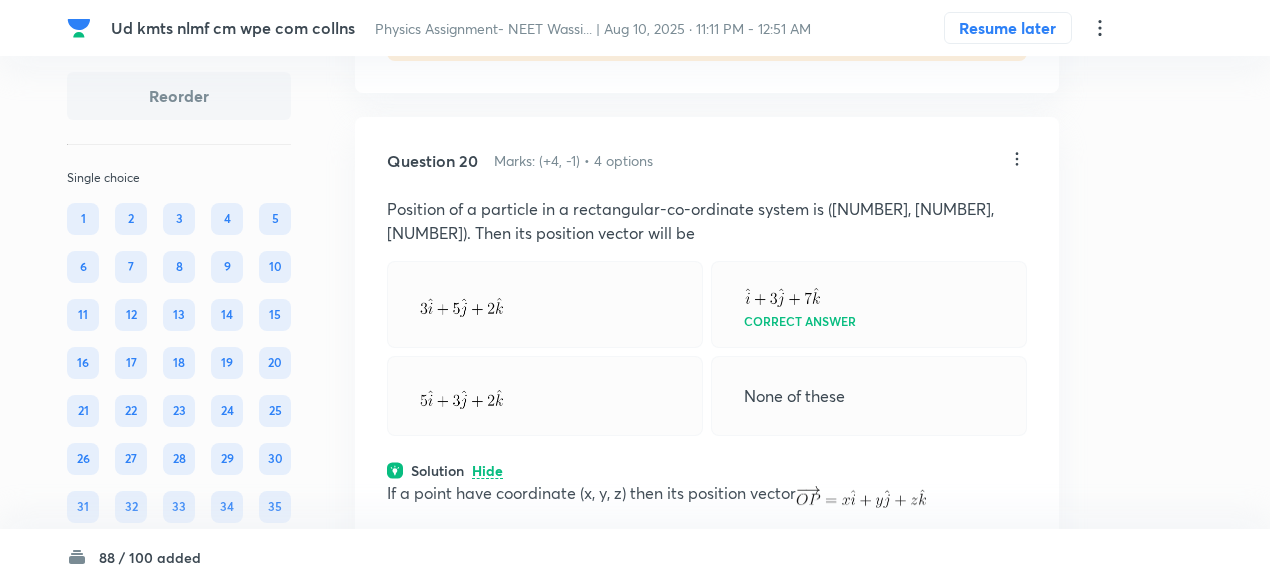 click 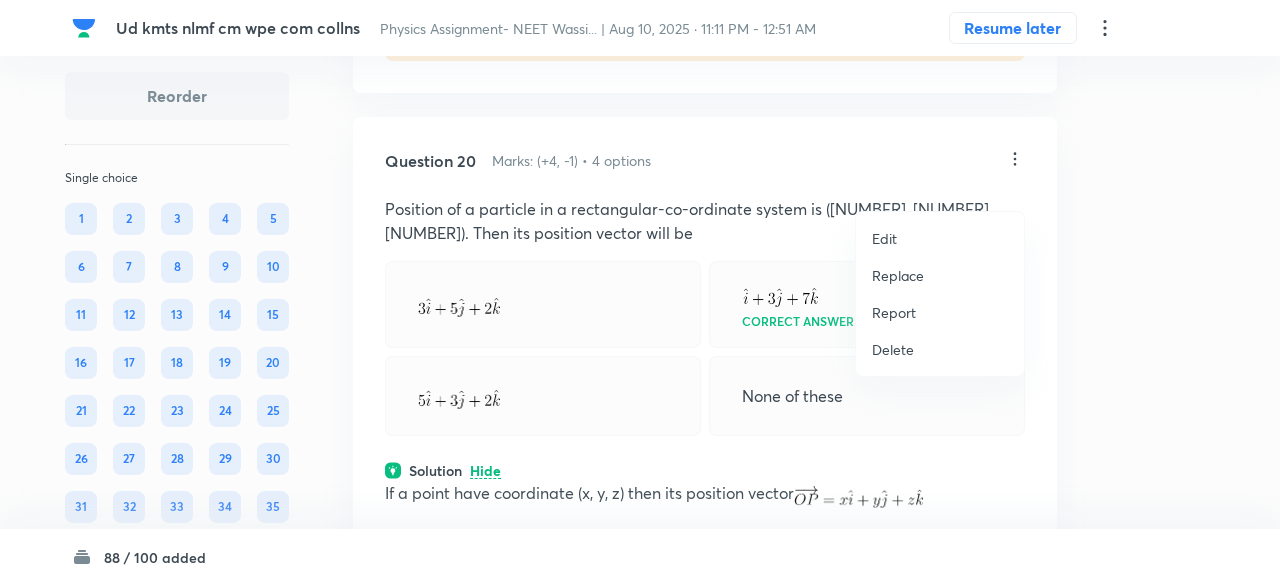 click on "Replace" at bounding box center (898, 275) 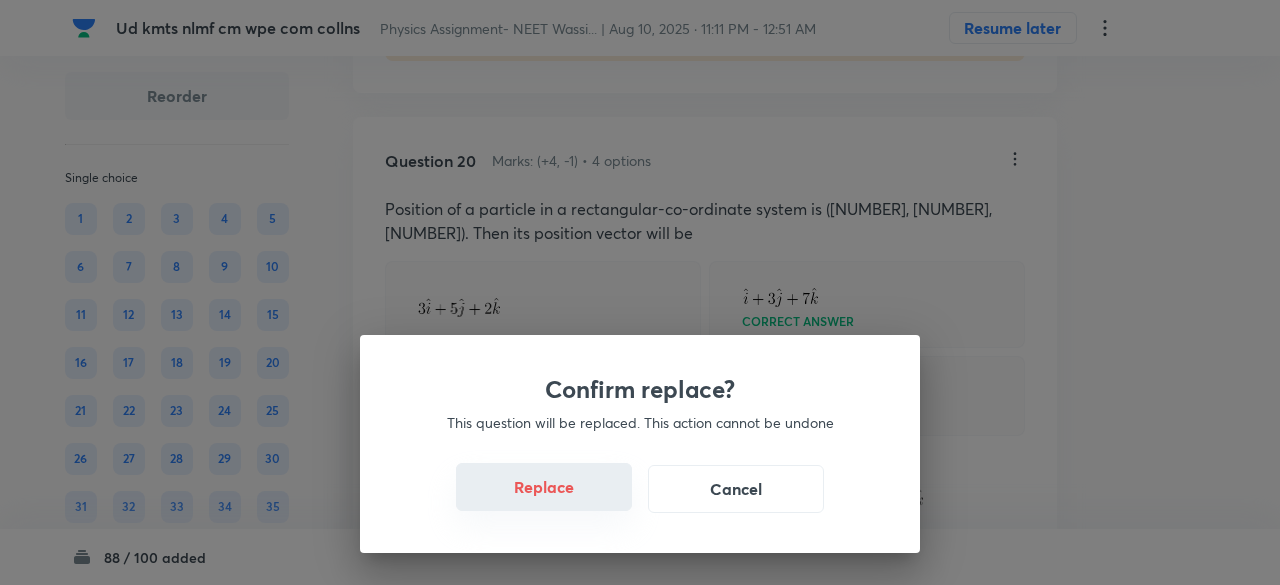 click on "Replace" at bounding box center [544, 487] 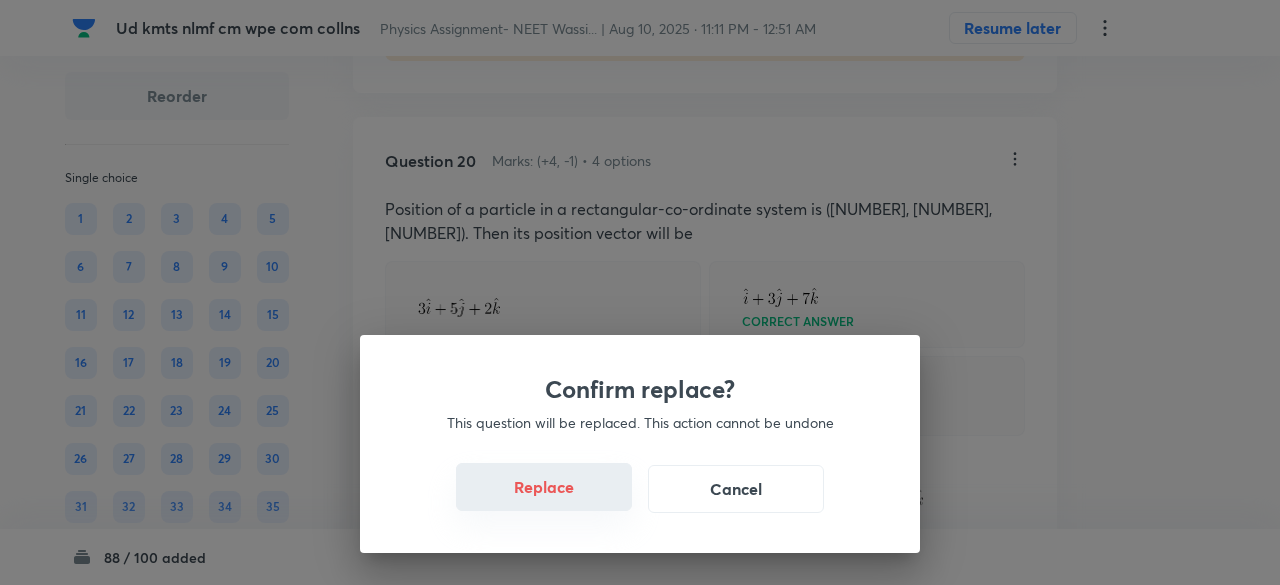 click on "Replace" at bounding box center (544, 487) 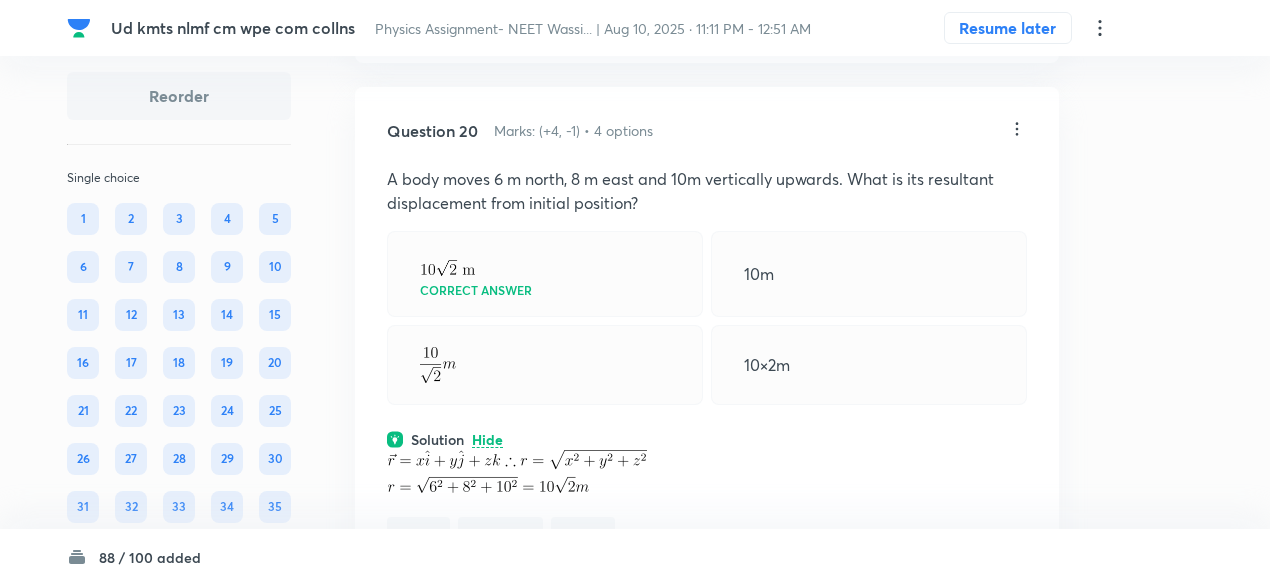 scroll, scrollTop: 10762, scrollLeft: 0, axis: vertical 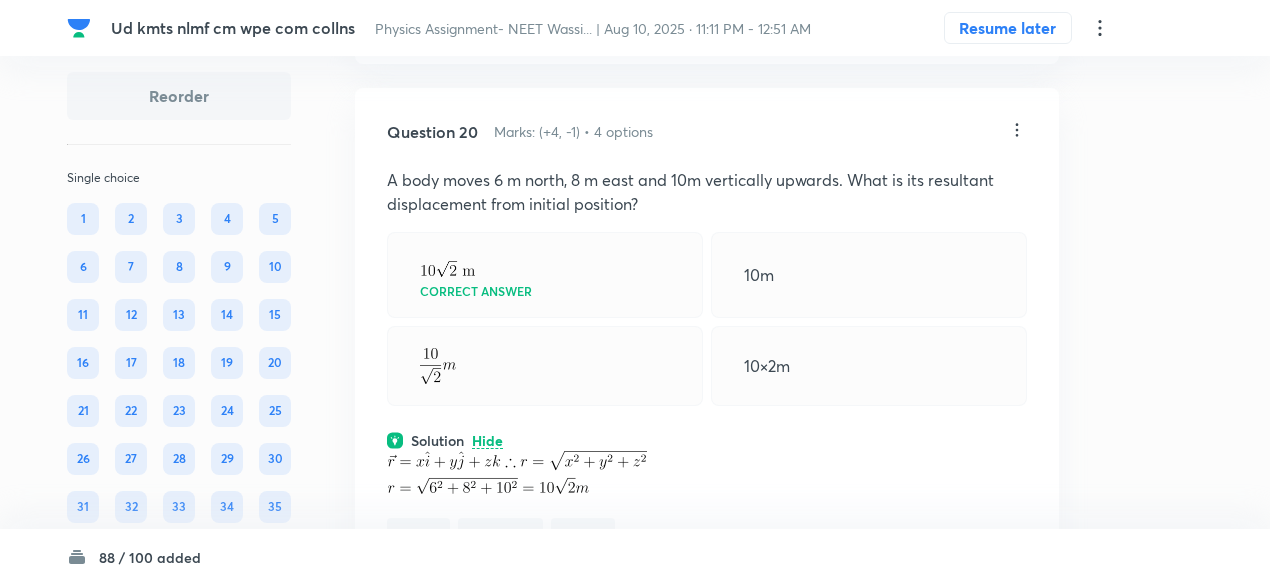 click 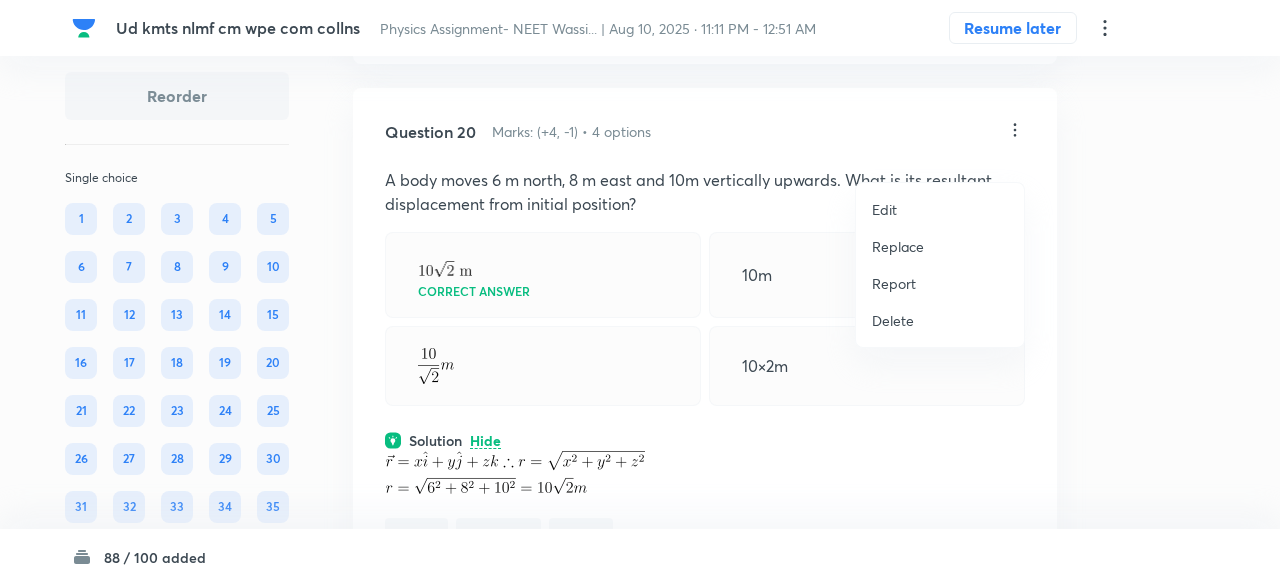 click on "Replace" at bounding box center [898, 246] 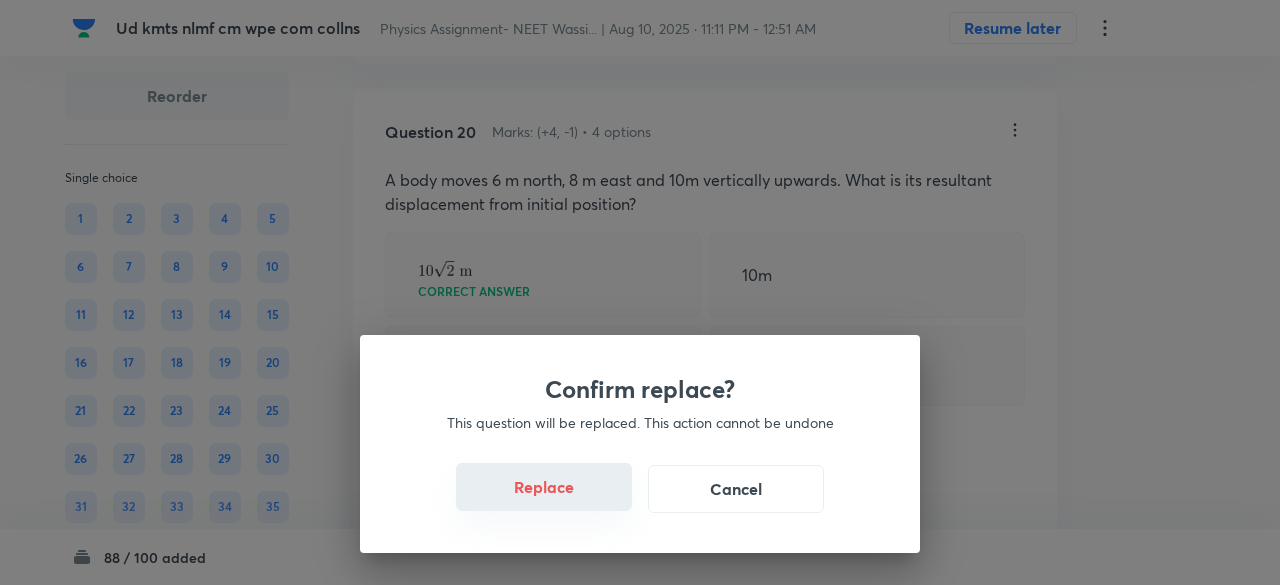 click on "Replace" at bounding box center (544, 487) 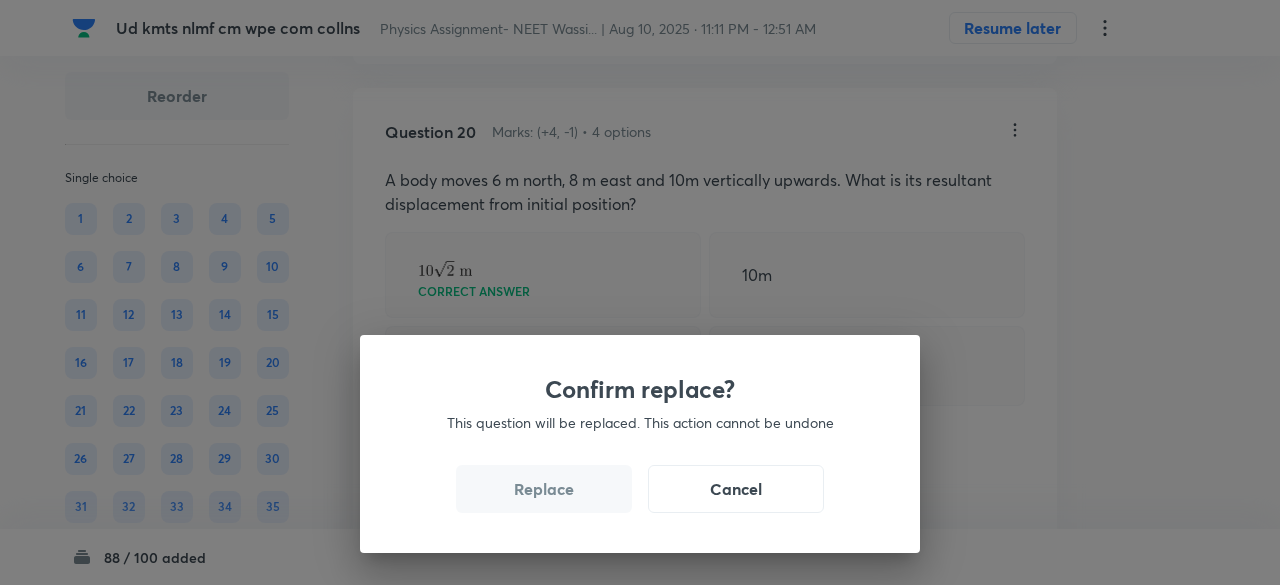 click on "Replace" at bounding box center [544, 489] 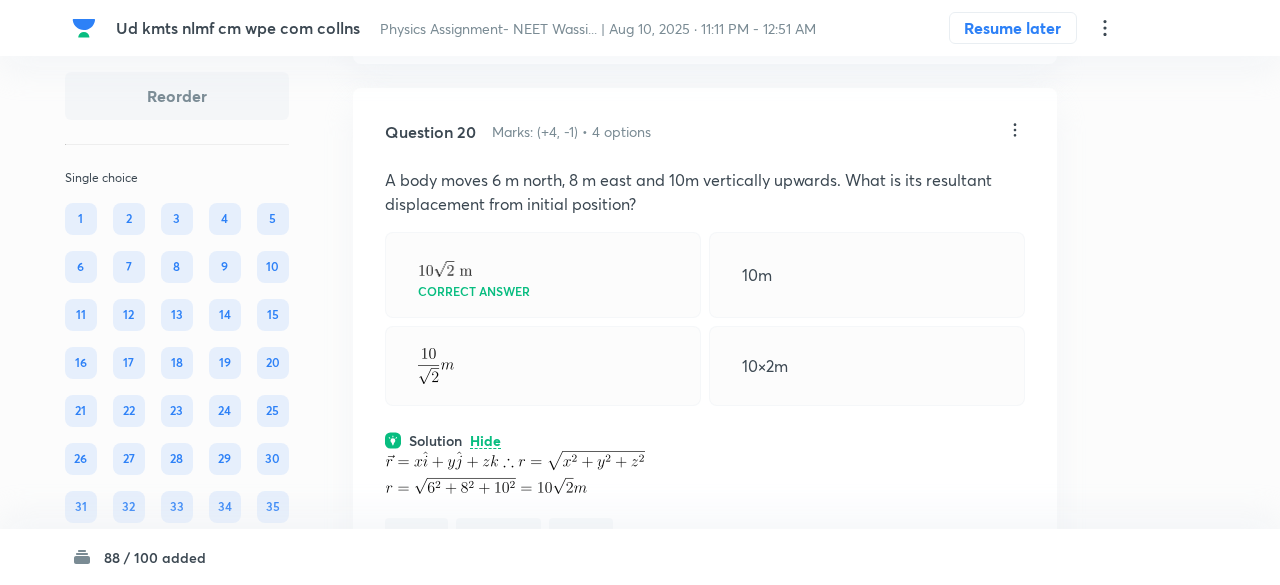 click on "Confirm replace? This question will be replaced. This action cannot be undone Replace Cancel" at bounding box center (640, 877) 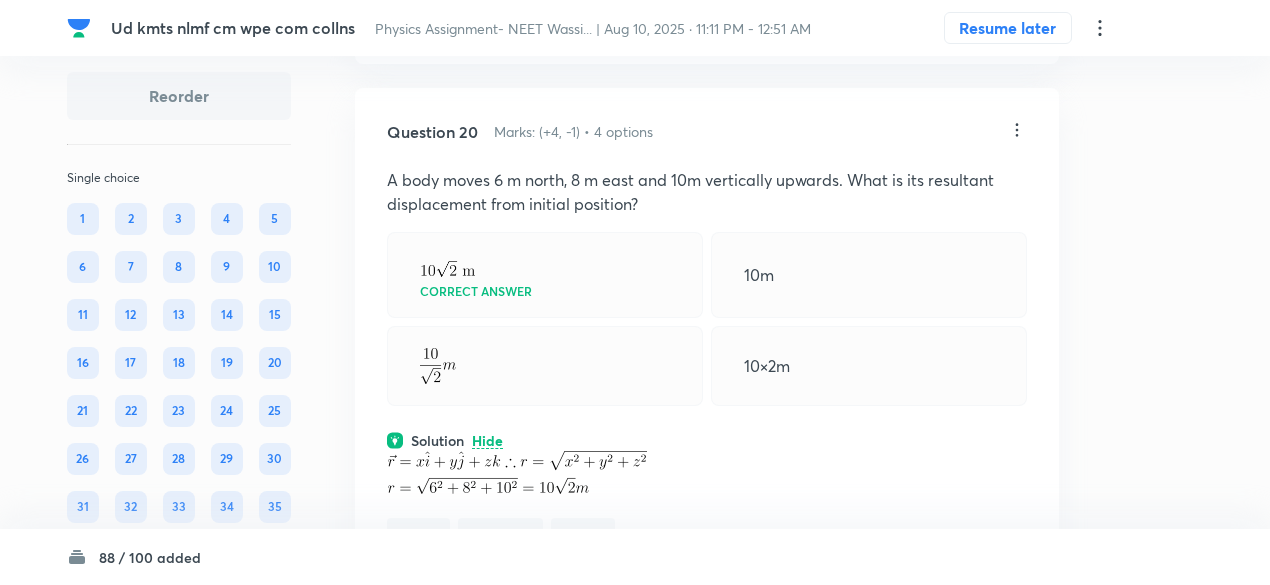 click at bounding box center [517, 472] 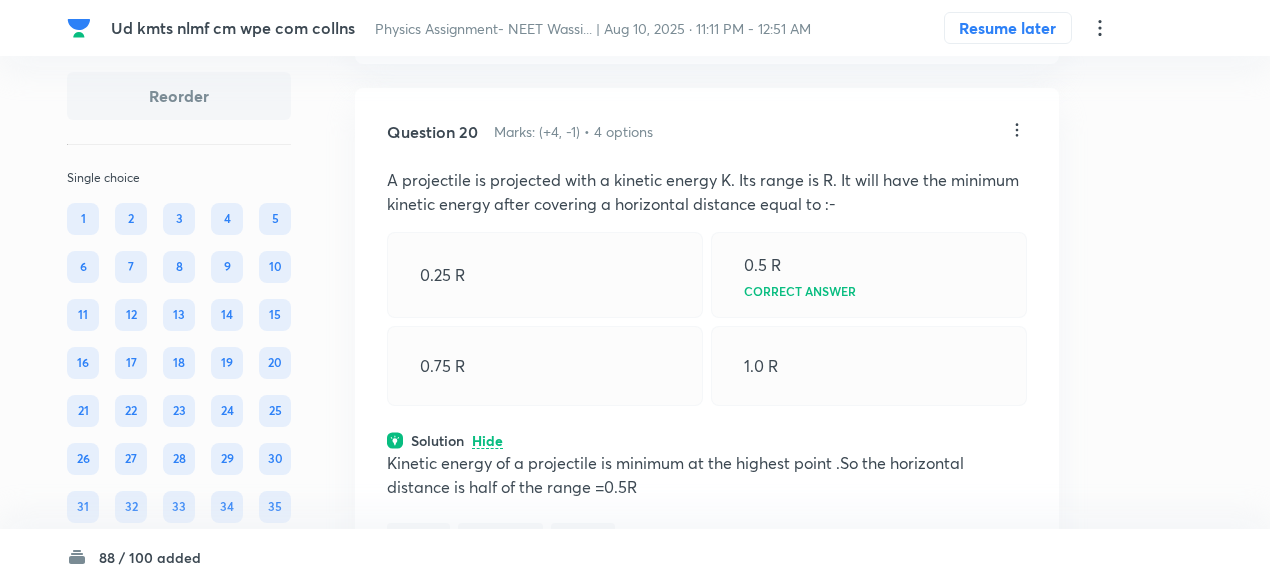 click 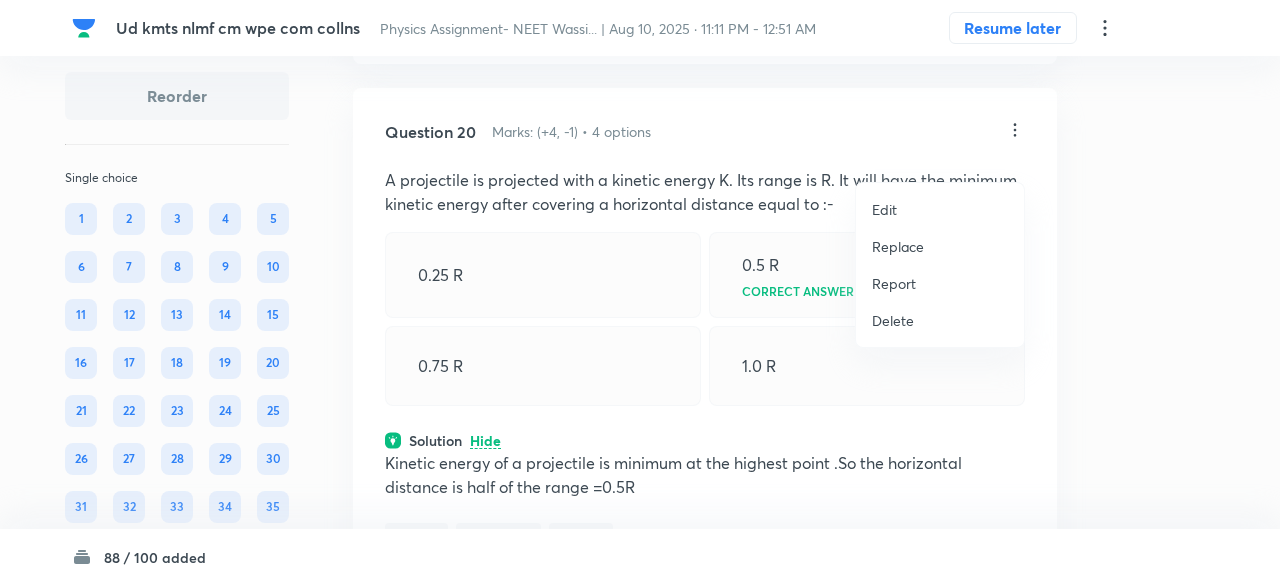click on "Replace" at bounding box center [898, 246] 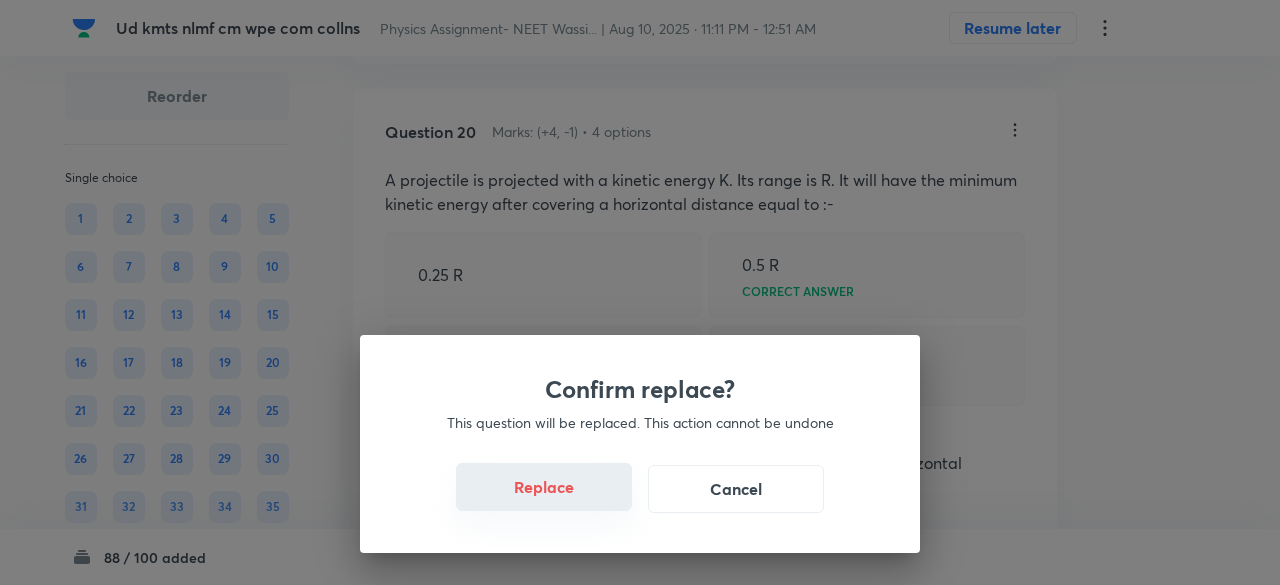 click on "Replace" at bounding box center [544, 487] 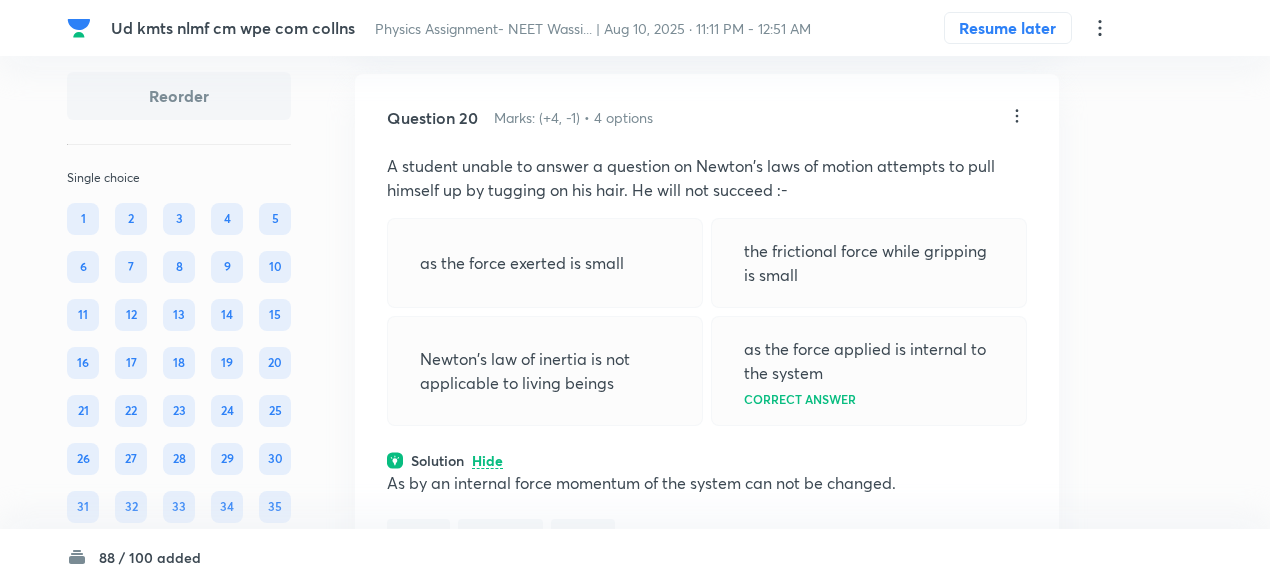 scroll, scrollTop: 10760, scrollLeft: 0, axis: vertical 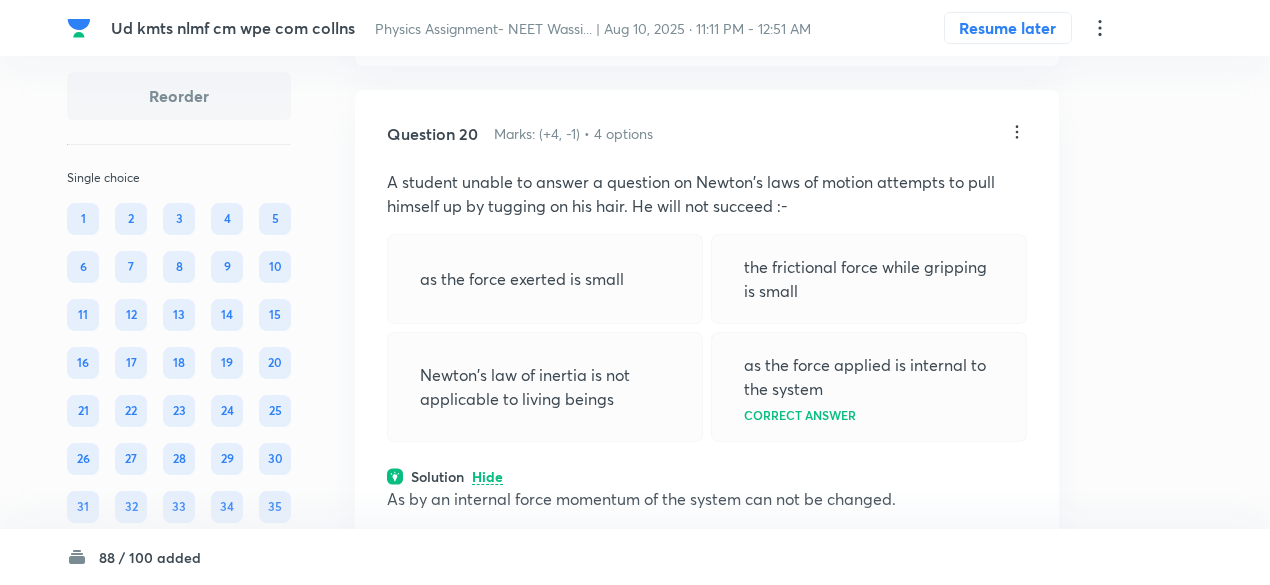 click 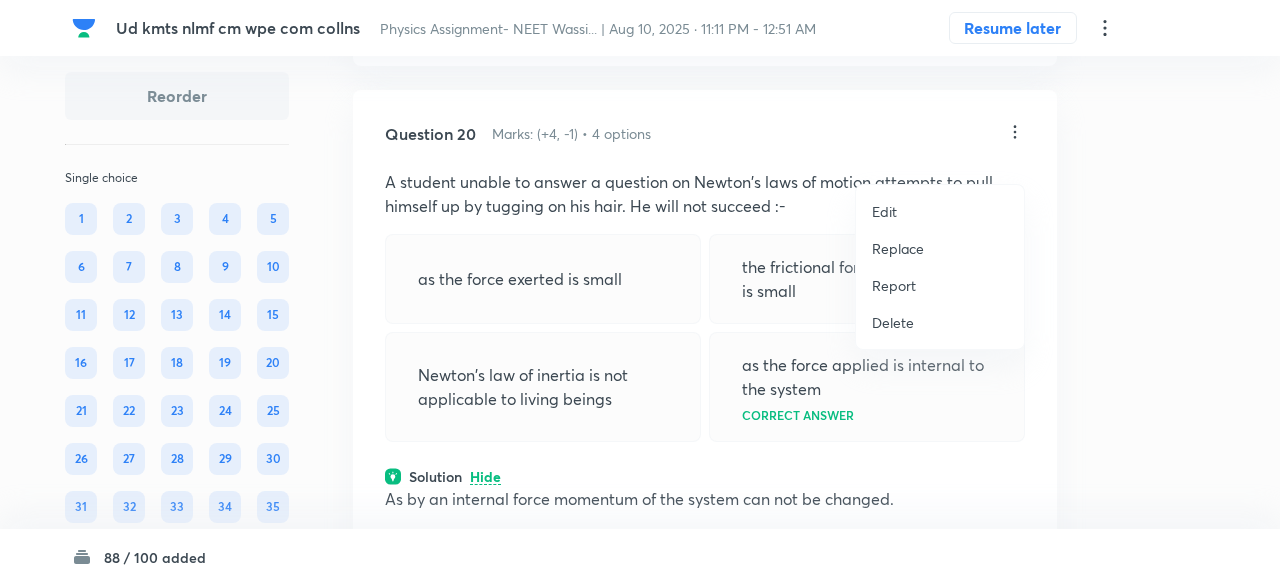 click on "Replace" at bounding box center [898, 248] 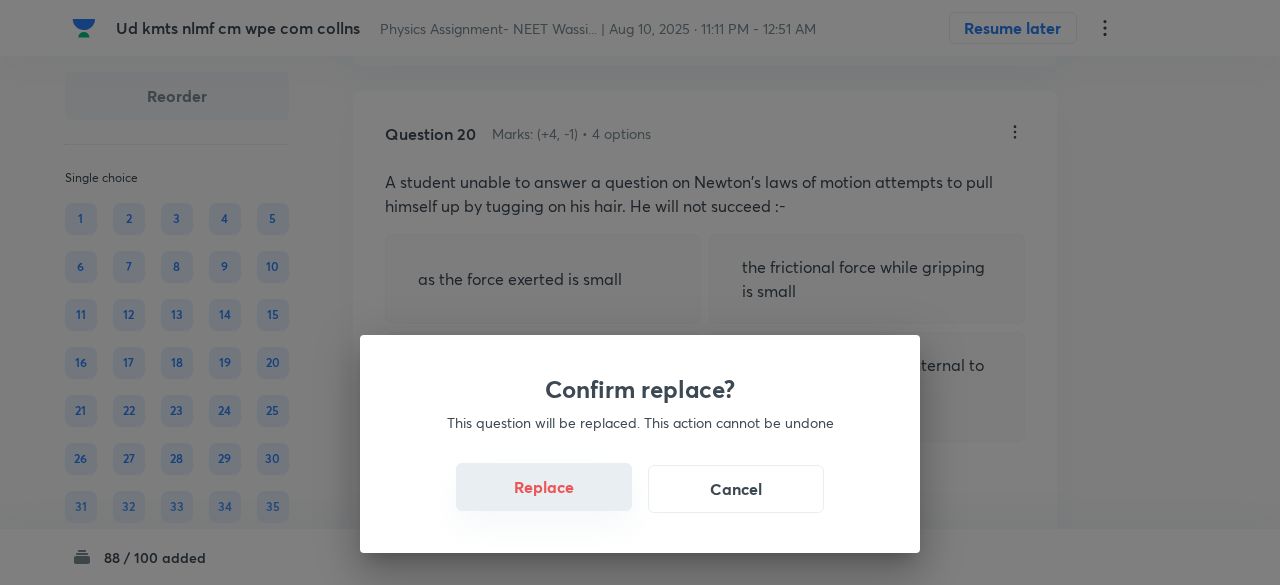 click on "Replace" at bounding box center (544, 487) 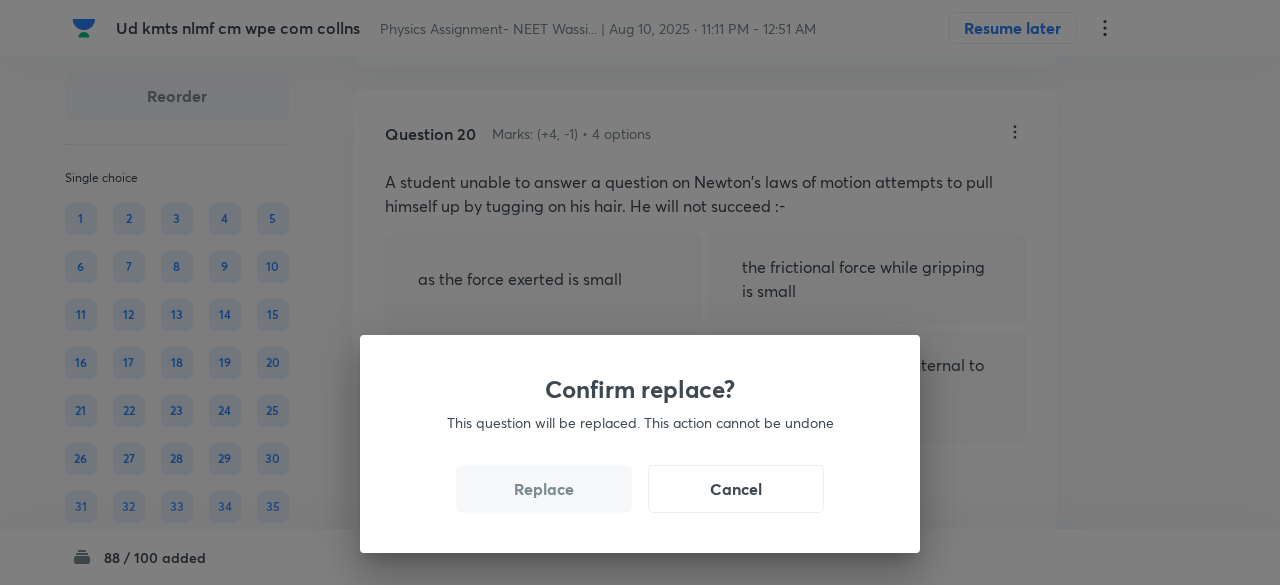 click on "Replace" at bounding box center [544, 489] 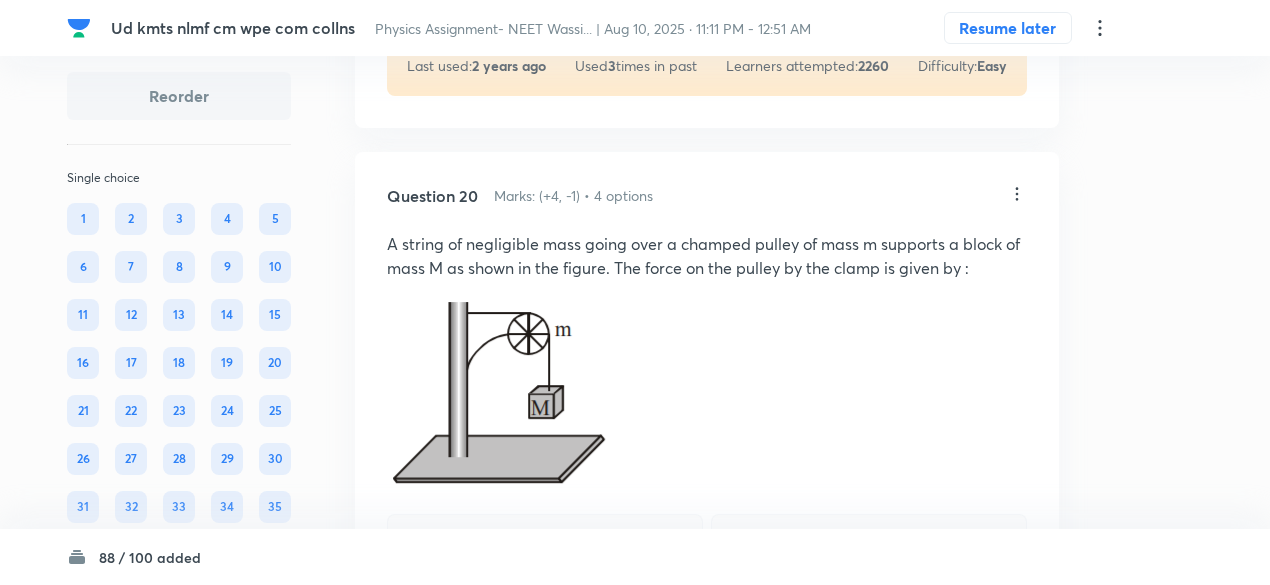 scroll, scrollTop: 10697, scrollLeft: 0, axis: vertical 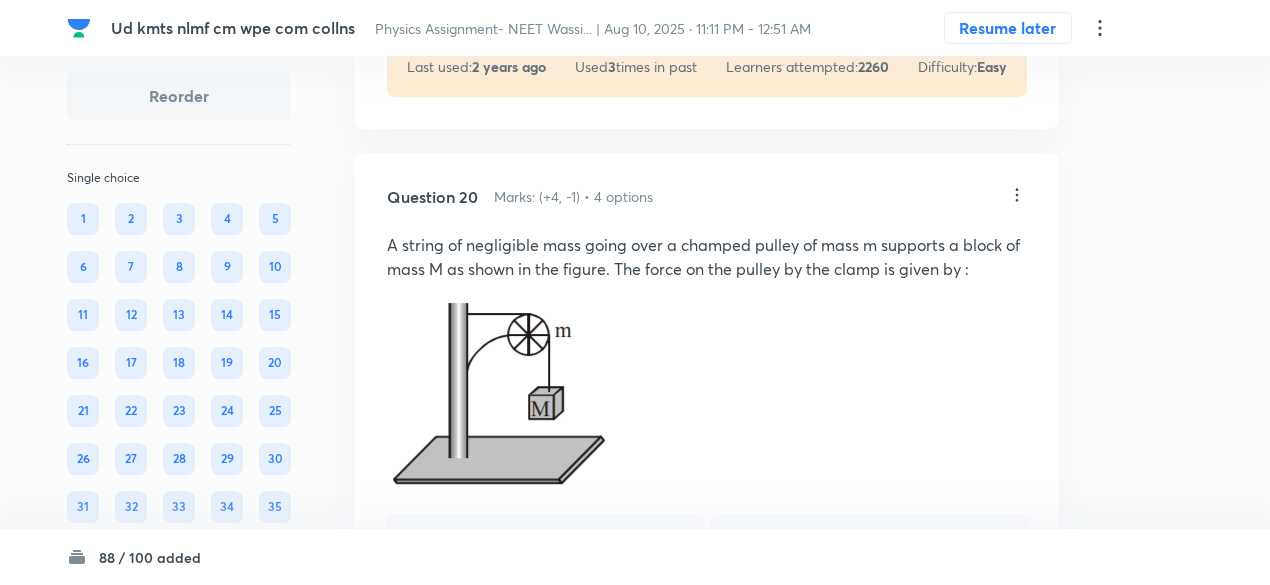 click 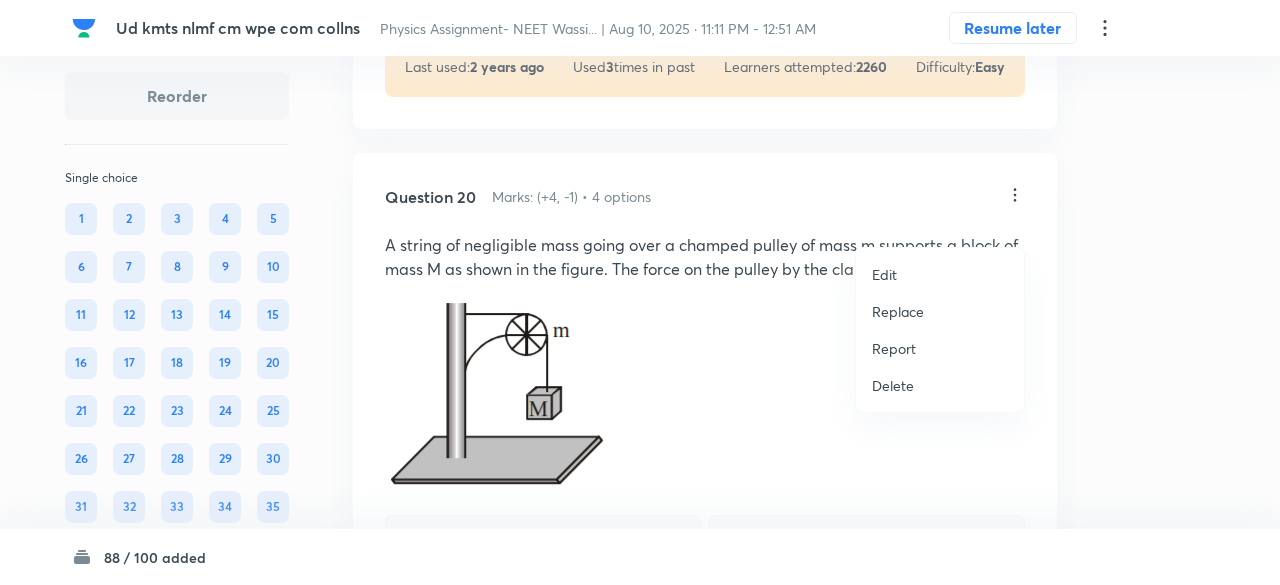 click on "Replace" at bounding box center (898, 311) 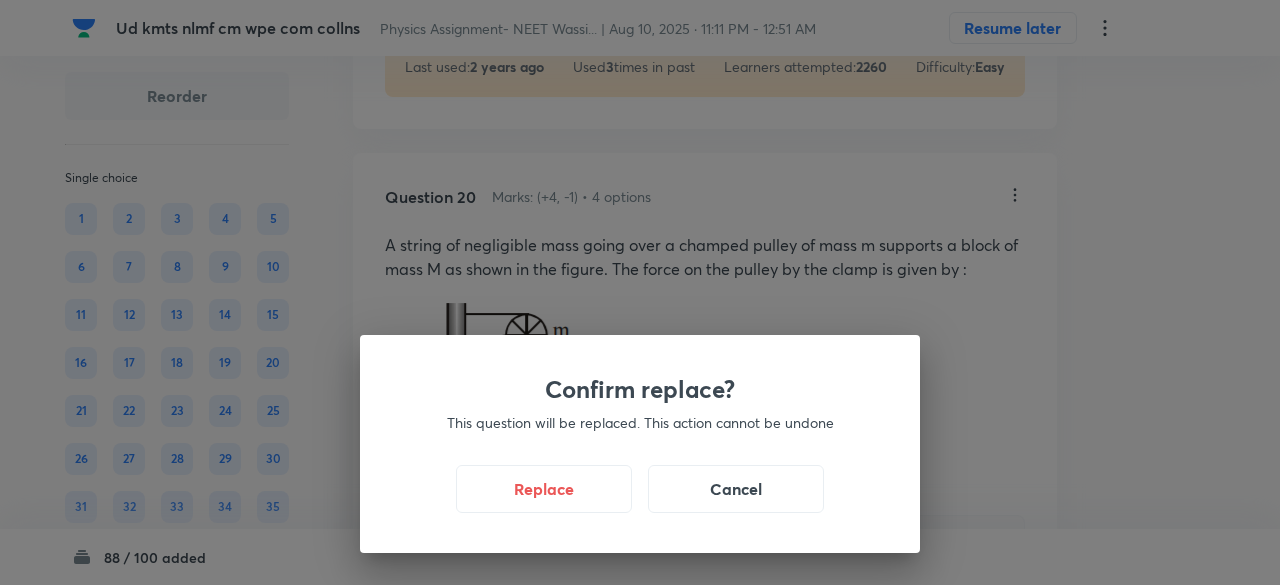 click on "Confirm replace? This question will be replaced. This action cannot be undone Replace Cancel" at bounding box center (640, 292) 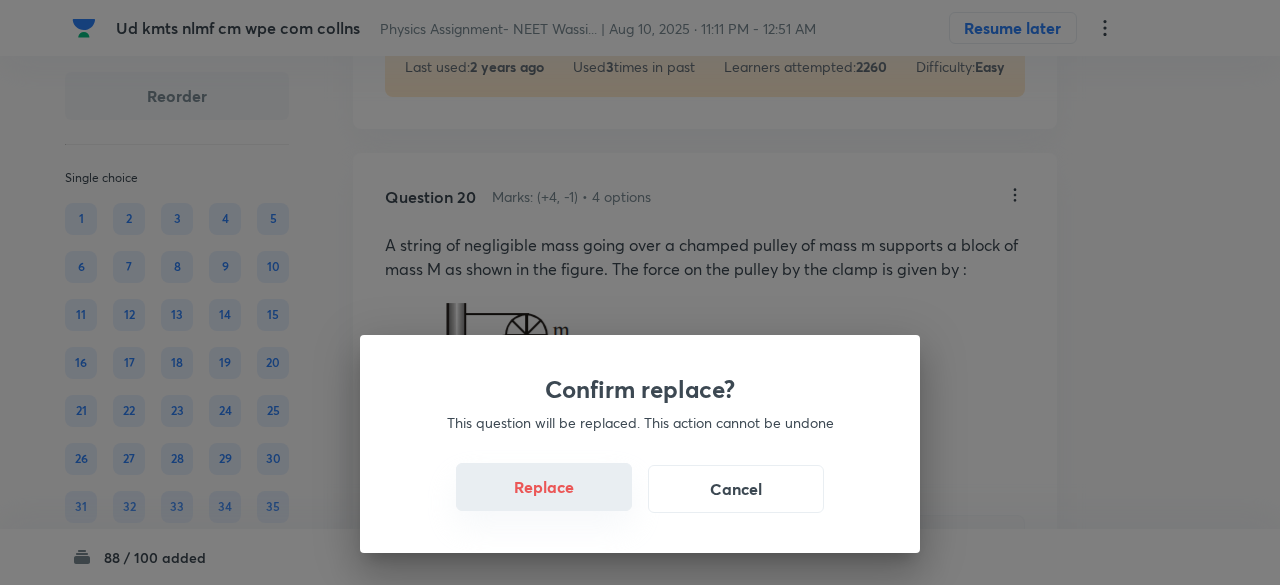 drag, startPoint x: 509, startPoint y: 465, endPoint x: 530, endPoint y: 479, distance: 25.23886 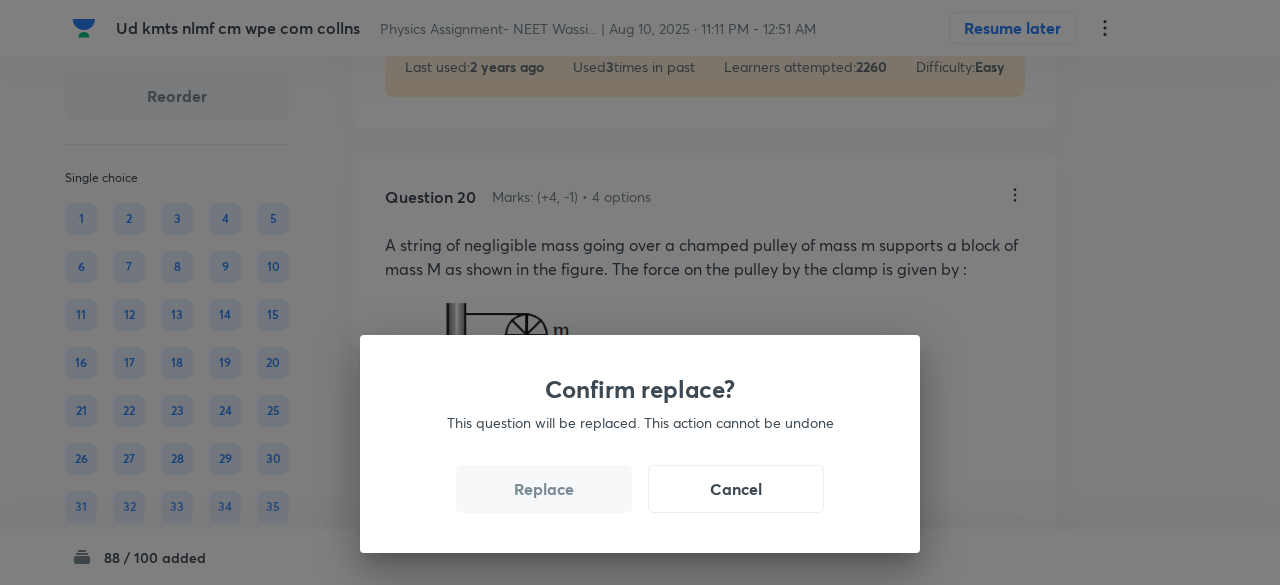 click on "Replace" at bounding box center [544, 489] 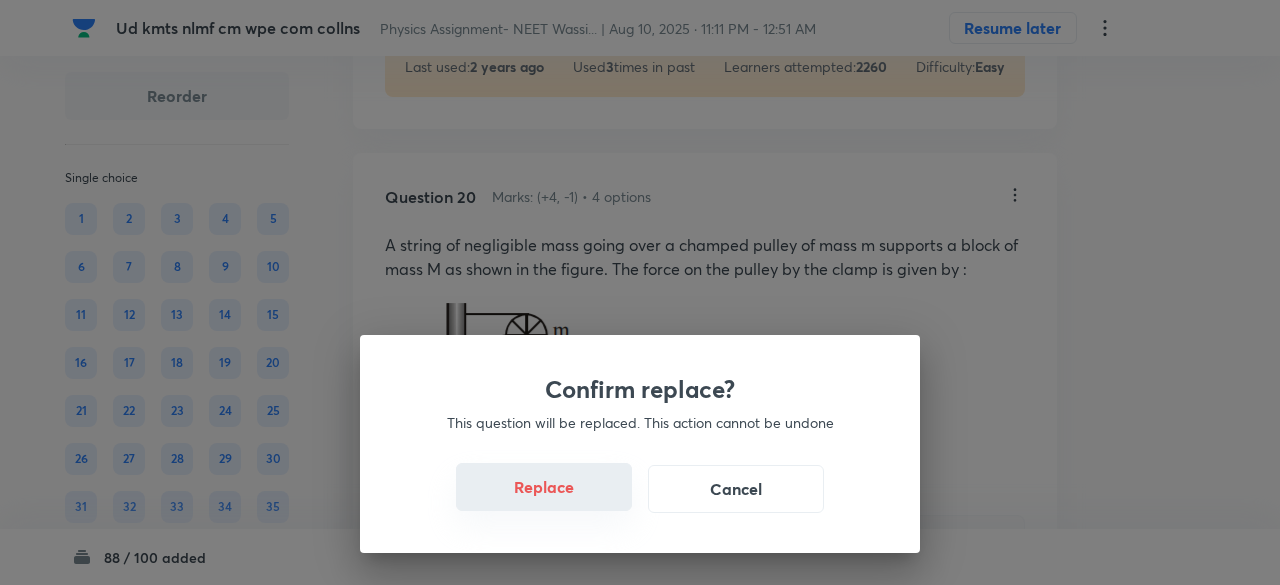 click on "Replace" at bounding box center [544, 487] 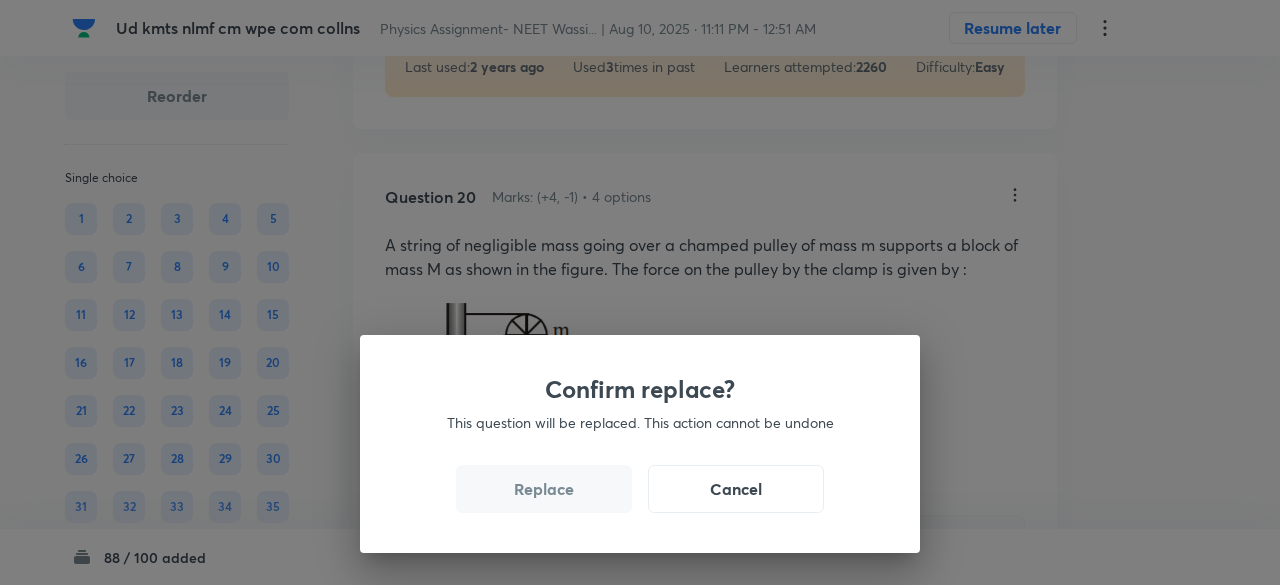 drag, startPoint x: 530, startPoint y: 479, endPoint x: 536, endPoint y: 498, distance: 19.924858 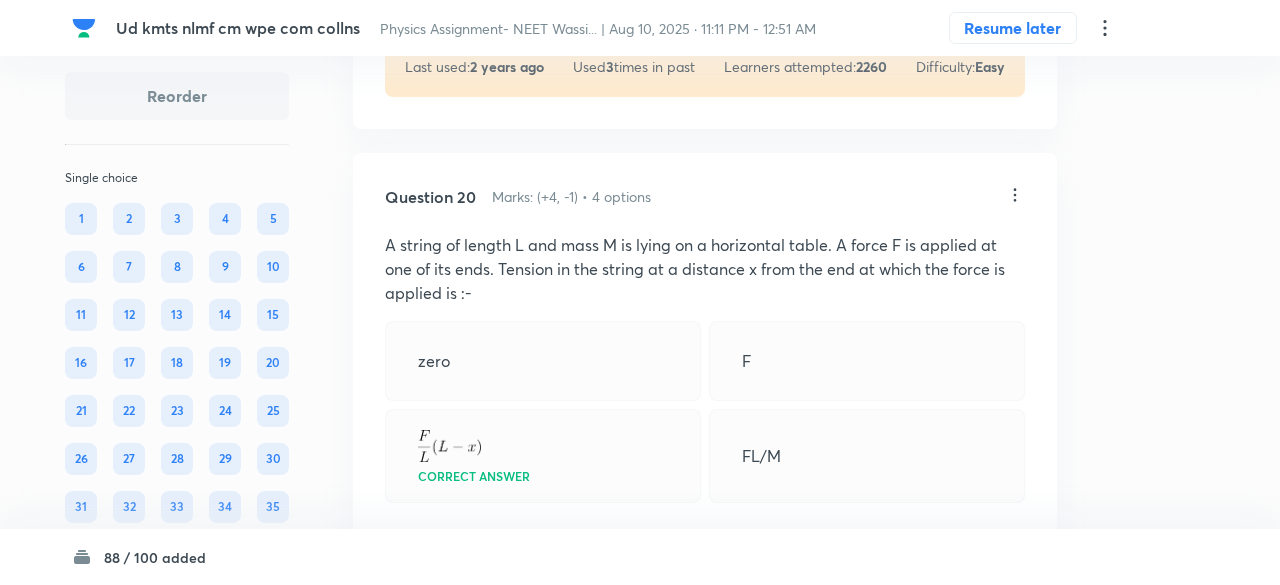 click on "Confirm replace? This question will be replaced. This action cannot be undone Replace Cancel" at bounding box center [640, 877] 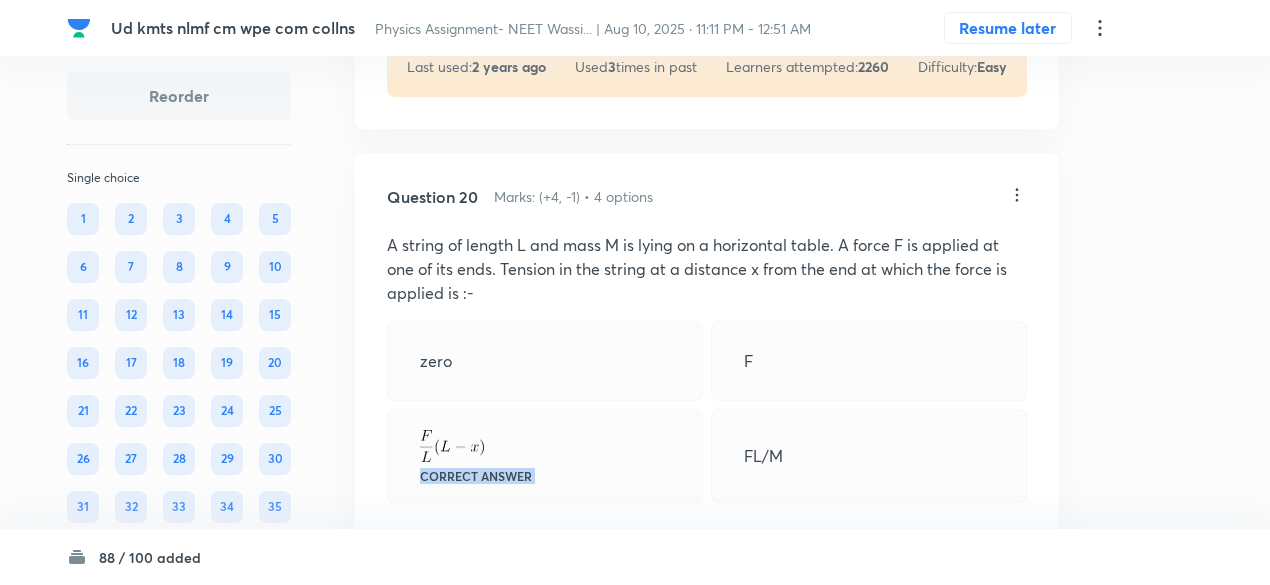 click on "Correct answer" at bounding box center (545, 456) 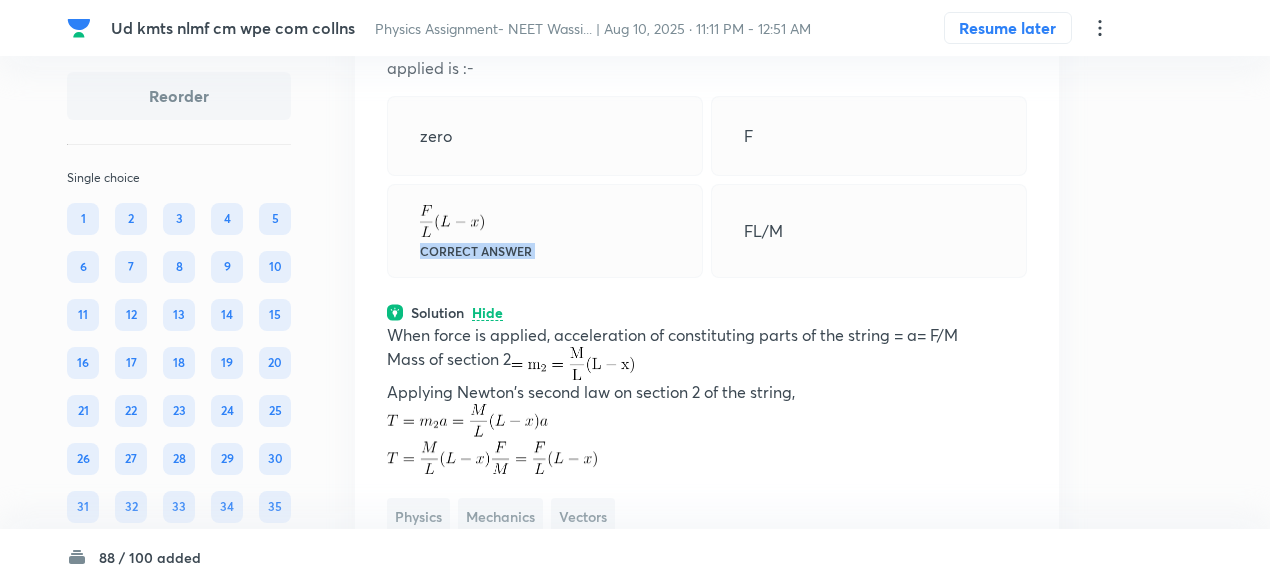 scroll, scrollTop: 11008, scrollLeft: 0, axis: vertical 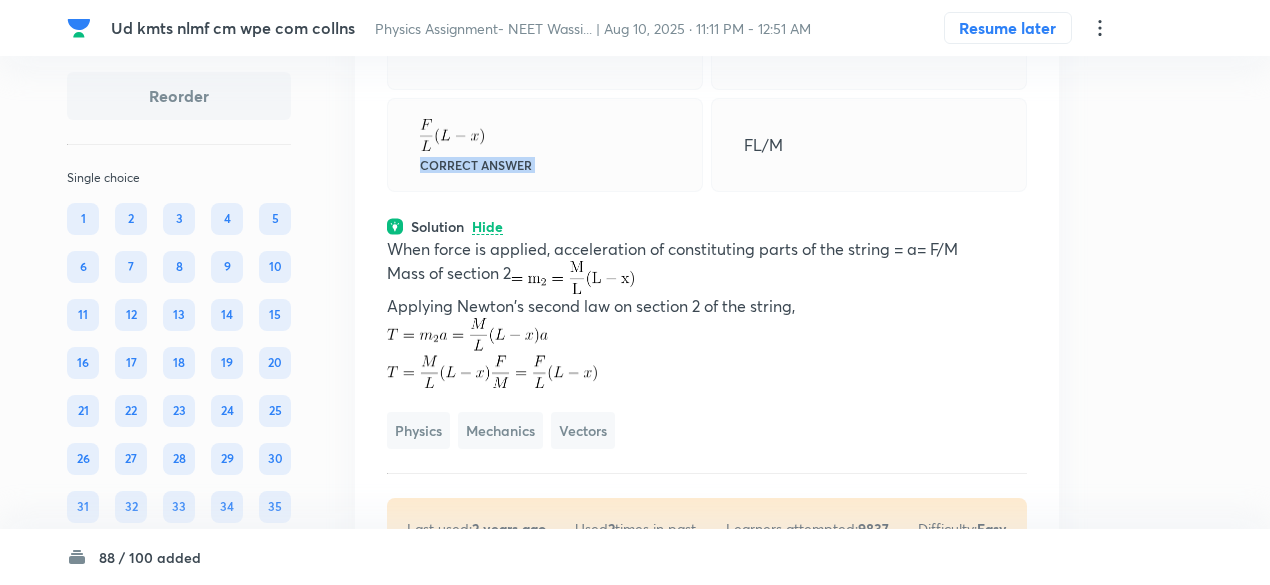 click at bounding box center [572, 277] 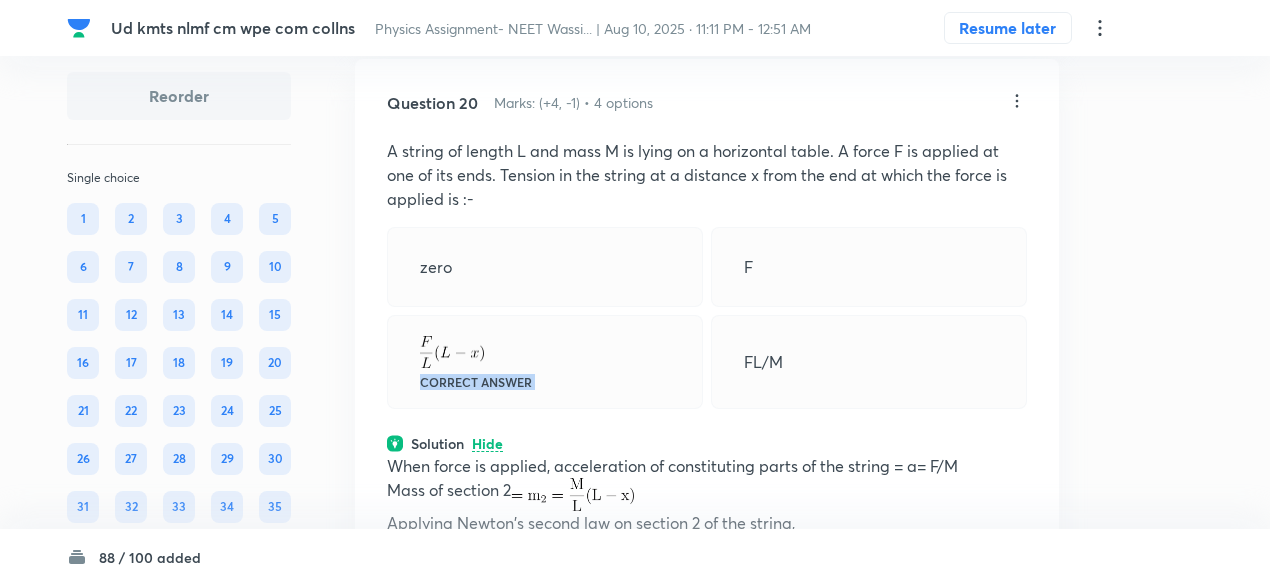 scroll, scrollTop: 10788, scrollLeft: 0, axis: vertical 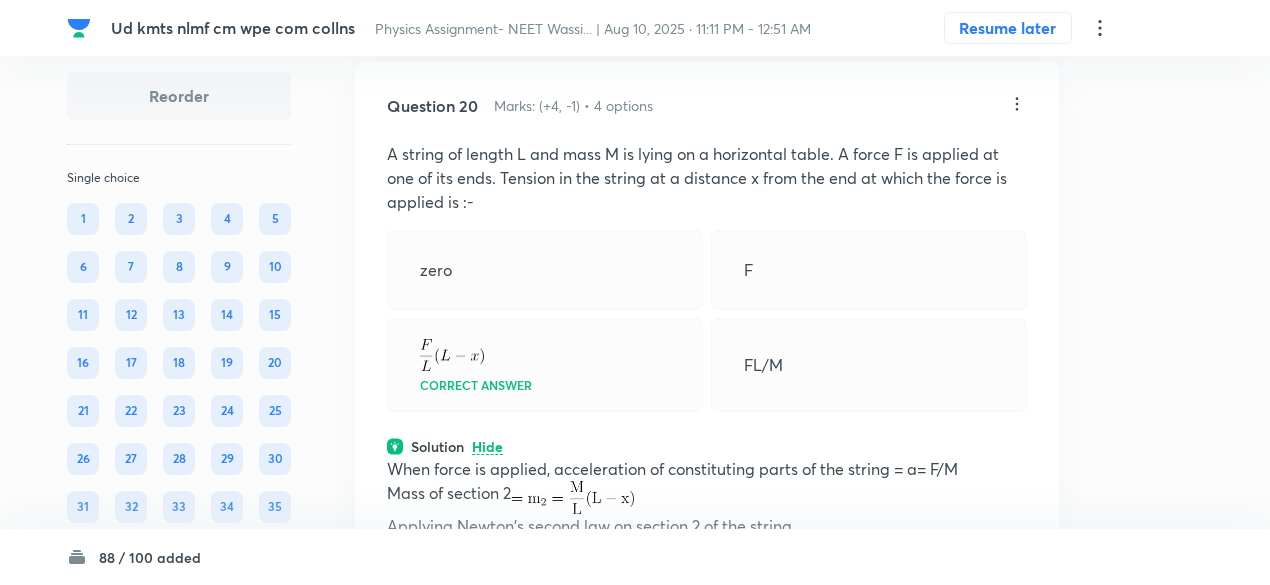 click 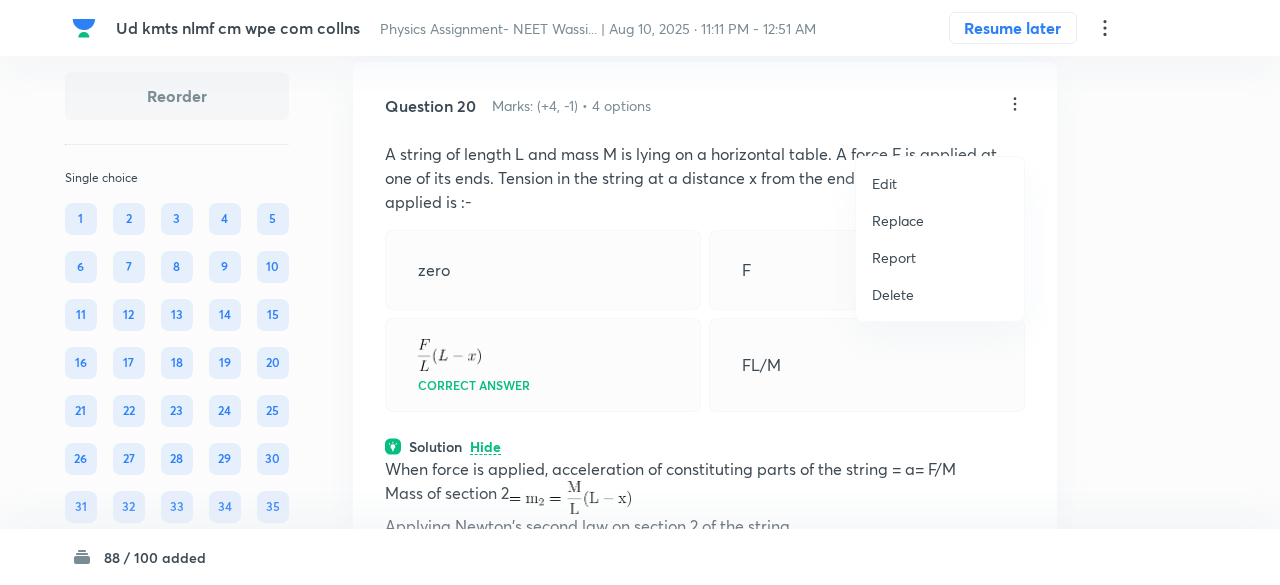 click at bounding box center (640, 292) 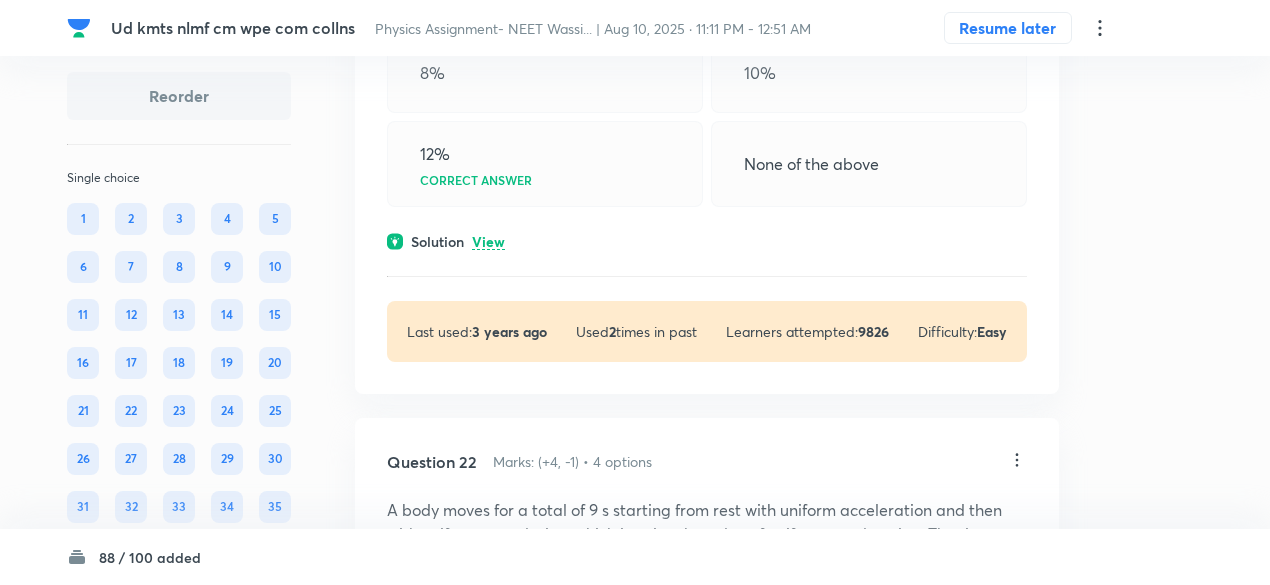 scroll, scrollTop: 11750, scrollLeft: 0, axis: vertical 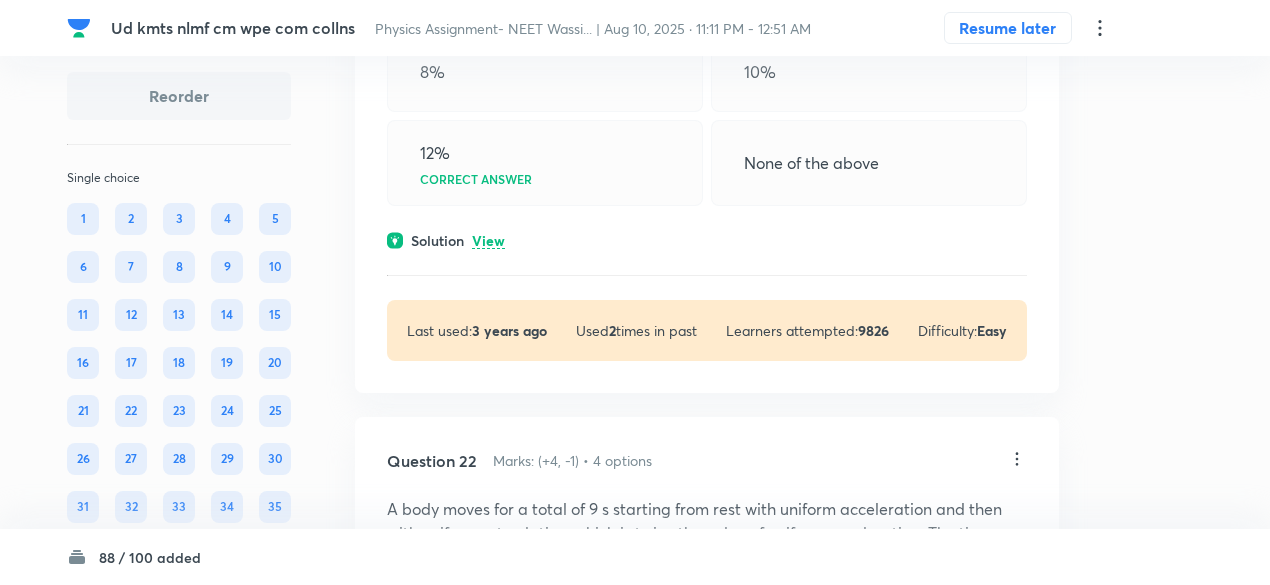 click on "View" at bounding box center [488, 241] 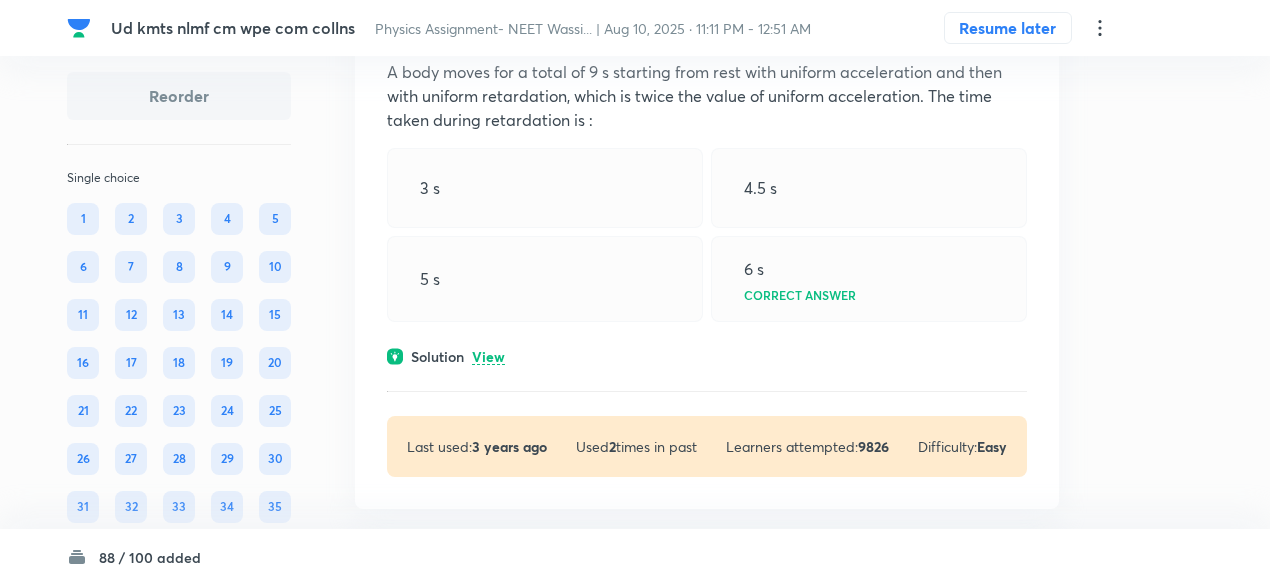 scroll, scrollTop: 12356, scrollLeft: 0, axis: vertical 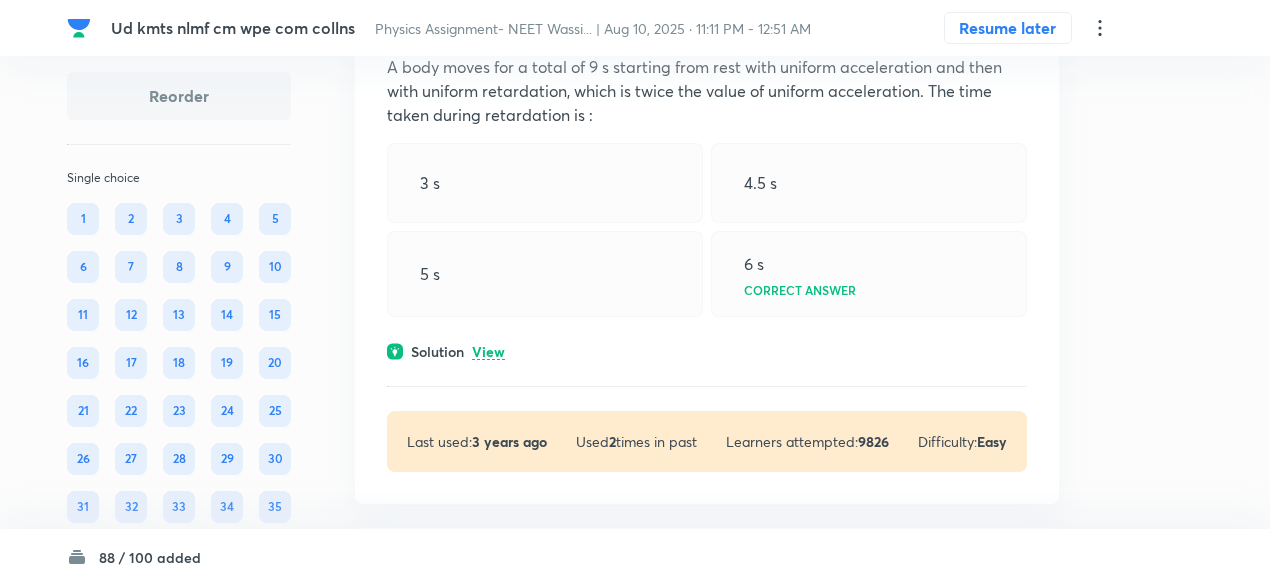 click on "View" at bounding box center (488, 352) 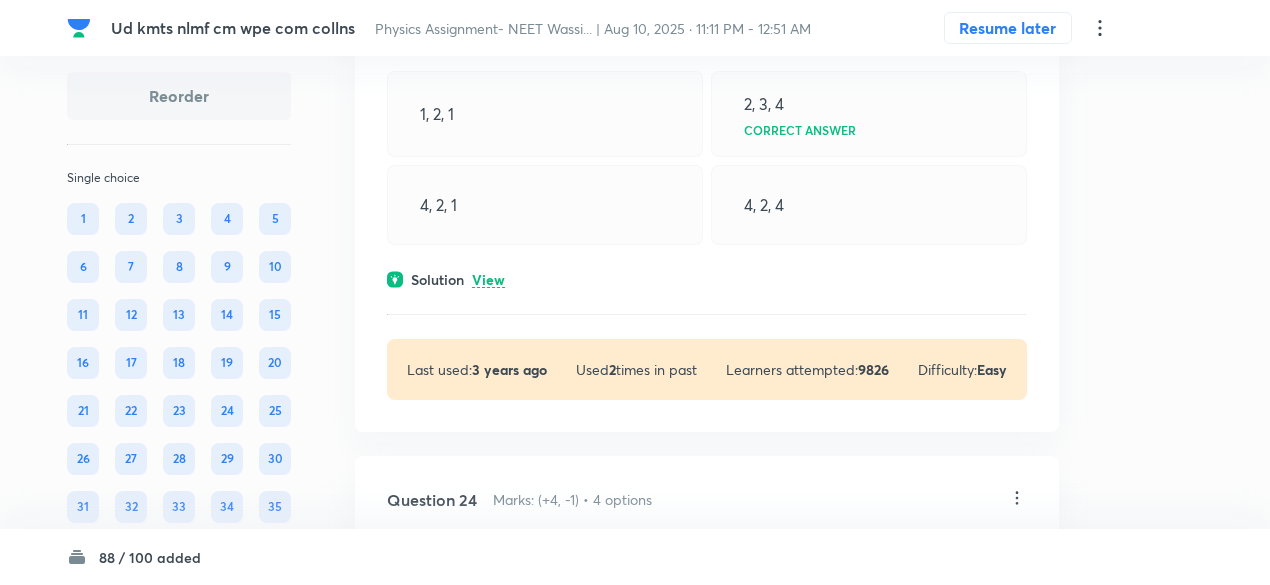 scroll, scrollTop: 13375, scrollLeft: 0, axis: vertical 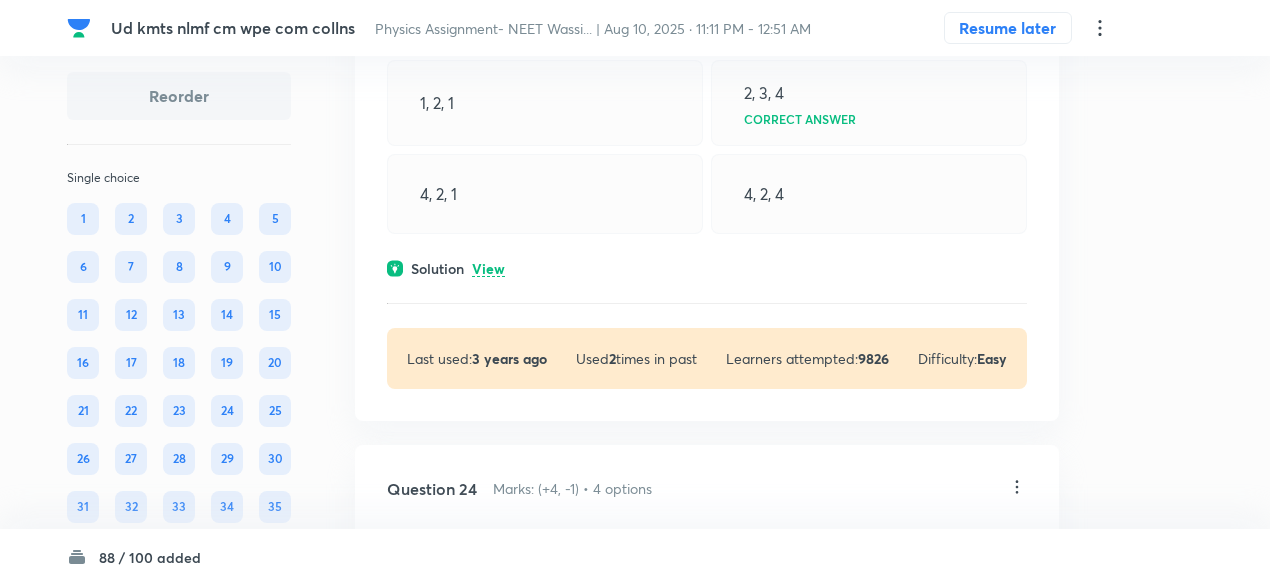click on "Solution View" at bounding box center [707, 268] 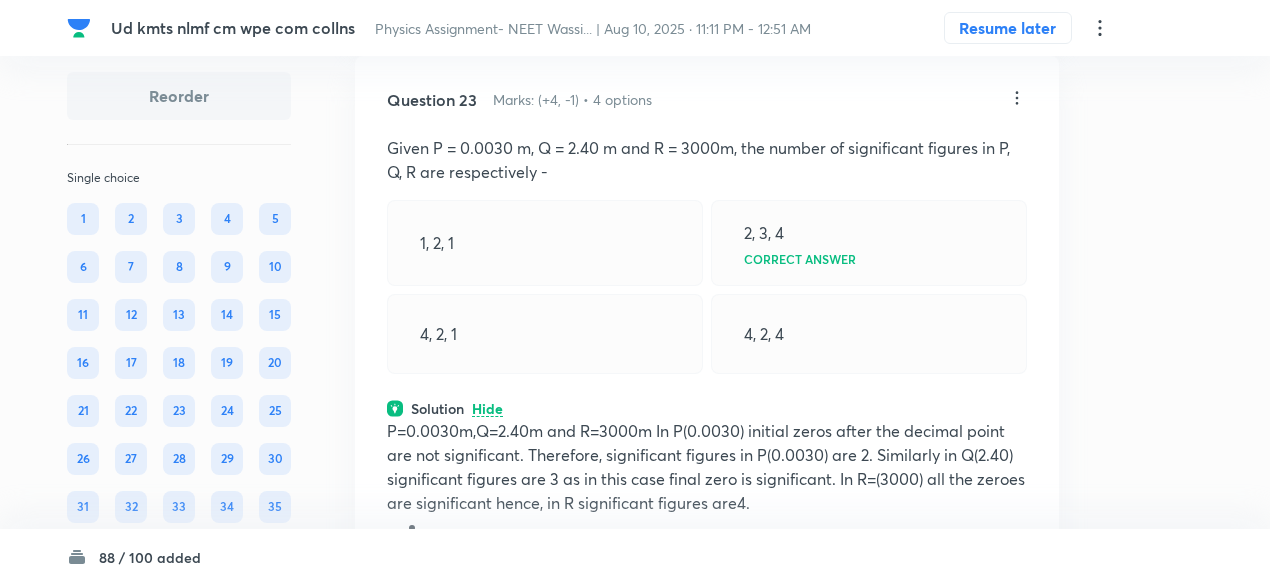 scroll, scrollTop: 13230, scrollLeft: 0, axis: vertical 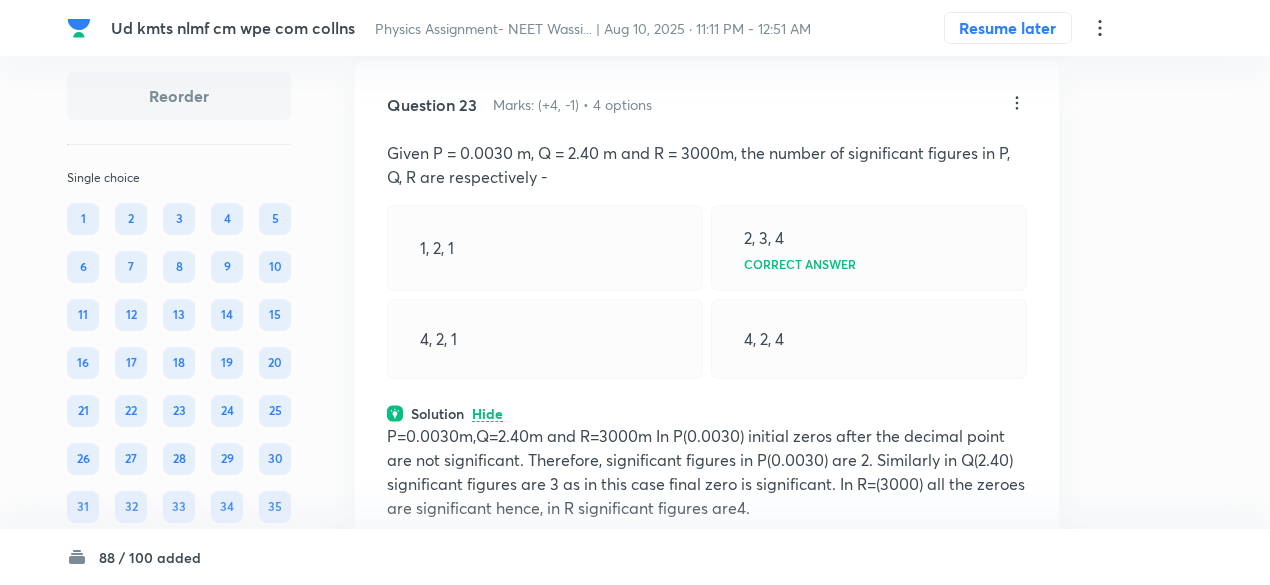 click 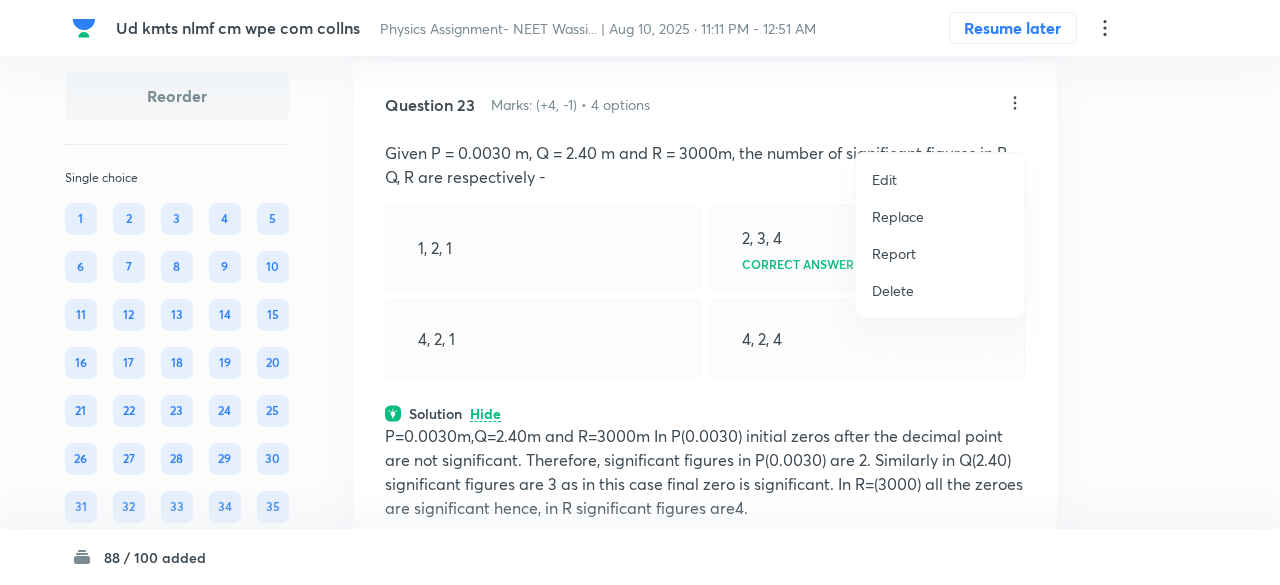 click on "Replace" at bounding box center (898, 216) 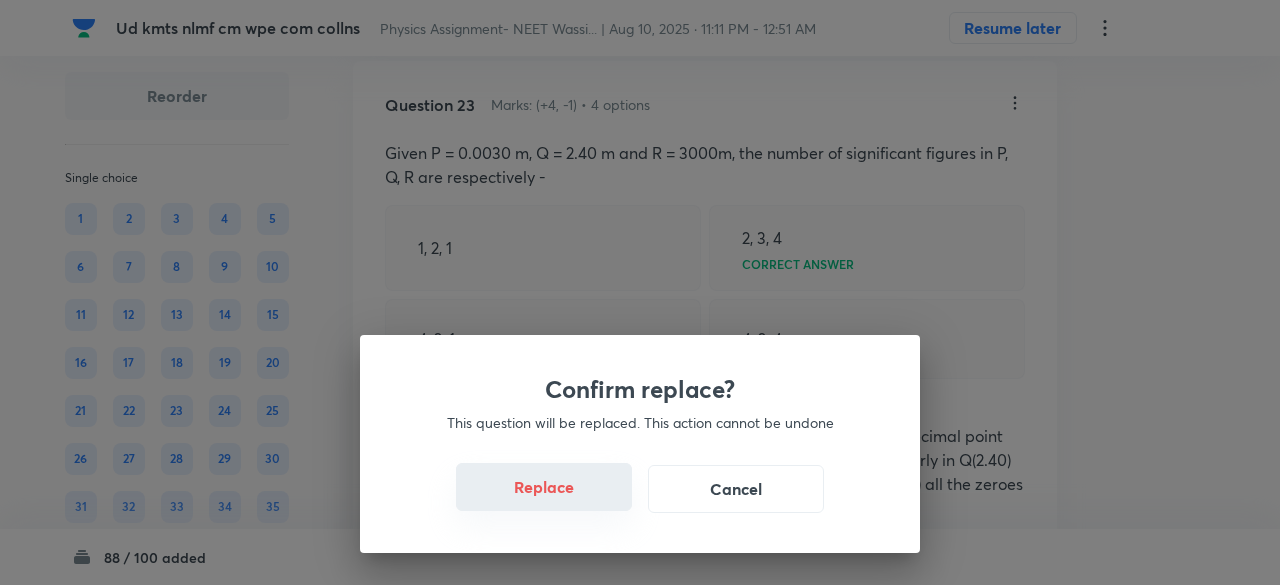 click on "Replace" at bounding box center (544, 487) 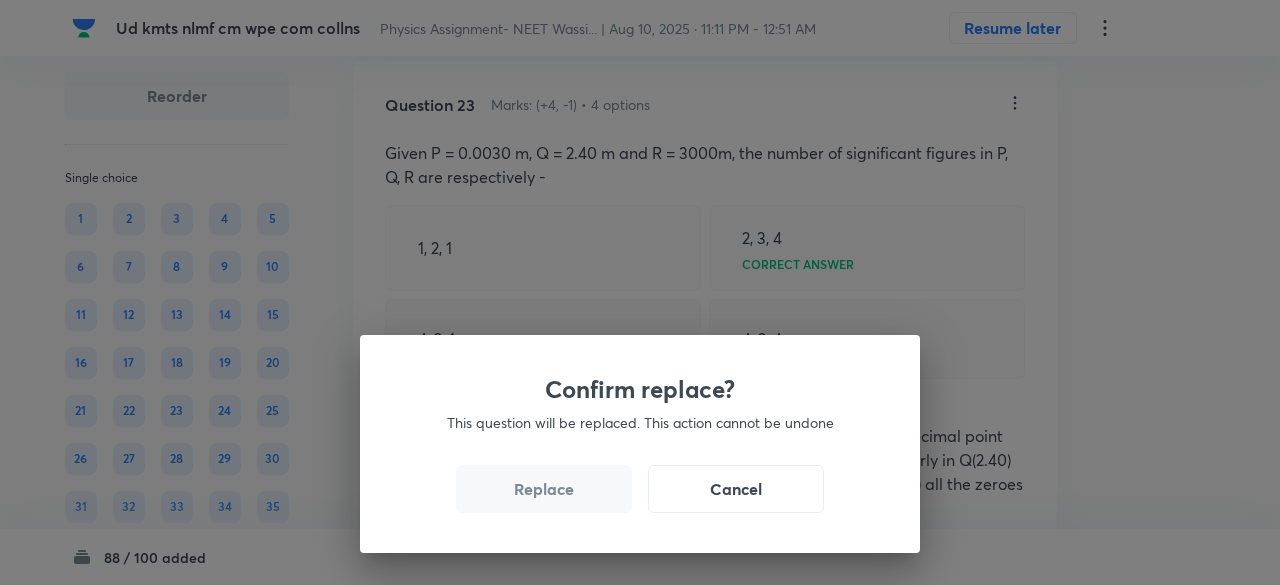 click on "Replace" at bounding box center [544, 489] 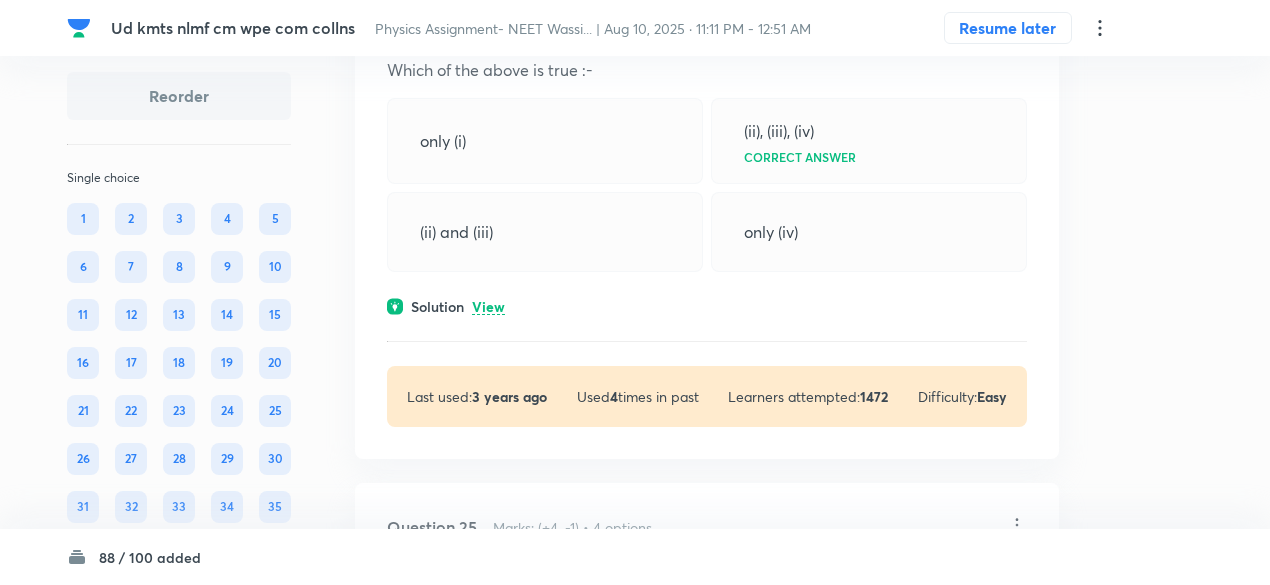 scroll, scrollTop: 14194, scrollLeft: 0, axis: vertical 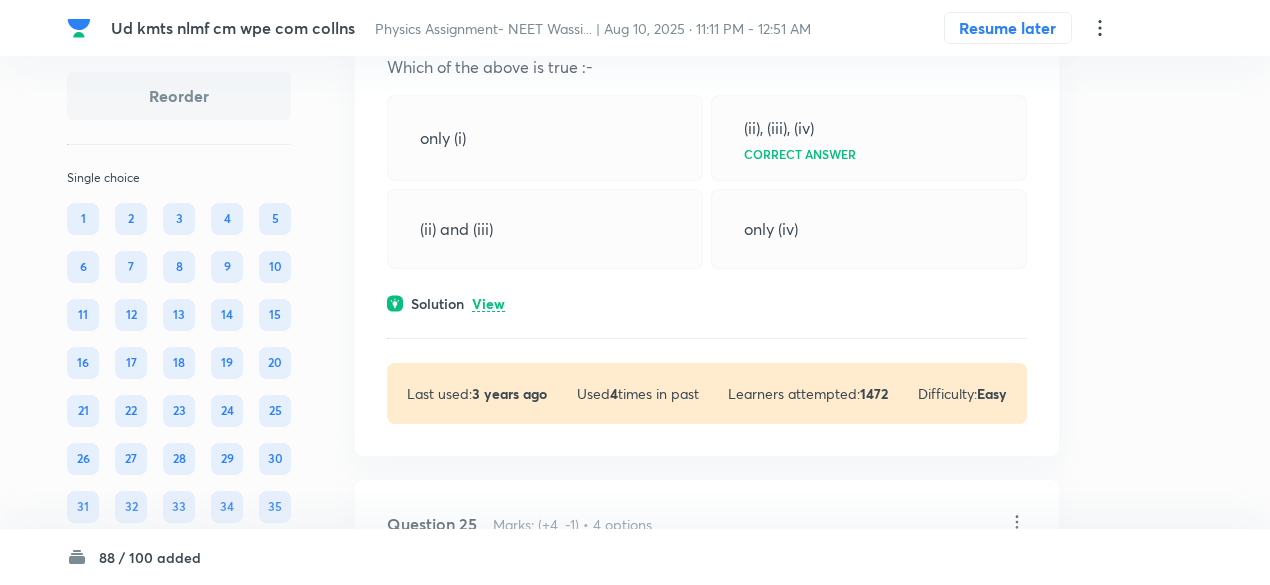 click on "View" at bounding box center (488, 304) 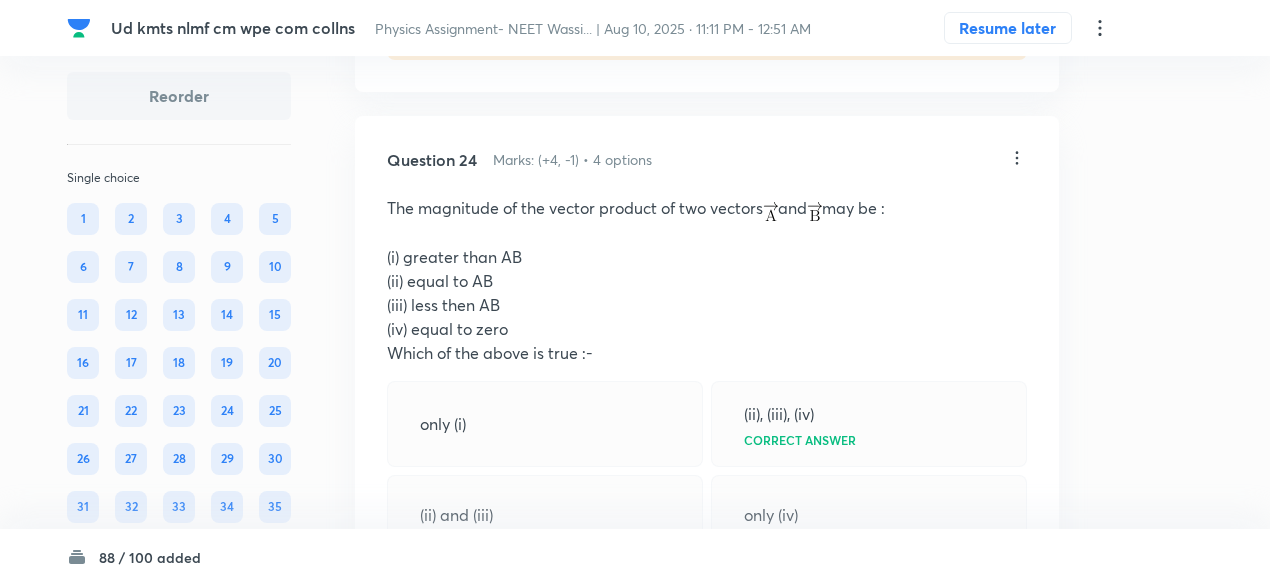 scroll, scrollTop: 13894, scrollLeft: 0, axis: vertical 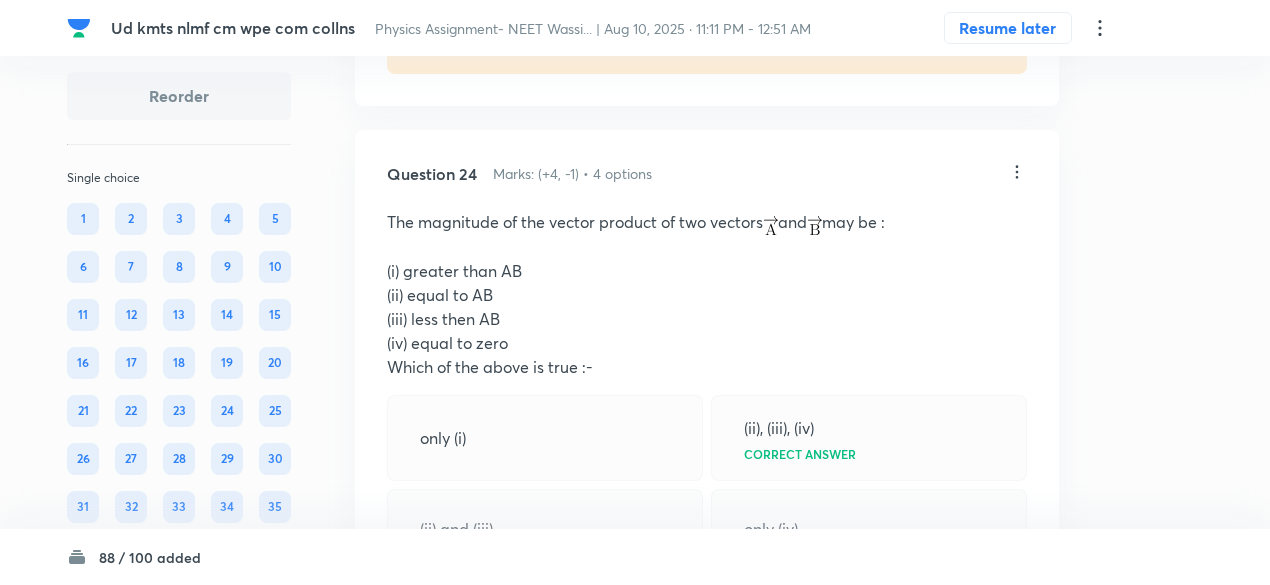 click 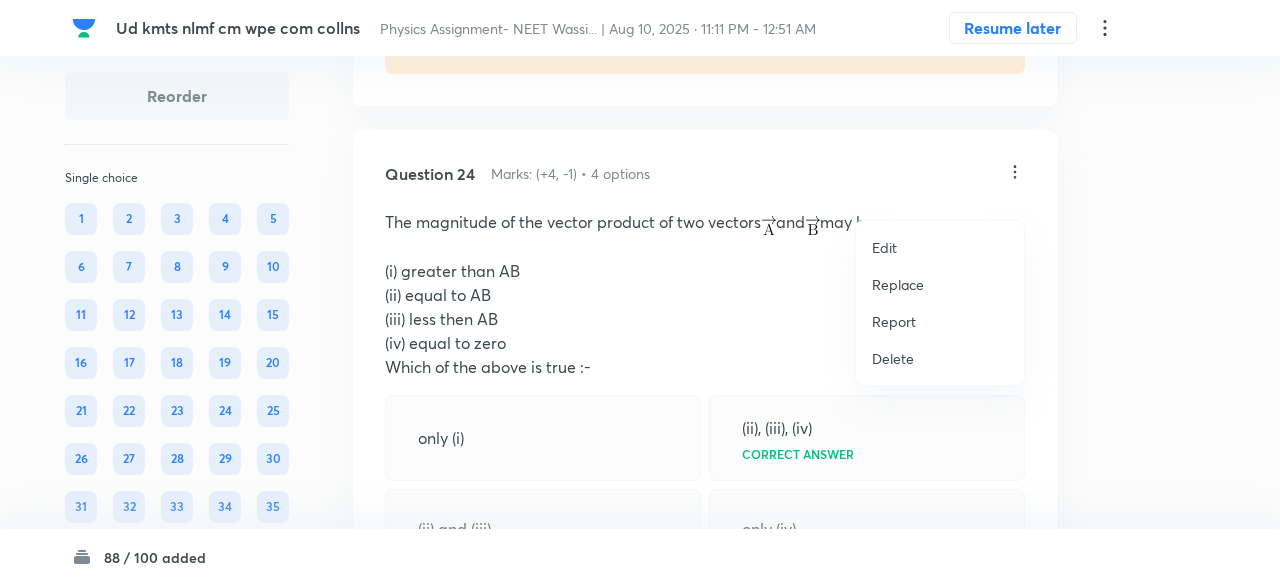 click on "Replace" at bounding box center [898, 284] 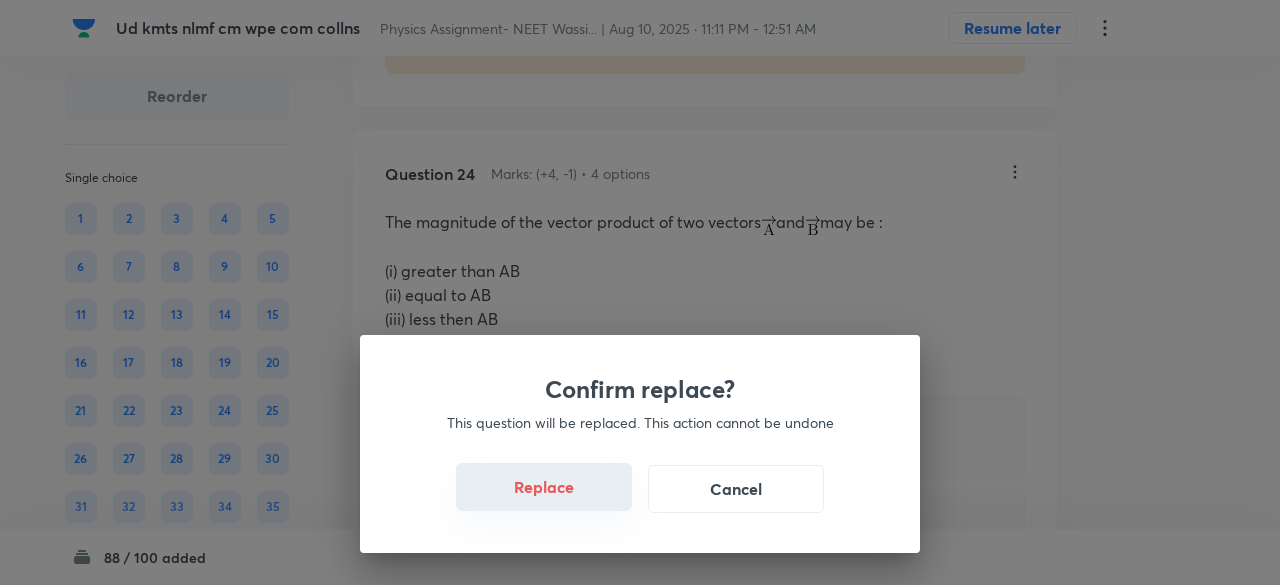 click on "Replace" at bounding box center (544, 487) 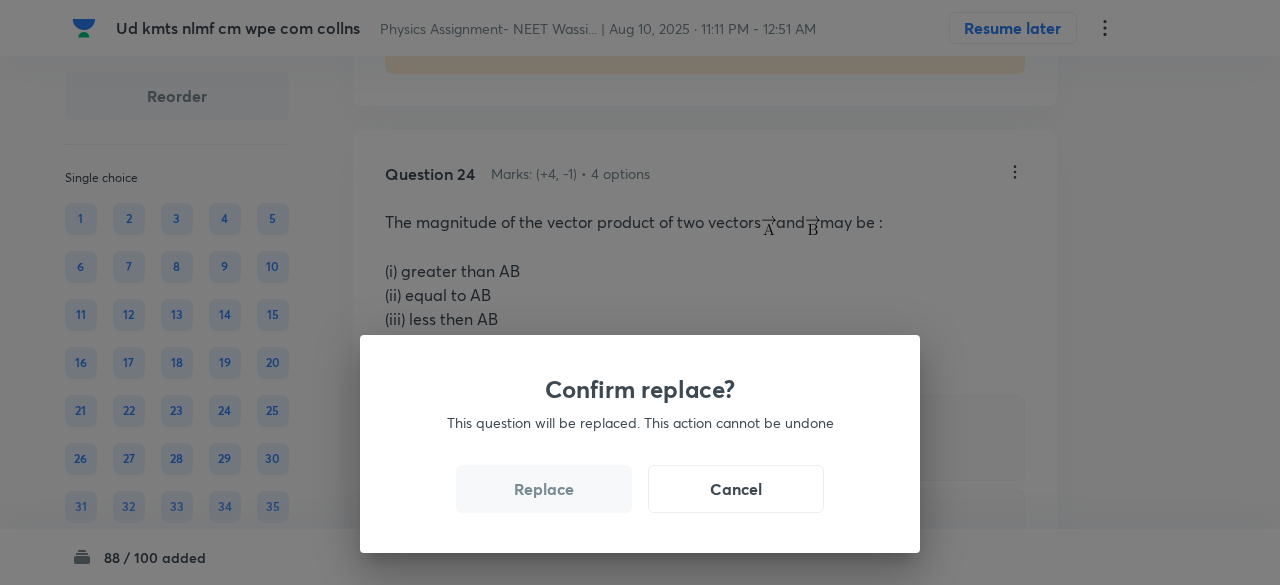 click on "Replace" at bounding box center (544, 489) 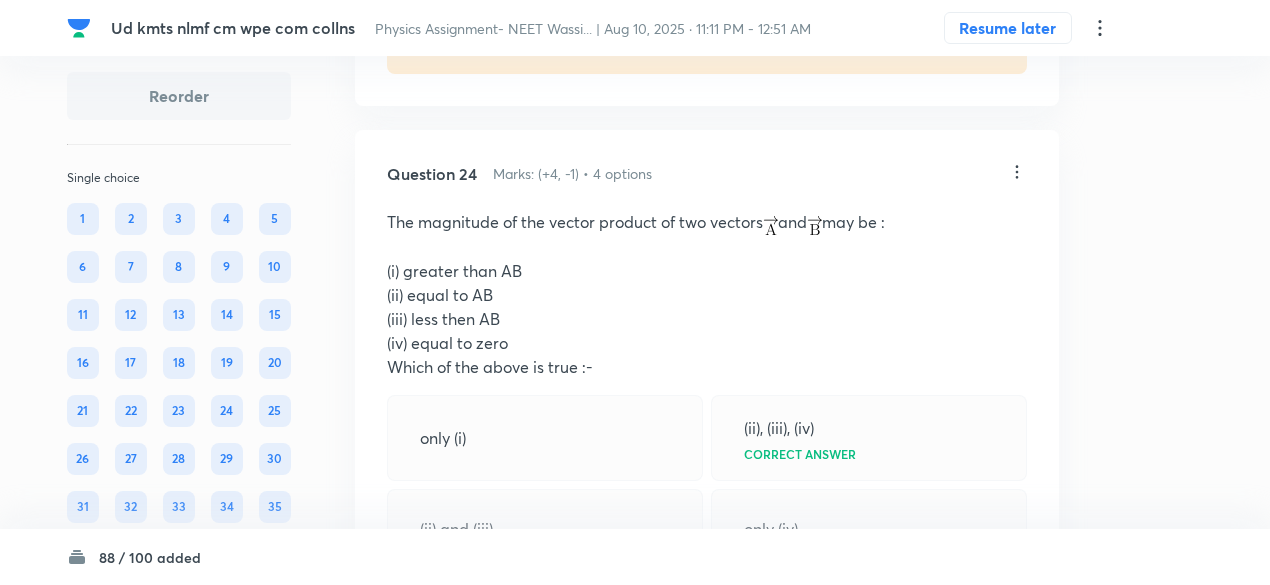 click on "only (i)  (ii), (iii), (iv) Correct answer (ii) and (iii)  only (iv)" at bounding box center (707, 482) 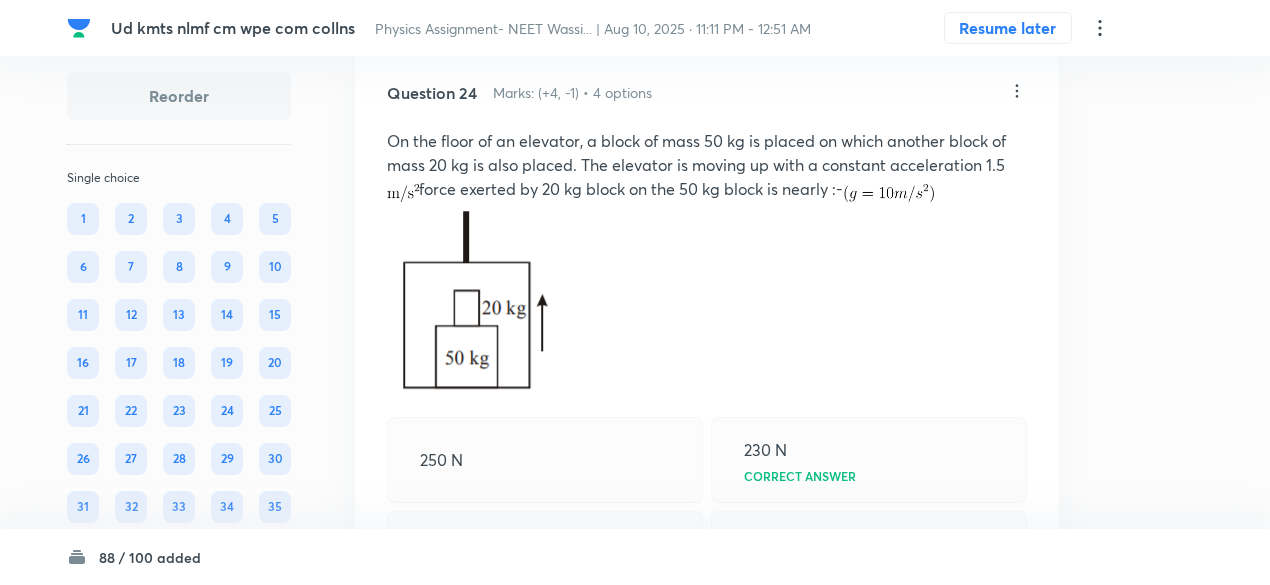 scroll, scrollTop: 13970, scrollLeft: 0, axis: vertical 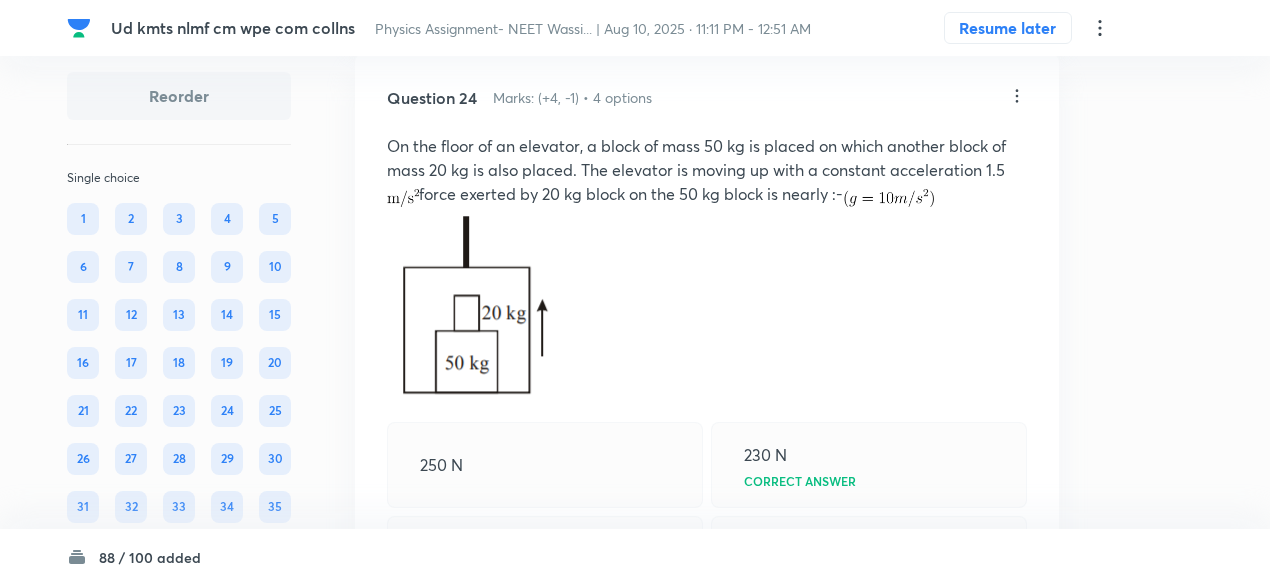 click 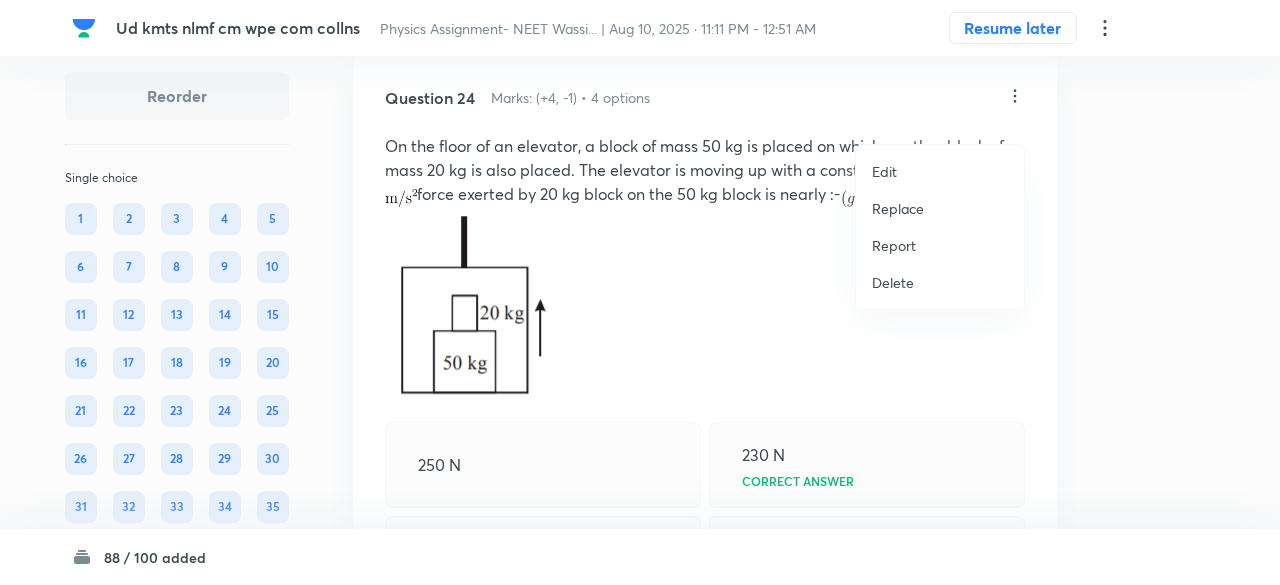 click on "Replace" at bounding box center [898, 208] 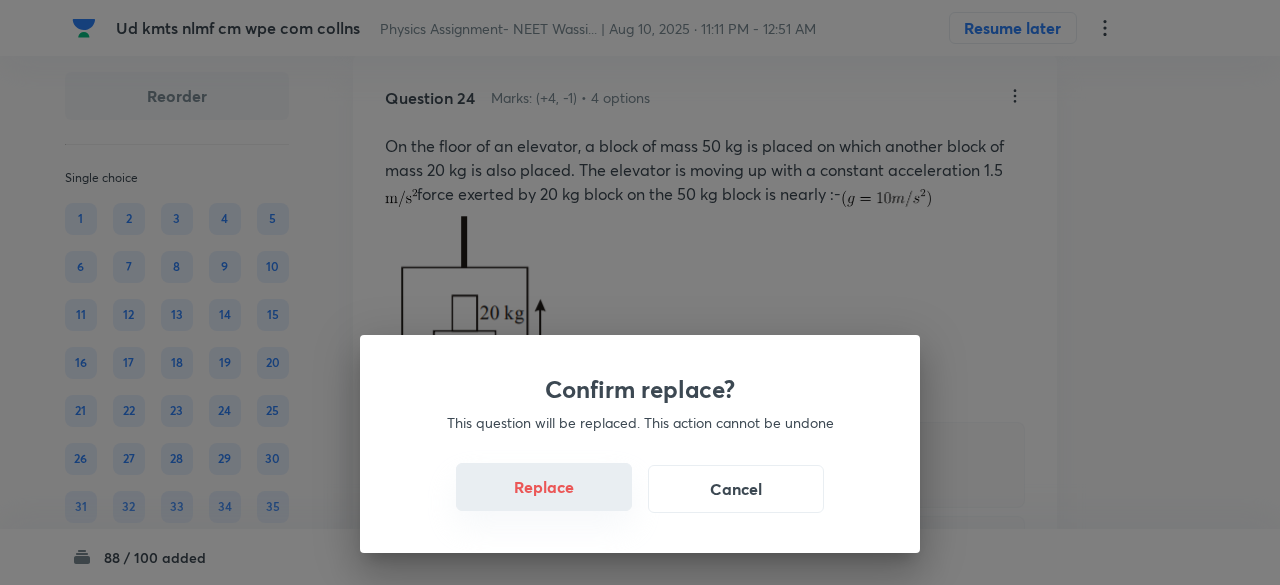 click on "Replace" at bounding box center [544, 487] 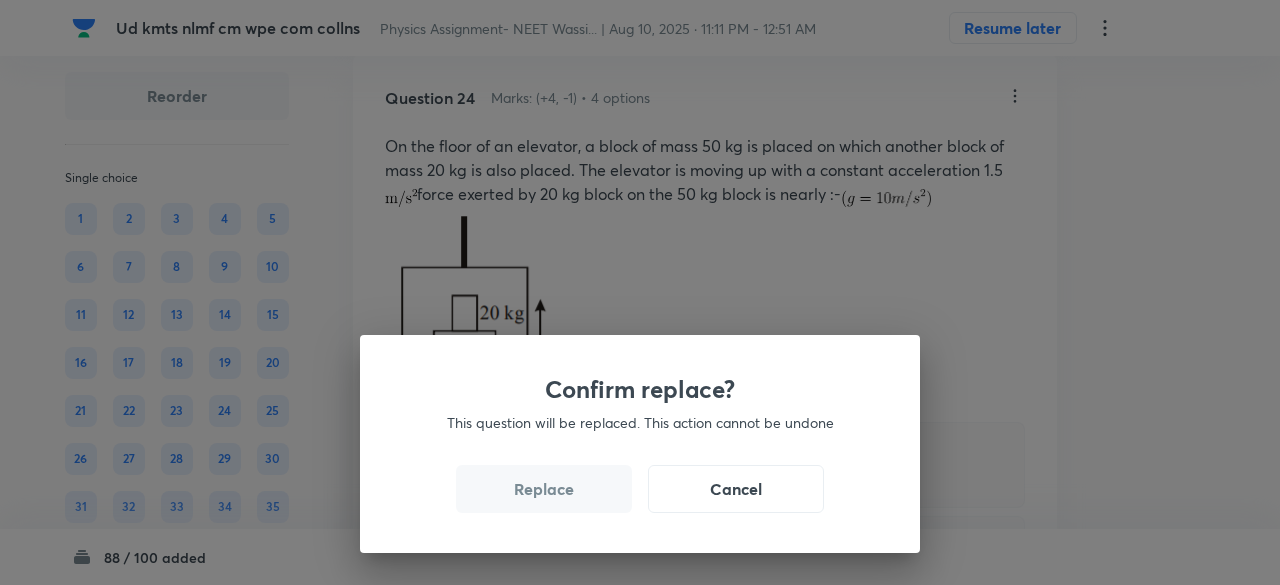 click on "Replace" at bounding box center (544, 489) 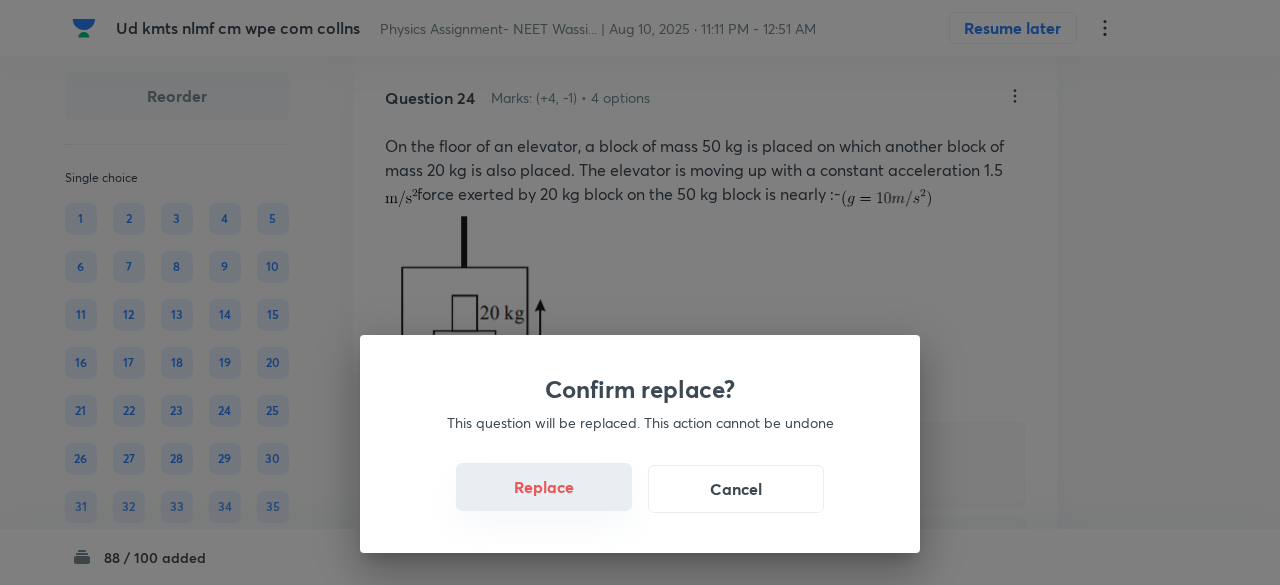 click on "Replace" at bounding box center [544, 487] 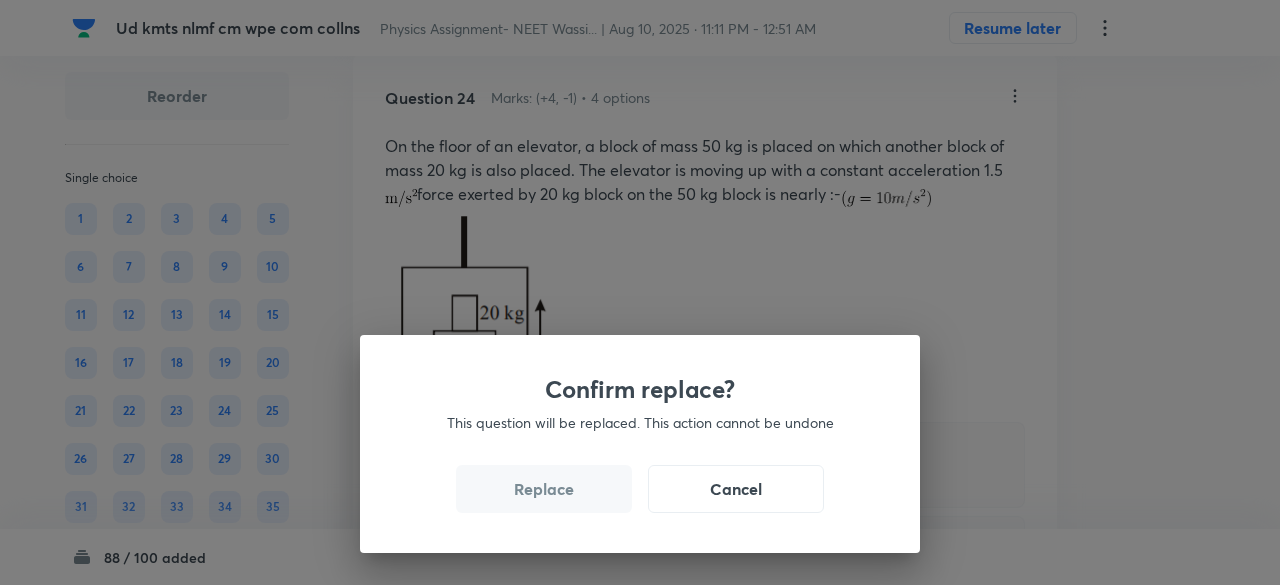 click on "Replace" at bounding box center [544, 489] 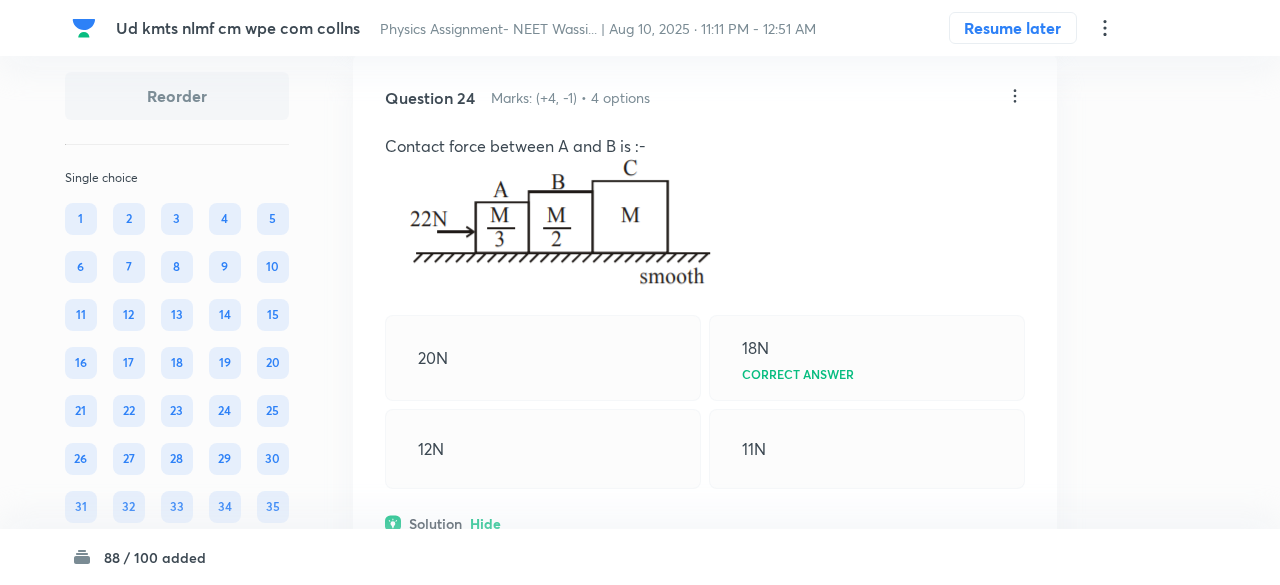 click on "Confirm replace? This question will be replaced. This action cannot be undone Replace Cancel" at bounding box center (640, 877) 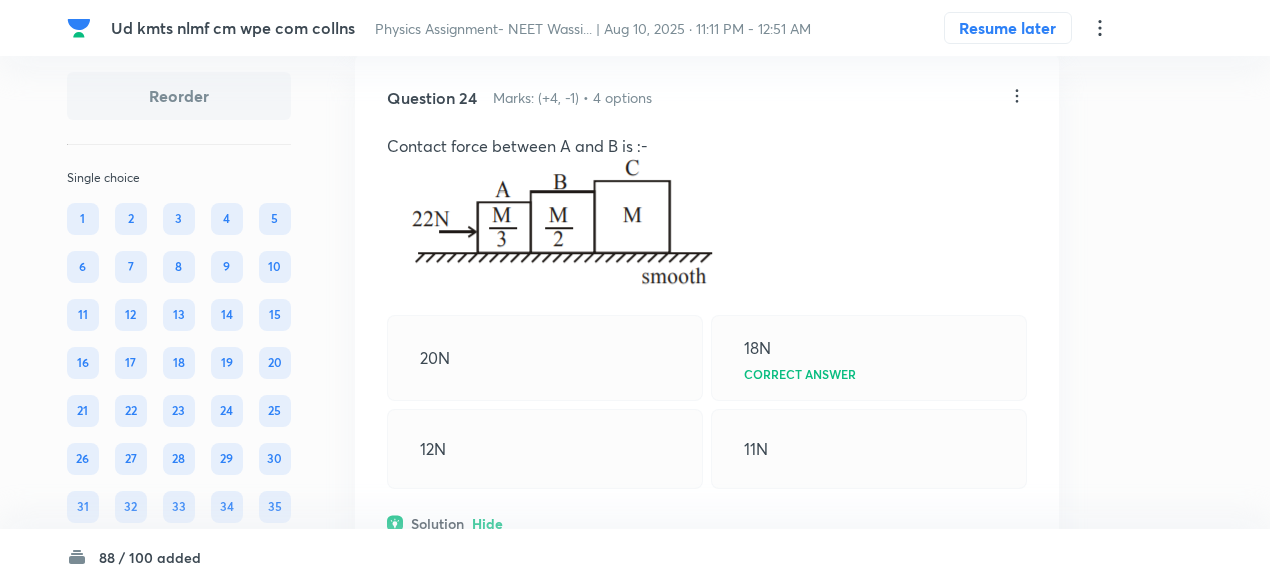 click on "for block A" at bounding box center (707, 594) 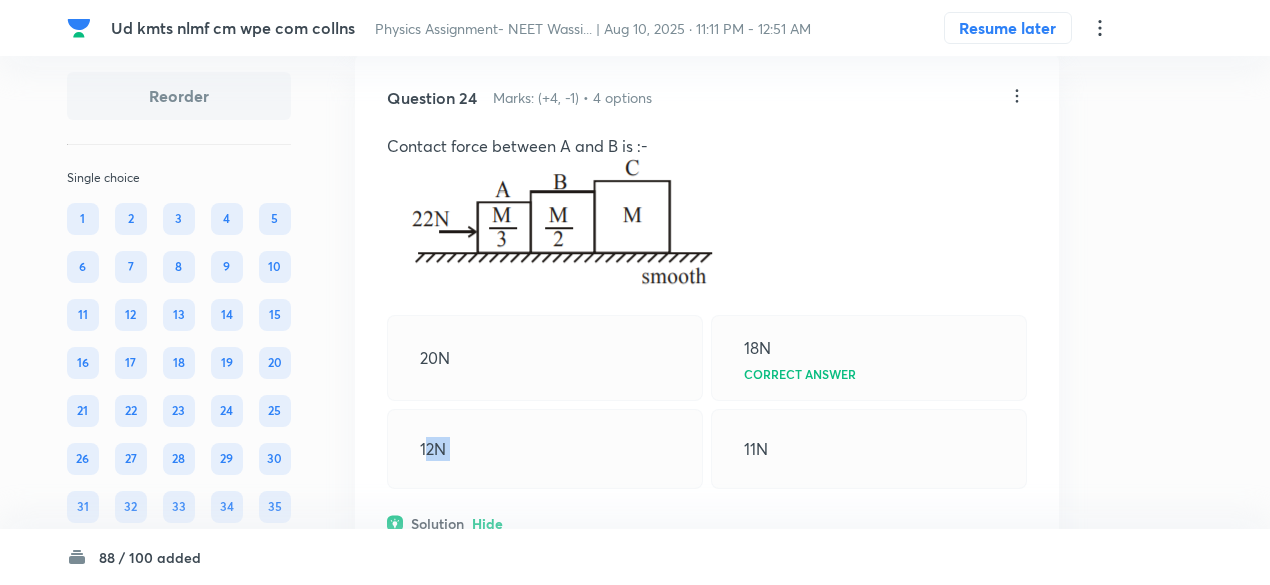 click on "12N" at bounding box center (545, 449) 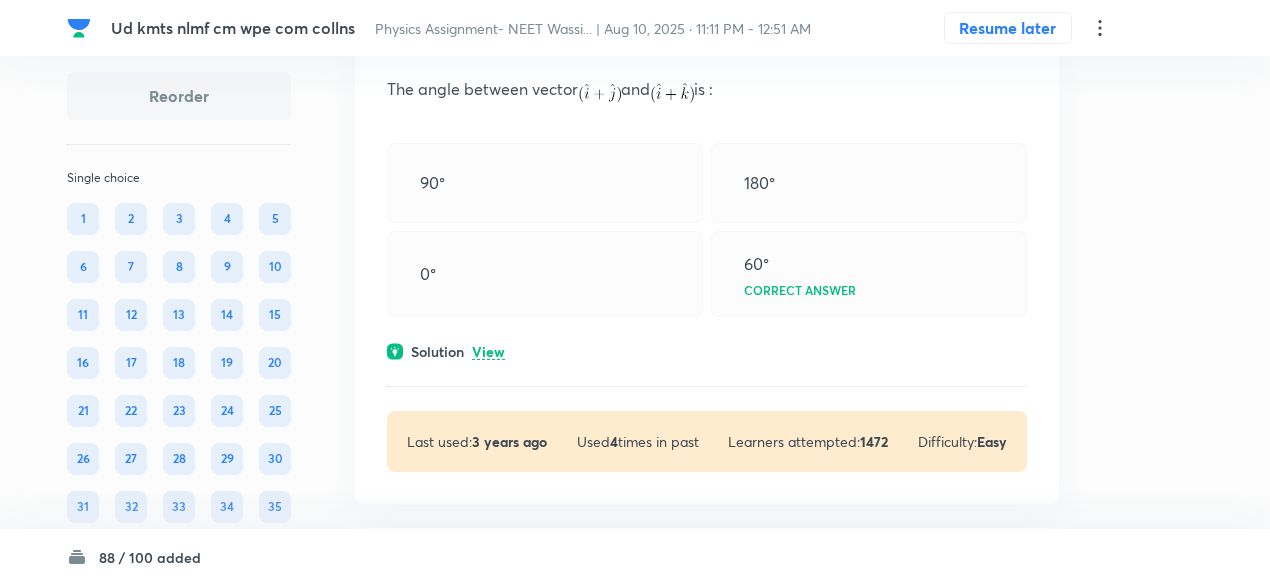 scroll, scrollTop: 14859, scrollLeft: 0, axis: vertical 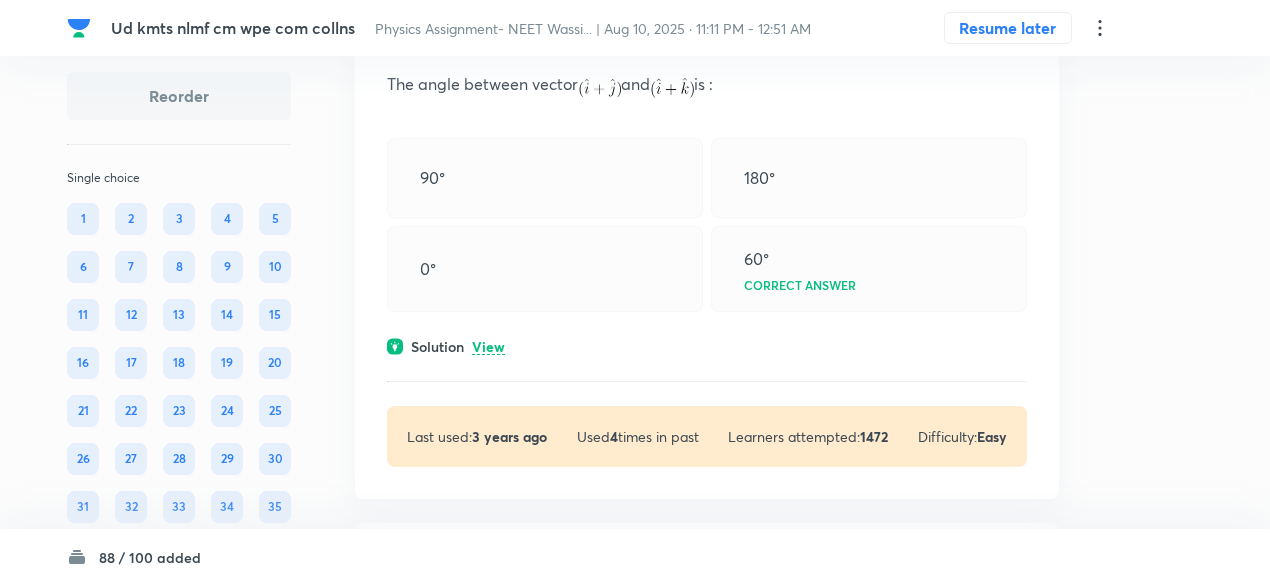 click on "View" at bounding box center [488, 347] 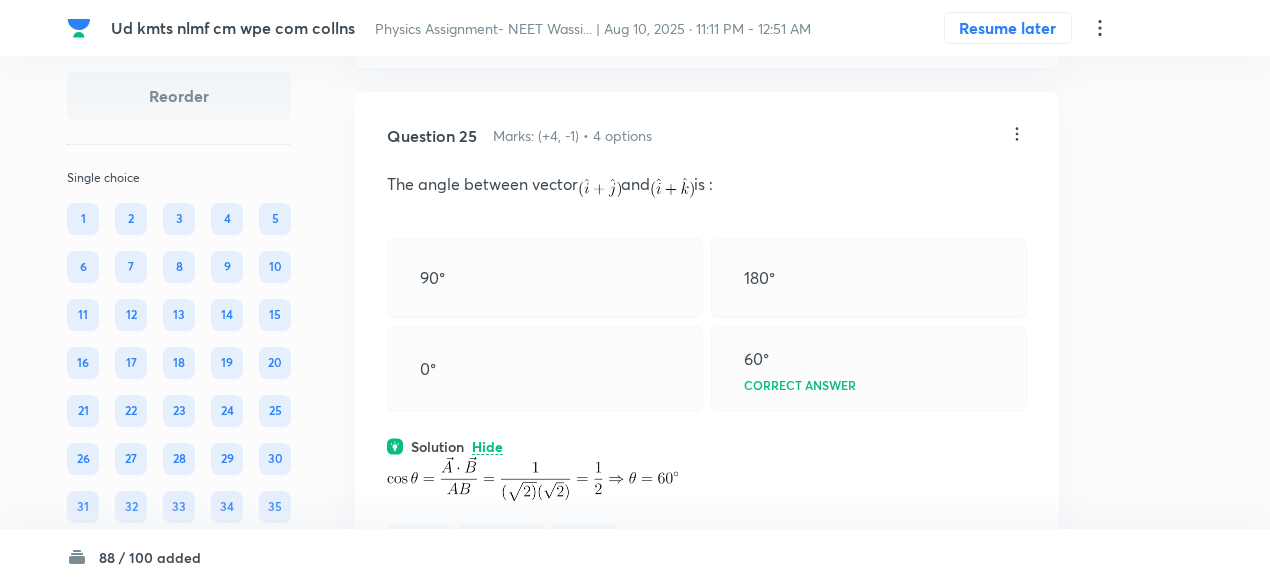 scroll, scrollTop: 14758, scrollLeft: 0, axis: vertical 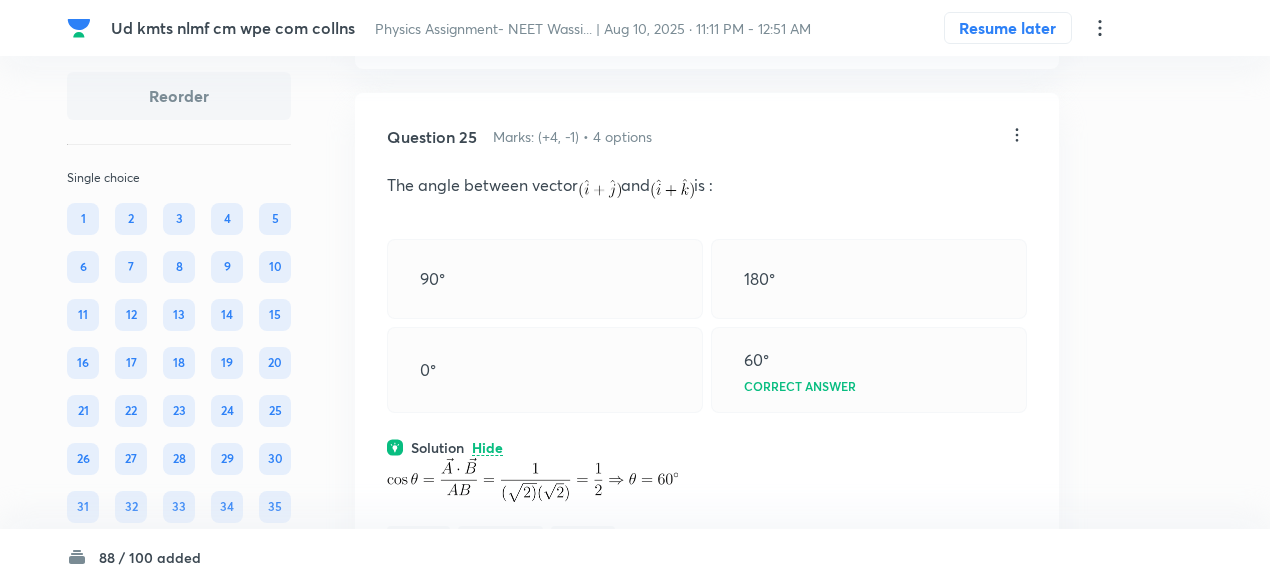 click 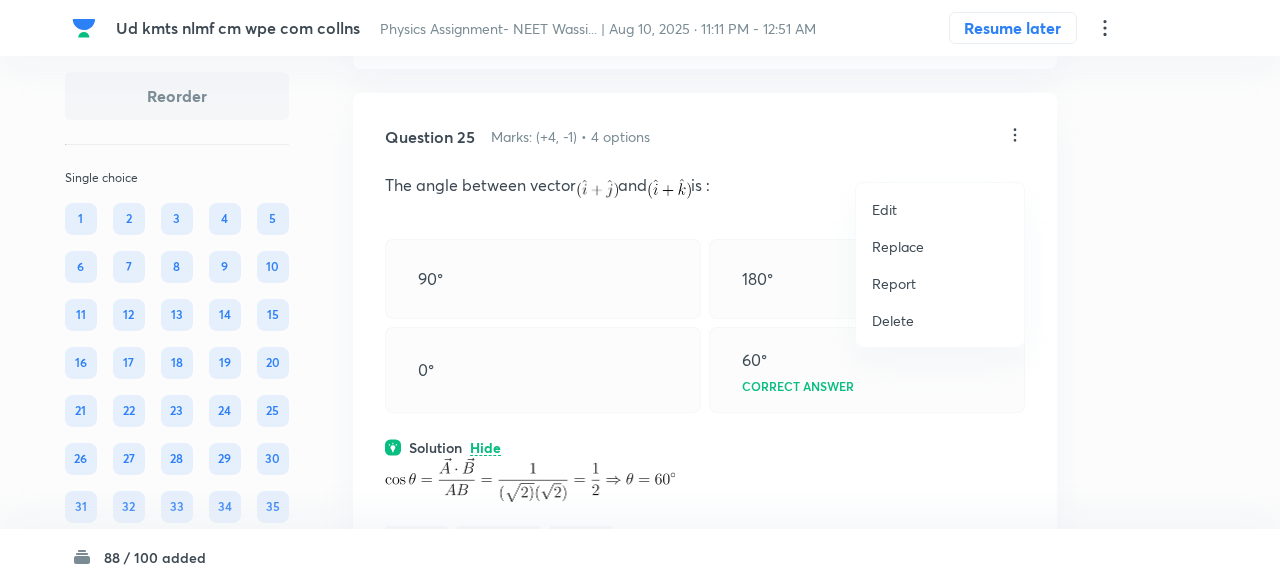 click on "Replace" at bounding box center (898, 246) 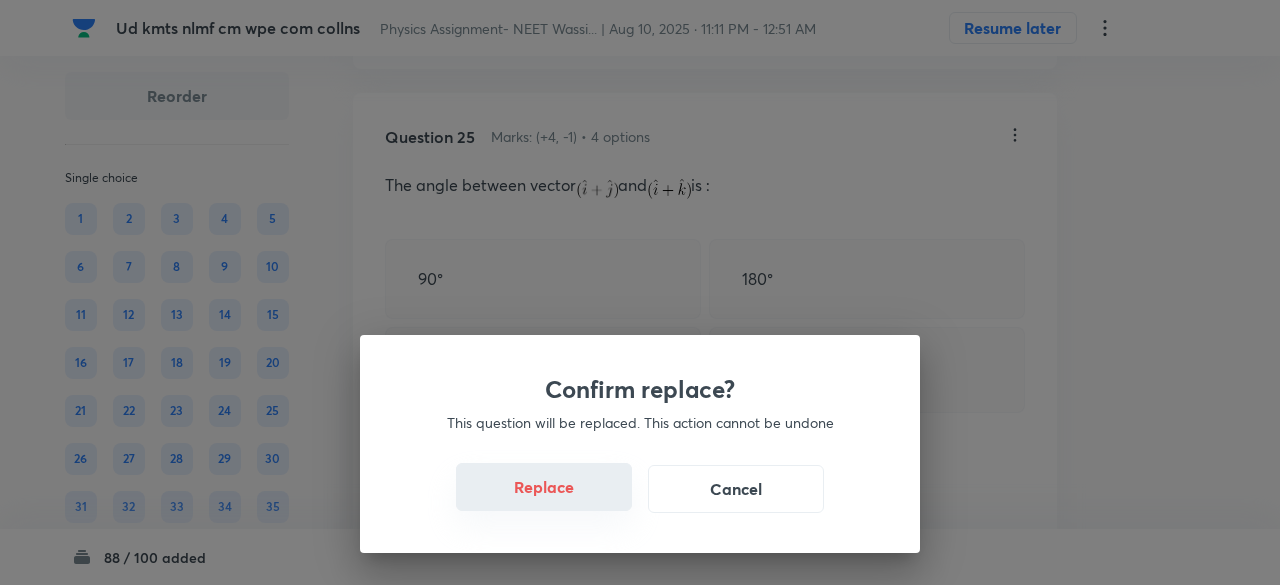 click on "Replace" at bounding box center (544, 487) 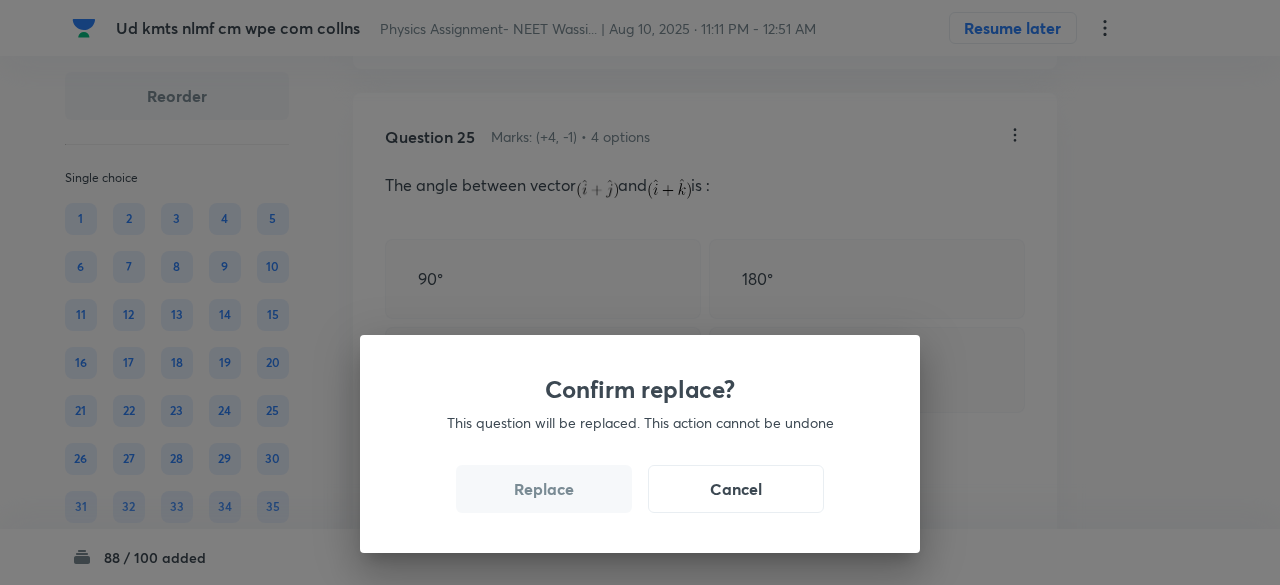 click on "Replace" at bounding box center (544, 489) 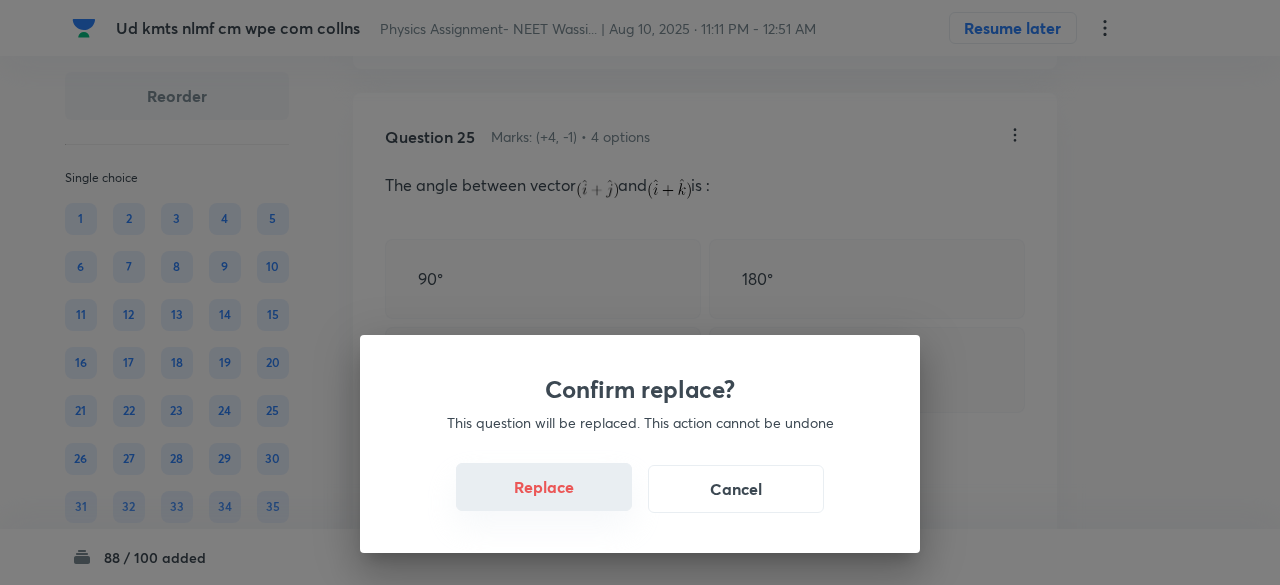 click on "Replace" at bounding box center [544, 487] 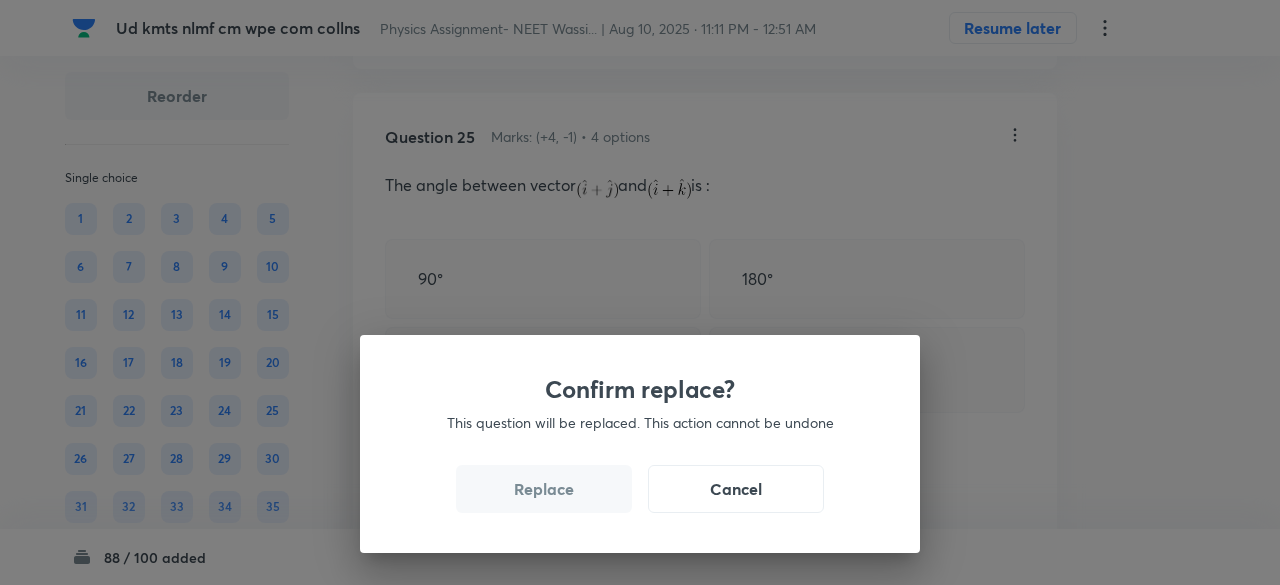 click on "Replace" at bounding box center (544, 489) 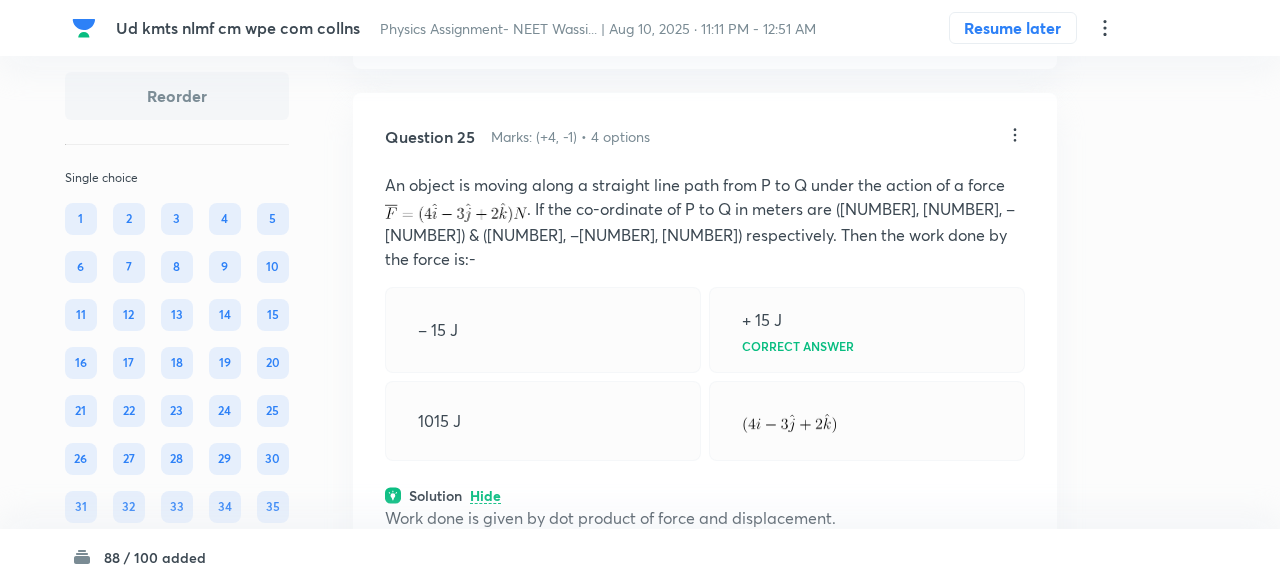 click on "Confirm replace? This question will be replaced. This action cannot be undone Replace Cancel" at bounding box center [640, 1029] 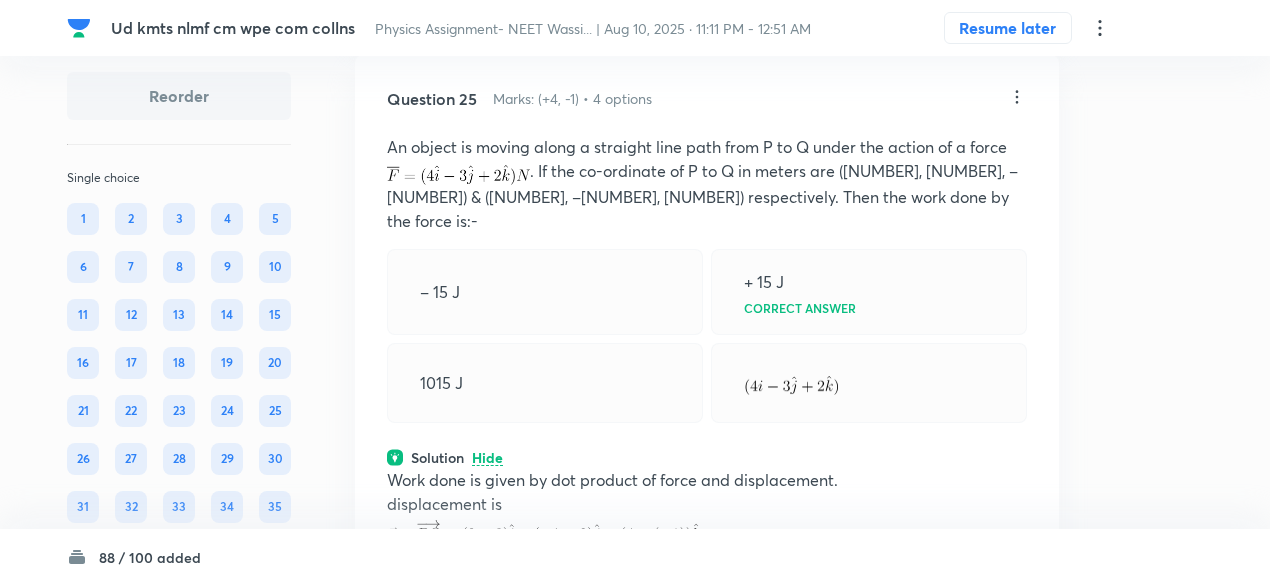 scroll, scrollTop: 14795, scrollLeft: 0, axis: vertical 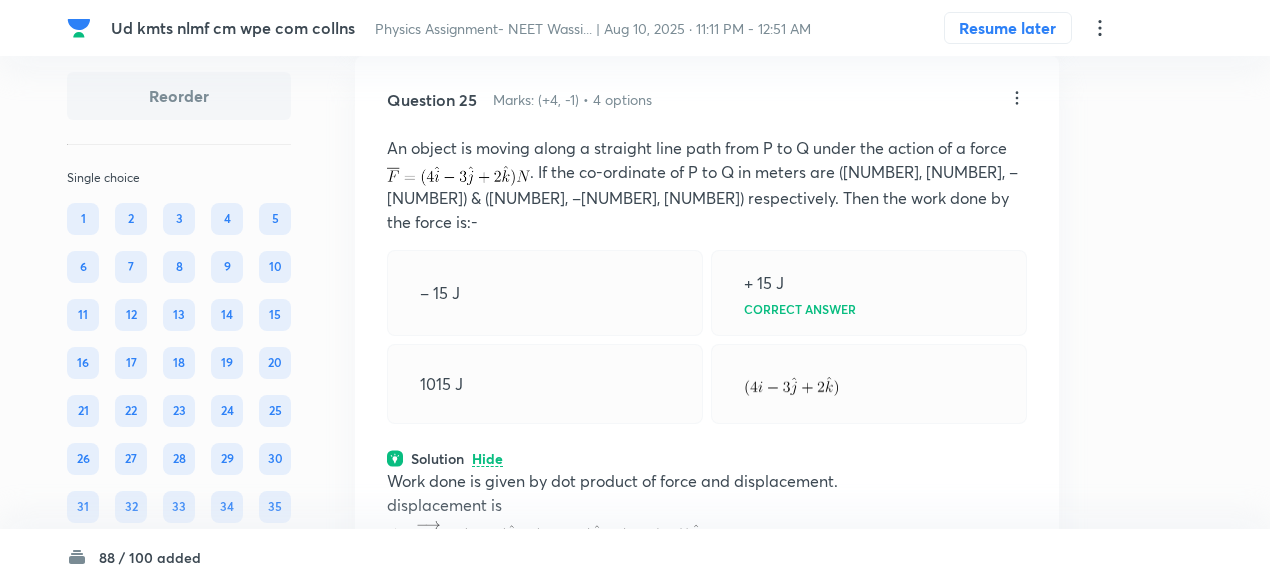 click 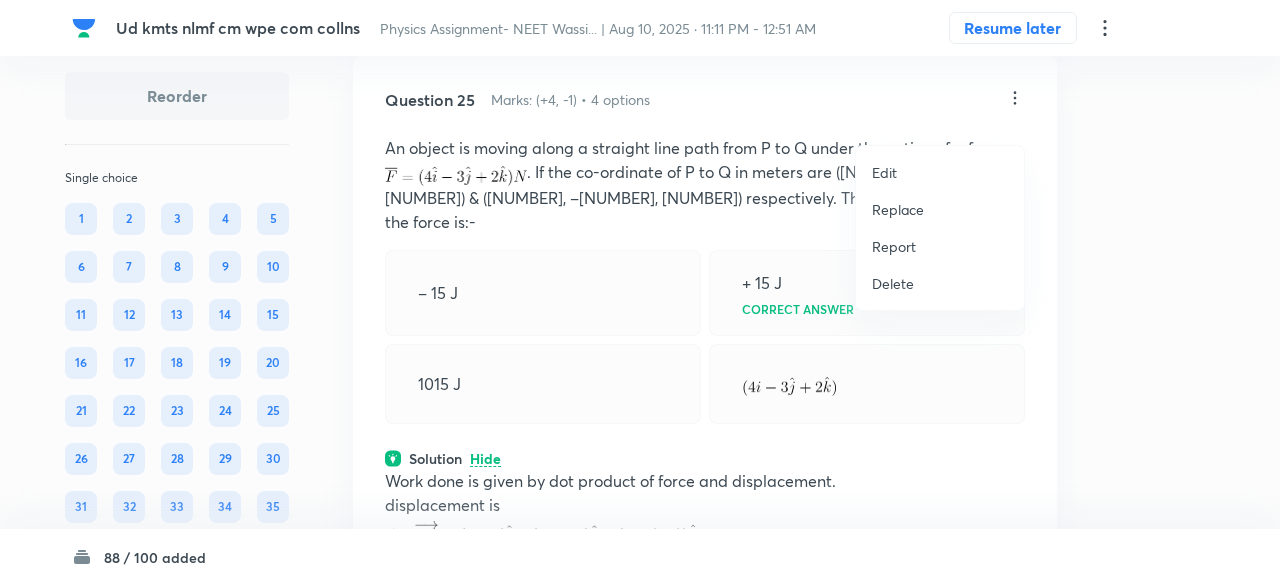 click on "Replace" at bounding box center [898, 209] 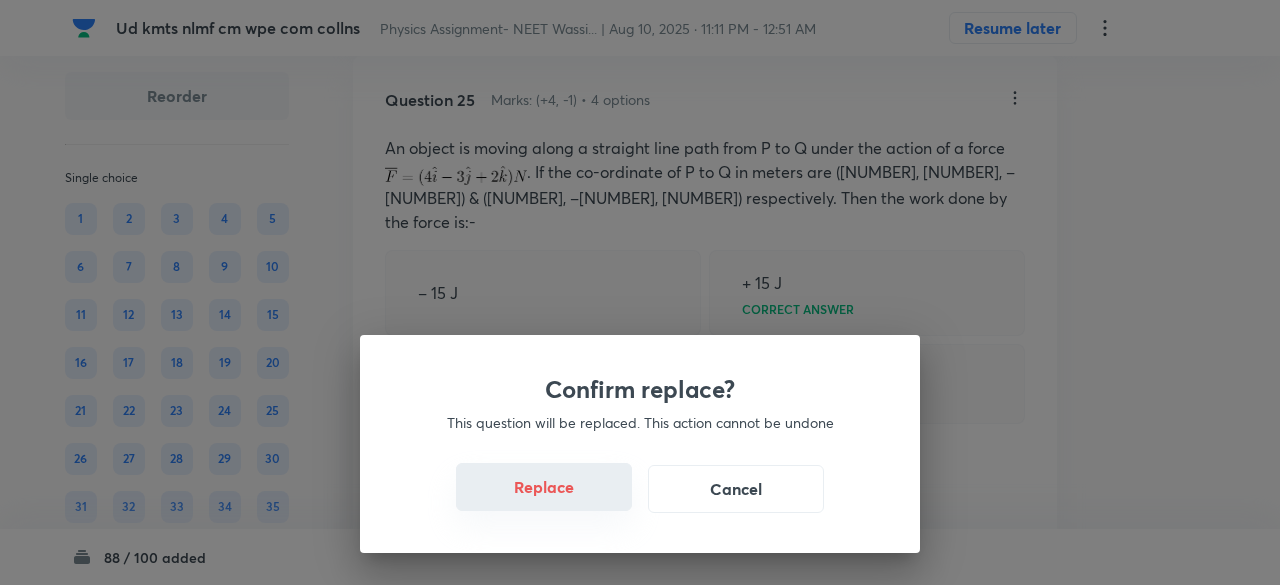 click on "Replace" at bounding box center [544, 487] 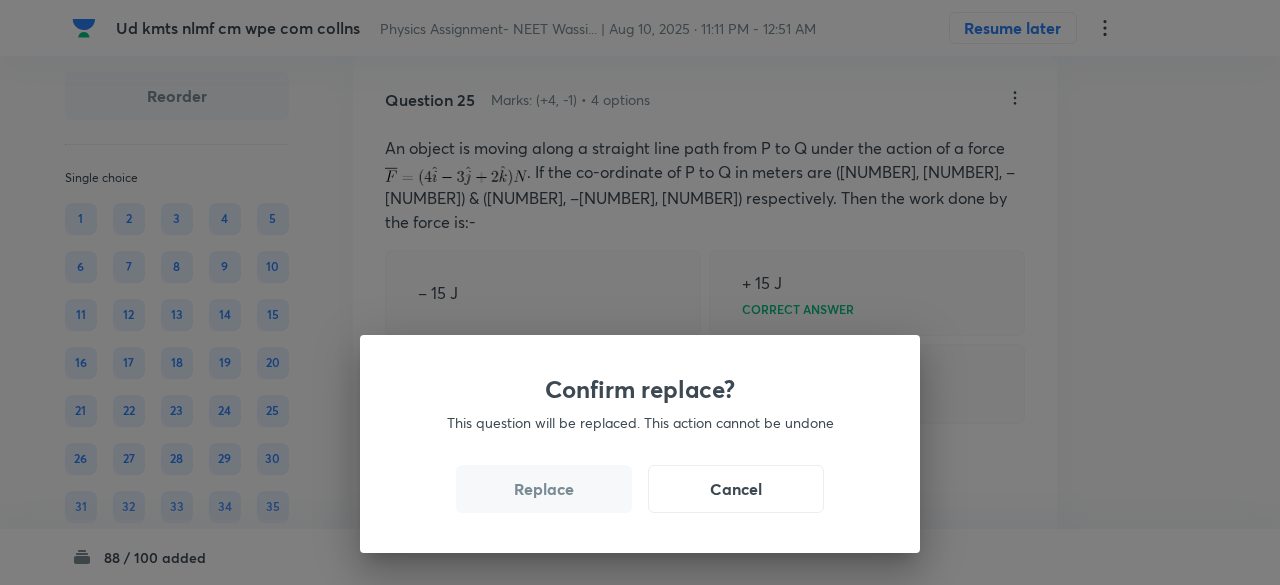 click on "Replace" at bounding box center [544, 489] 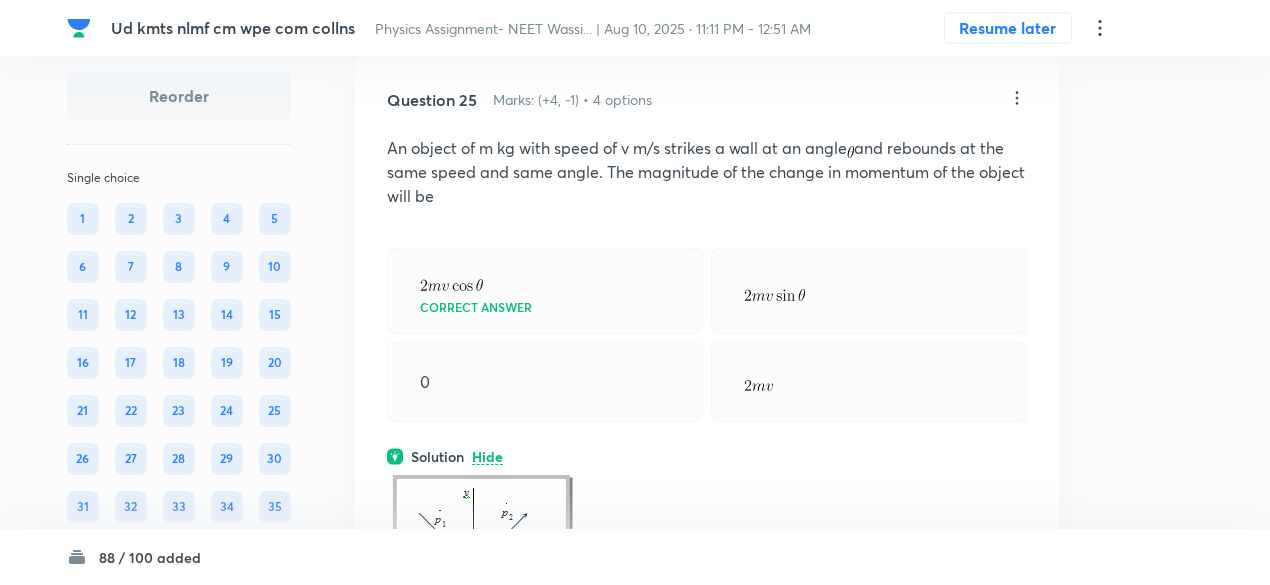 click at bounding box center (707, 553) 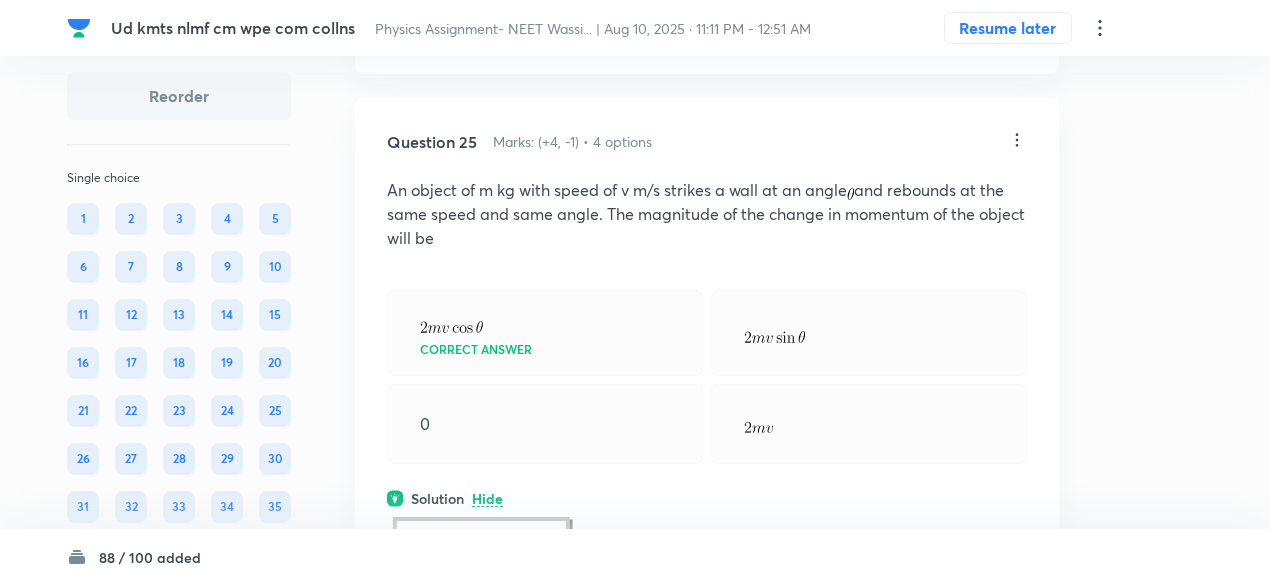 scroll, scrollTop: 14752, scrollLeft: 0, axis: vertical 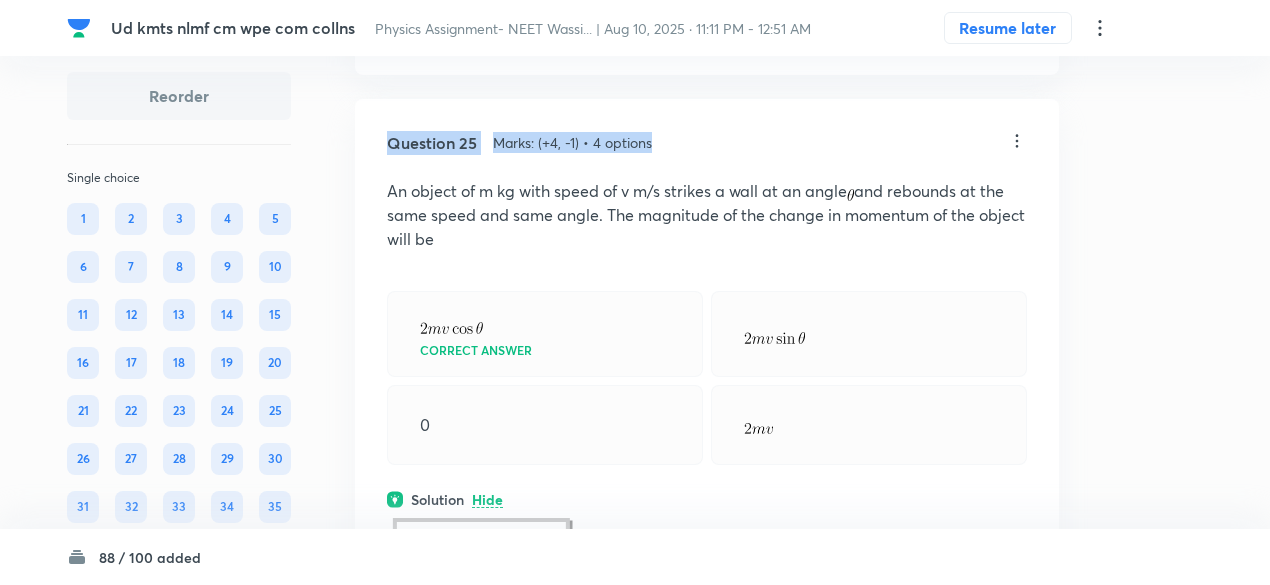 click on "Question 25 Marks: (+4, -1) • 4 options An object of m kg with speed of v m/s  strikes a wall at an angle   and rebounds at the same speed and same angle. The magnitude of the change in momentum of the object will be Correct answer 0 Solution Hide  and  So change in momentum   ﻿ Physics Mechanics Vectors Last used:  2 years ago Used  3  times in past Learners attempted:  1786 Difficulty: Easy" at bounding box center [707, 532] 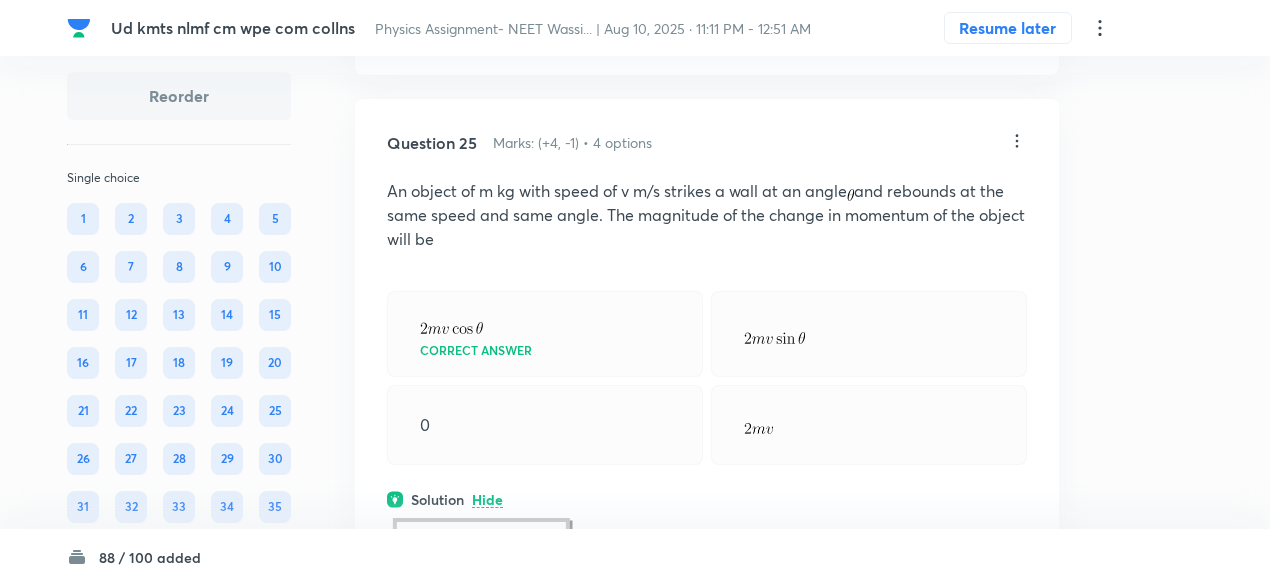 click 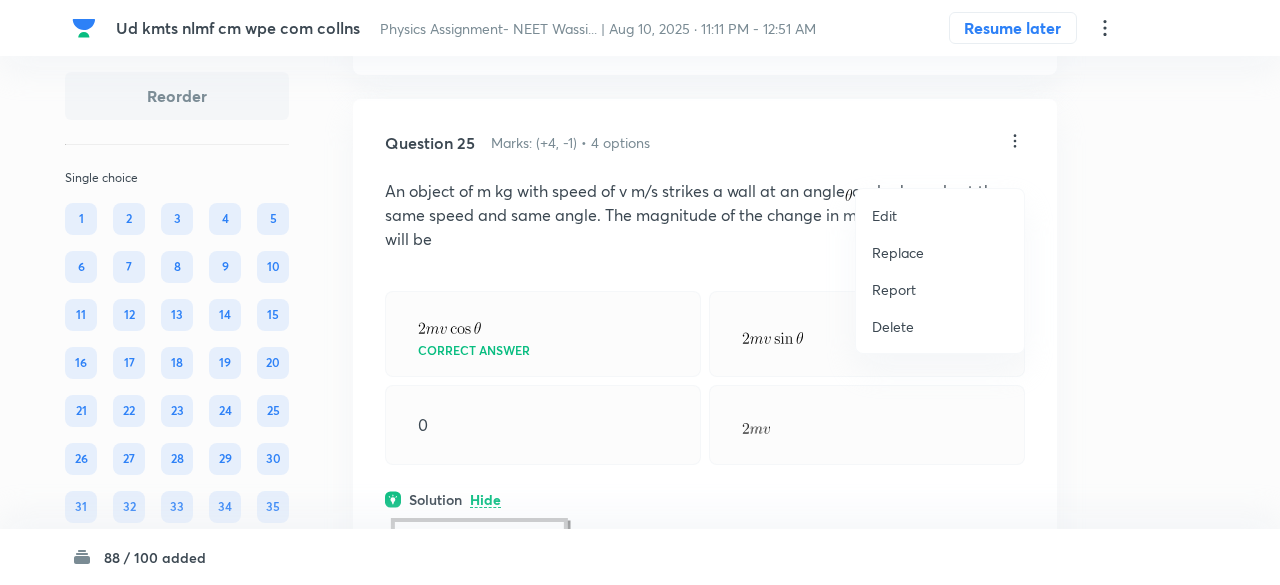 click on "Replace" at bounding box center [898, 252] 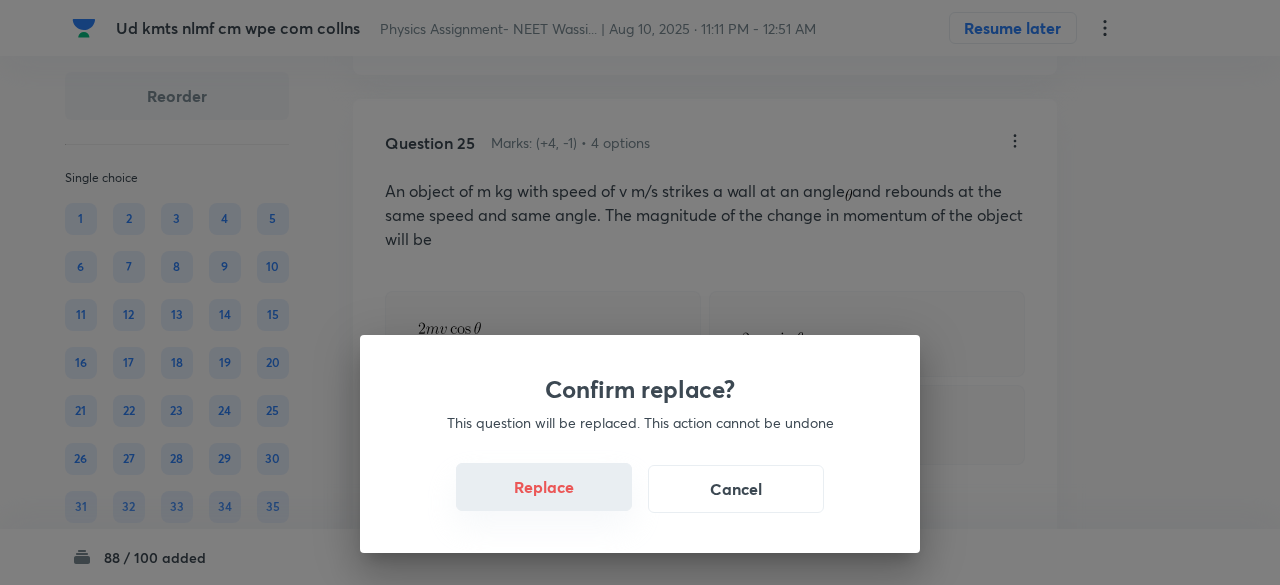 click on "Replace" at bounding box center (544, 487) 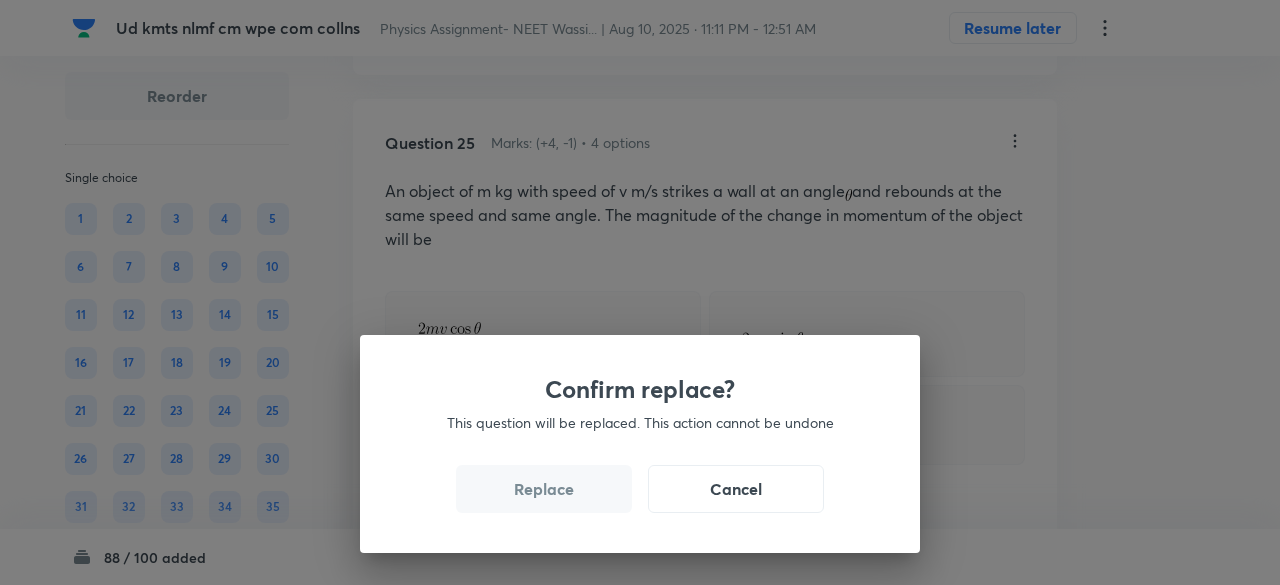 click on "Replace" at bounding box center (544, 489) 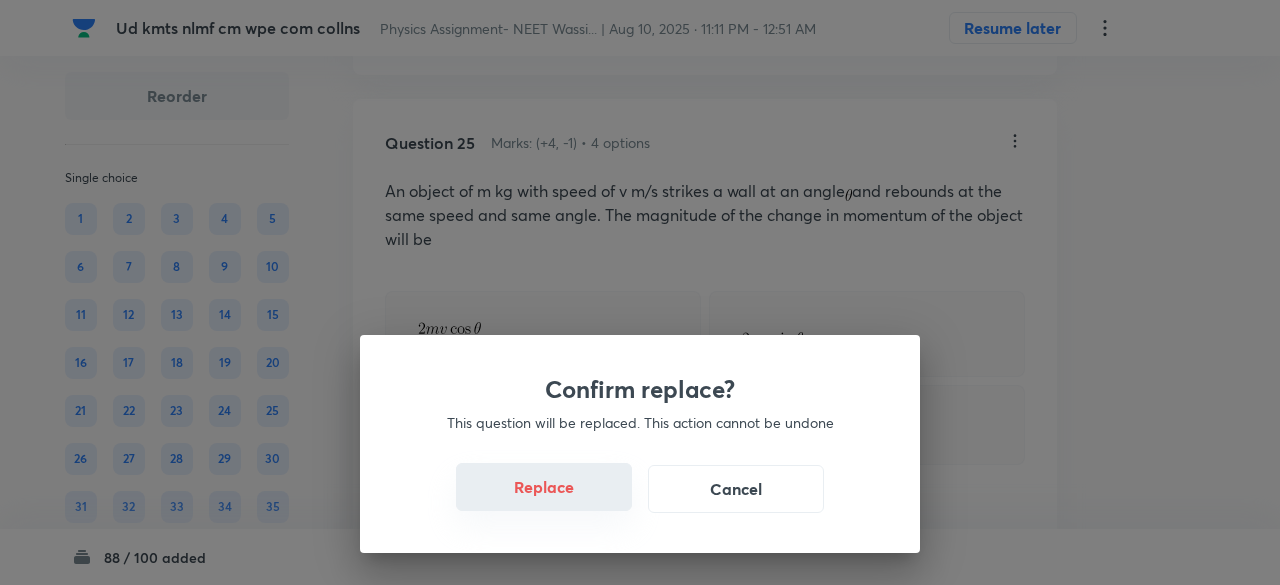 click on "Replace" at bounding box center [544, 487] 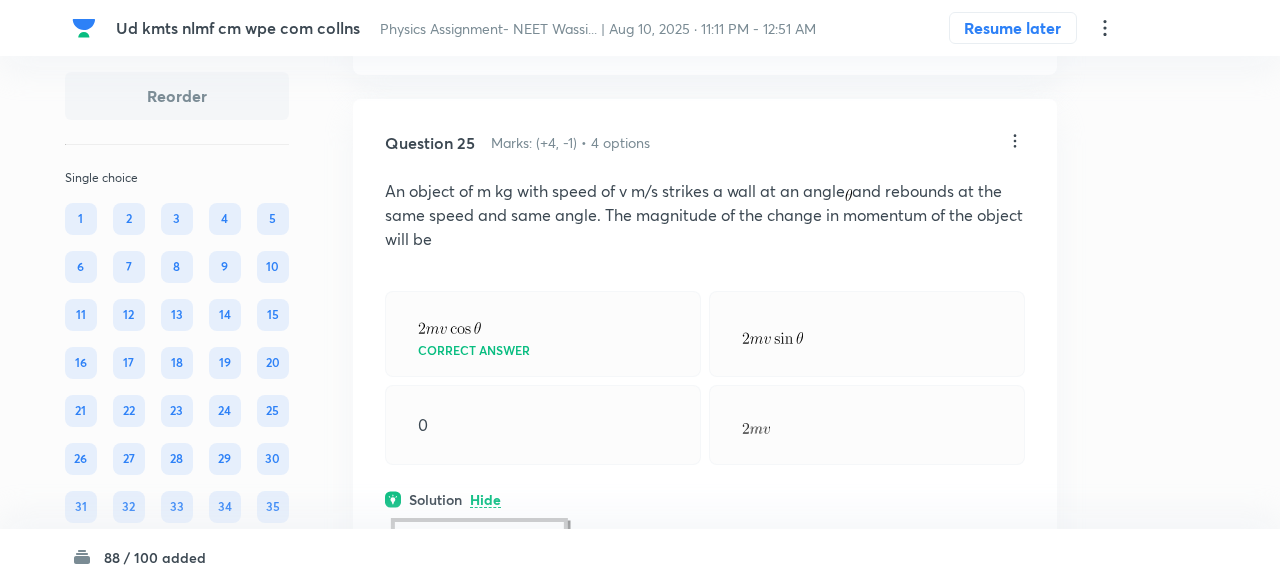 click on "Confirm replace? This question will be replaced. This action cannot be undone Replace Cancel" at bounding box center [640, 877] 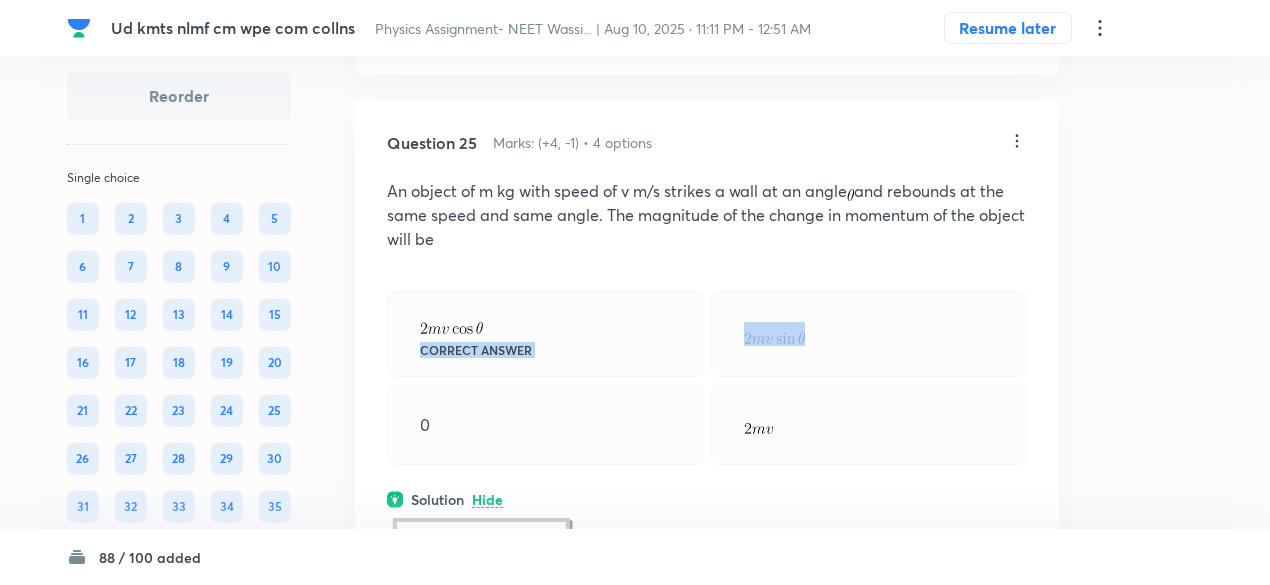 click on "Correct answer" at bounding box center (545, 334) 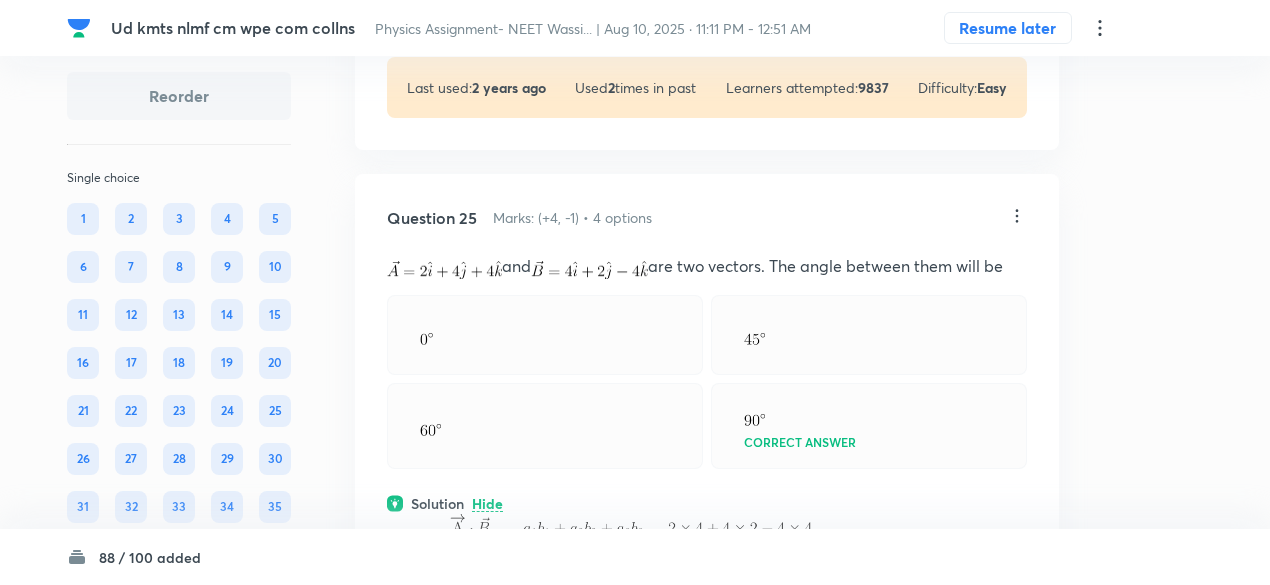 scroll, scrollTop: 14676, scrollLeft: 0, axis: vertical 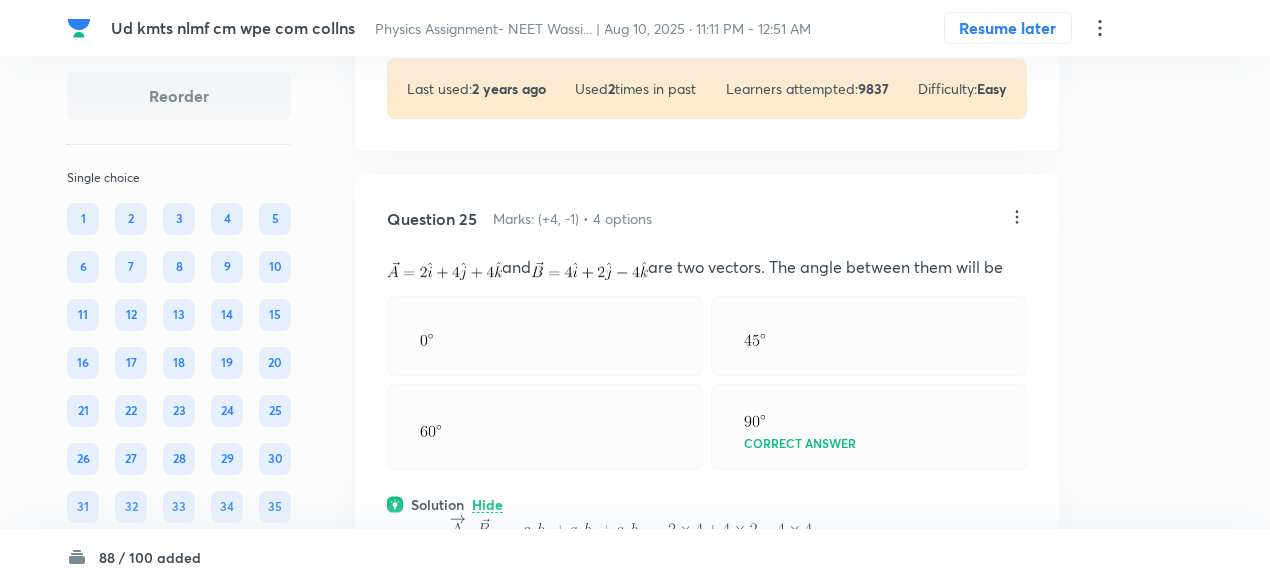 click 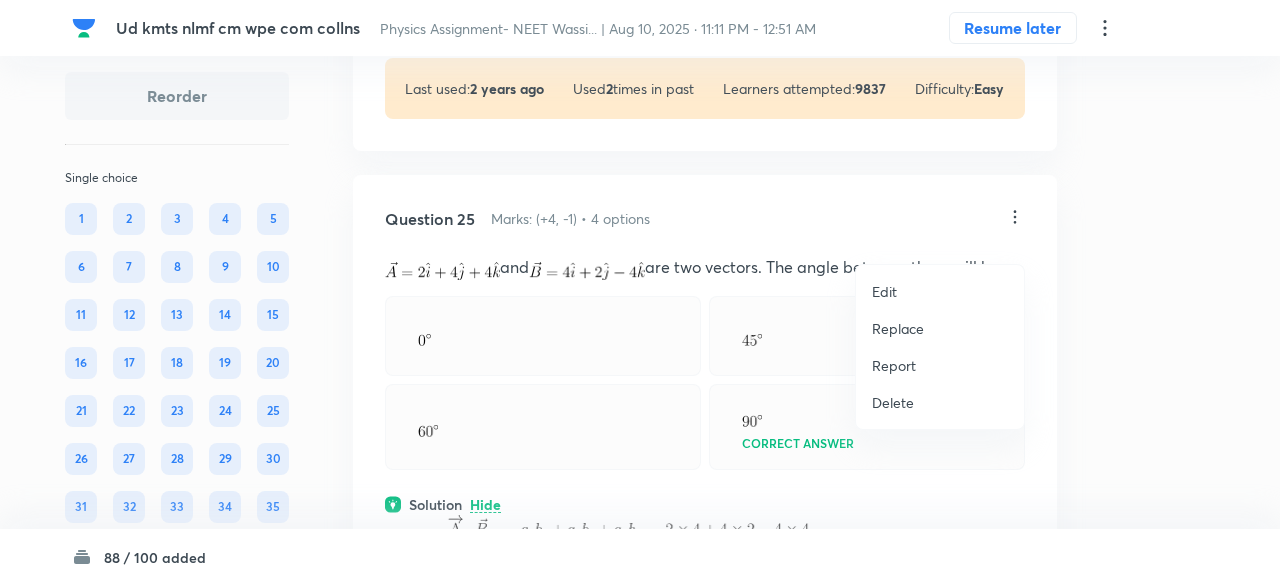 click on "Replace" at bounding box center [898, 328] 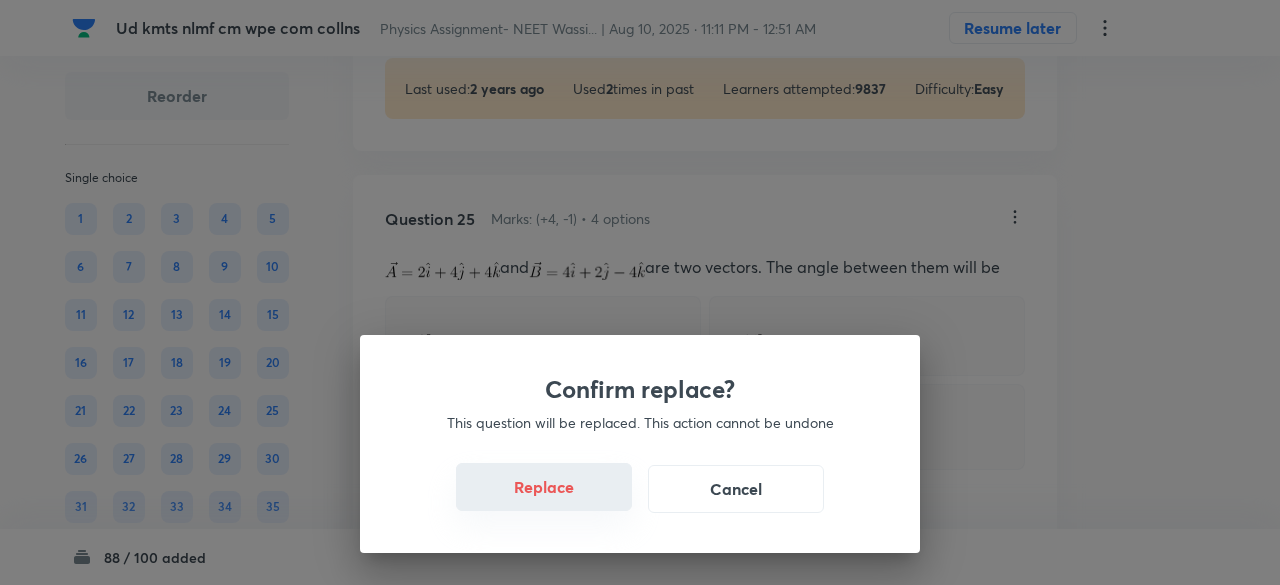 click on "Replace" at bounding box center [544, 487] 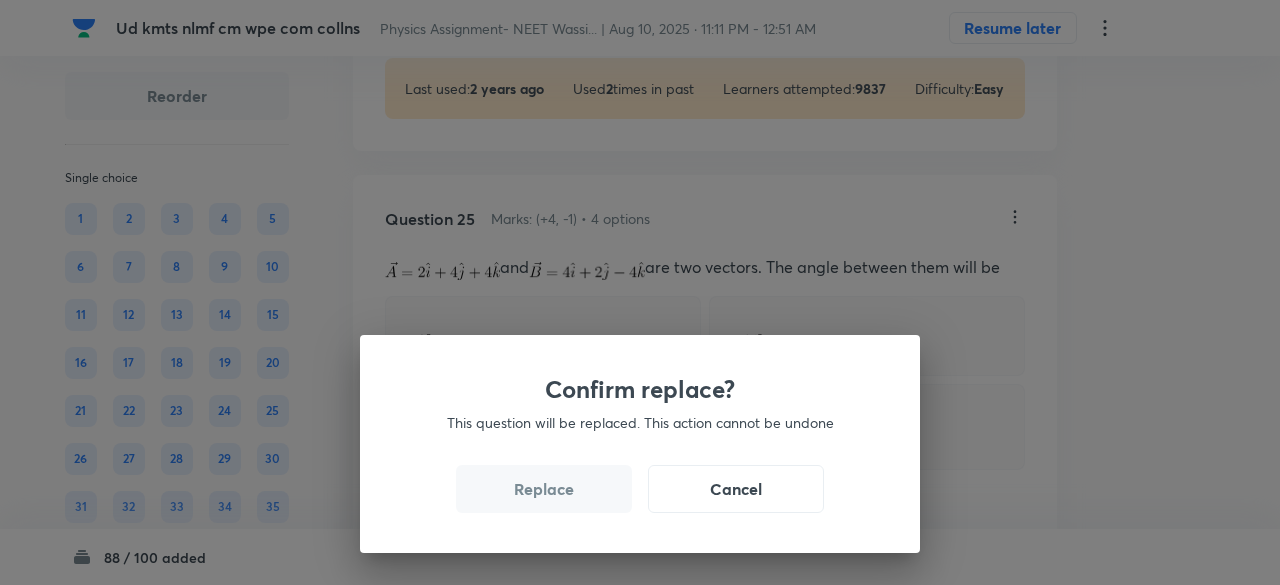 click on "Replace" at bounding box center (544, 489) 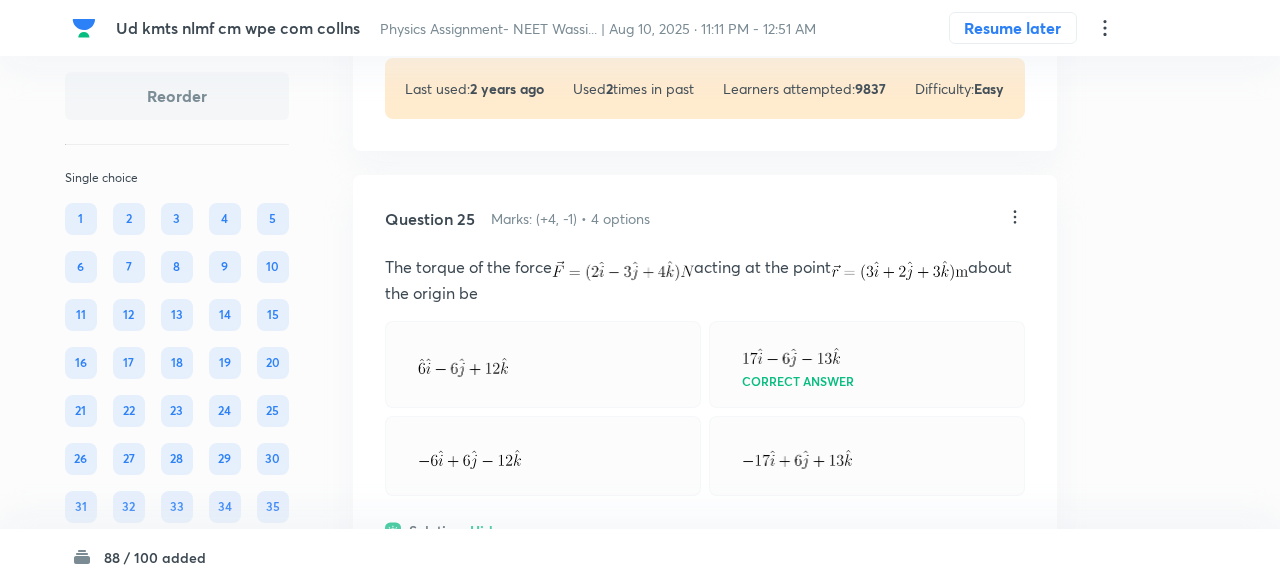 click on "Confirm replace? This question will be replaced. This action cannot be undone Replace Cancel" at bounding box center [640, 1029] 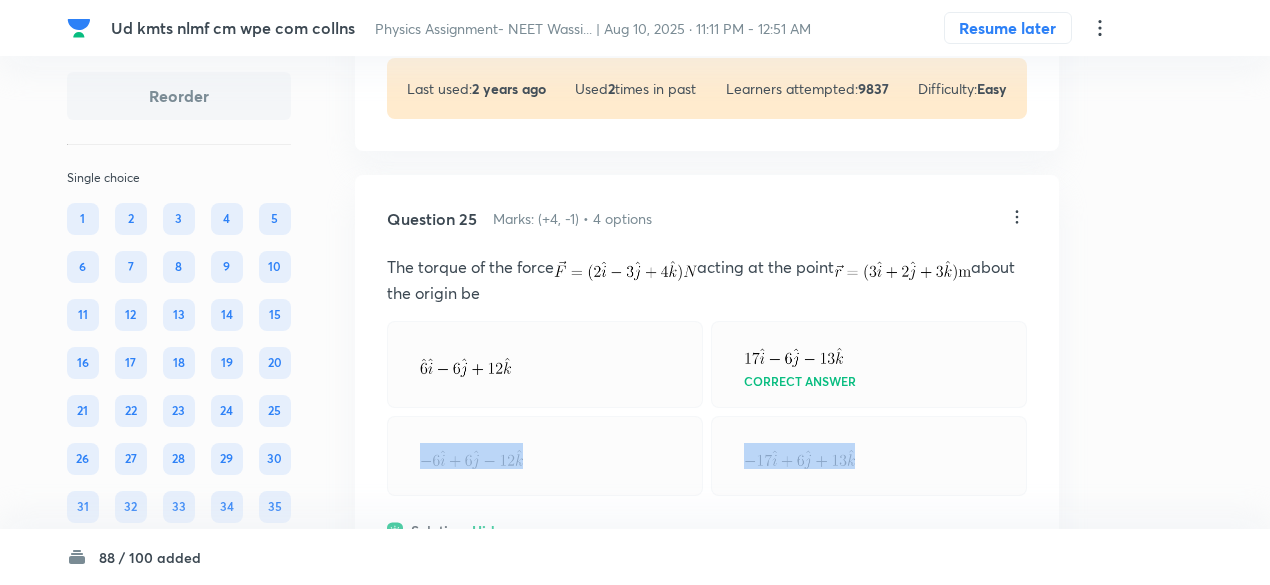 click at bounding box center (545, 456) 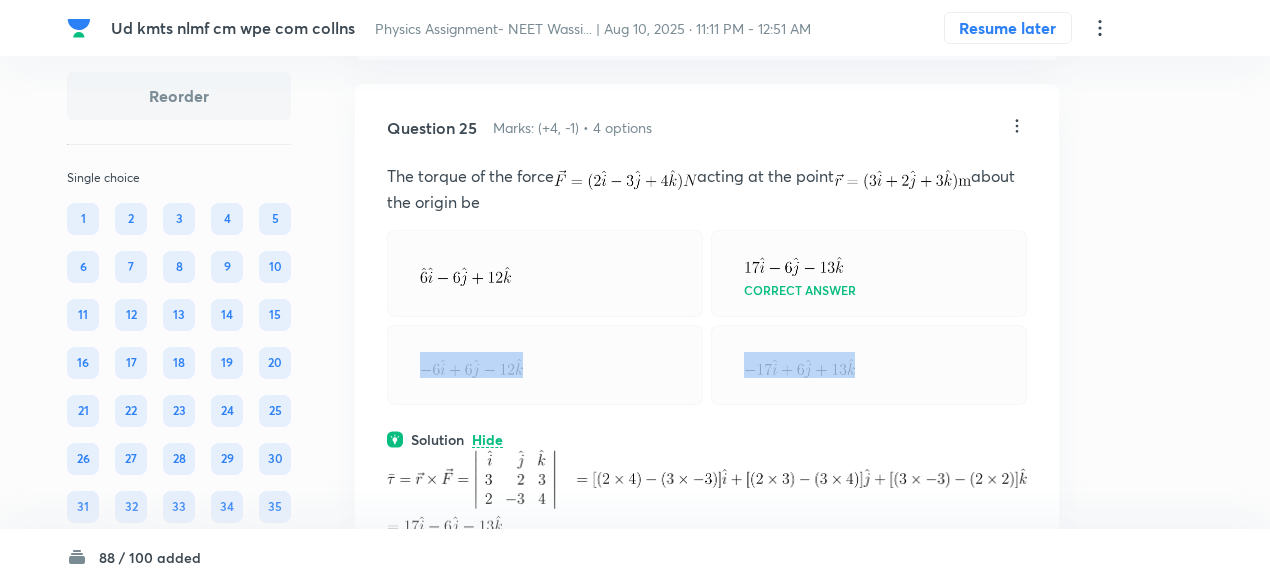 scroll, scrollTop: 14758, scrollLeft: 0, axis: vertical 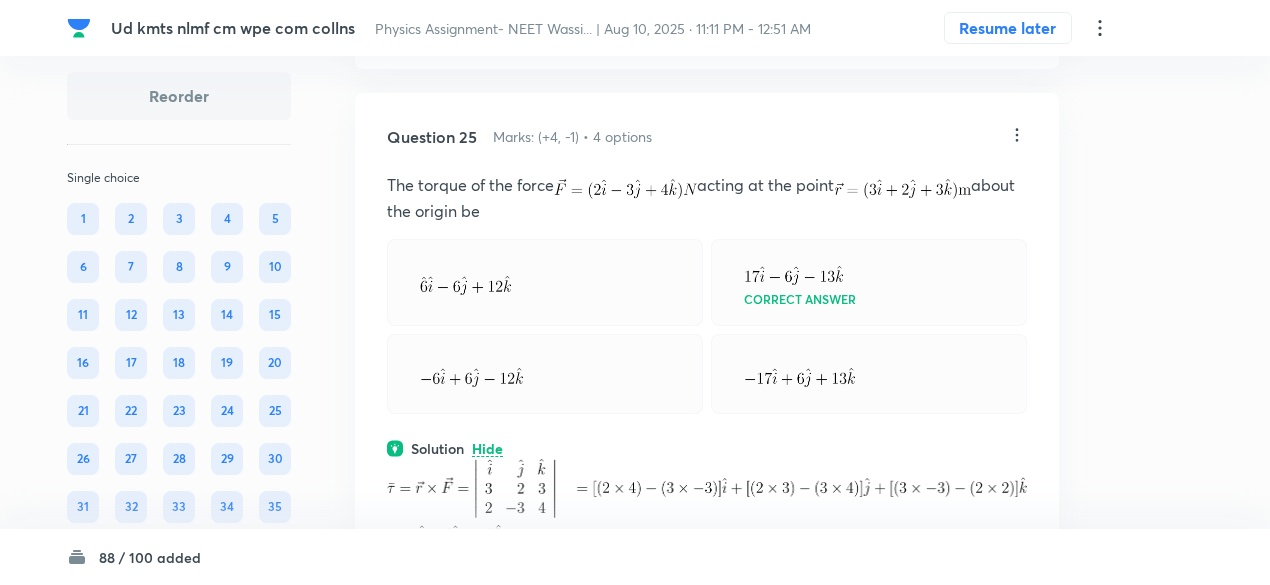 click 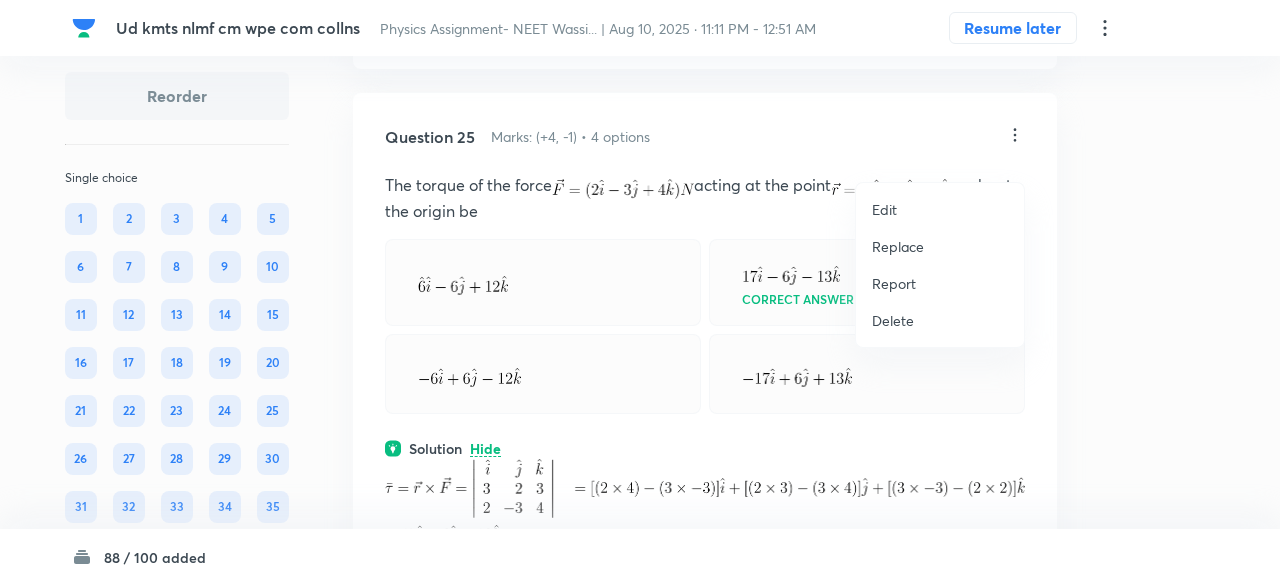 click on "Replace" at bounding box center (898, 246) 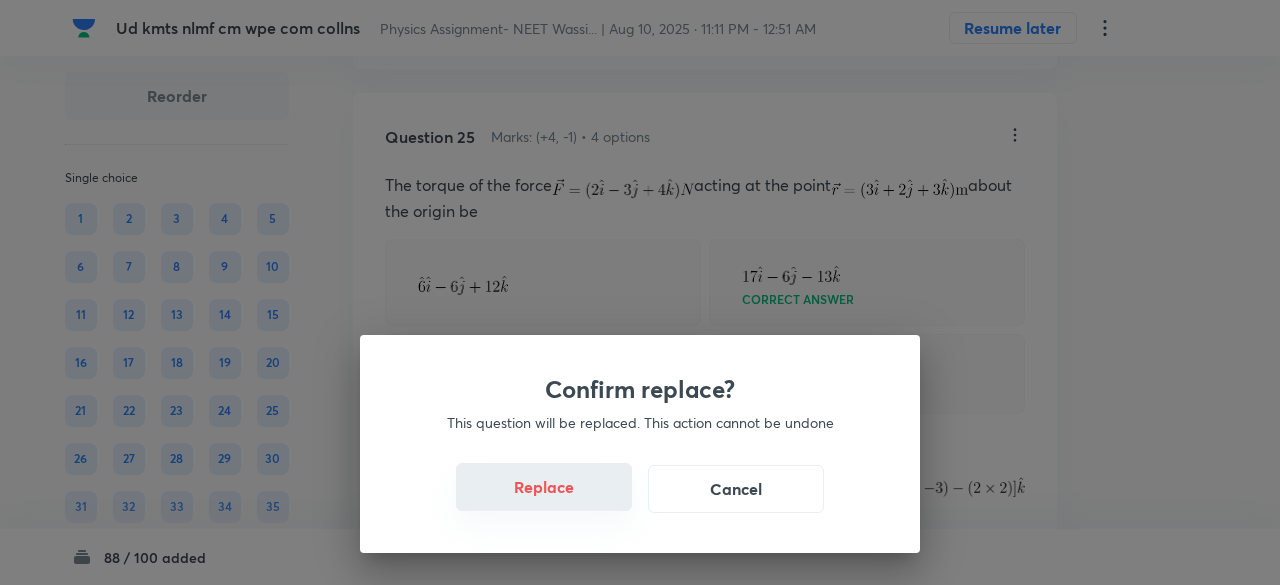 click on "Replace" at bounding box center (544, 487) 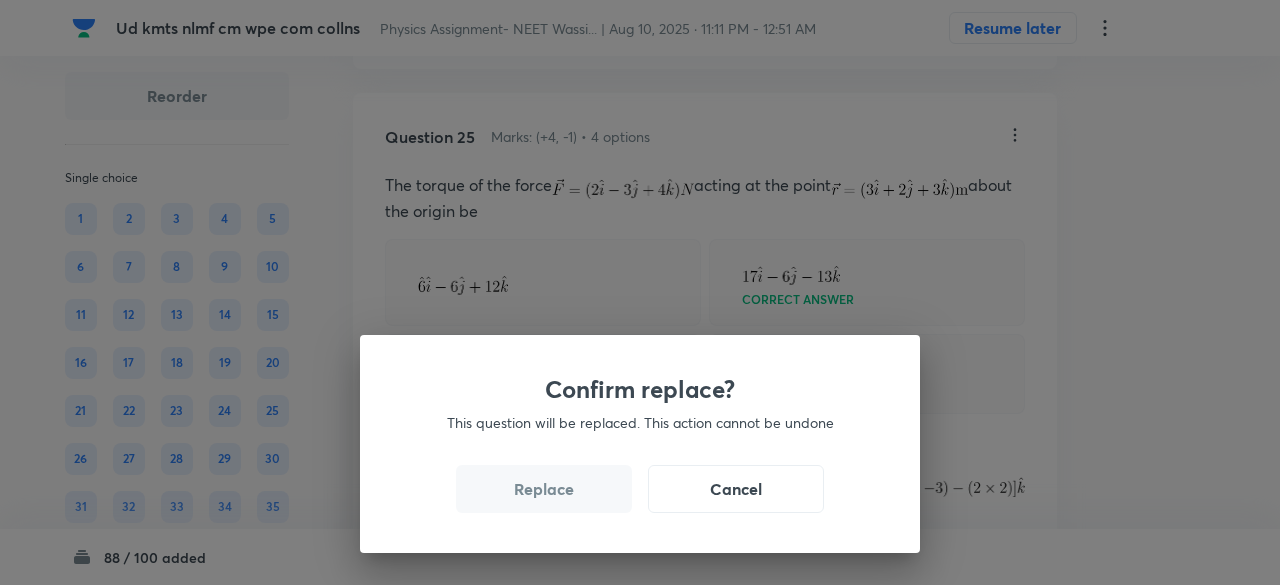 click on "Replace" at bounding box center [544, 489] 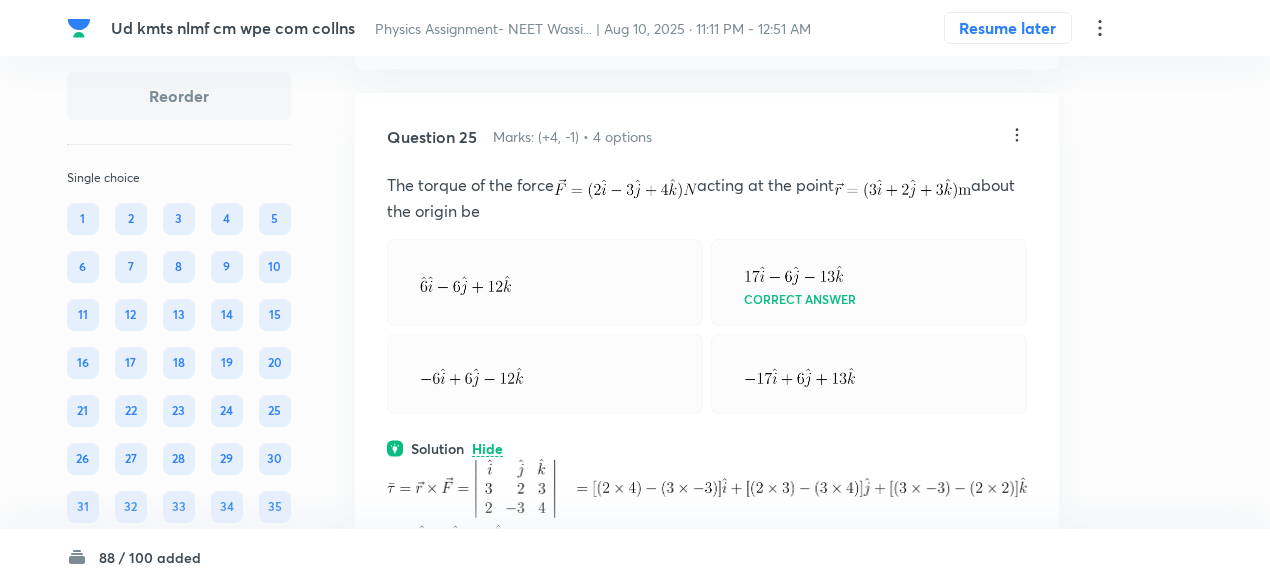 click at bounding box center [707, 488] 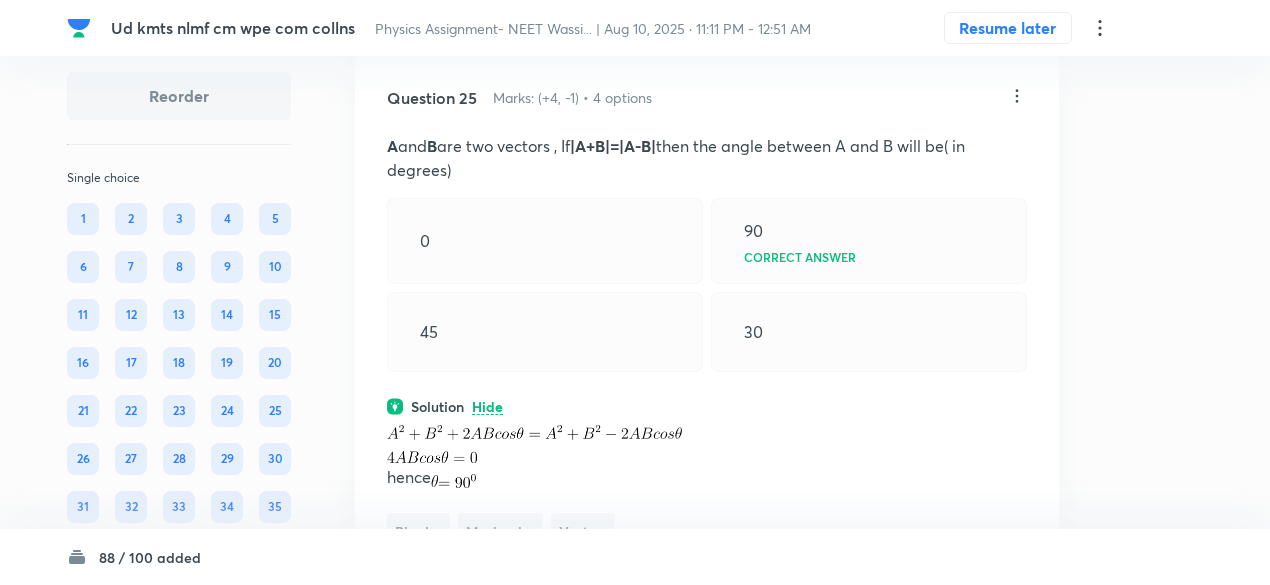 scroll, scrollTop: 14782, scrollLeft: 0, axis: vertical 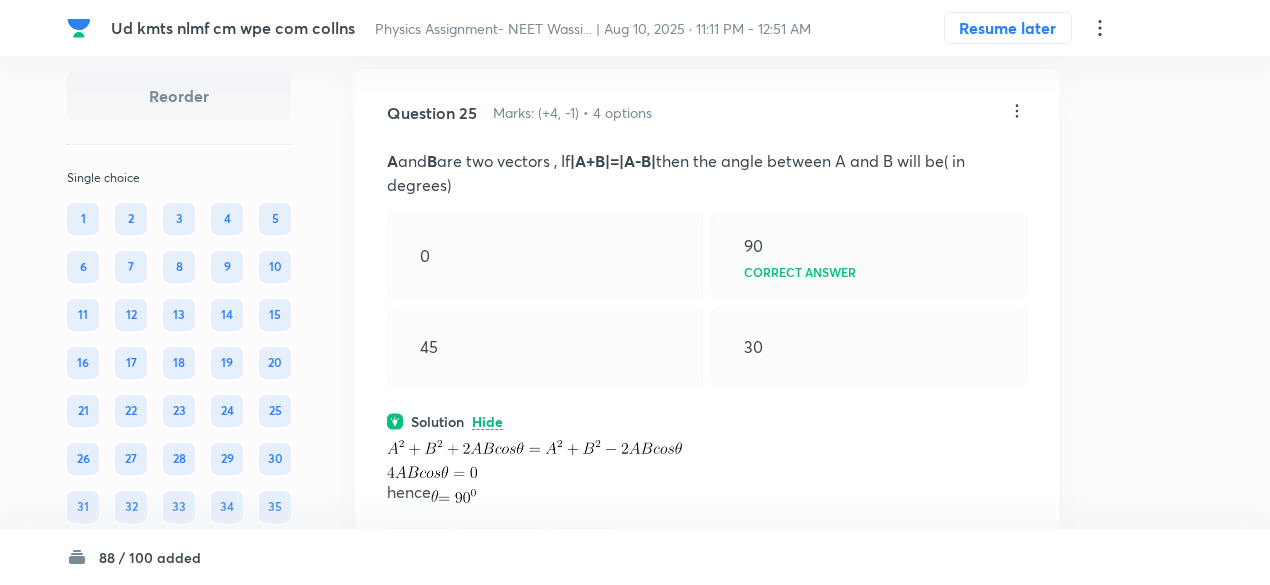 click 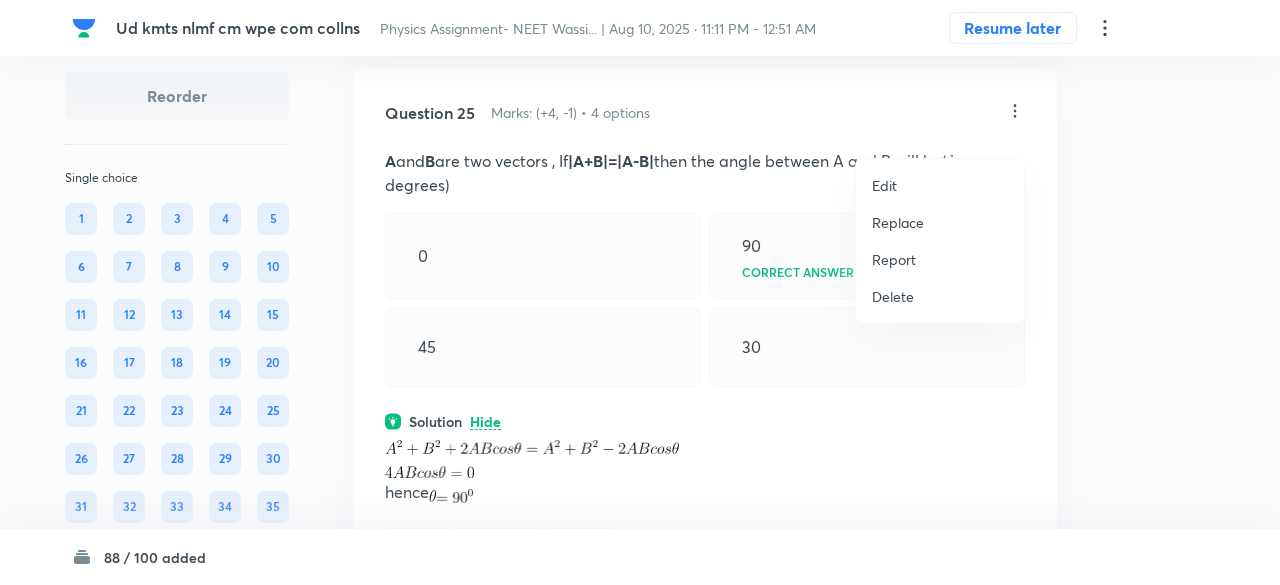 click on "Replace" at bounding box center (898, 222) 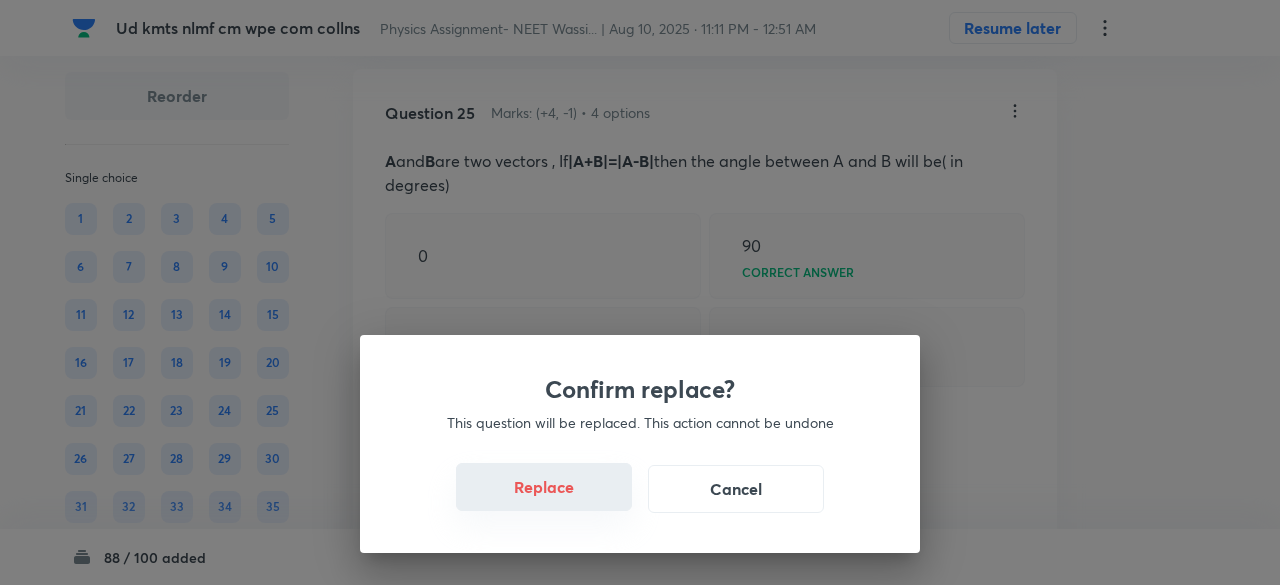click on "Replace" at bounding box center [544, 487] 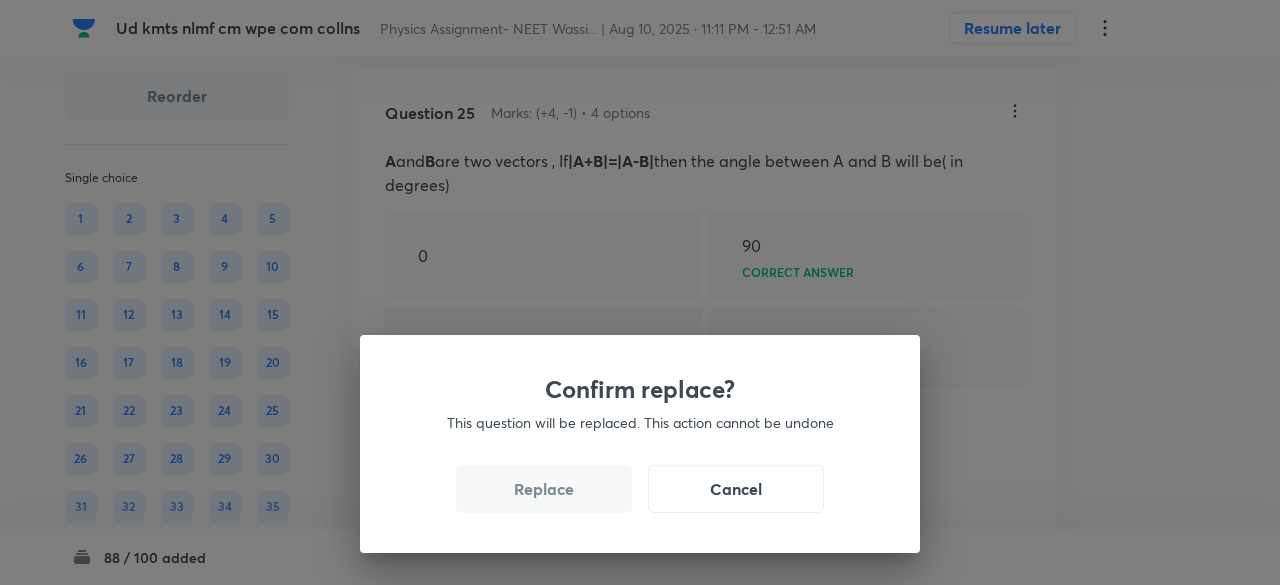 click on "Replace" at bounding box center [544, 489] 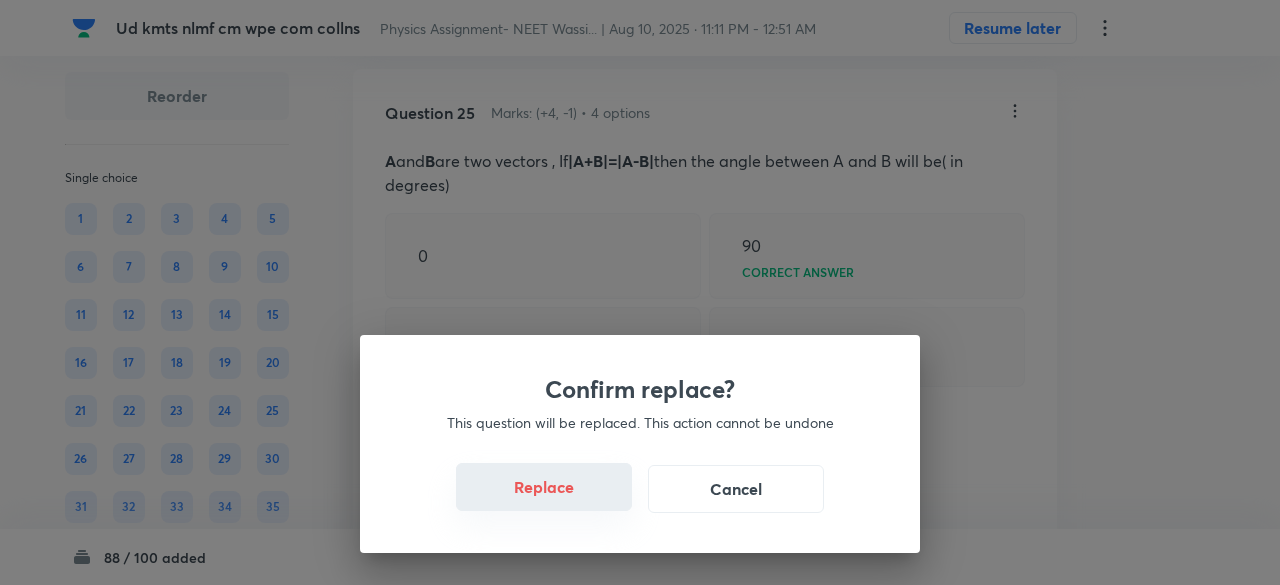click on "Replace" at bounding box center (544, 487) 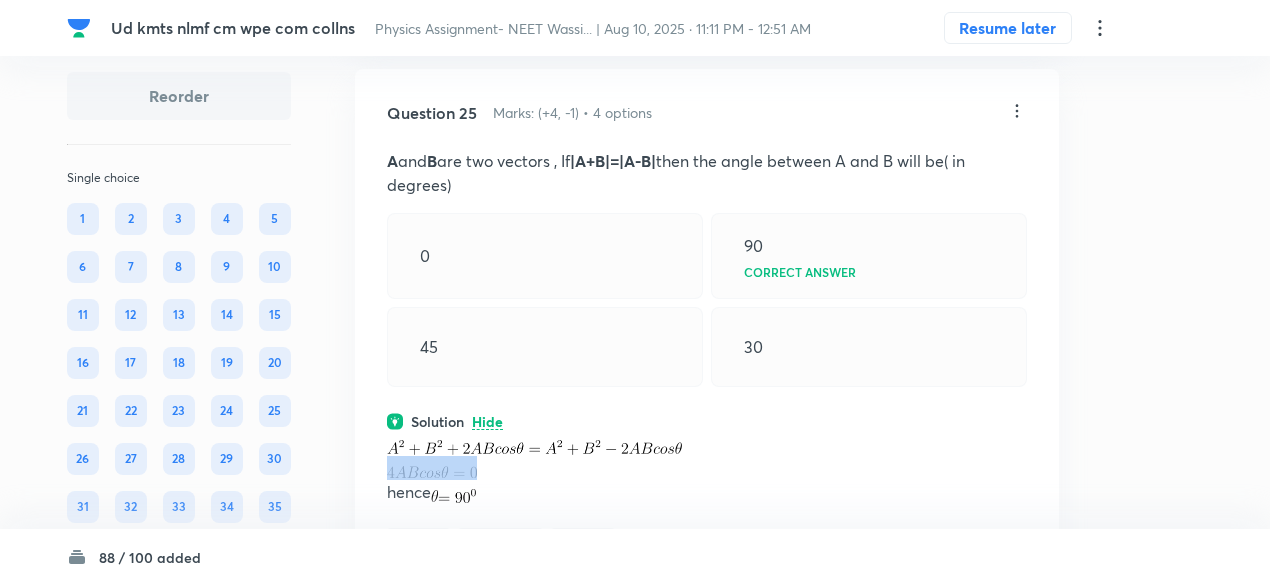 click at bounding box center [707, 468] 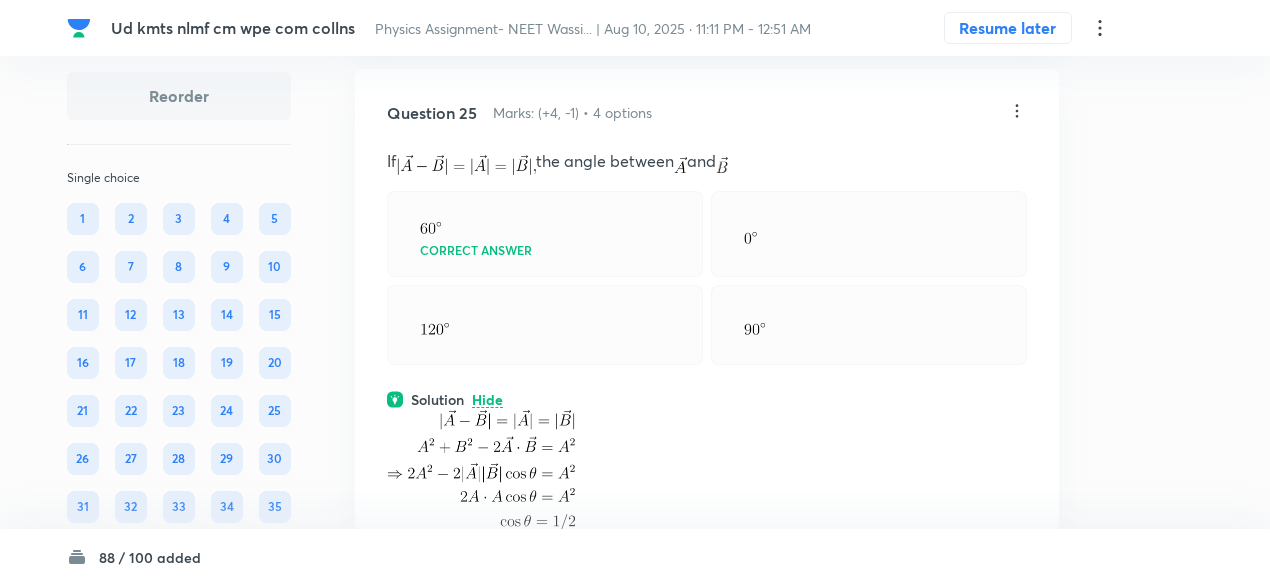 click at bounding box center [481, 480] 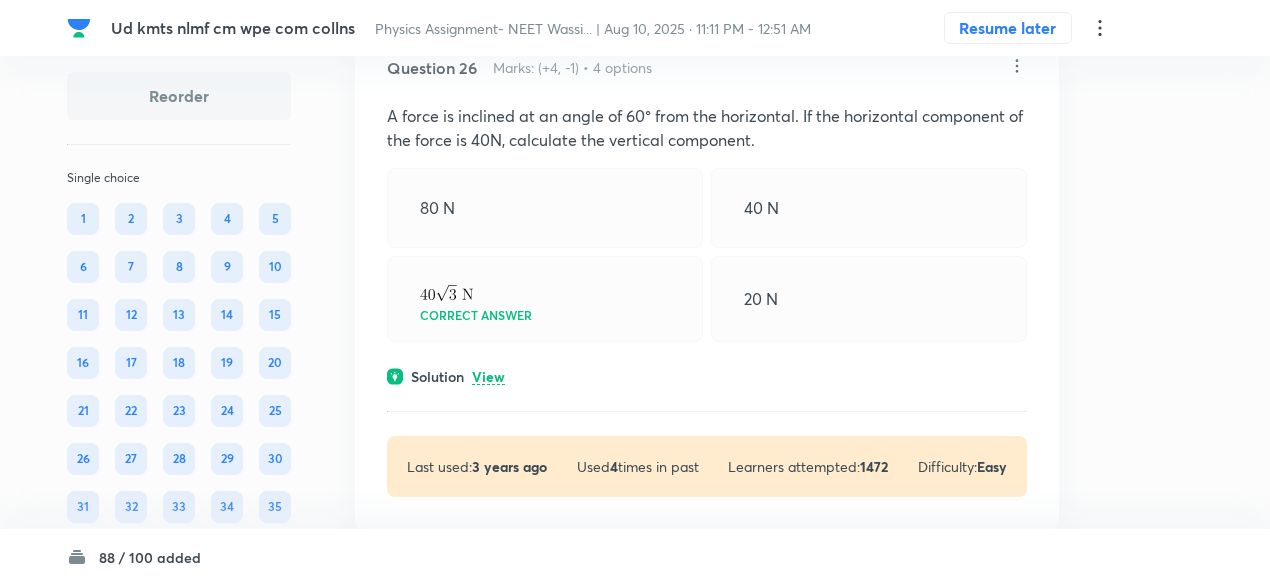 scroll, scrollTop: 15538, scrollLeft: 0, axis: vertical 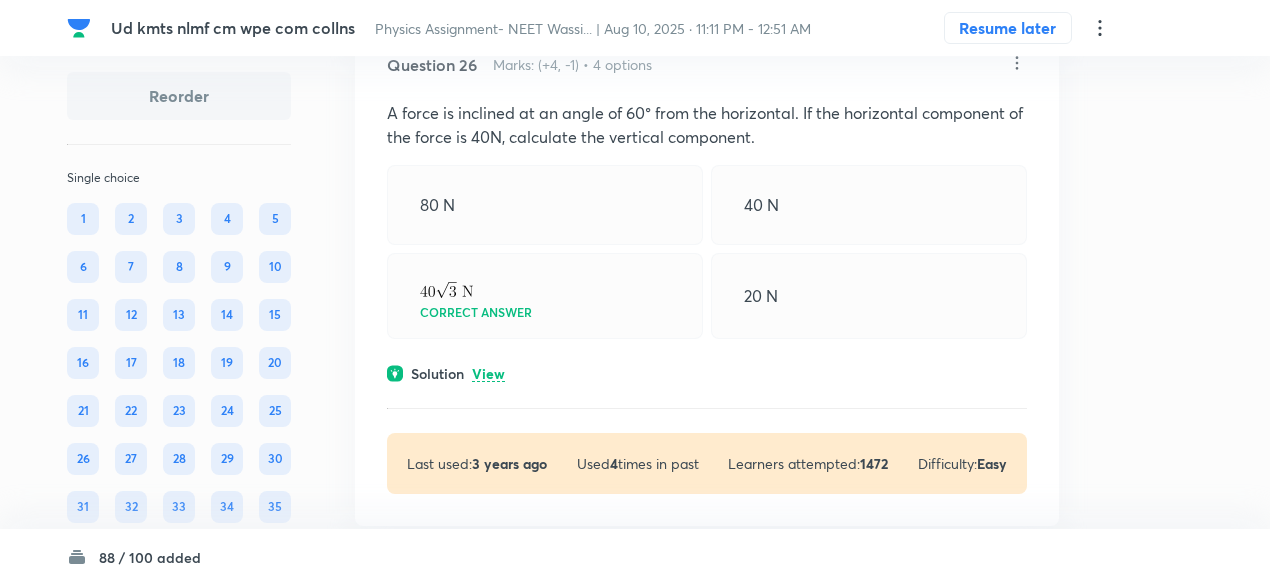 click on "View" at bounding box center (488, 374) 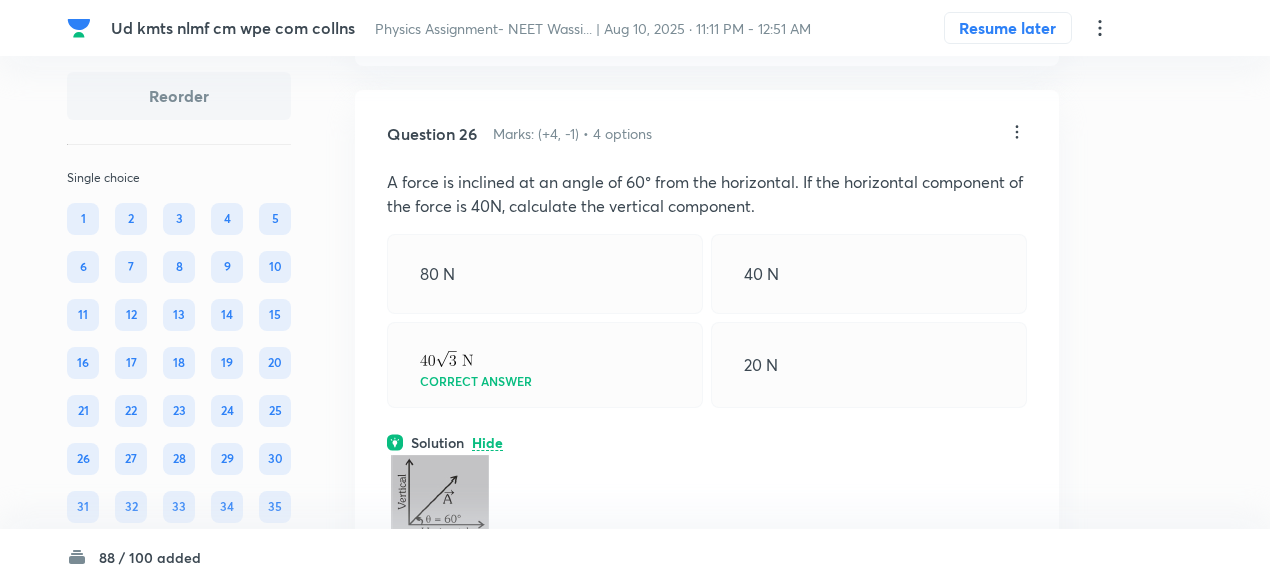 scroll, scrollTop: 15466, scrollLeft: 0, axis: vertical 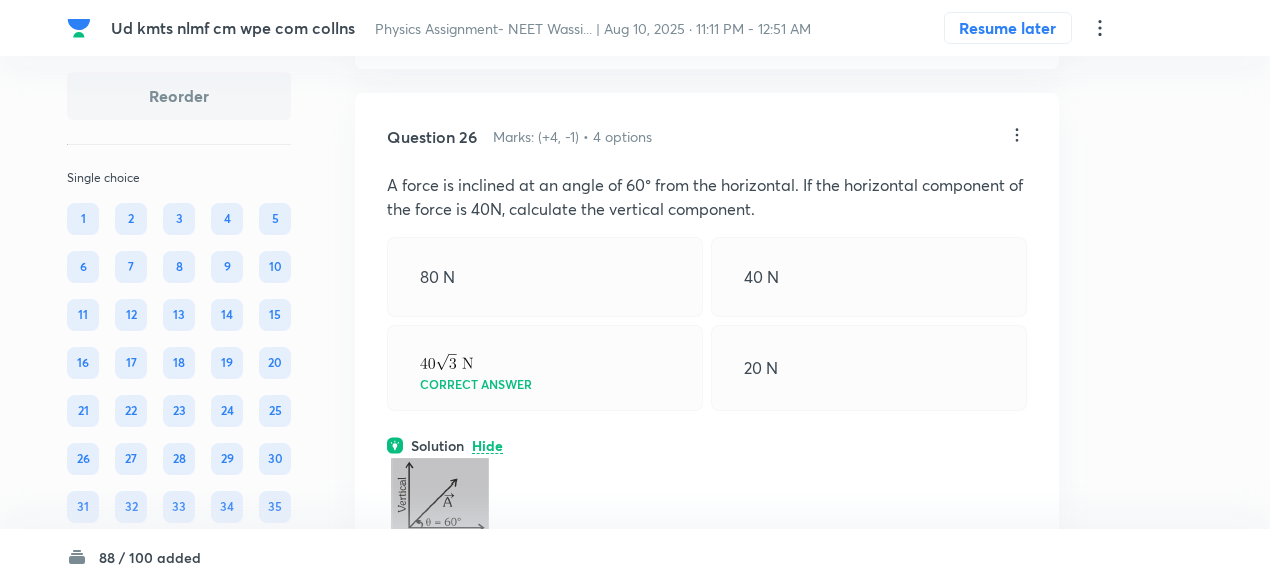 click 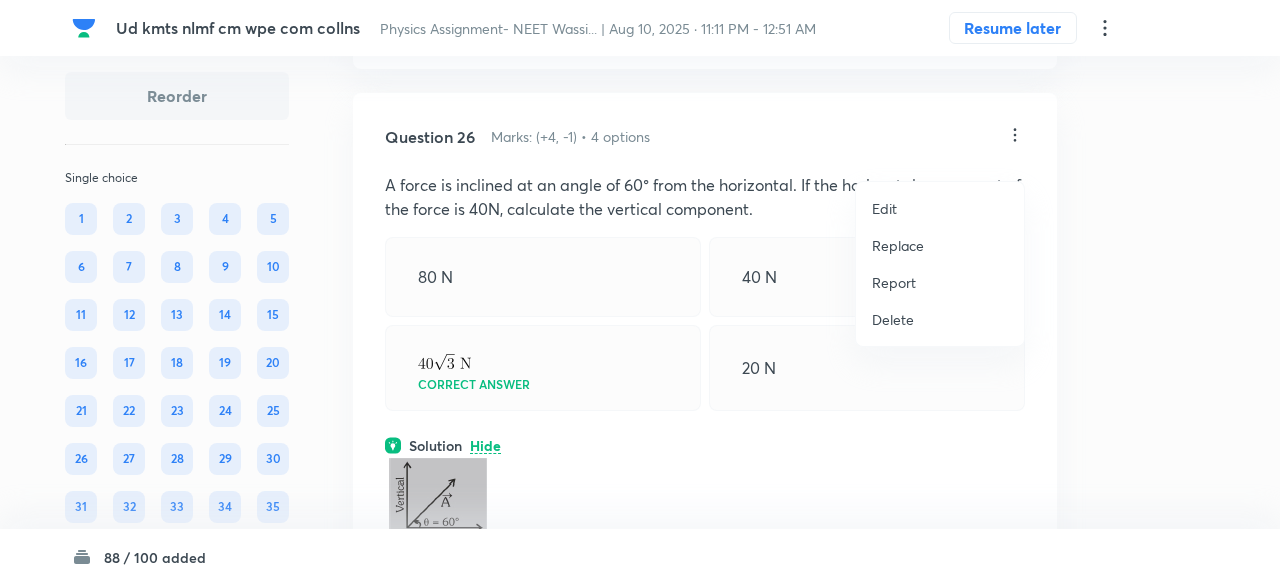click on "Replace" at bounding box center (898, 245) 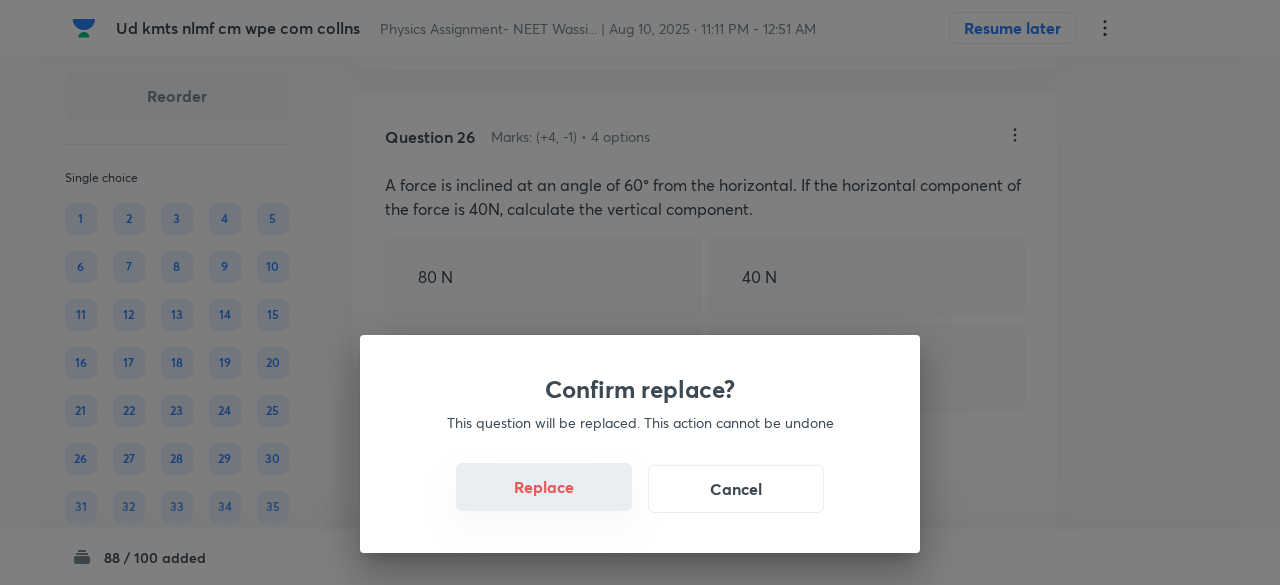 click on "Replace" at bounding box center (544, 487) 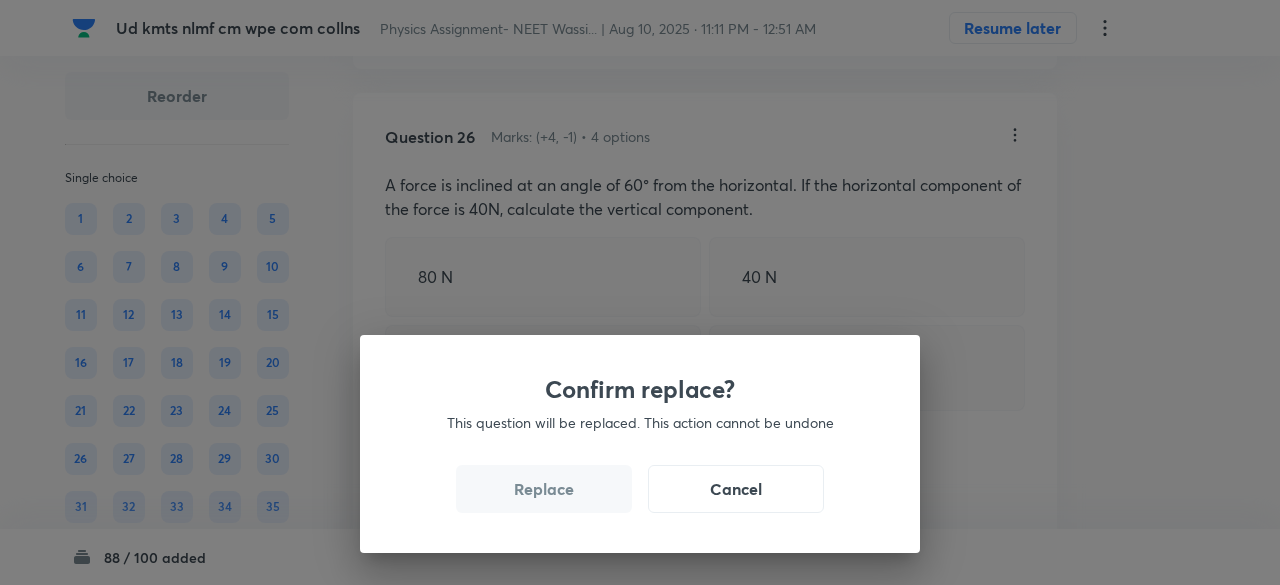click on "Replace" at bounding box center (544, 489) 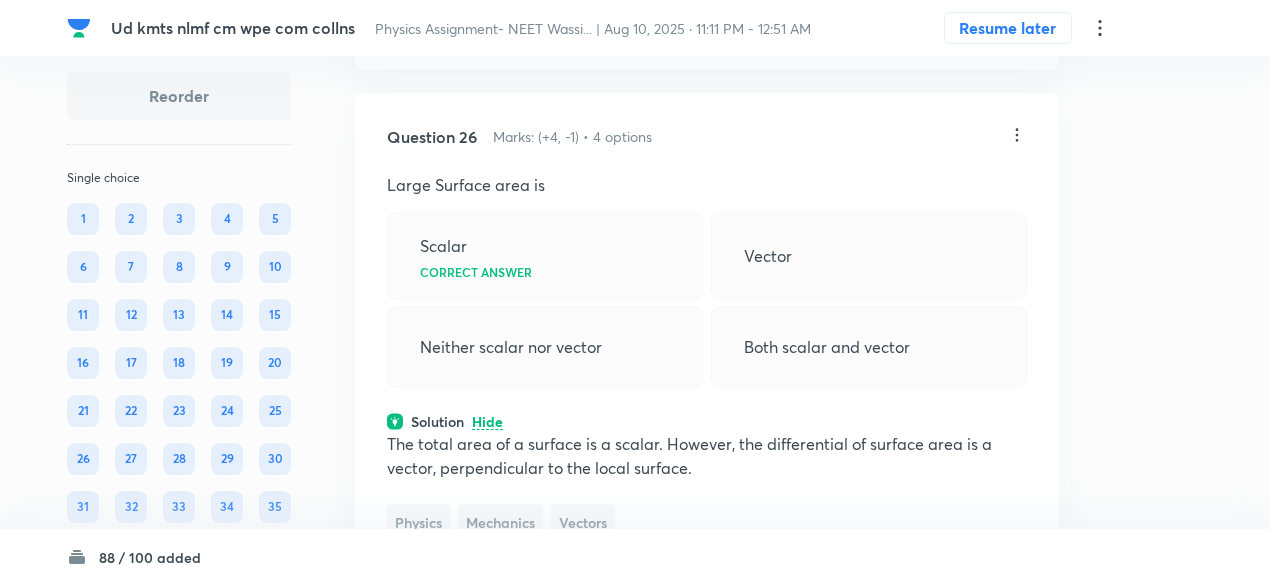 click 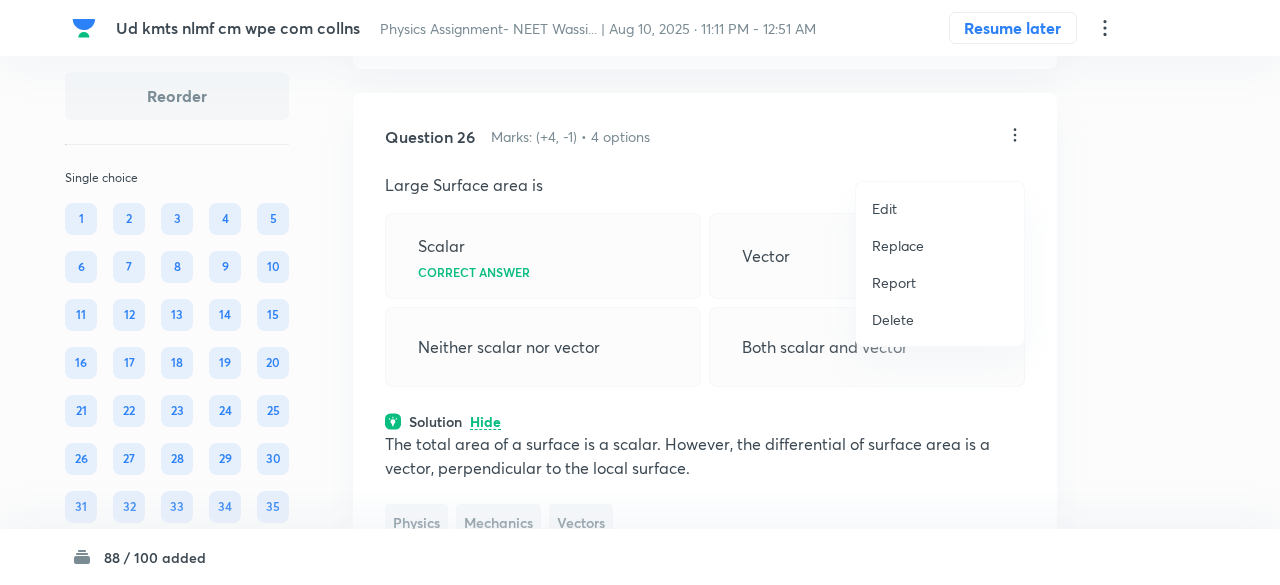 click on "Replace" at bounding box center [940, 245] 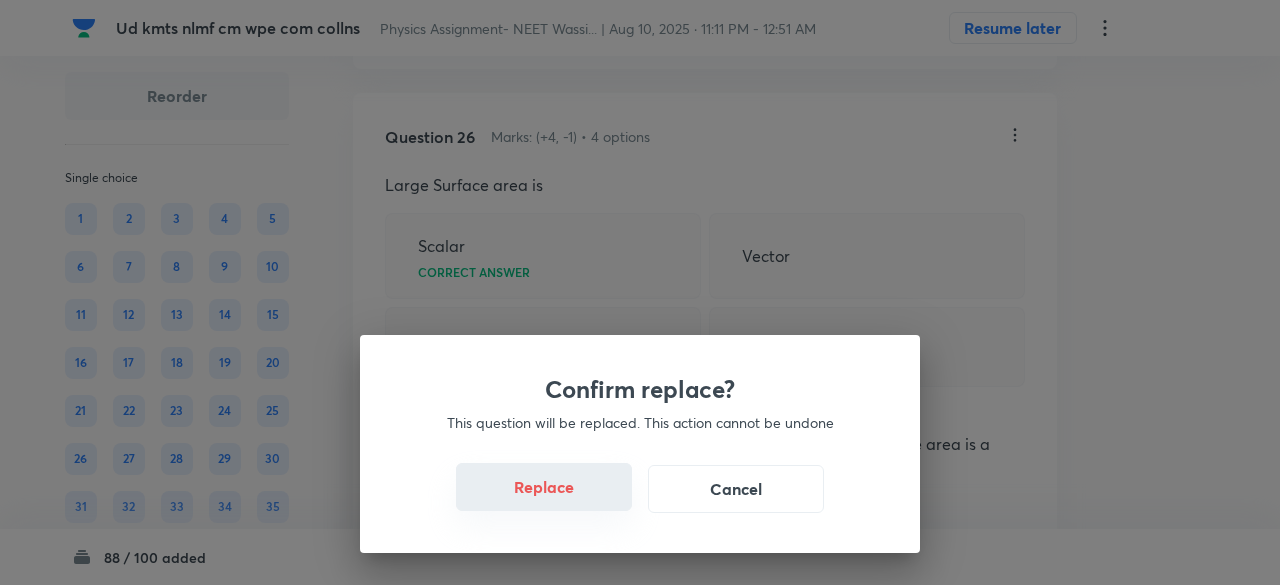click on "Replace" at bounding box center [544, 487] 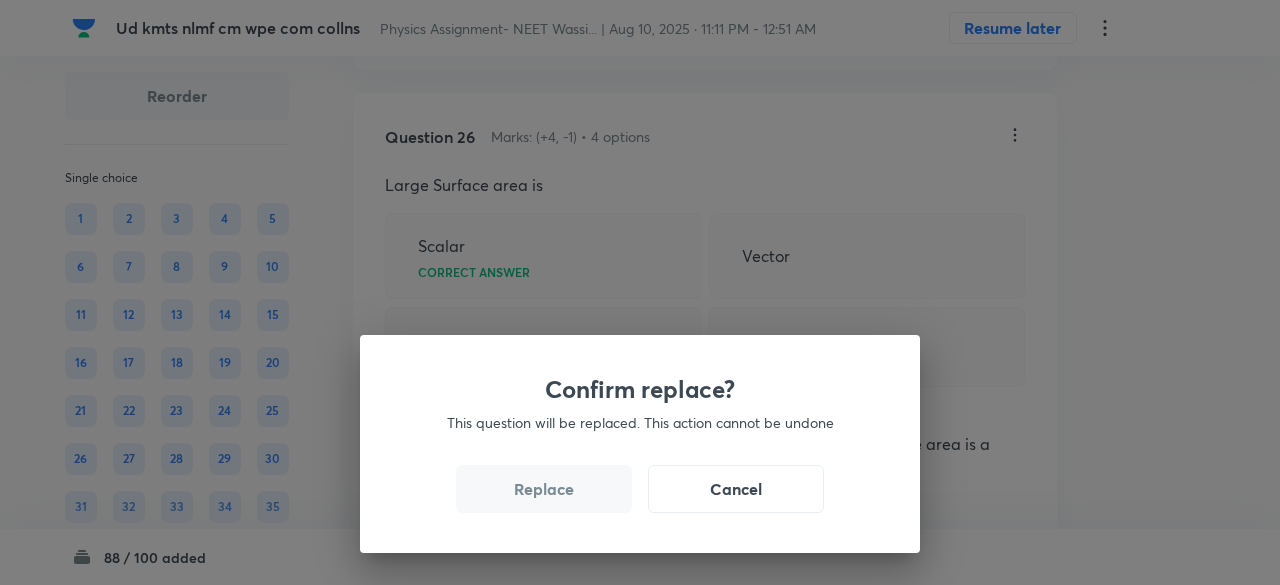 click on "Replace" at bounding box center (544, 489) 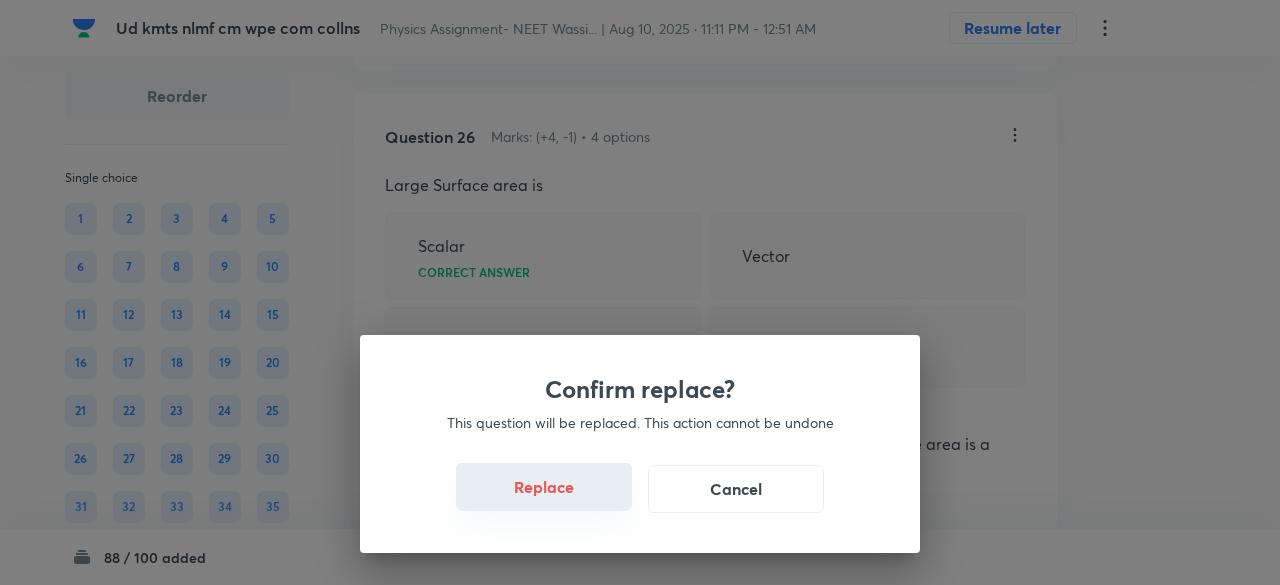 click on "Replace" at bounding box center (544, 487) 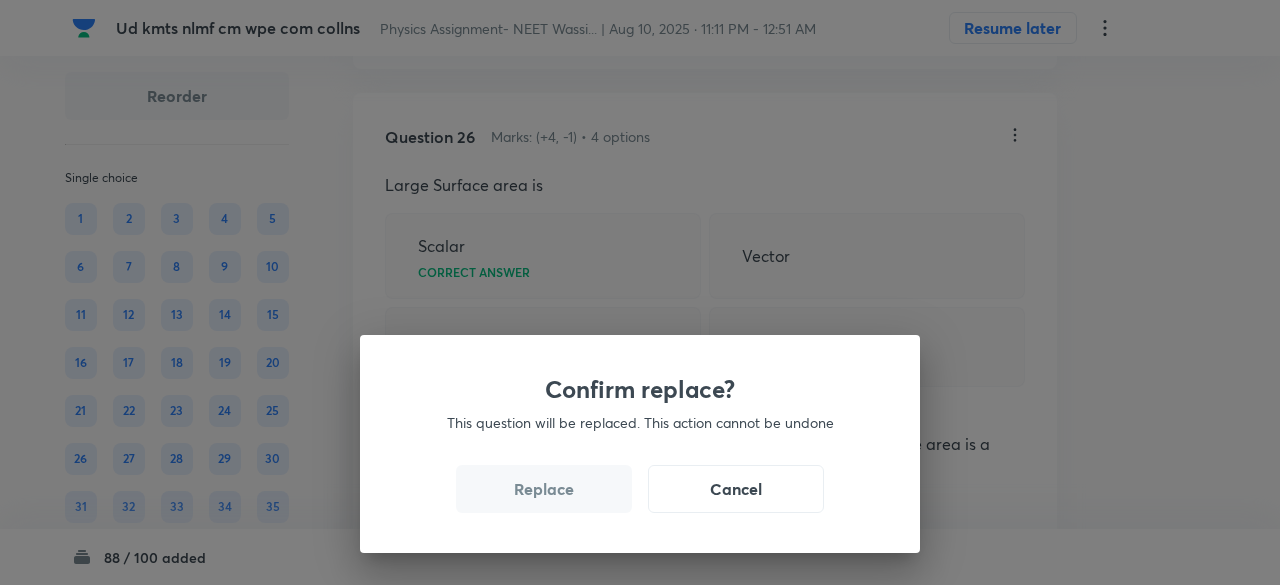 click on "Replace" at bounding box center [544, 489] 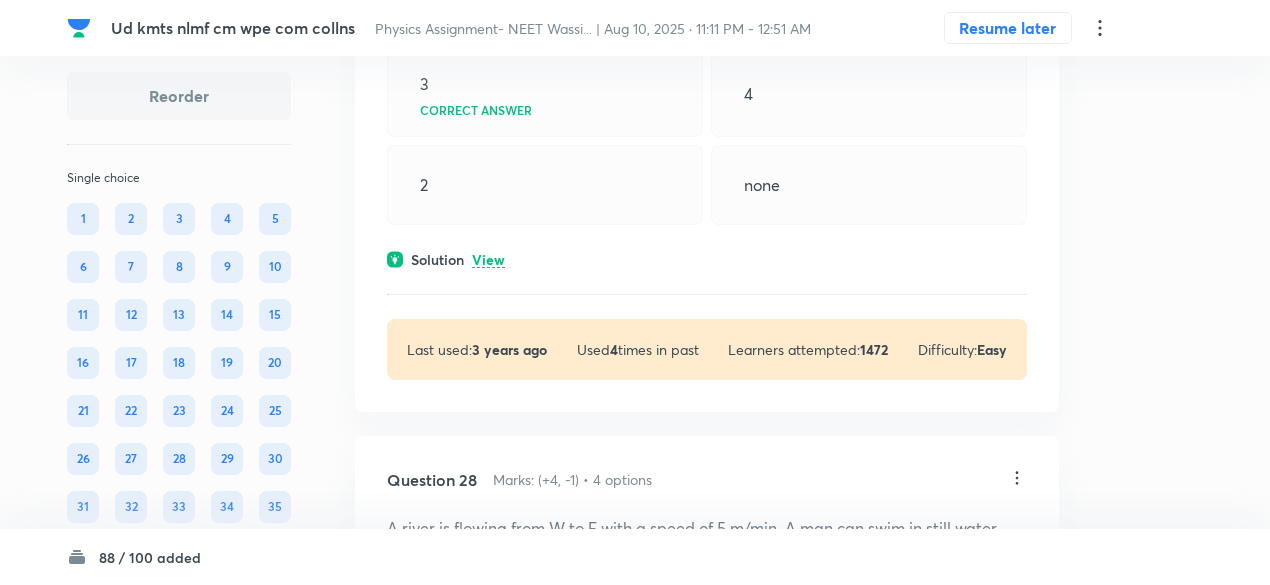 scroll, scrollTop: 16582, scrollLeft: 0, axis: vertical 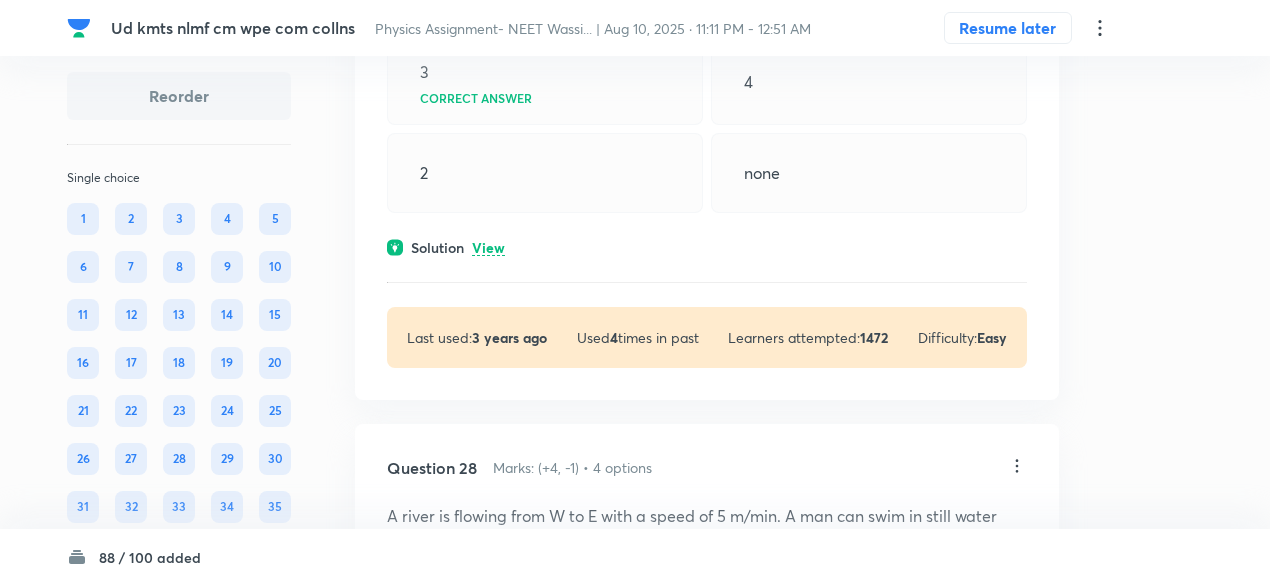 click on "View" at bounding box center [488, 248] 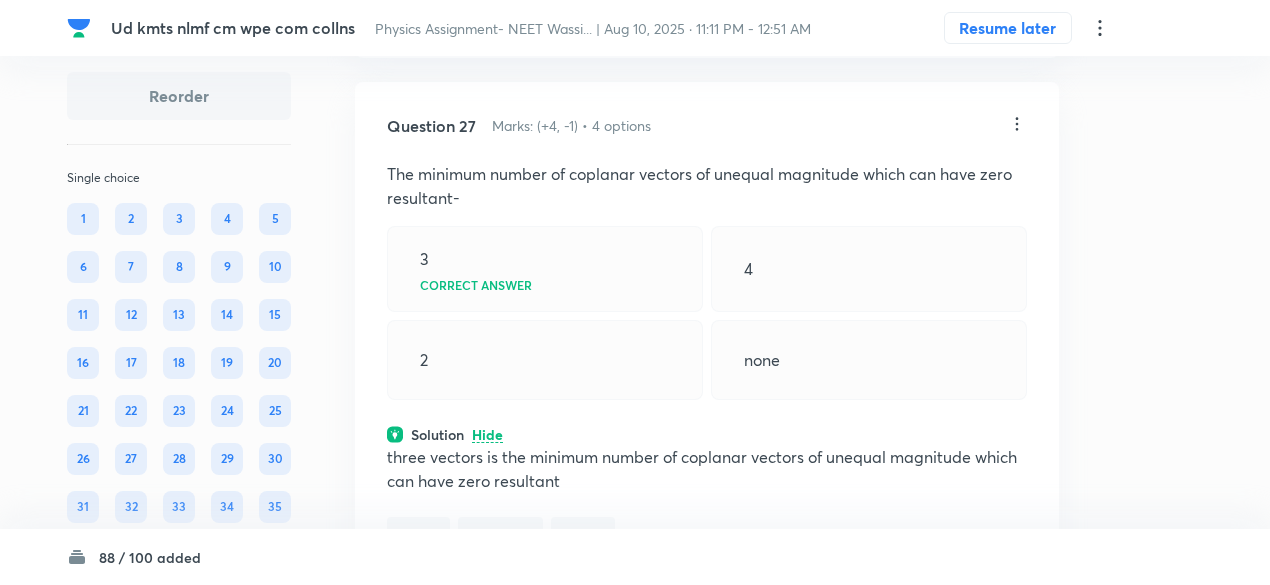 scroll, scrollTop: 16389, scrollLeft: 0, axis: vertical 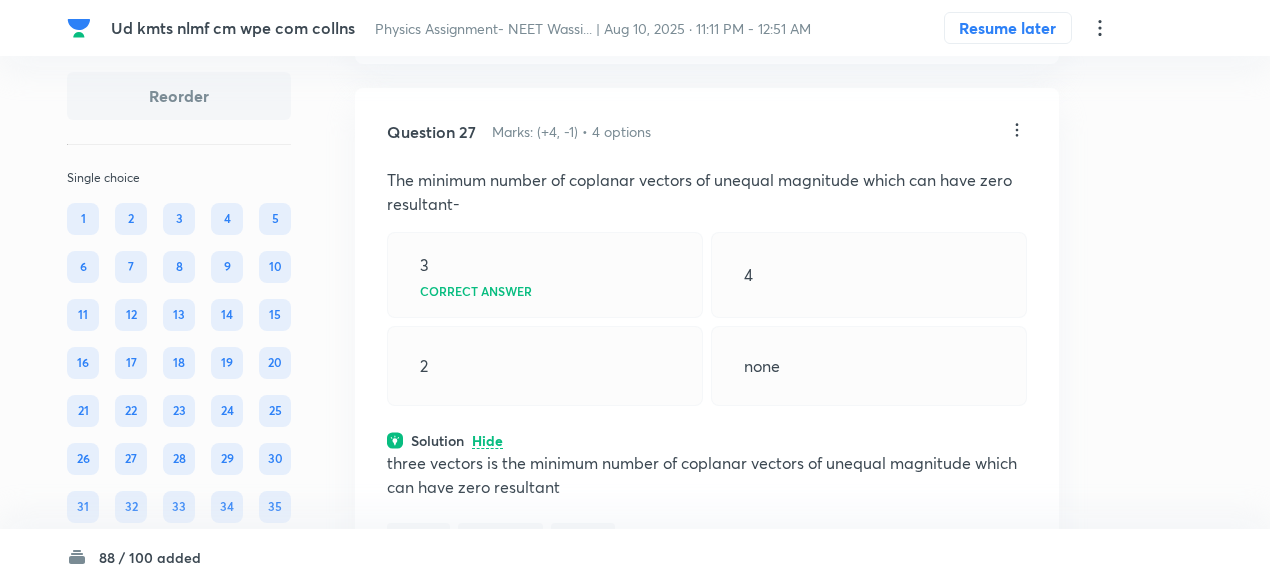 click 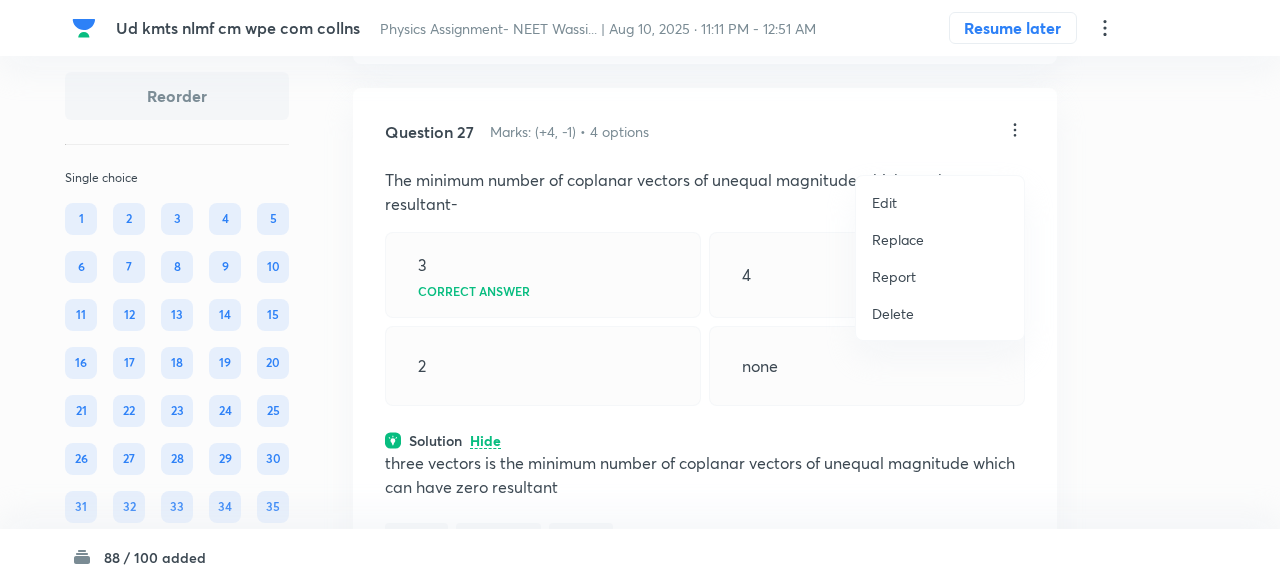 click on "Replace" at bounding box center [898, 239] 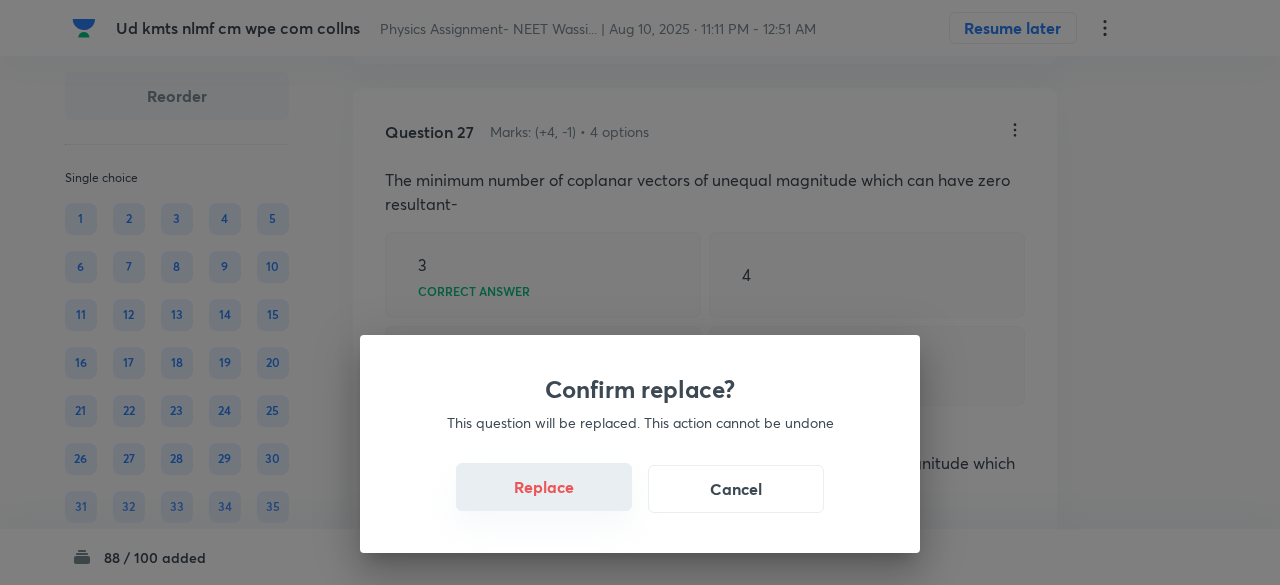 click on "Replace" at bounding box center [544, 487] 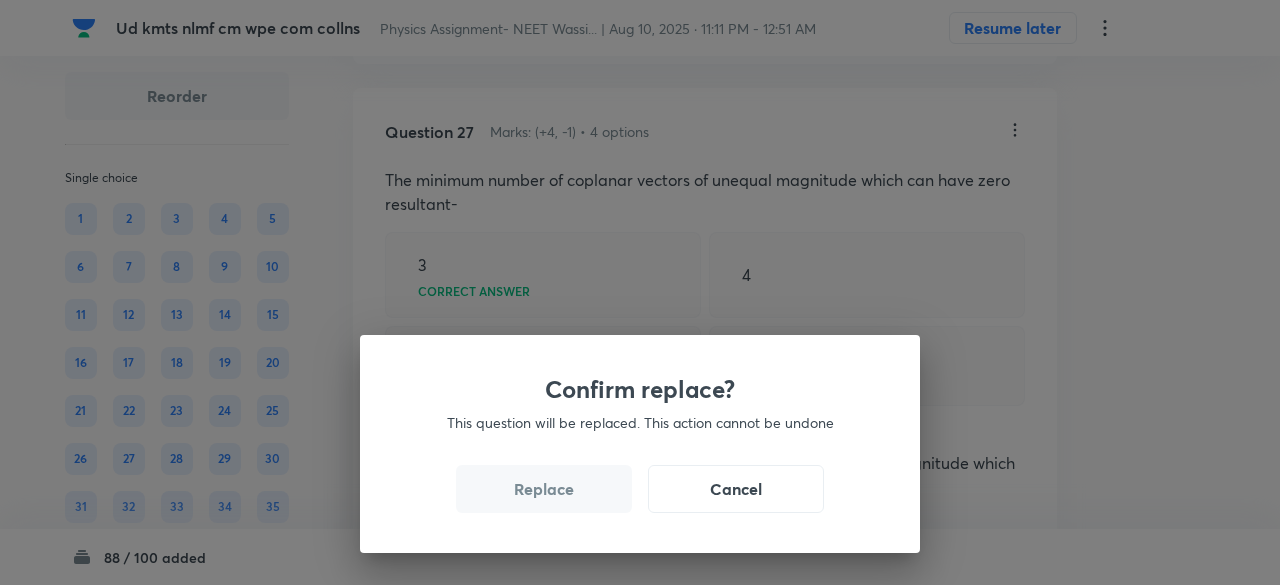 click on "Replace" at bounding box center [544, 489] 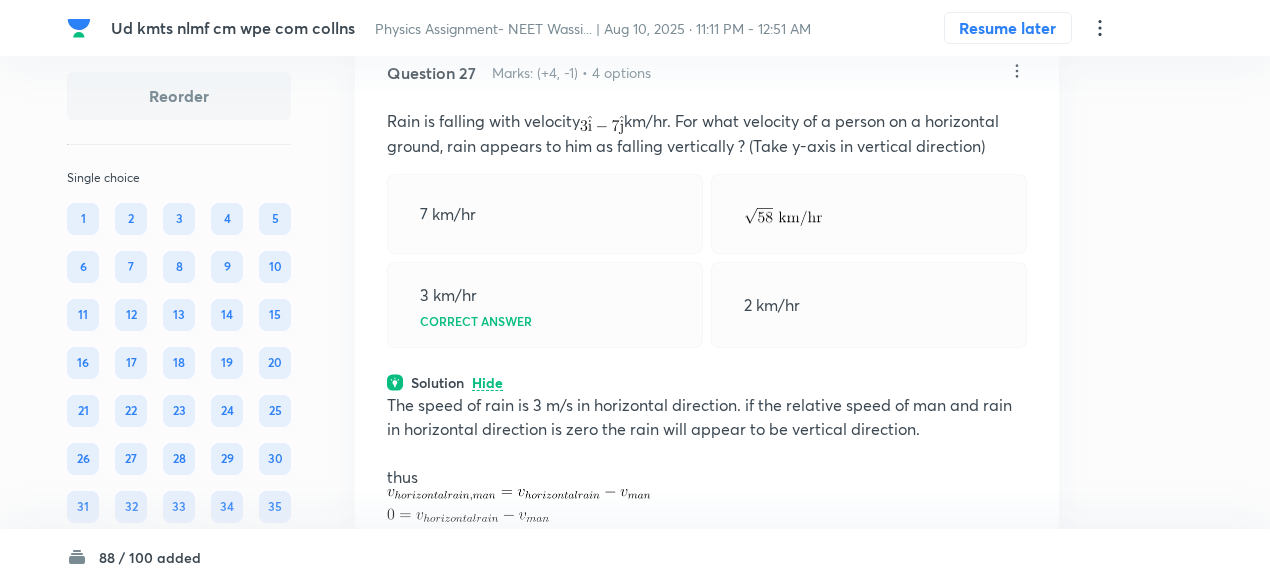scroll, scrollTop: 16447, scrollLeft: 0, axis: vertical 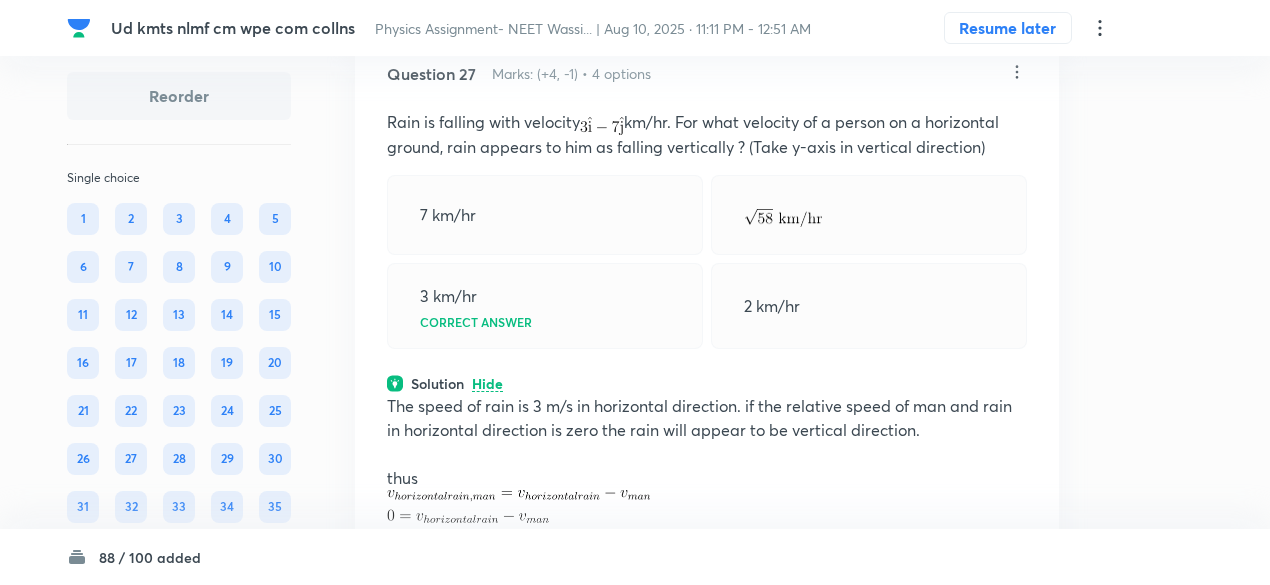 click 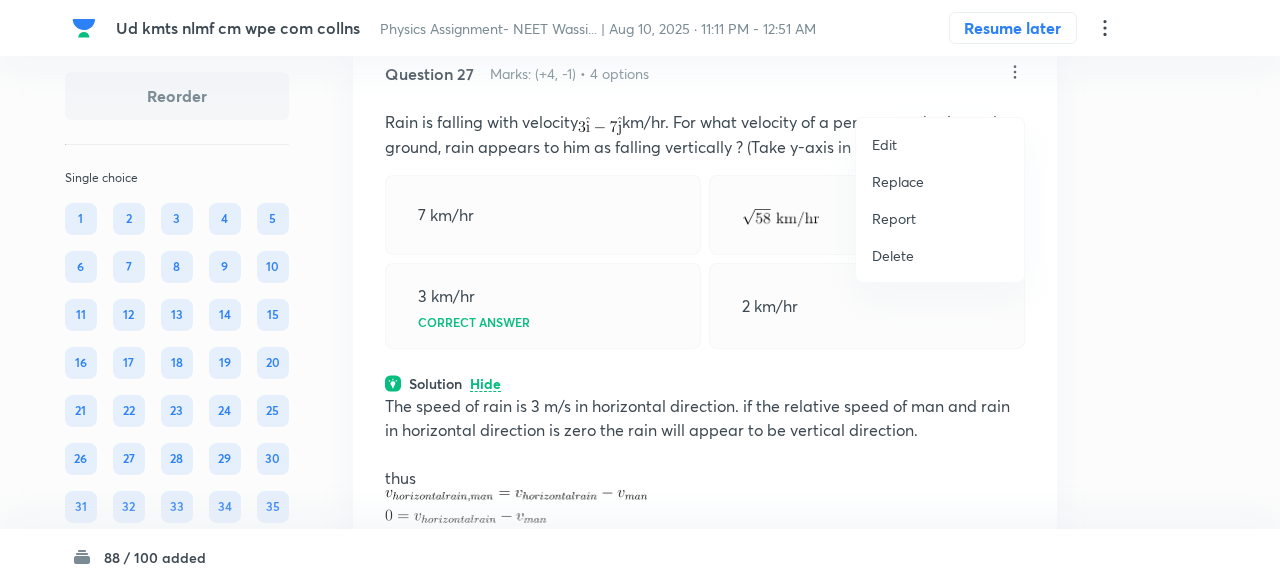 click on "Replace" at bounding box center [898, 181] 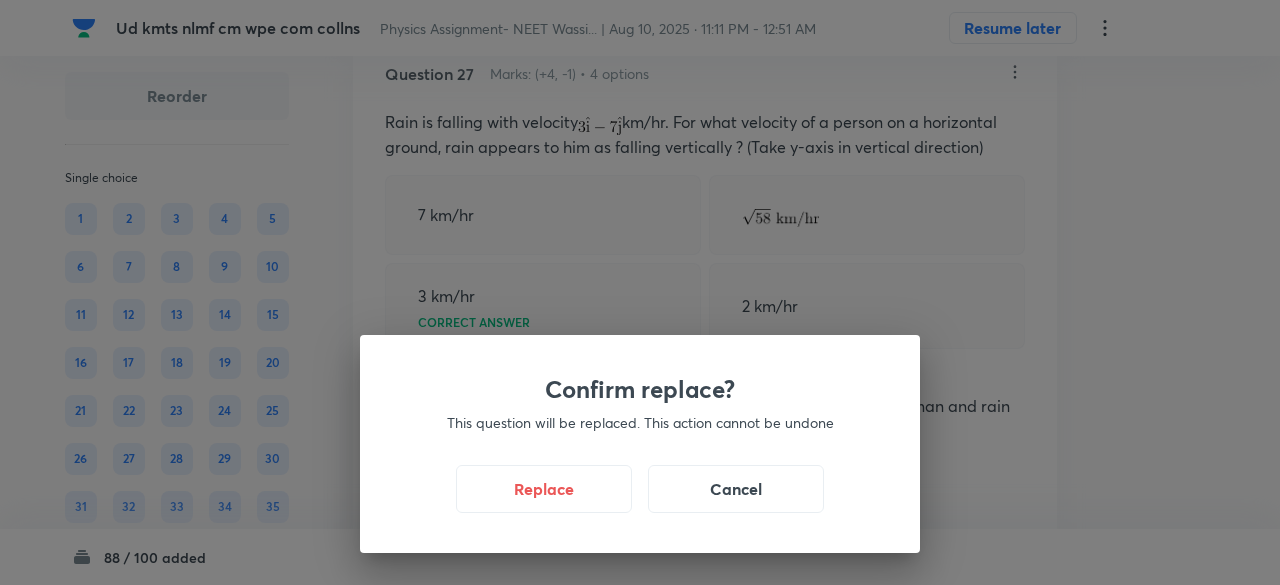 click on "Confirm replace? This question will be replaced. This action cannot be undone Replace Cancel" at bounding box center (640, 444) 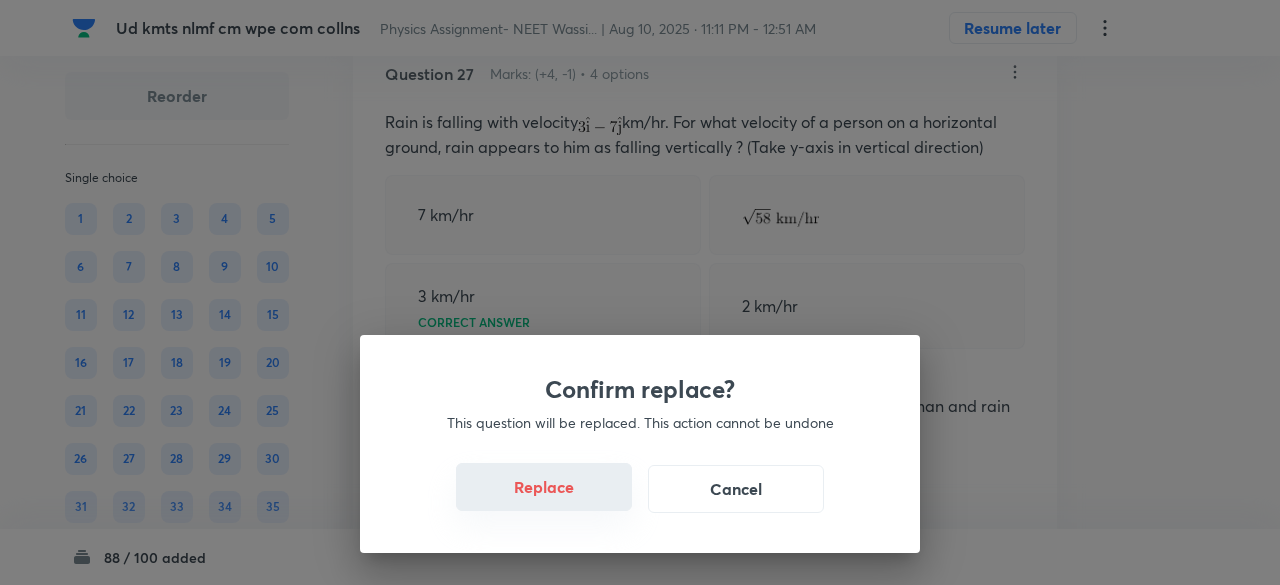 click on "Replace" at bounding box center [544, 487] 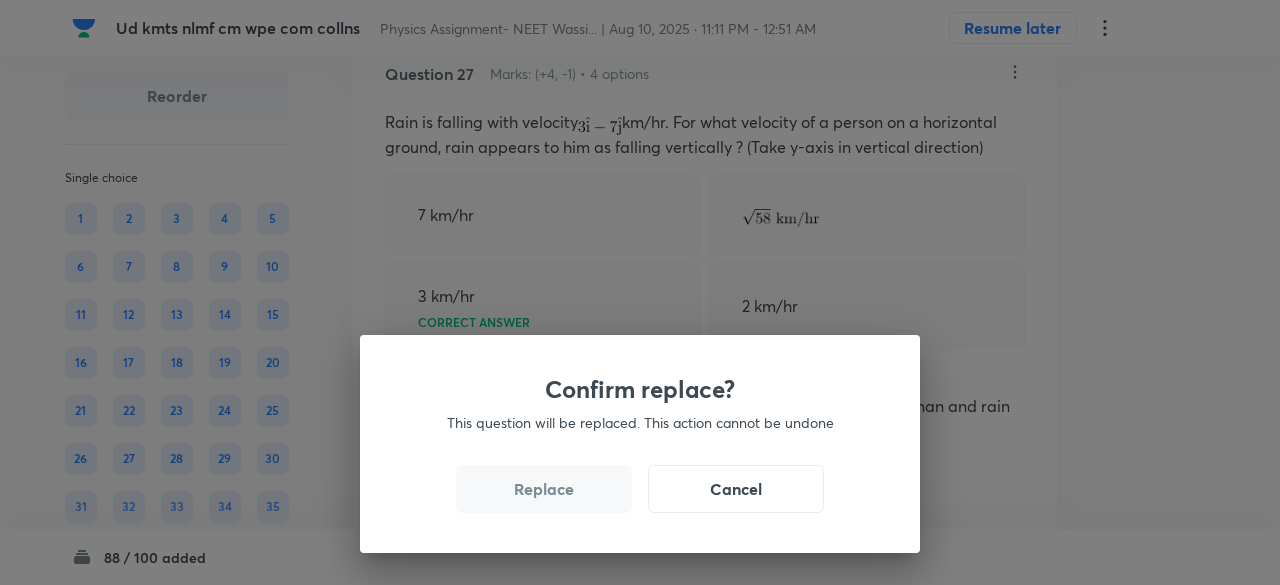 click on "Replace" at bounding box center (544, 489) 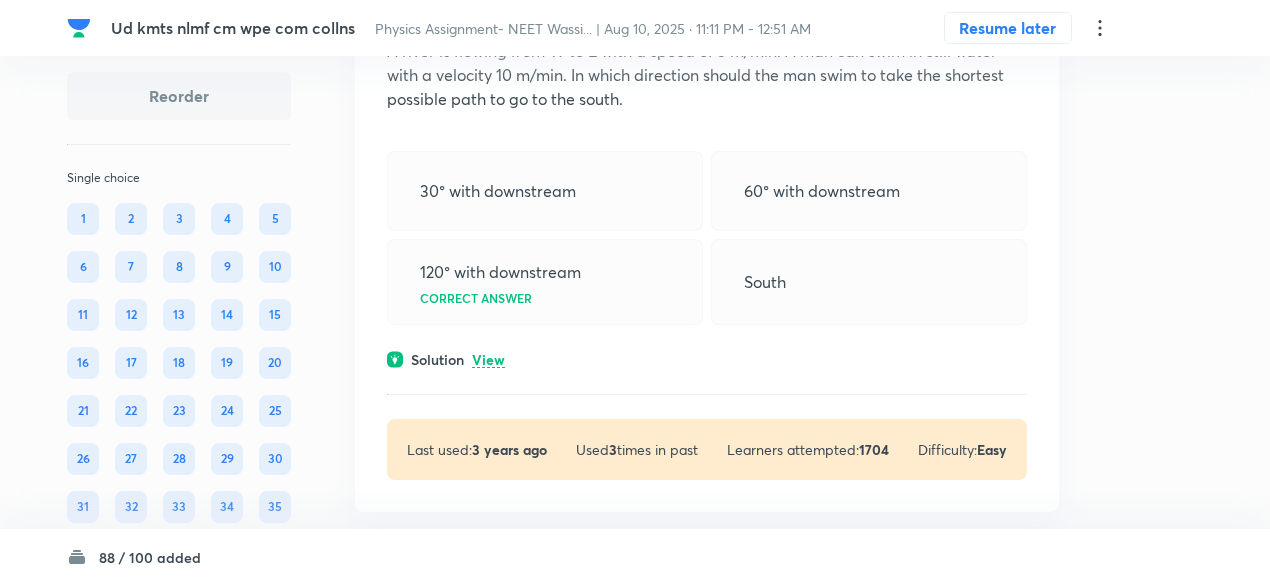 scroll, scrollTop: 17377, scrollLeft: 0, axis: vertical 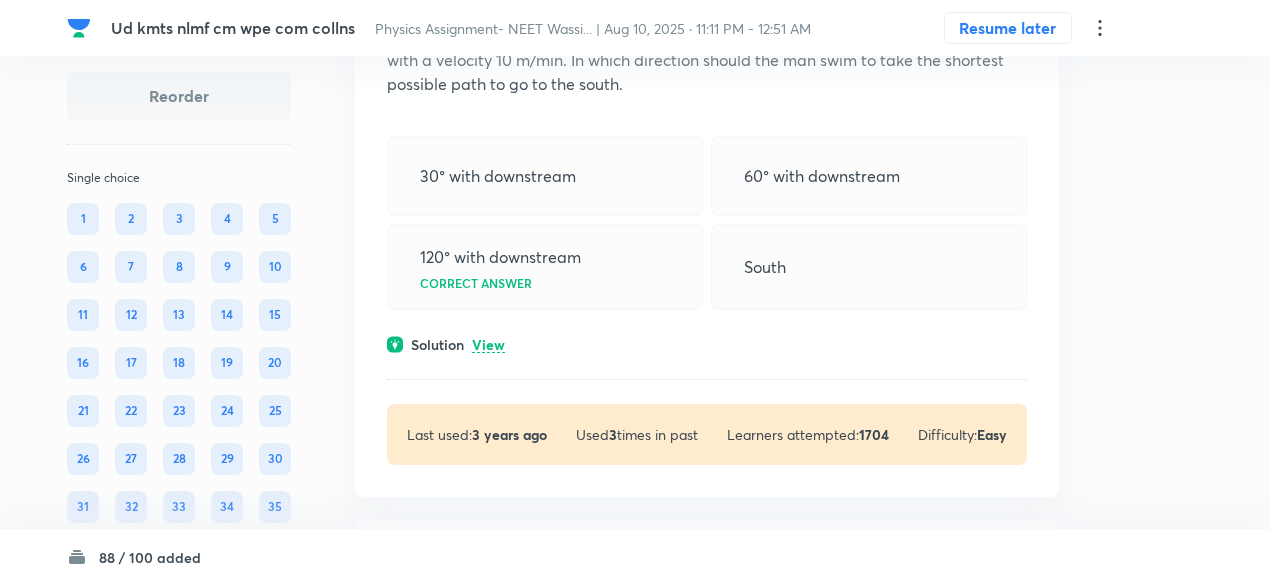 click on "Solution View" at bounding box center [707, 344] 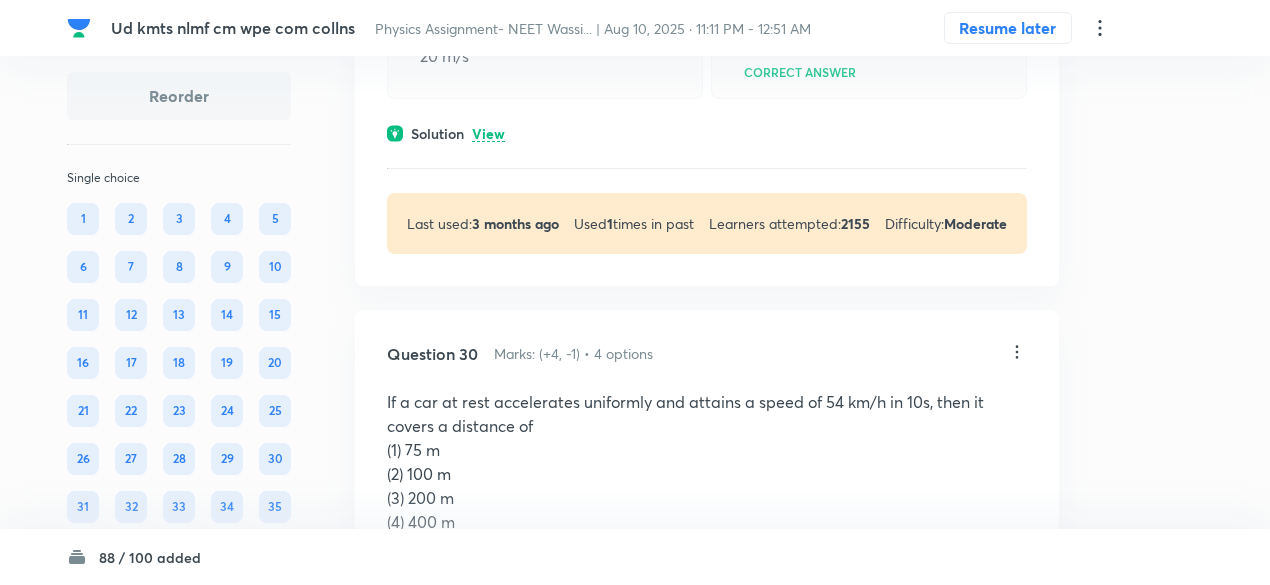 scroll, scrollTop: 18487, scrollLeft: 0, axis: vertical 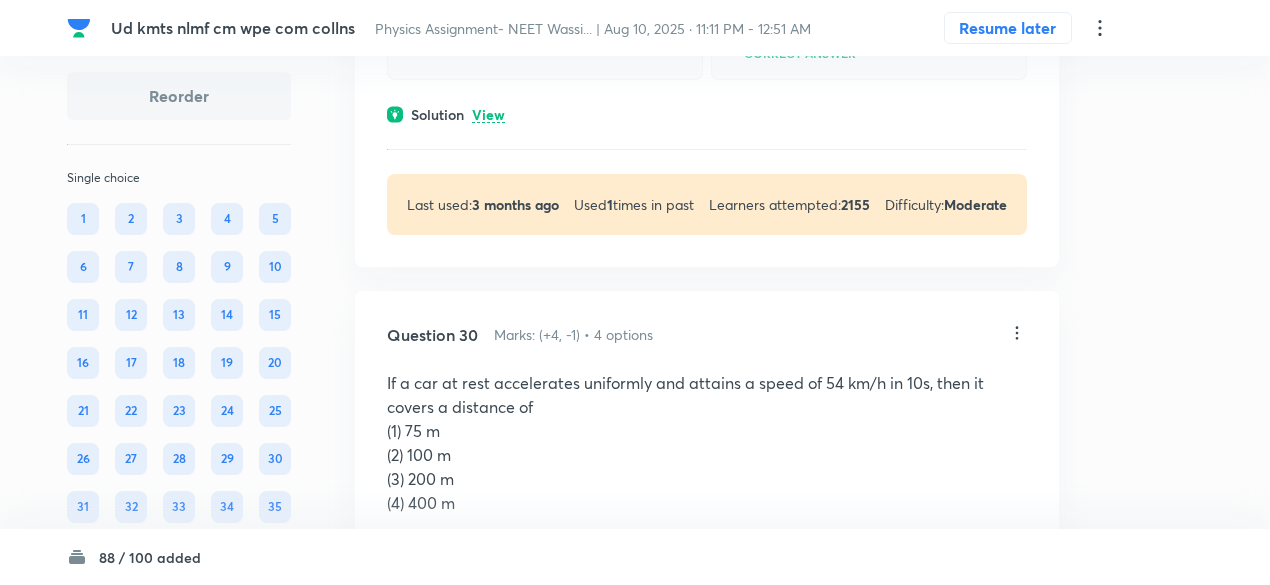 click on "View" at bounding box center (488, 115) 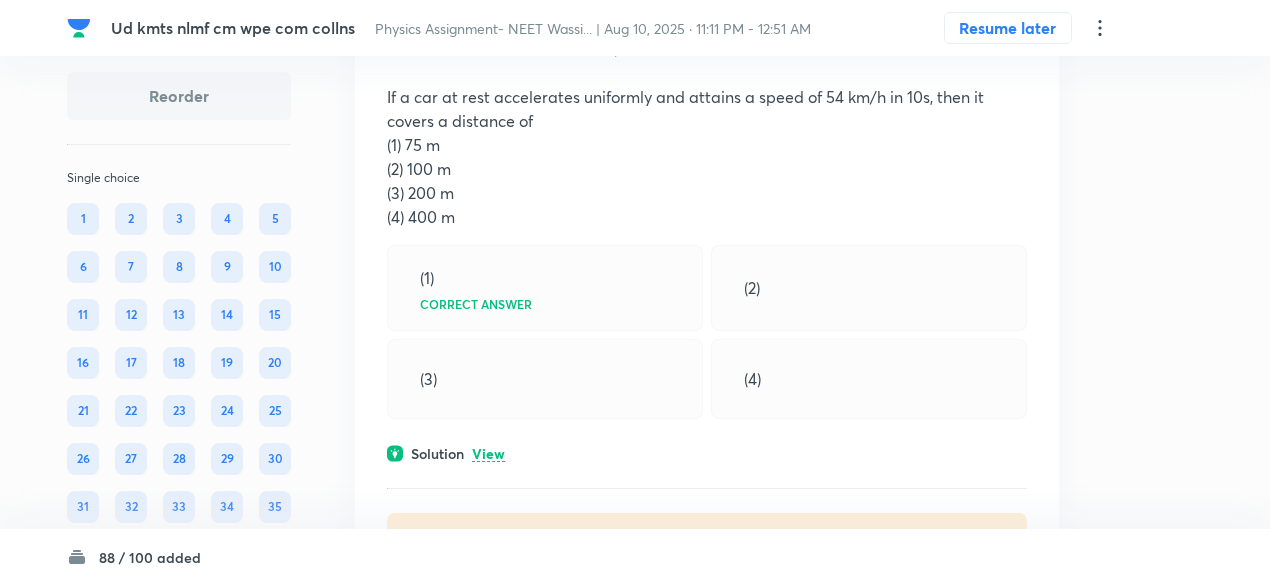 scroll, scrollTop: 19134, scrollLeft: 0, axis: vertical 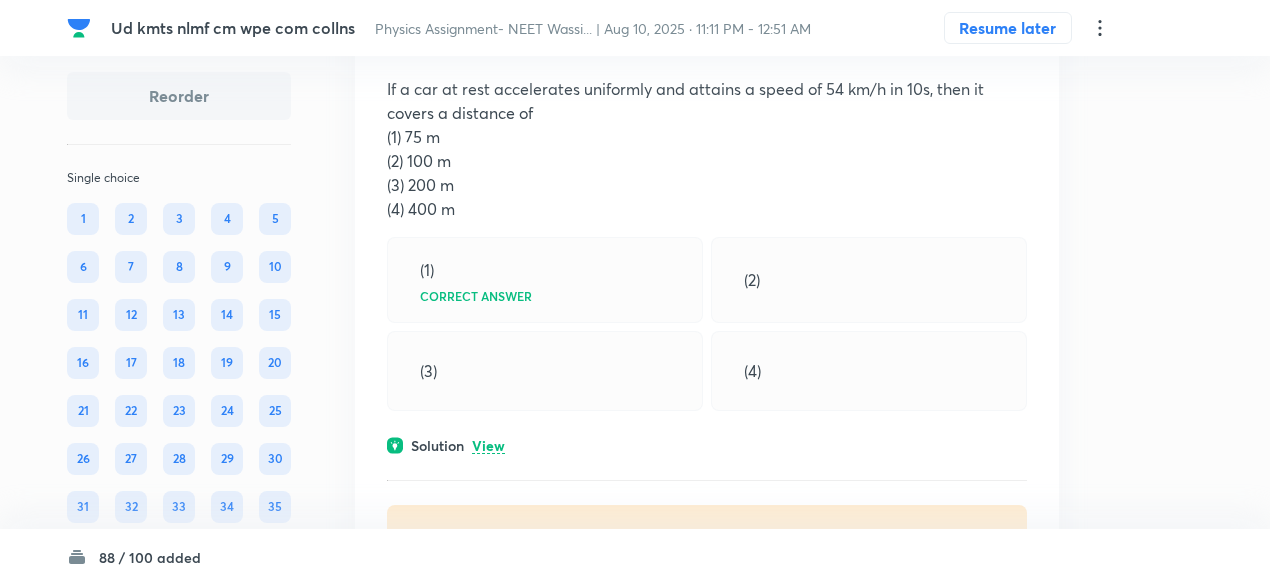 click on "View" at bounding box center [488, 446] 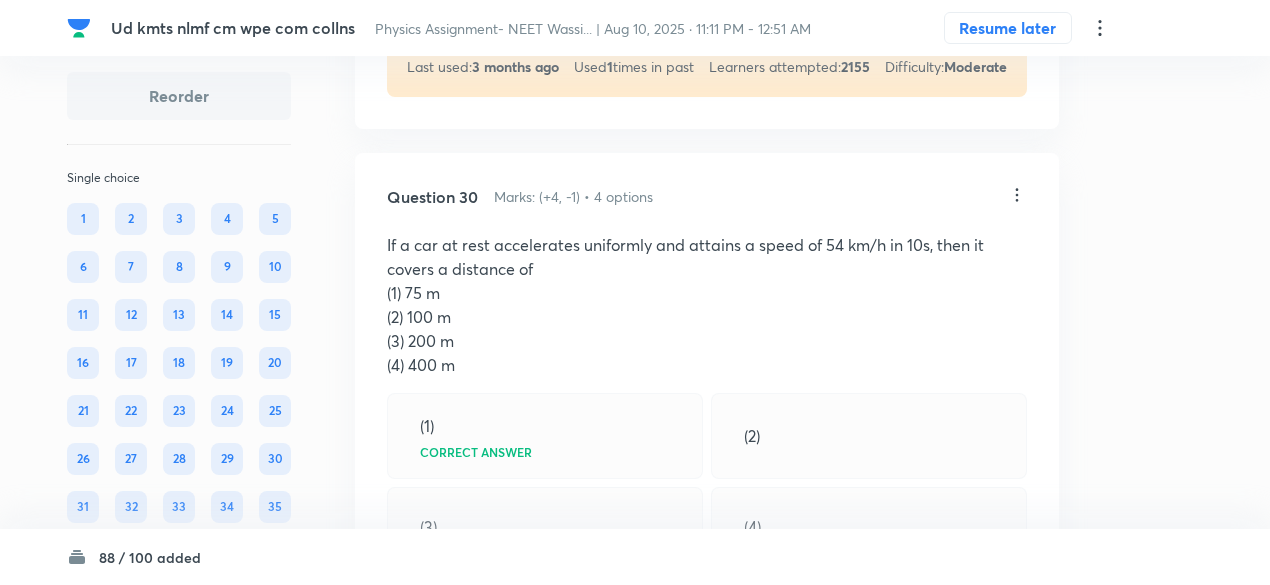 scroll, scrollTop: 18958, scrollLeft: 0, axis: vertical 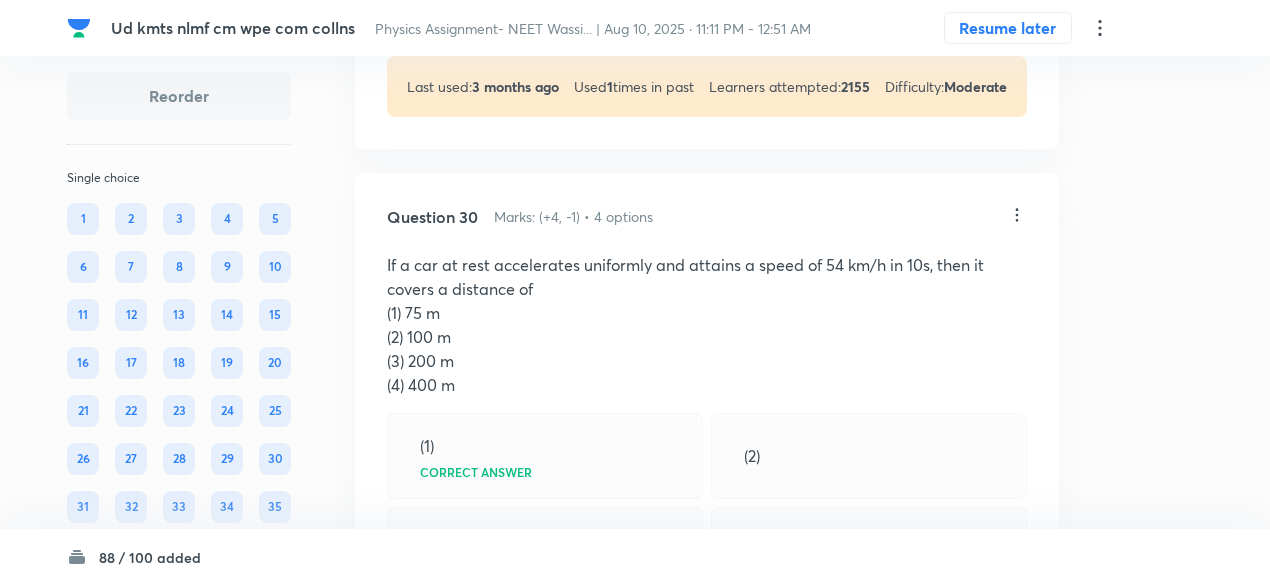click 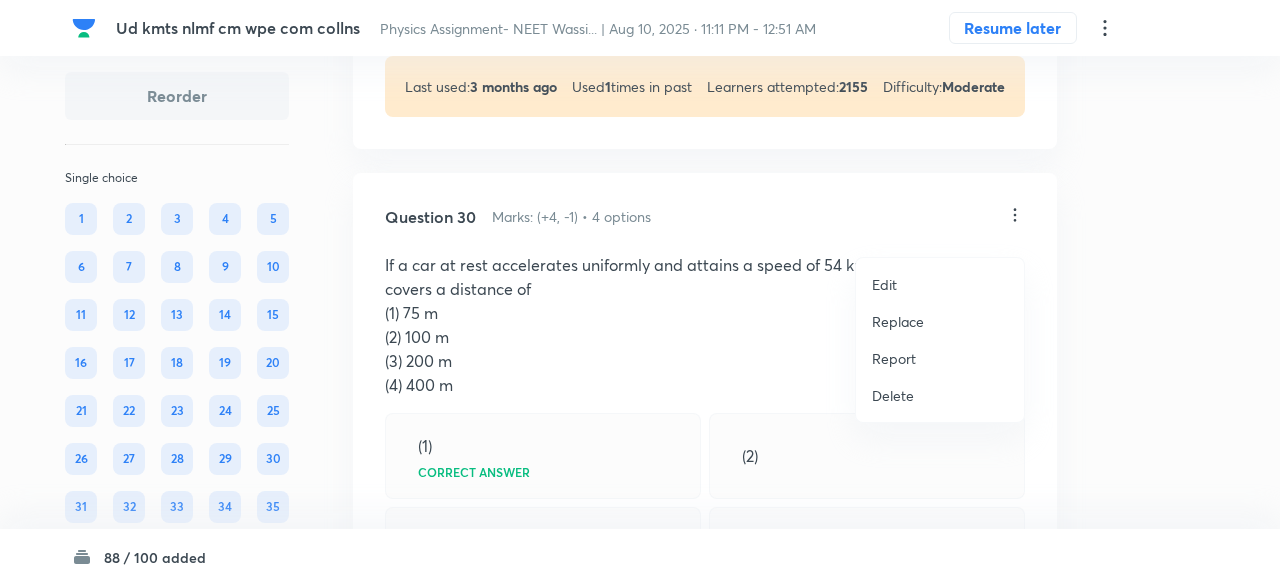 click on "Replace" at bounding box center [898, 321] 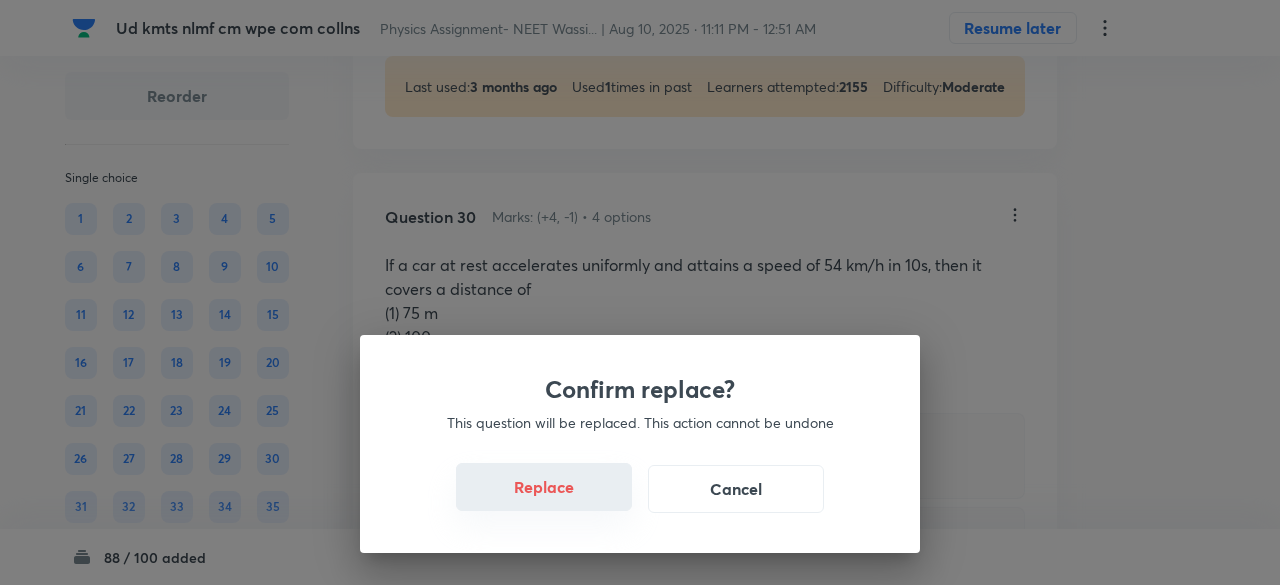 click on "Replace" at bounding box center [544, 487] 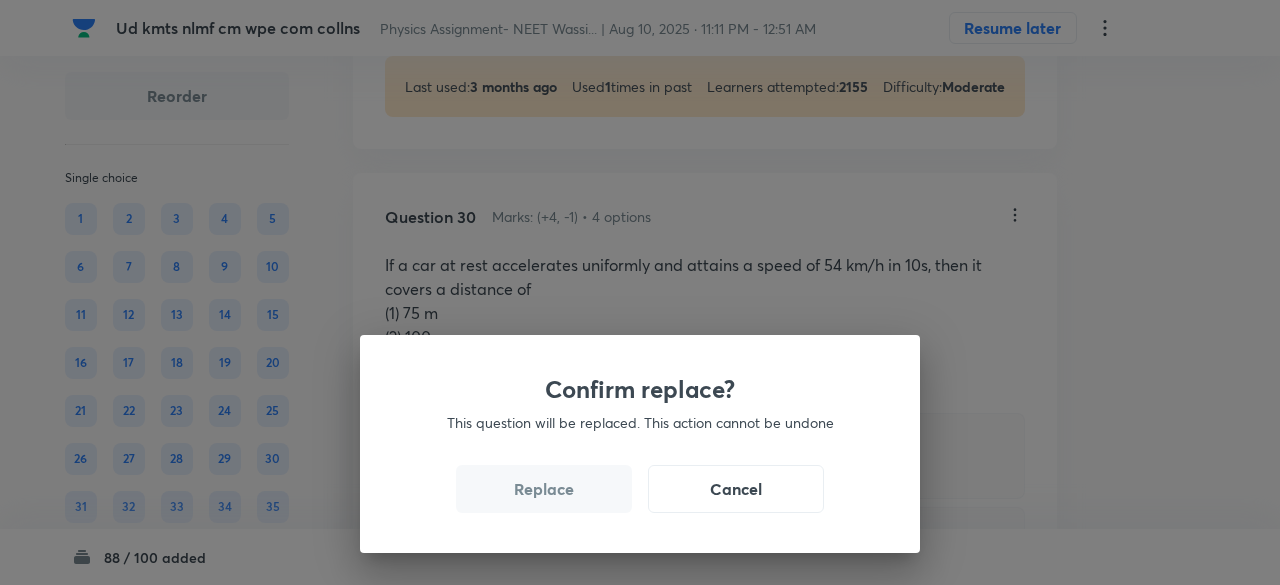 click on "Replace" at bounding box center [544, 489] 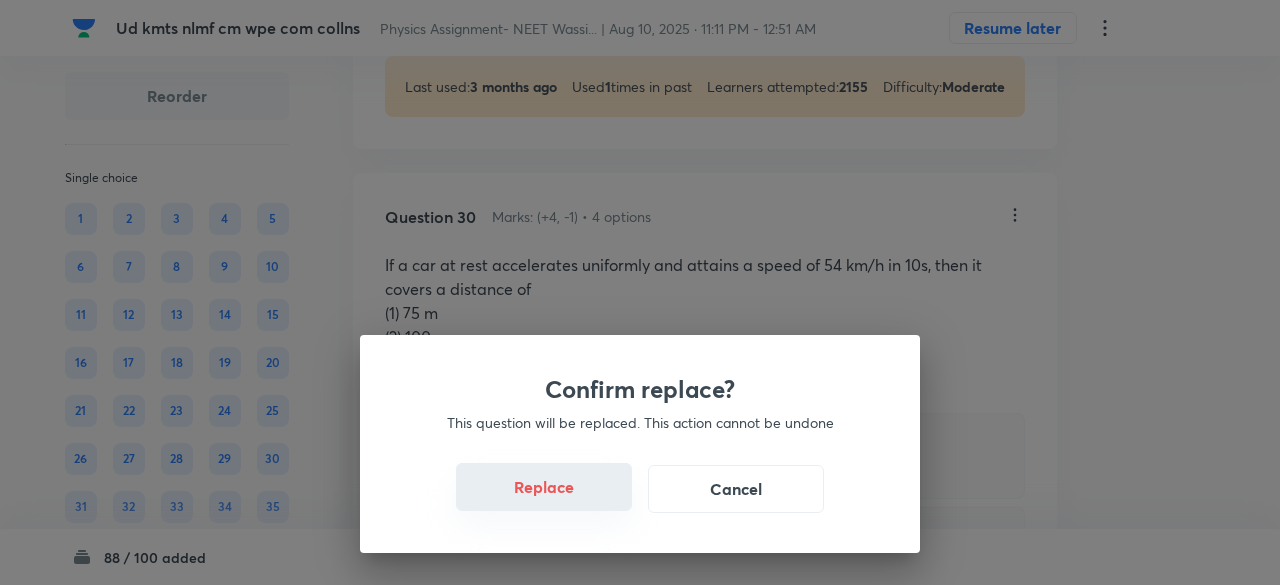 click on "Replace" at bounding box center [544, 487] 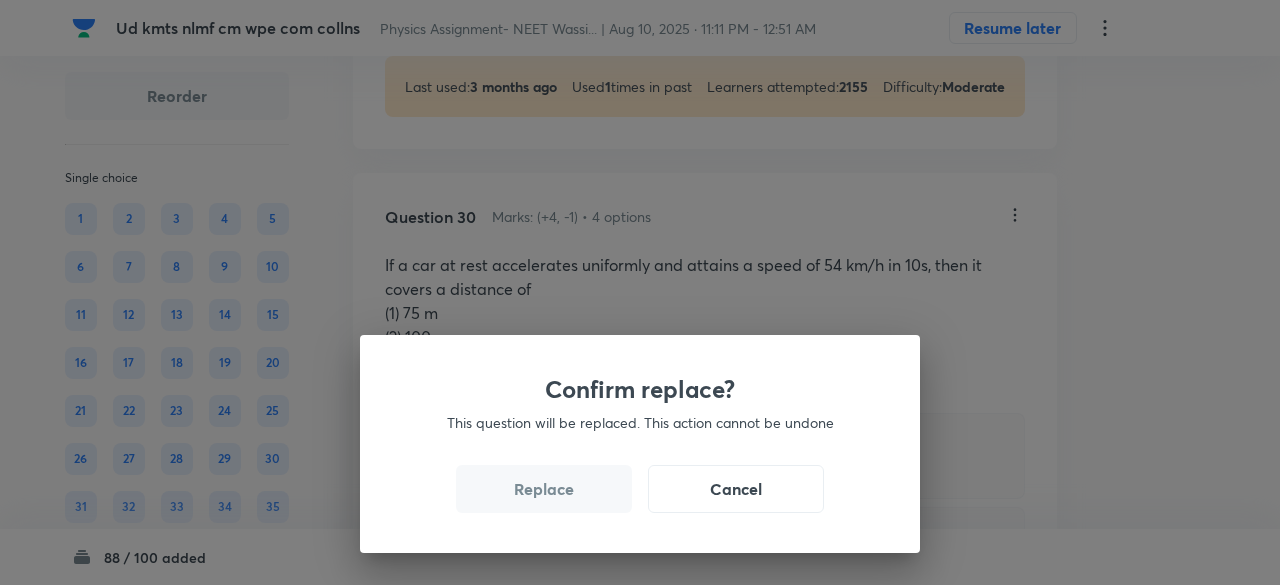 click on "Replace" at bounding box center [544, 489] 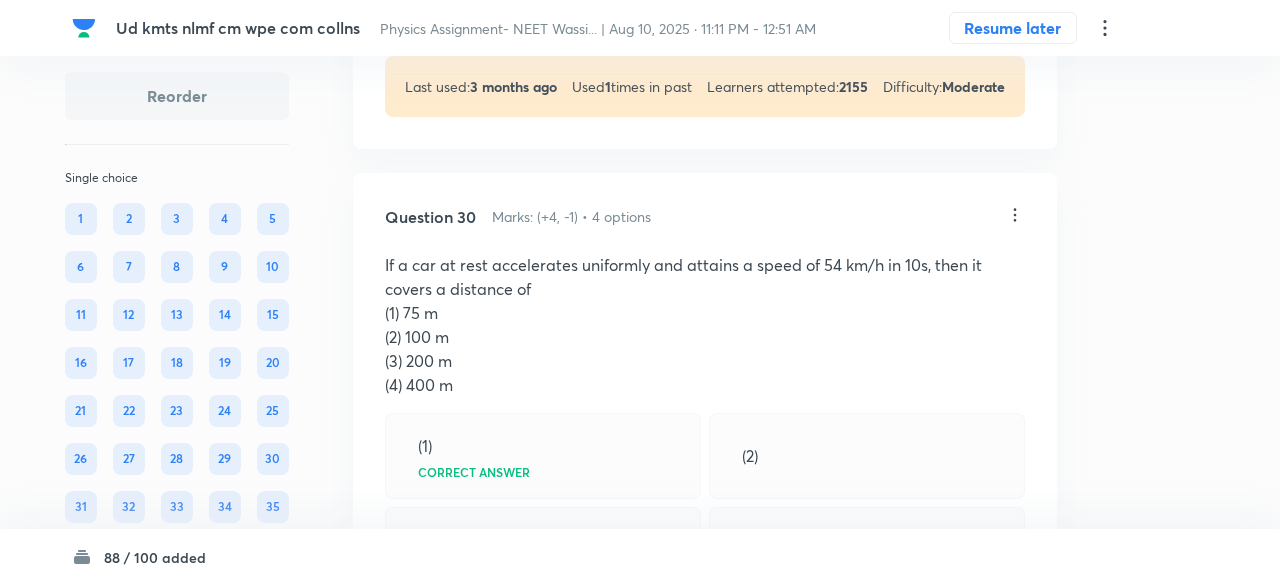 click on "Confirm replace? This question will be replaced. This action cannot be undone Replace Cancel" at bounding box center [640, 877] 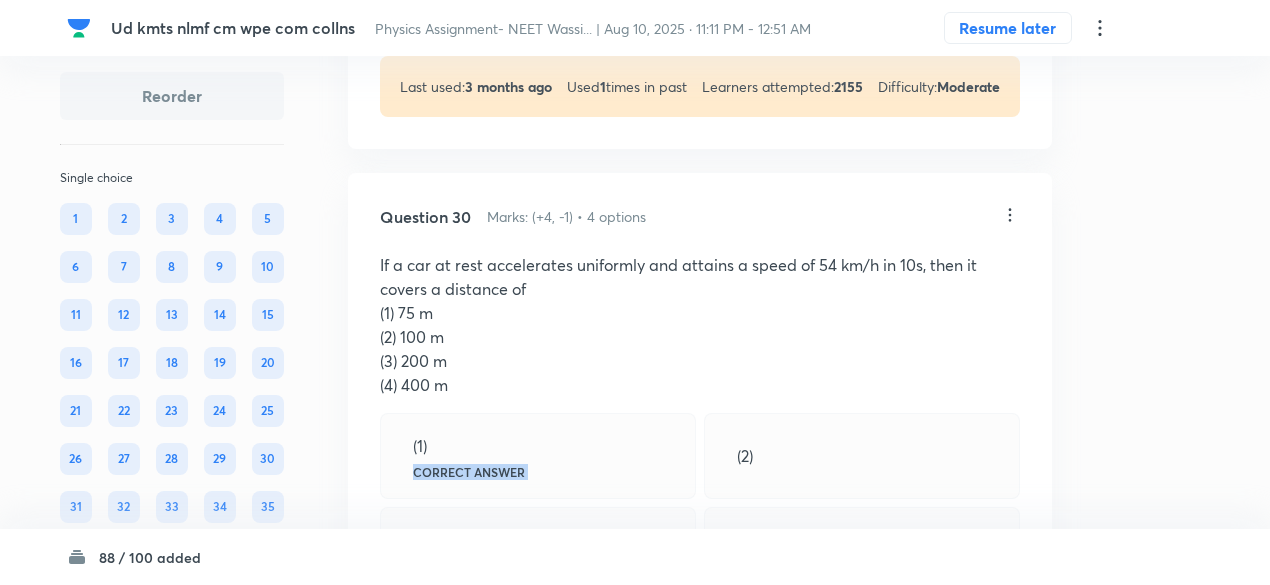 click on "(1) Correct answer" at bounding box center [538, 456] 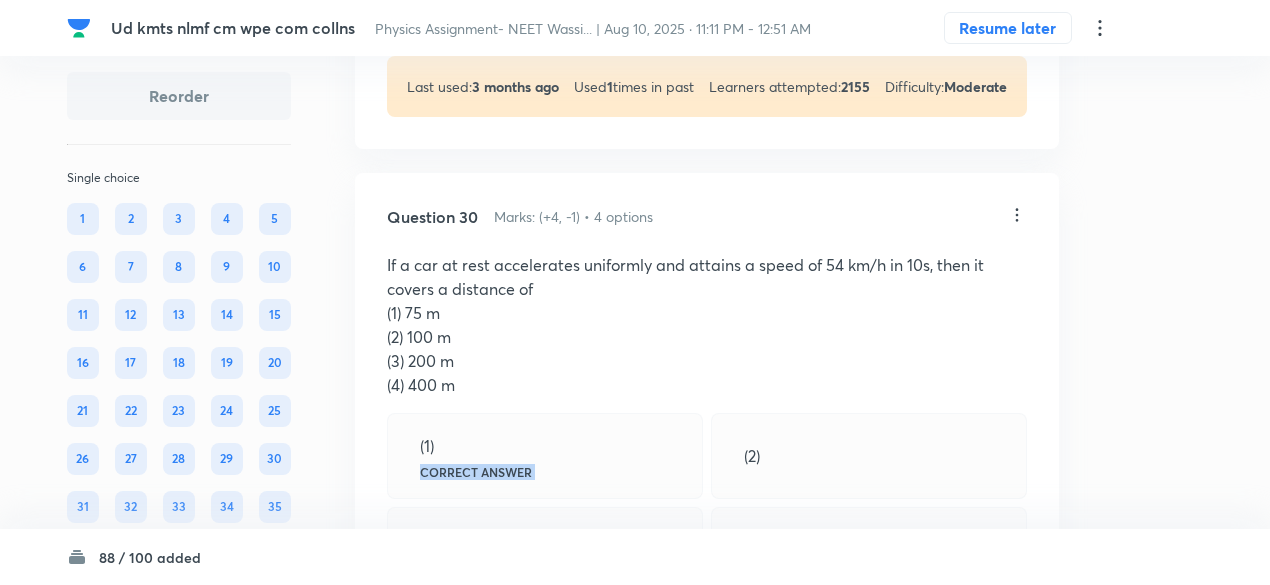 click on "(1) Correct answer" at bounding box center (545, 456) 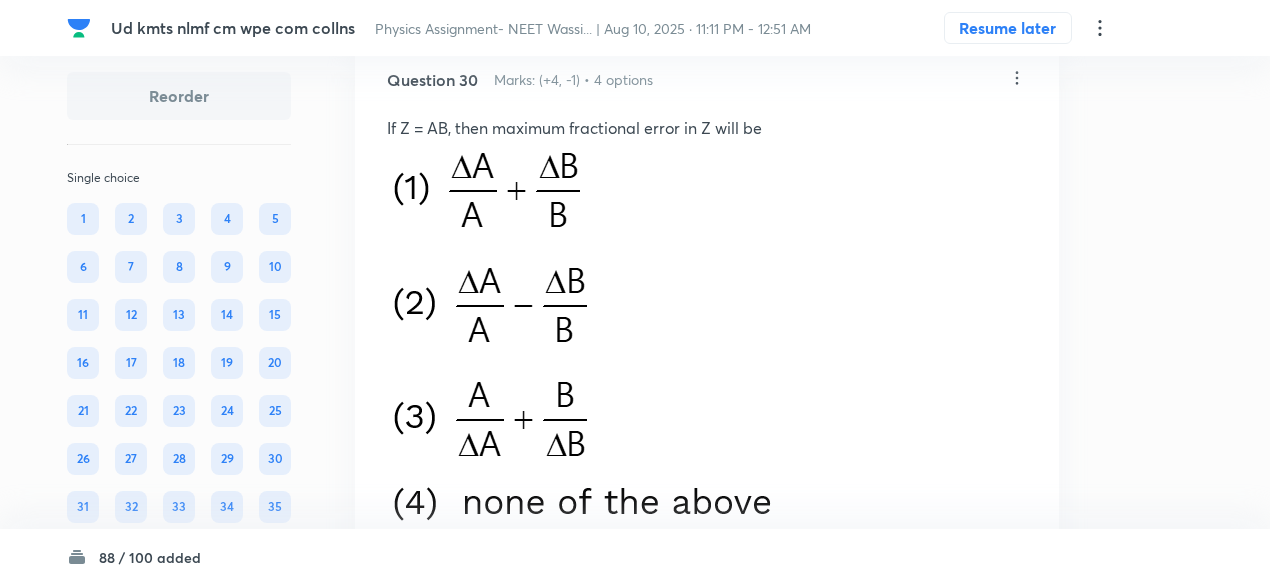 scroll, scrollTop: 19069, scrollLeft: 0, axis: vertical 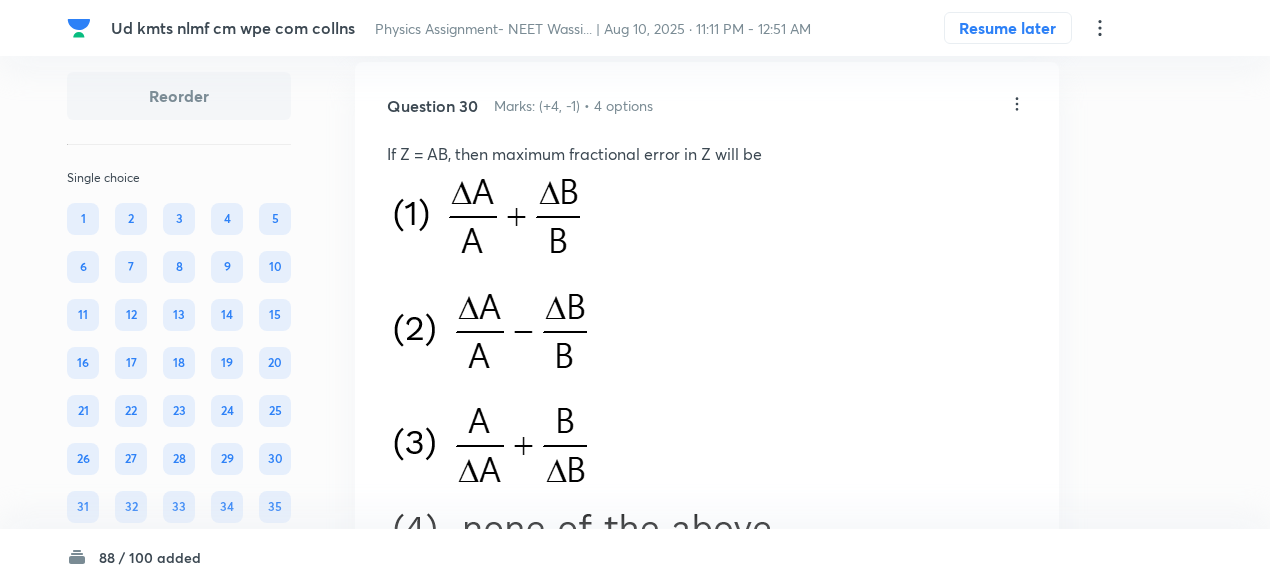 click 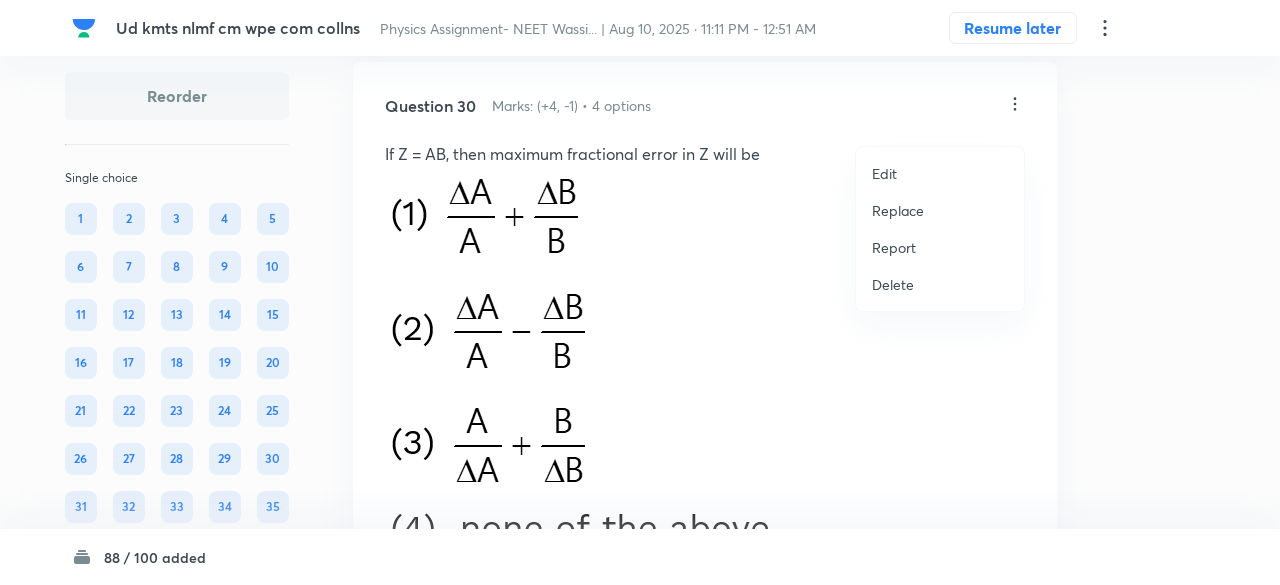 click on "Replace" at bounding box center (898, 210) 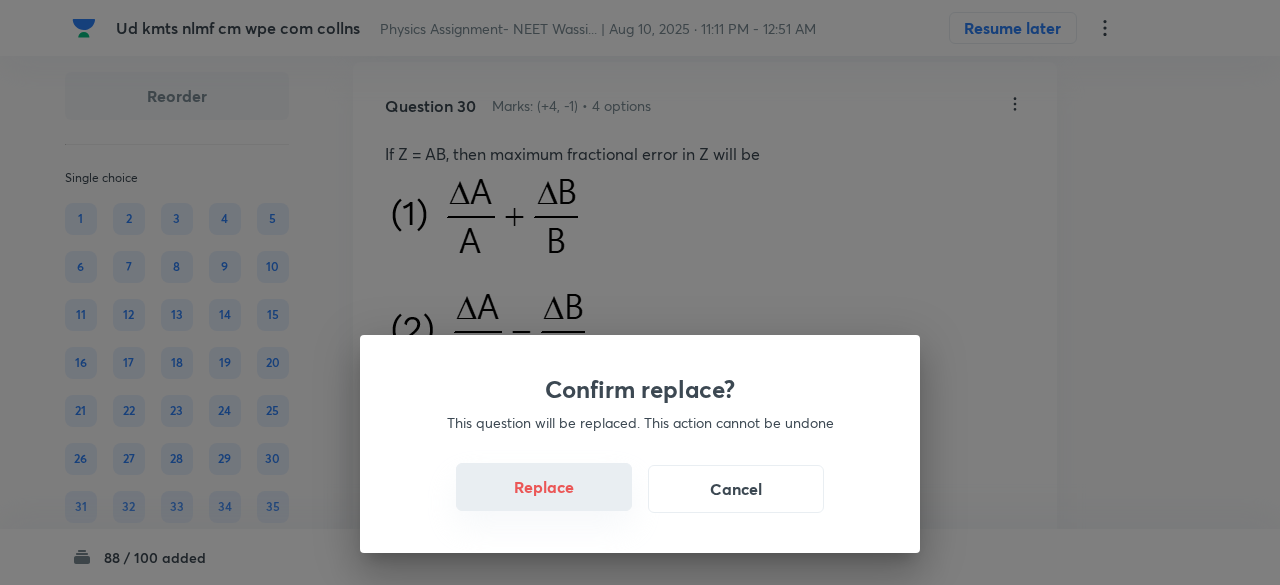 click on "Replace" at bounding box center [544, 487] 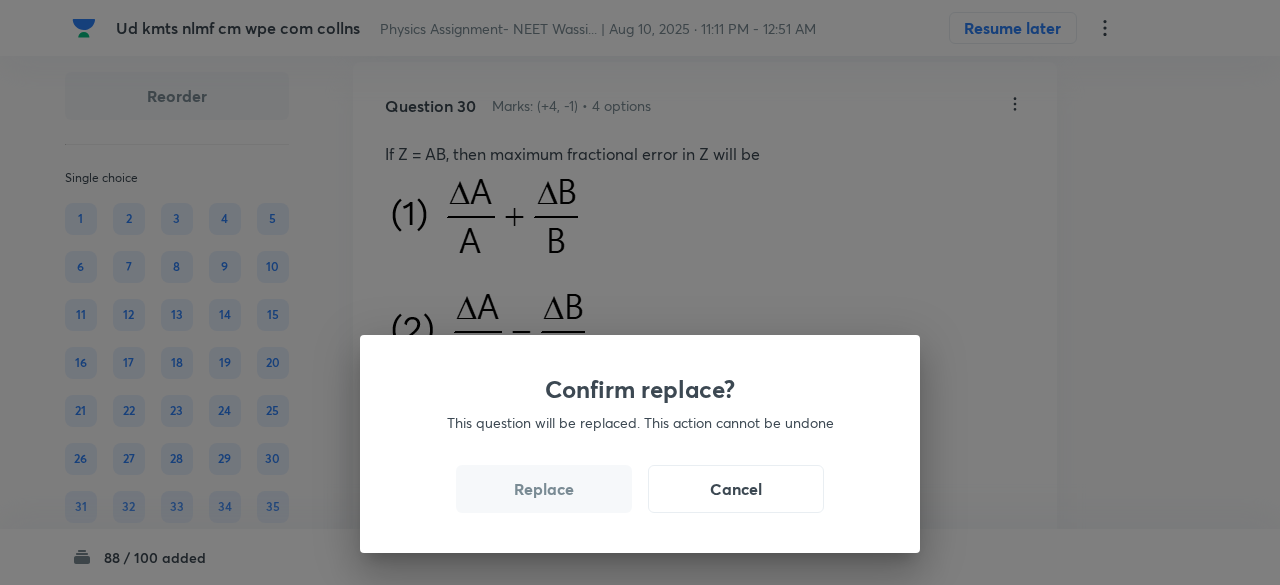 click on "Replace" at bounding box center (544, 489) 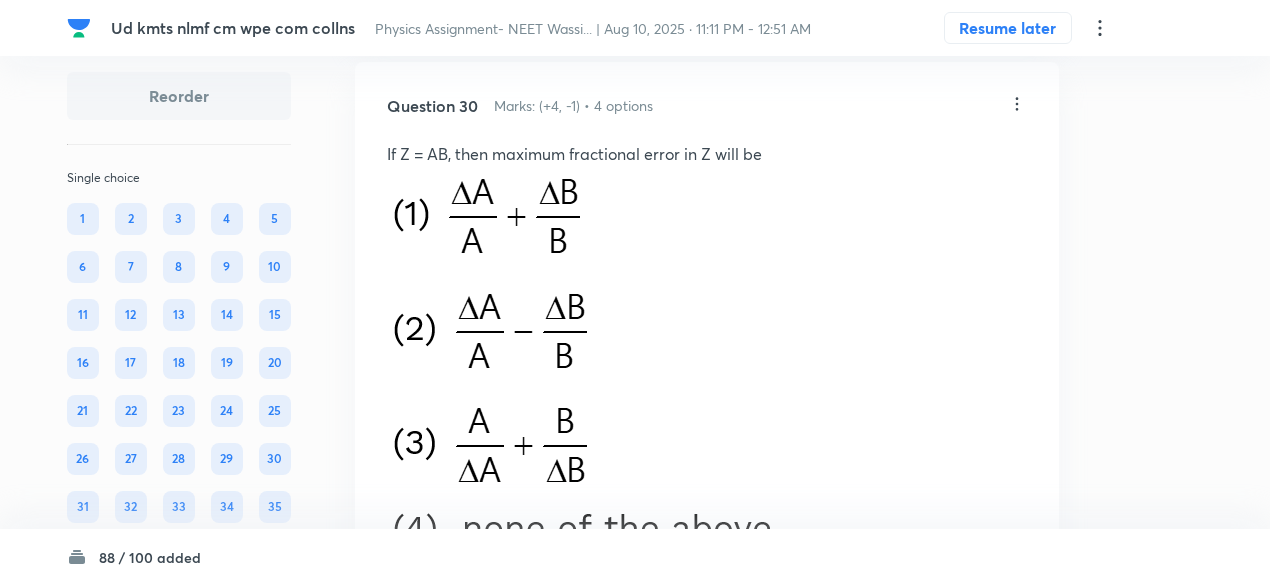 click at bounding box center [590, 360] 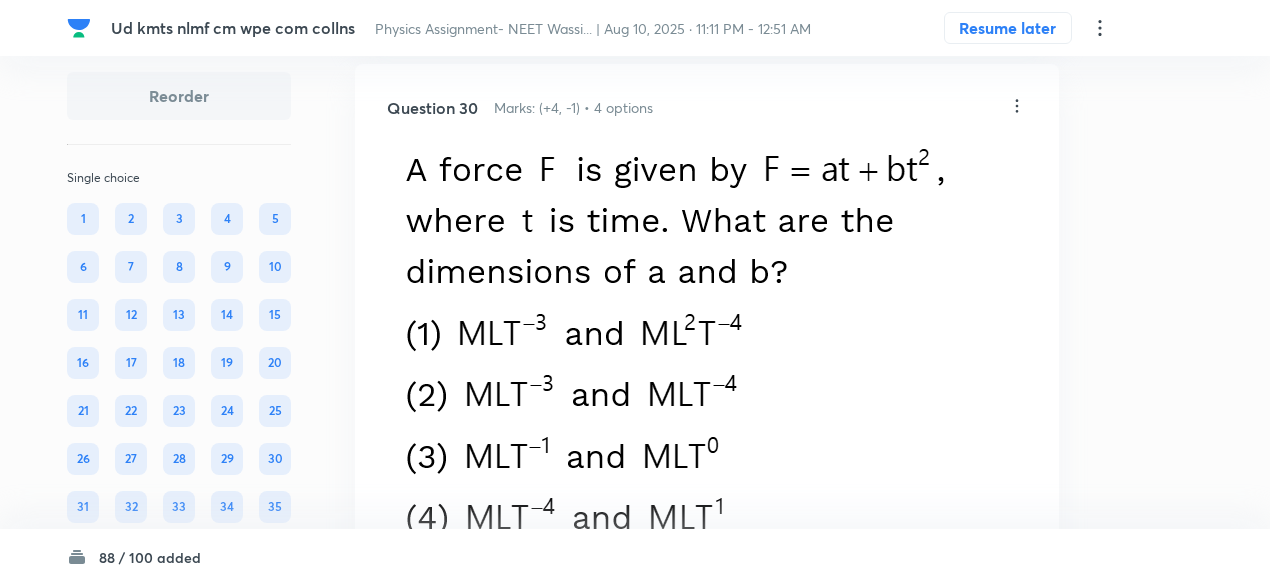 scroll, scrollTop: 19065, scrollLeft: 0, axis: vertical 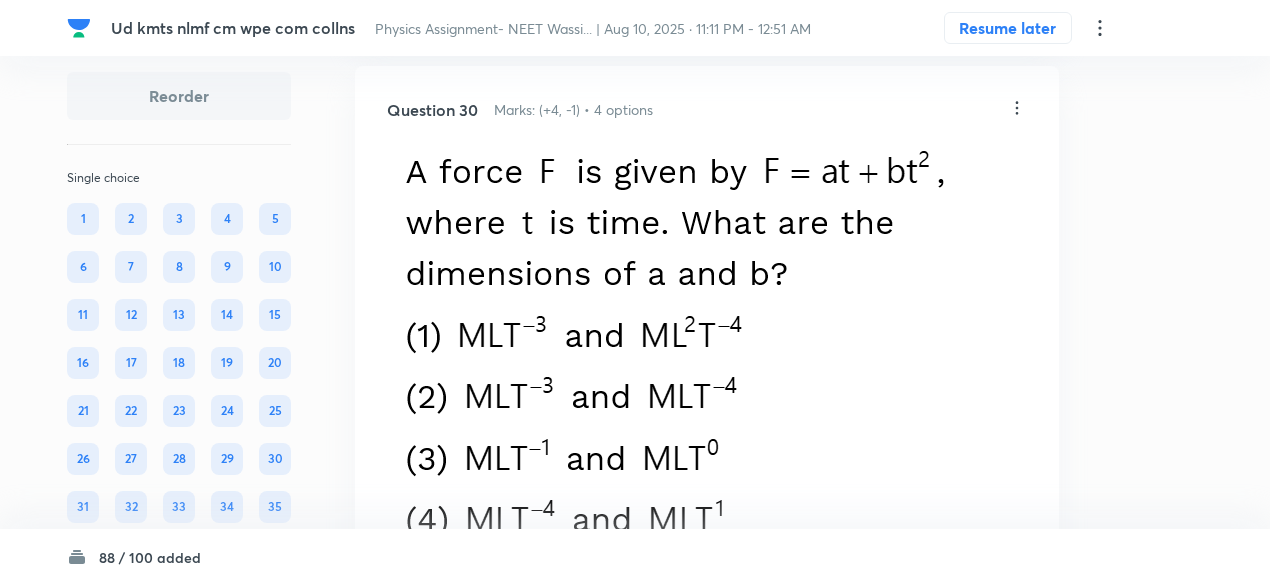 click 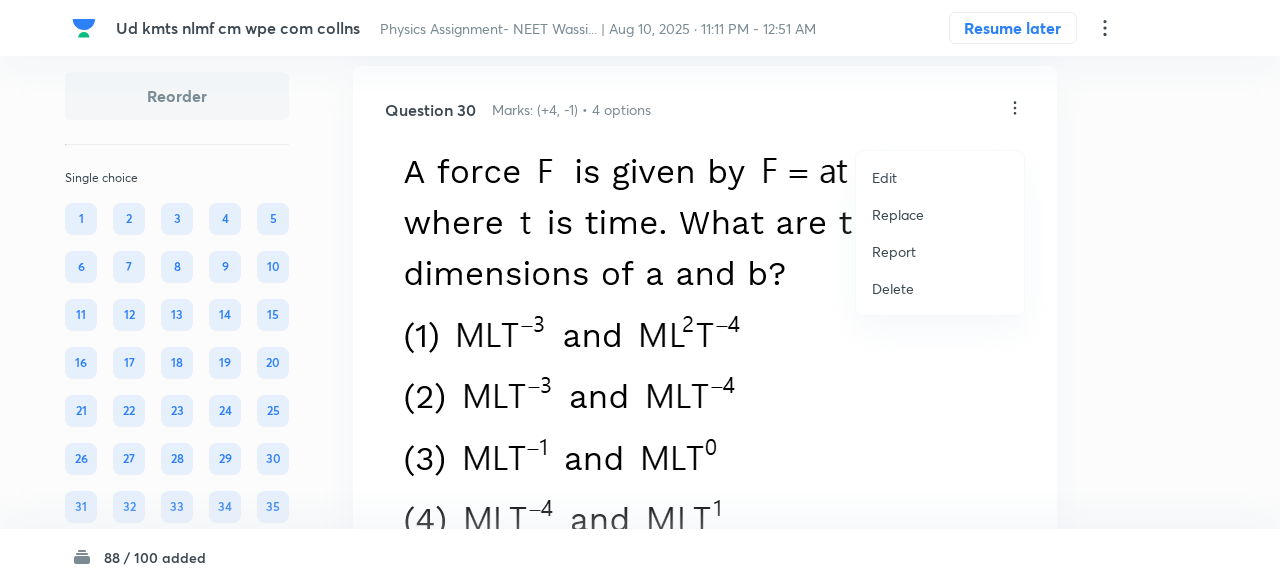click on "Replace" at bounding box center (898, 214) 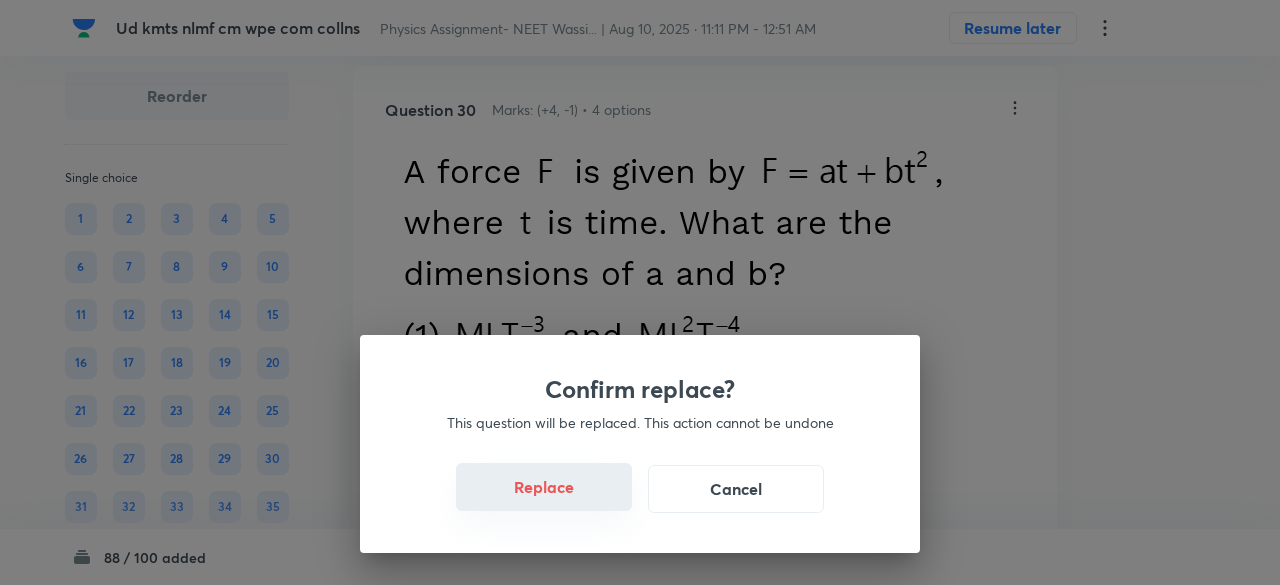 click on "Replace" at bounding box center (544, 487) 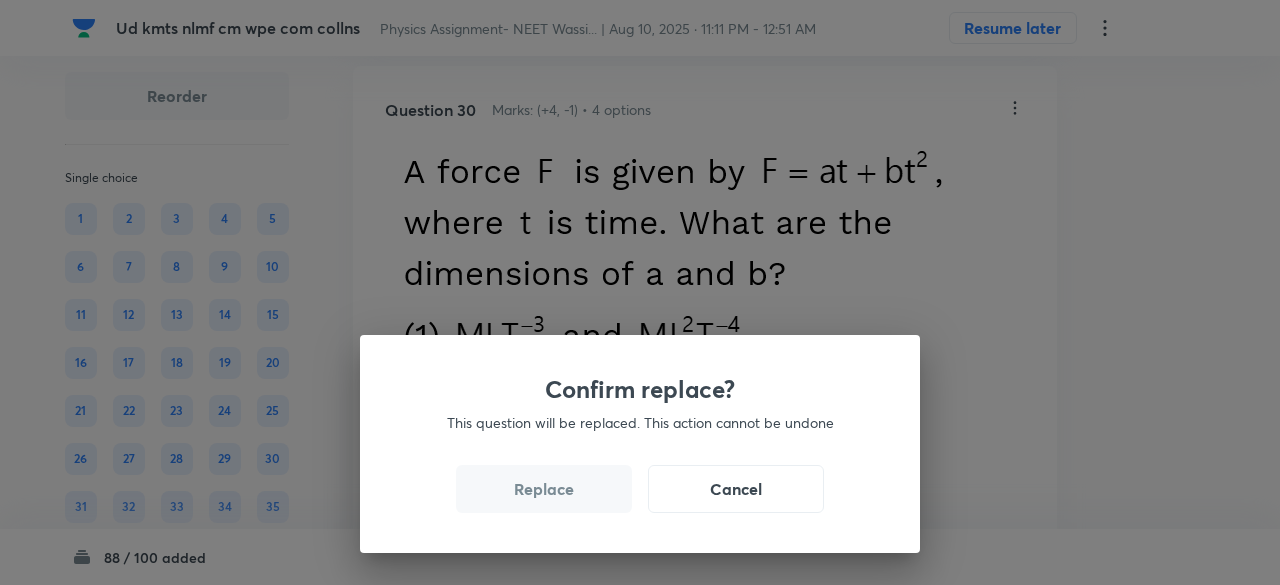click on "Replace" at bounding box center (544, 489) 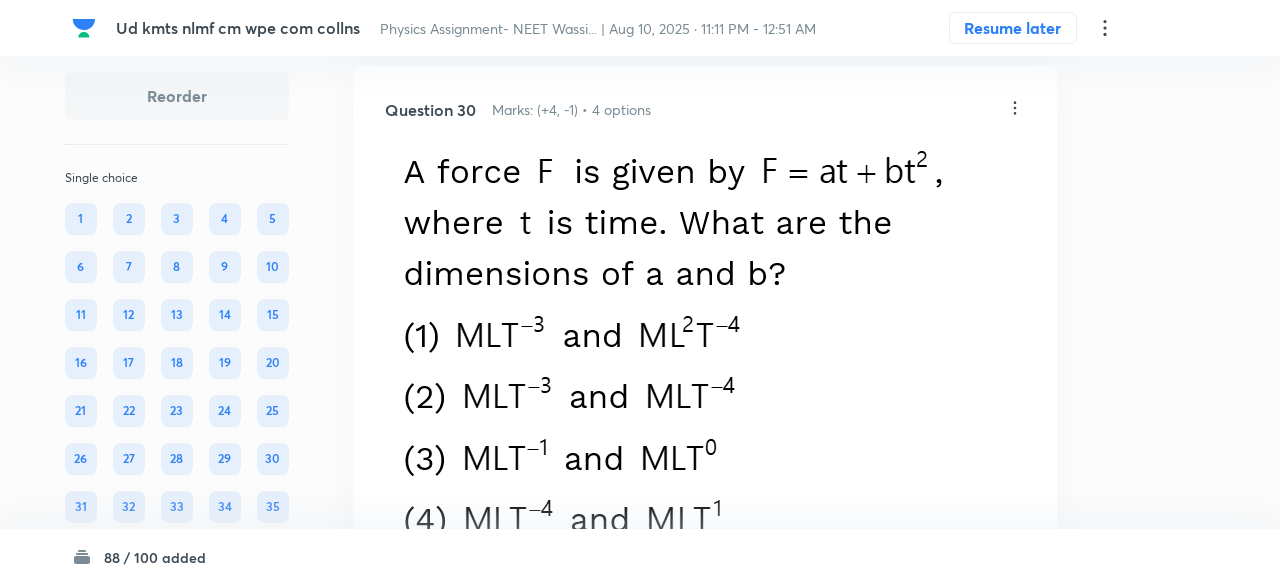 click on "Confirm replace? This question will be replaced. This action cannot be undone Replace Cancel" at bounding box center (640, 877) 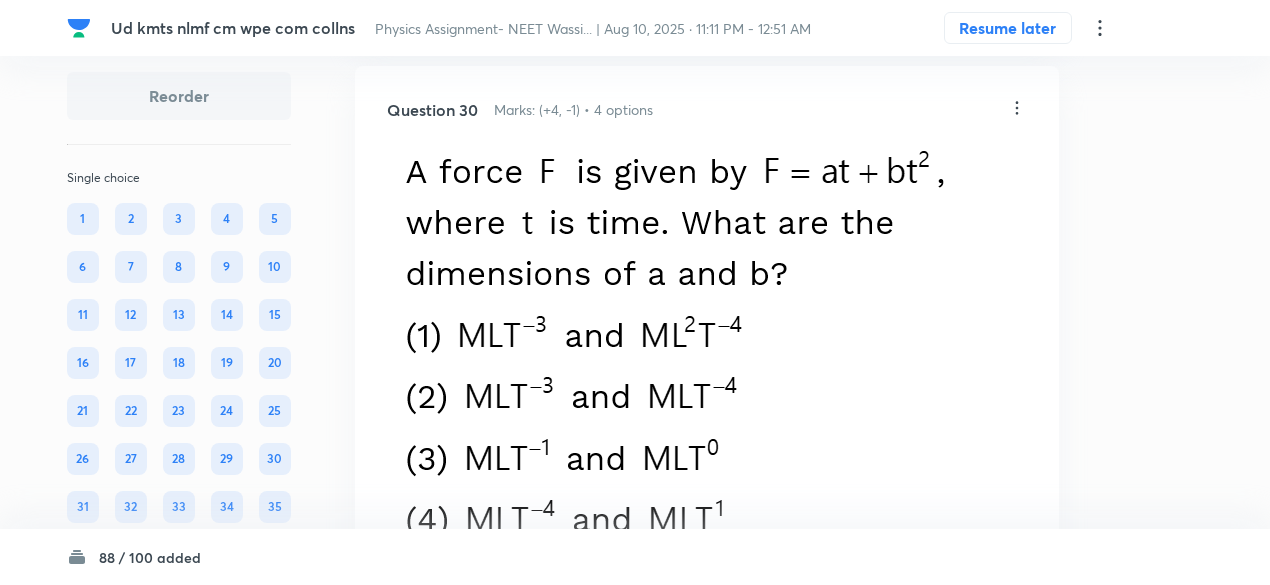 click at bounding box center (681, 343) 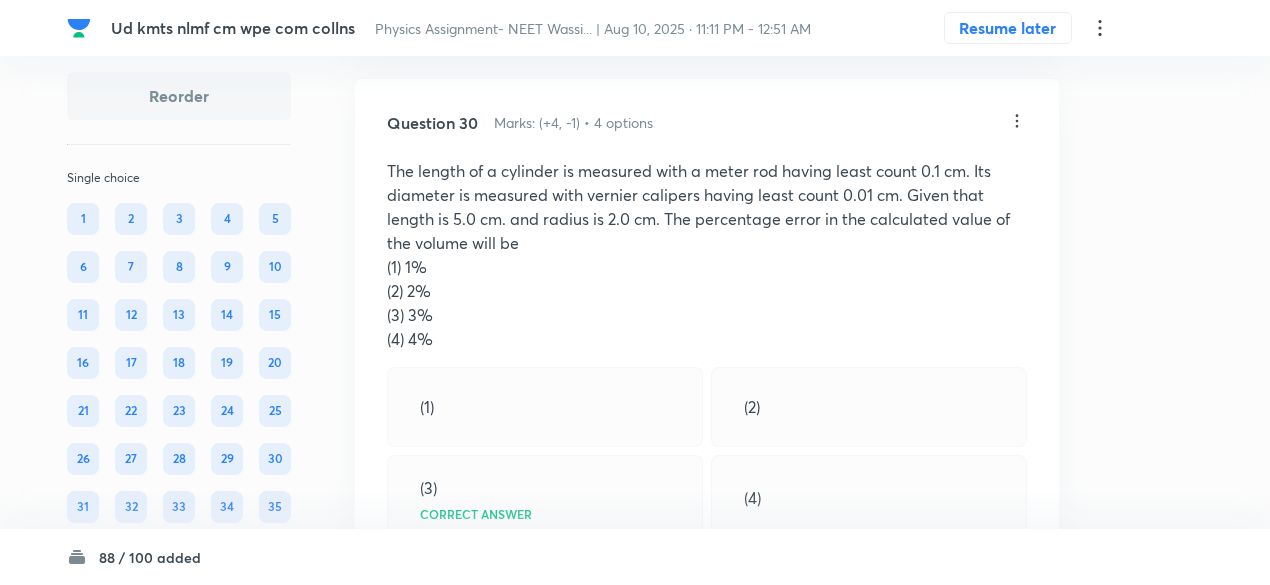 scroll, scrollTop: 19021, scrollLeft: 0, axis: vertical 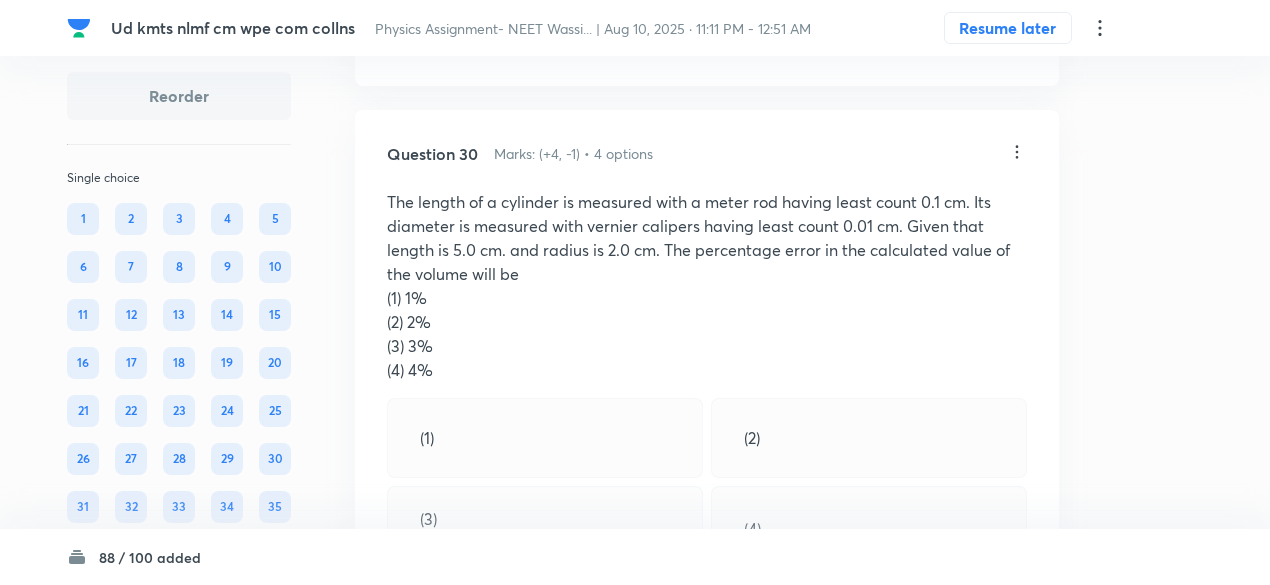 click 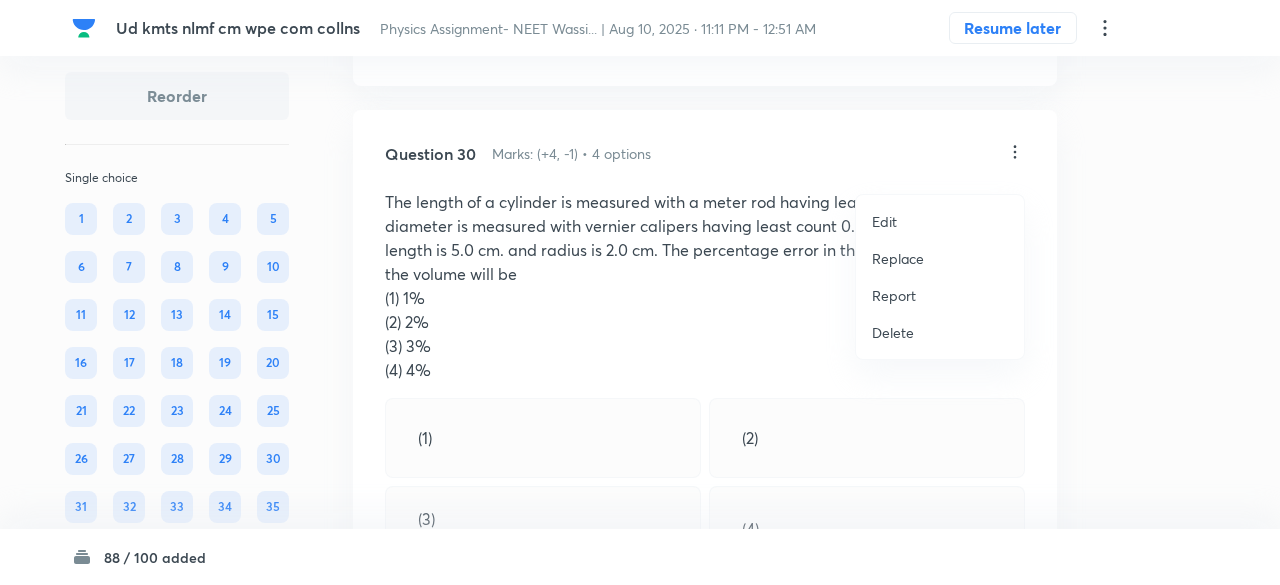 click on "Edit" at bounding box center [940, 221] 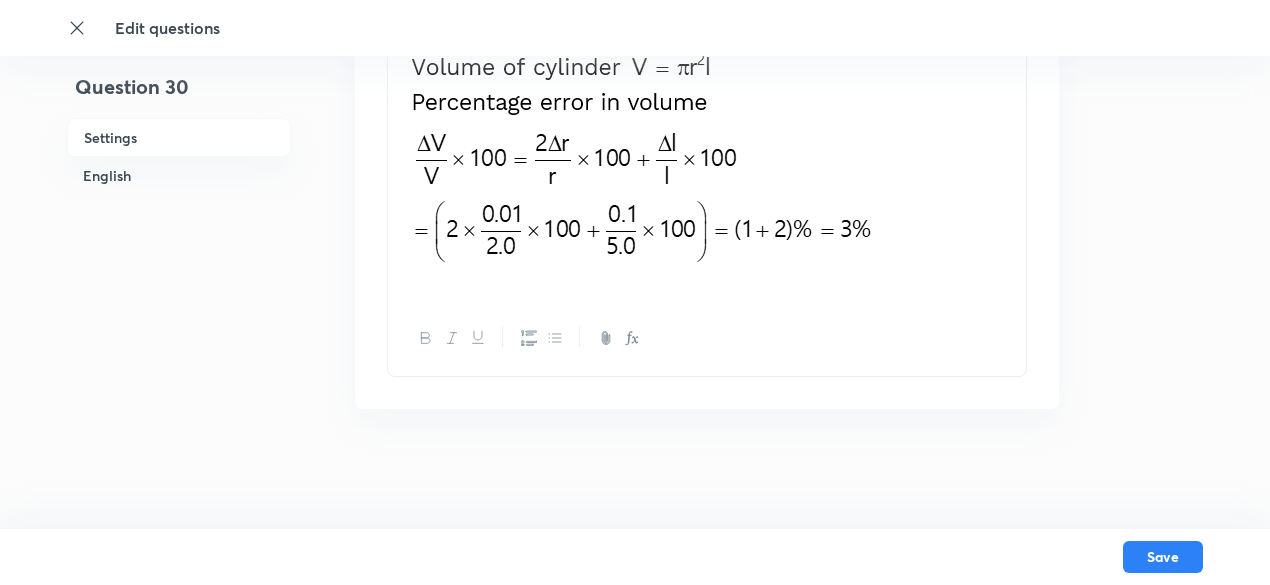 scroll, scrollTop: 0, scrollLeft: 0, axis: both 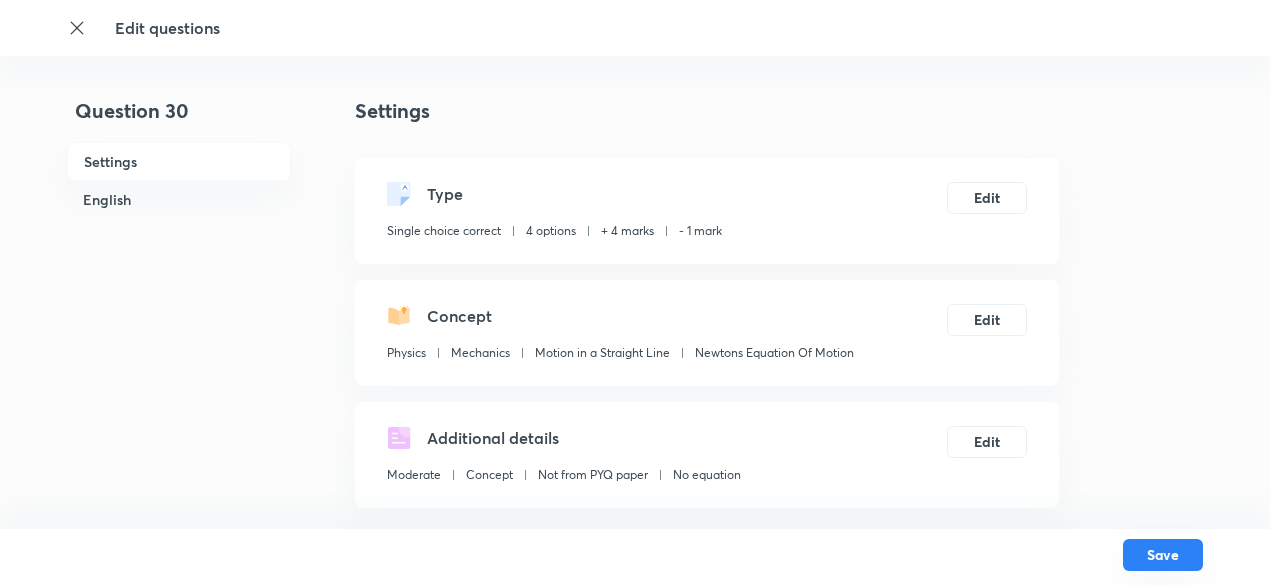 click on "Save" at bounding box center [1163, 555] 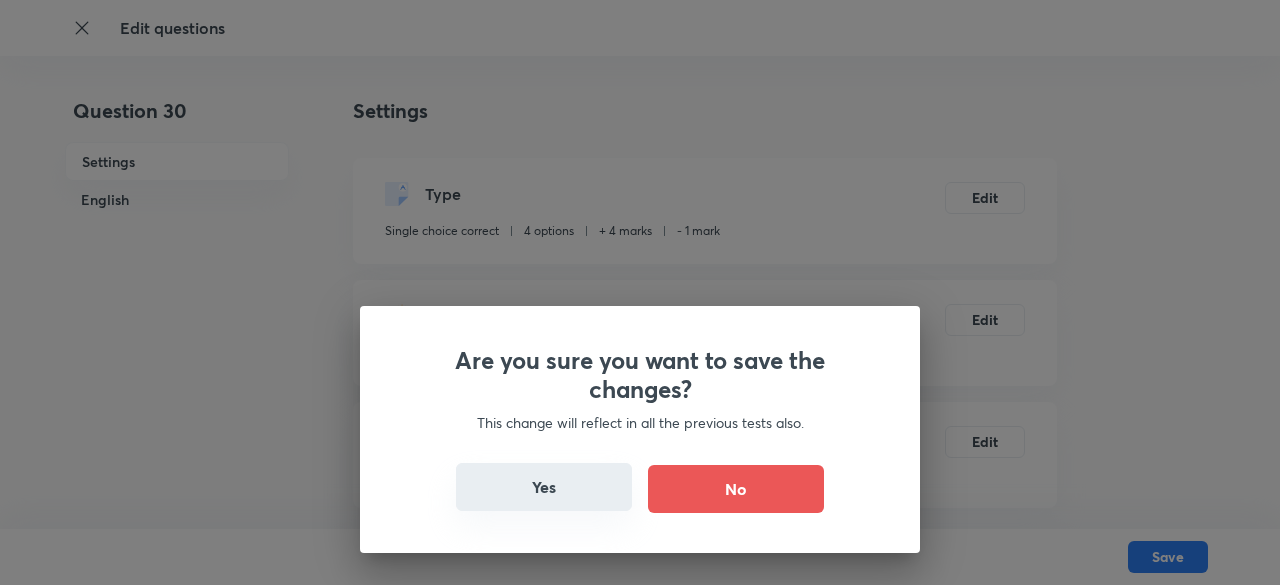 click on "Yes" at bounding box center (544, 487) 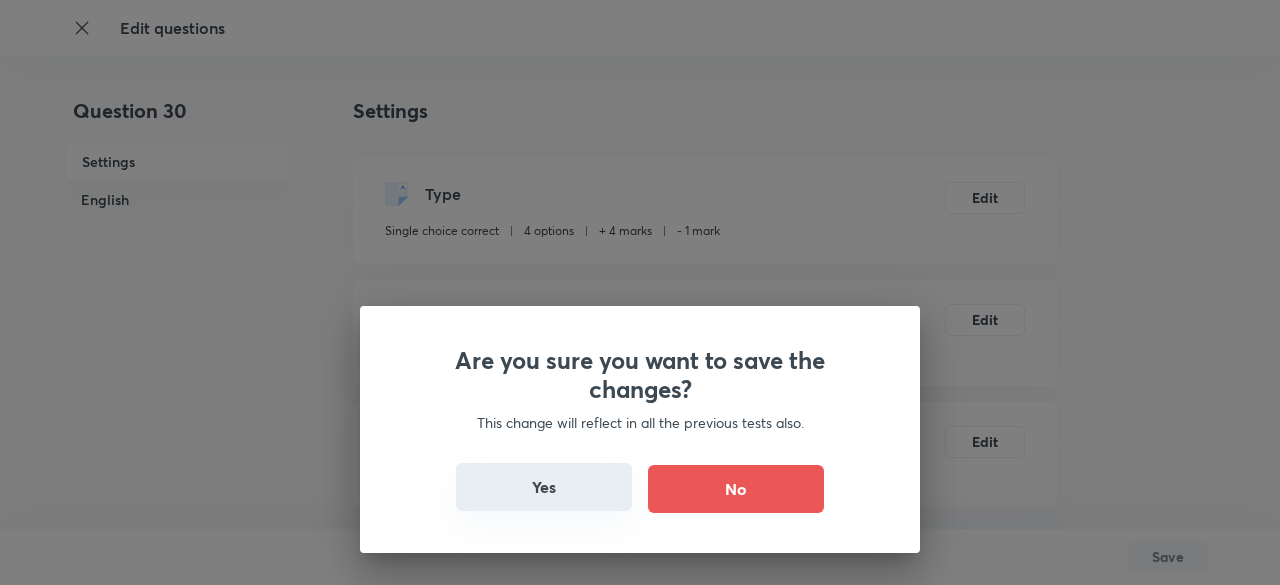 click on "Yes" at bounding box center (544, 487) 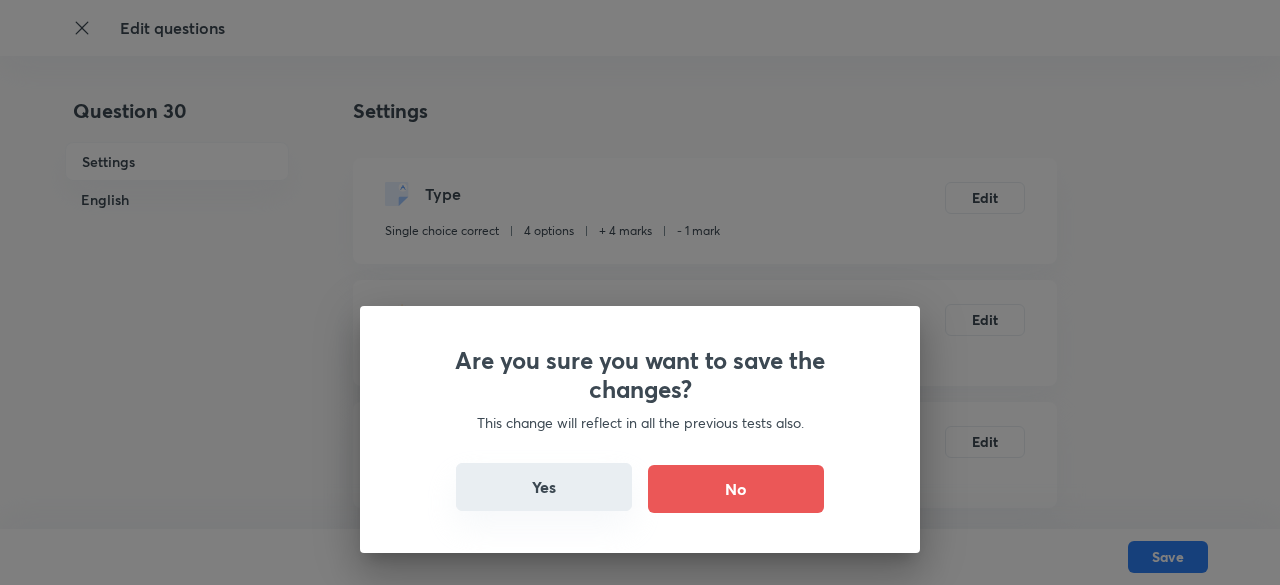 checkbox on "false" 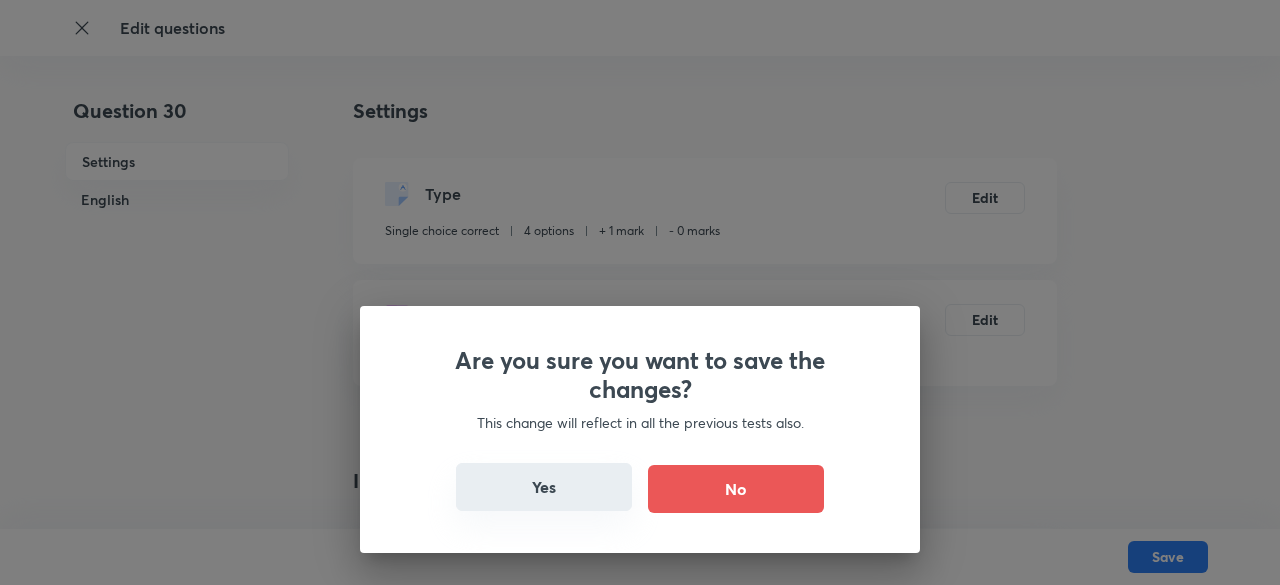 click on "Yes" at bounding box center [544, 487] 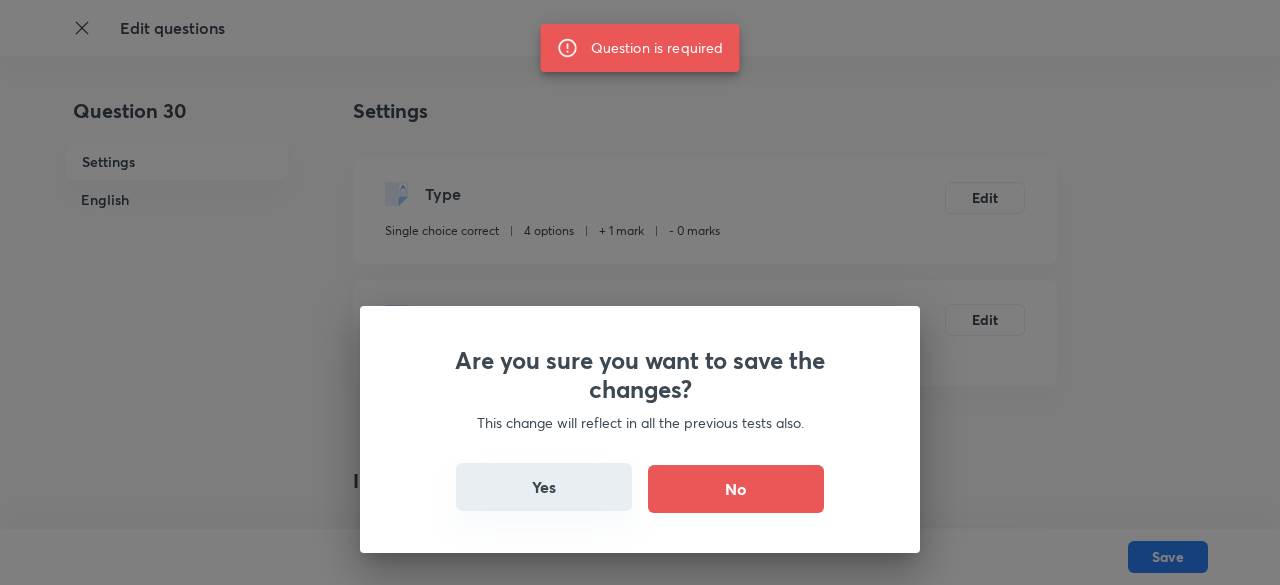 click on "Yes" at bounding box center [544, 487] 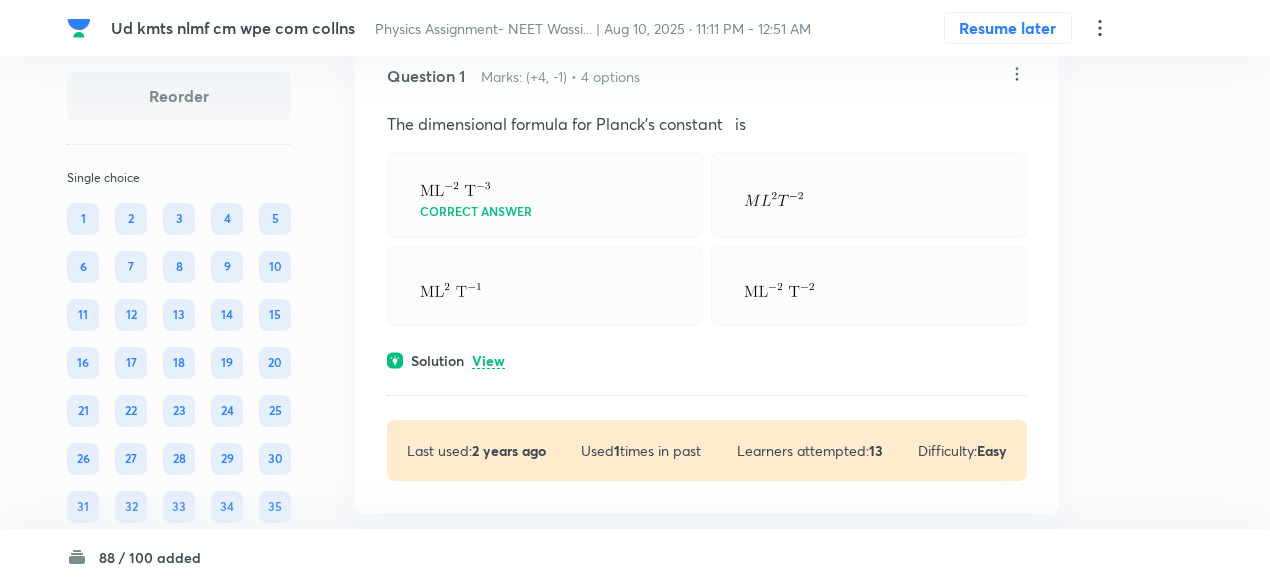 scroll, scrollTop: 156, scrollLeft: 0, axis: vertical 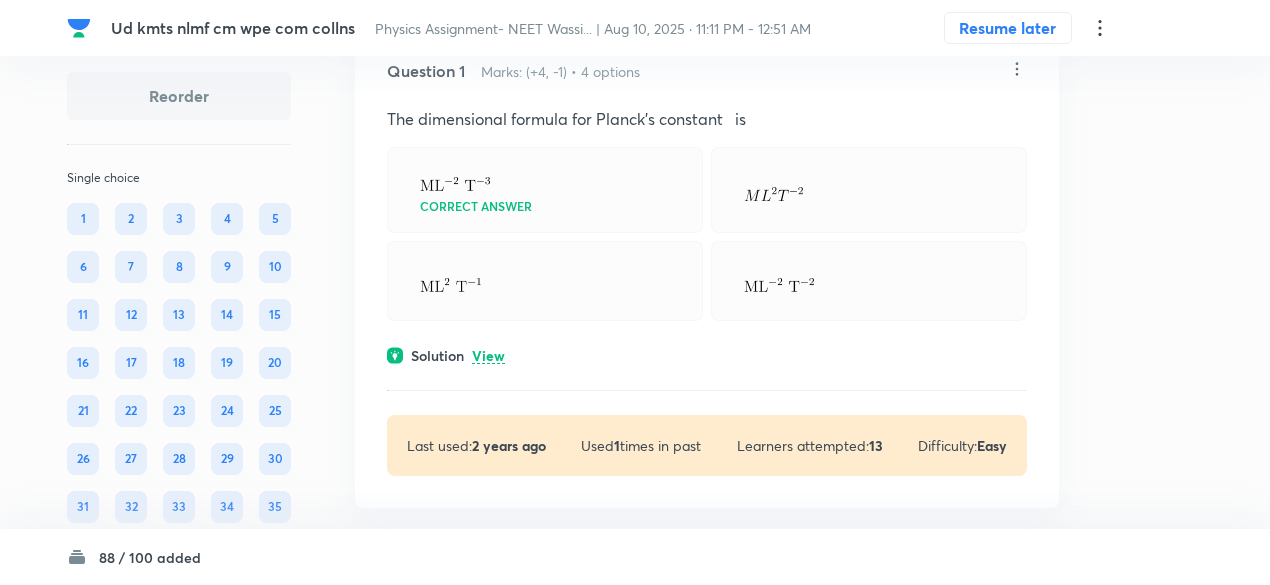 click on "View" at bounding box center [488, 356] 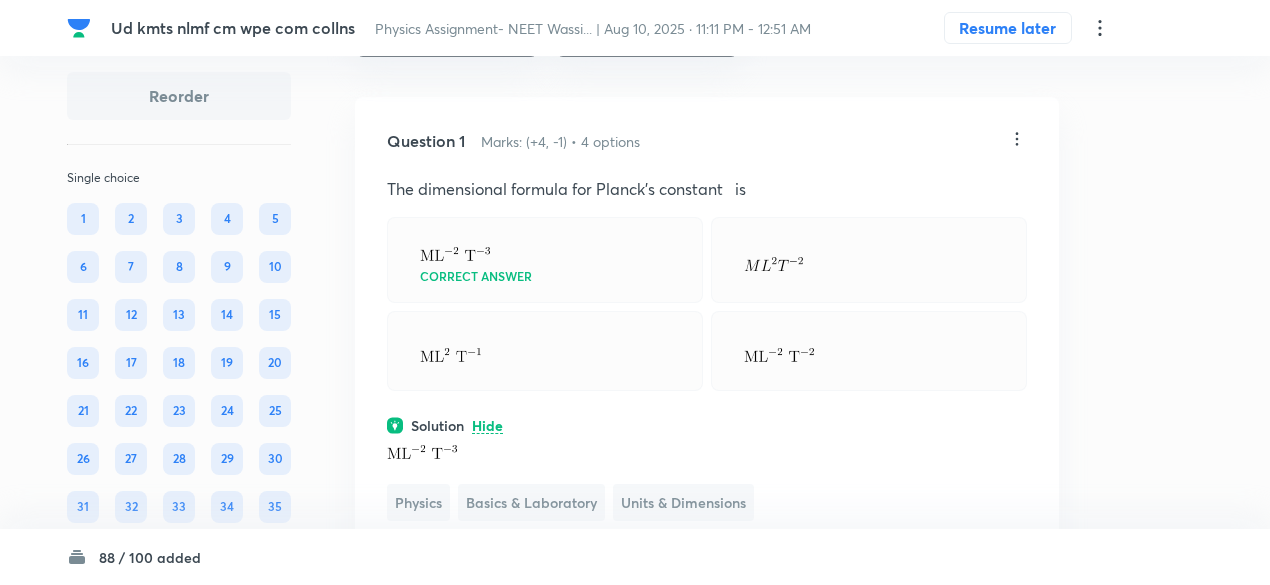 scroll, scrollTop: 80, scrollLeft: 0, axis: vertical 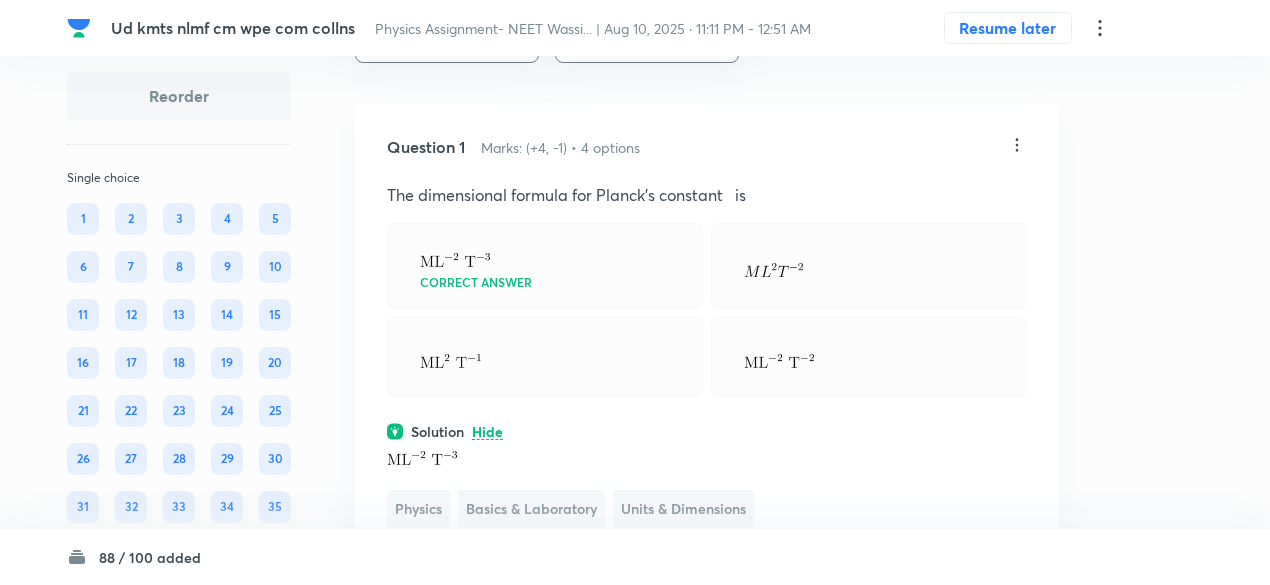 click 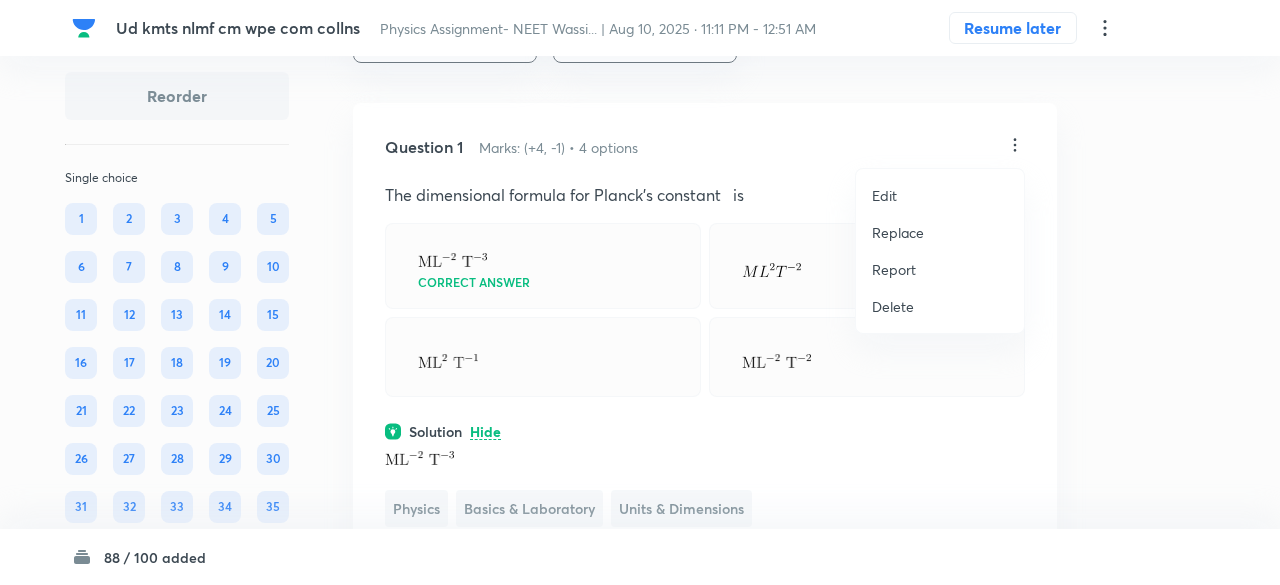 click on "Replace" at bounding box center [898, 232] 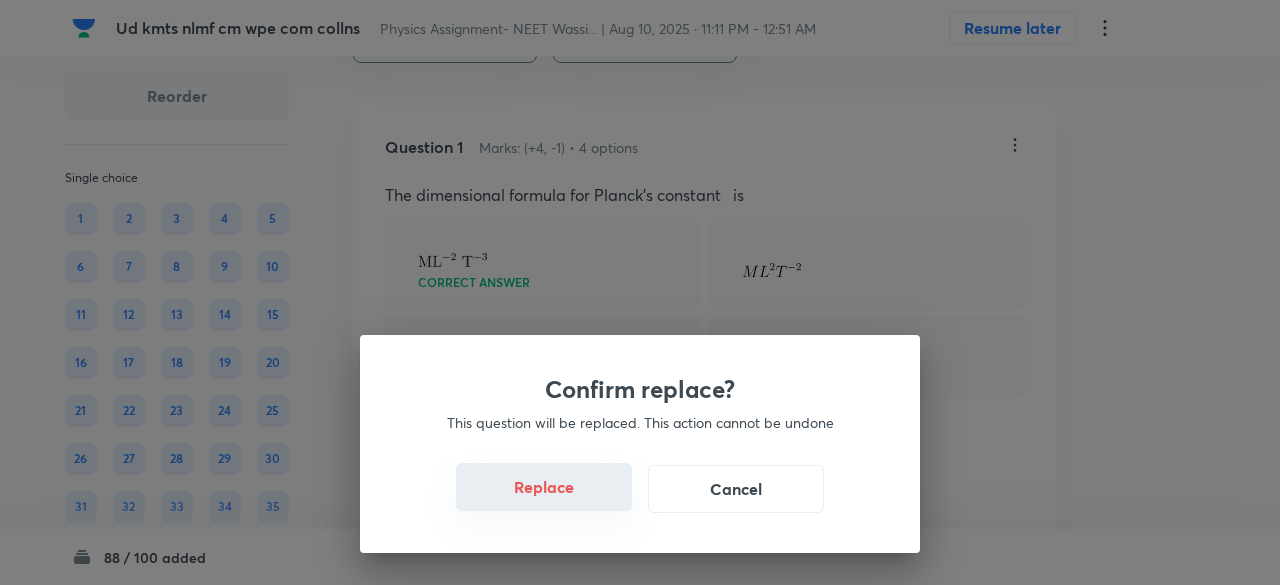 click on "Replace" at bounding box center (544, 487) 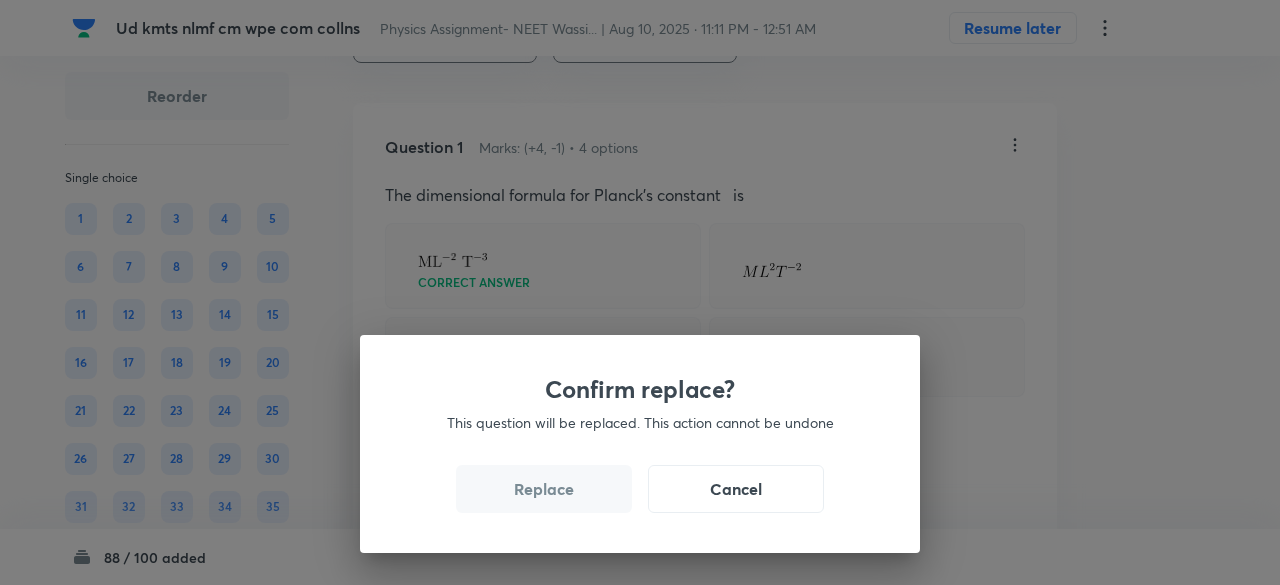 click on "Replace" at bounding box center [544, 489] 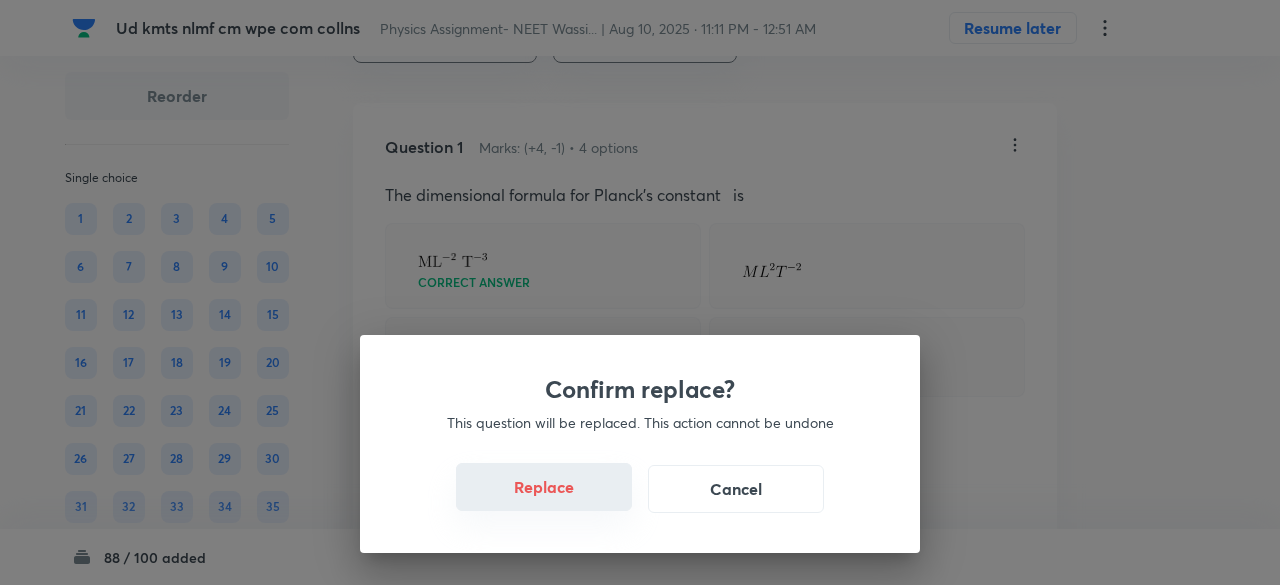 click on "Replace" at bounding box center (544, 487) 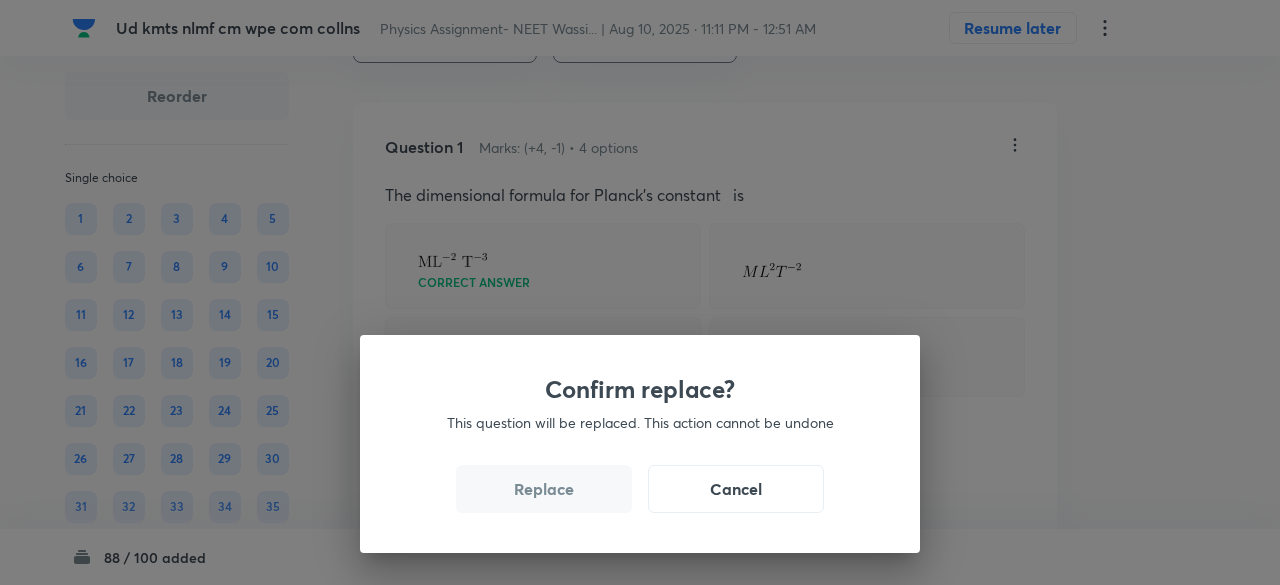 click on "Replace" at bounding box center [544, 489] 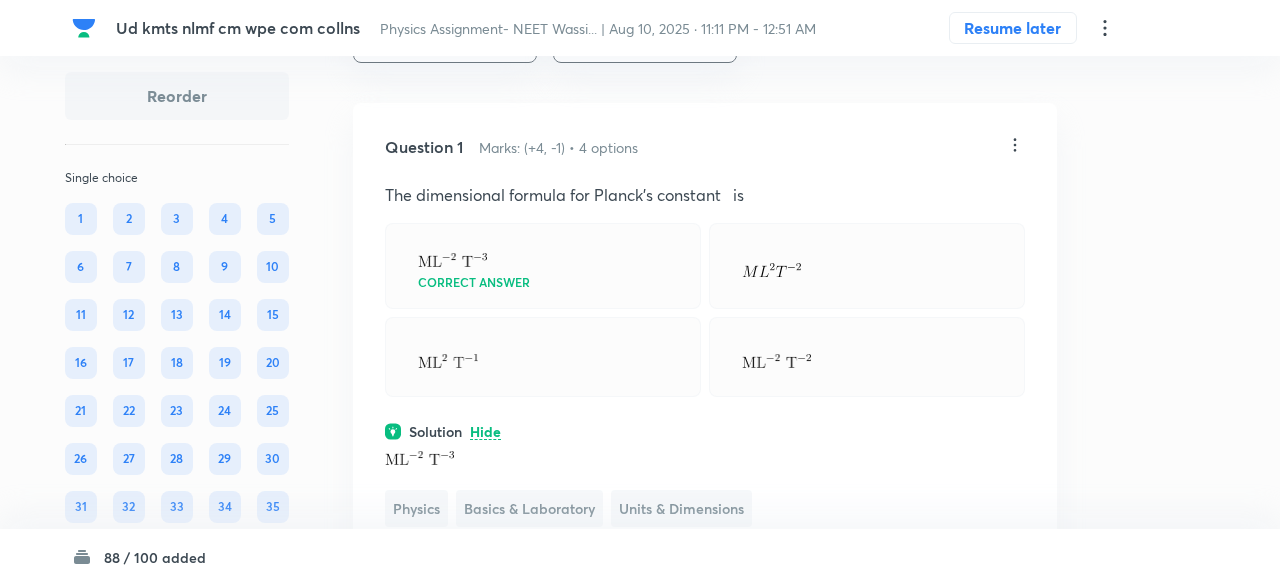 click on "Confirm replace? This question will be replaced. This action cannot be undone Replace Cancel" at bounding box center [640, 877] 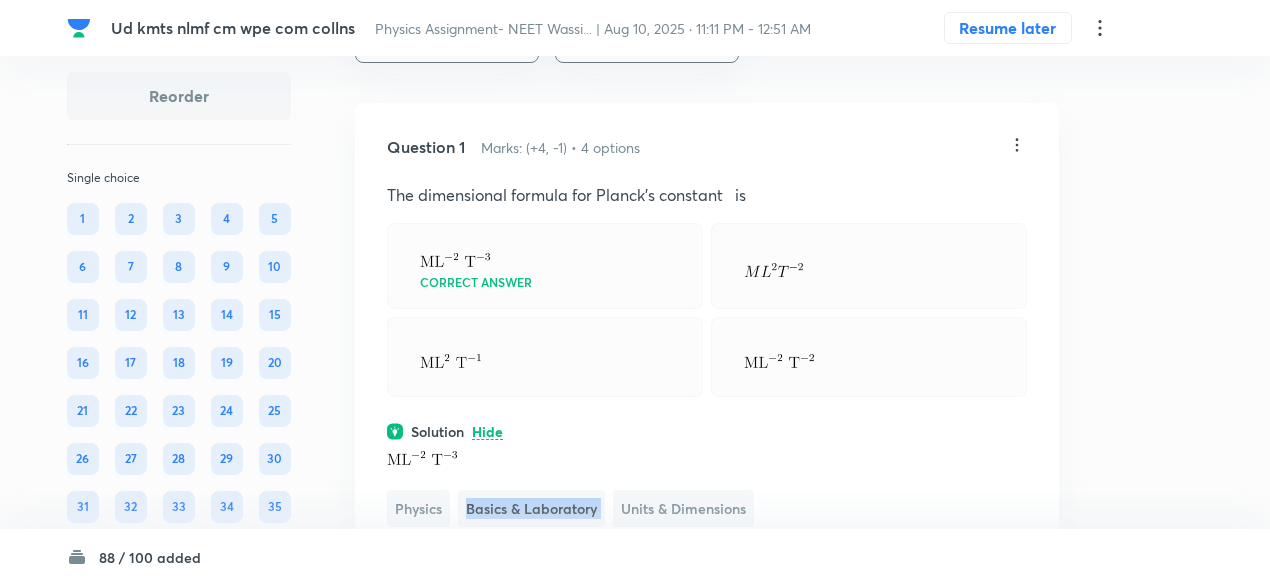 click on "Basics & Laboratory" at bounding box center [531, 508] 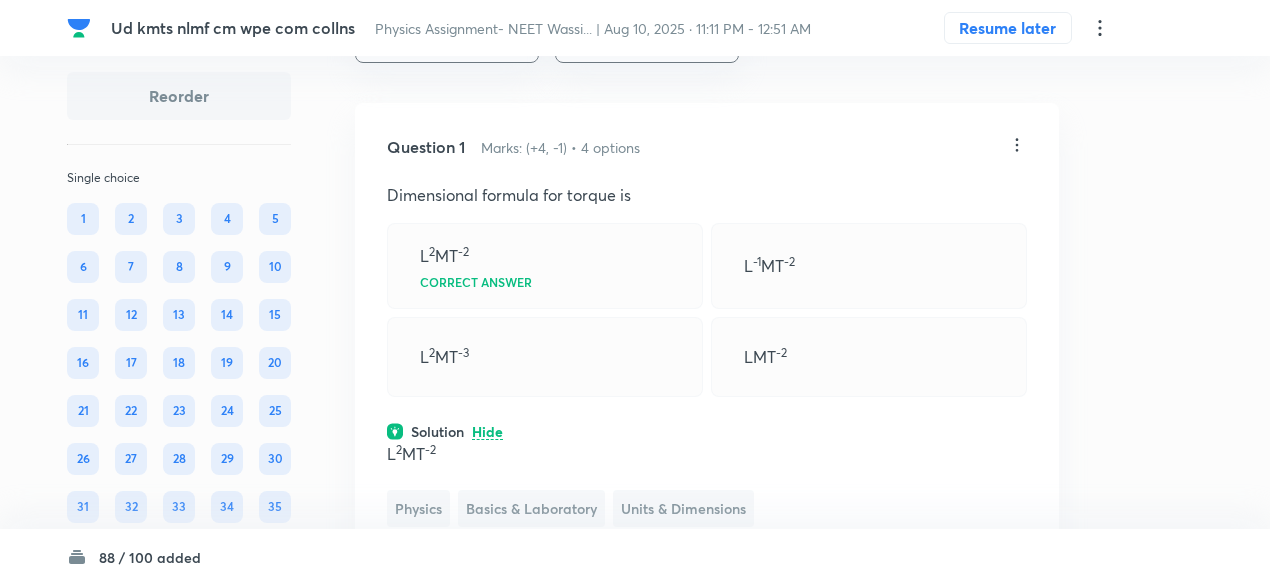 click 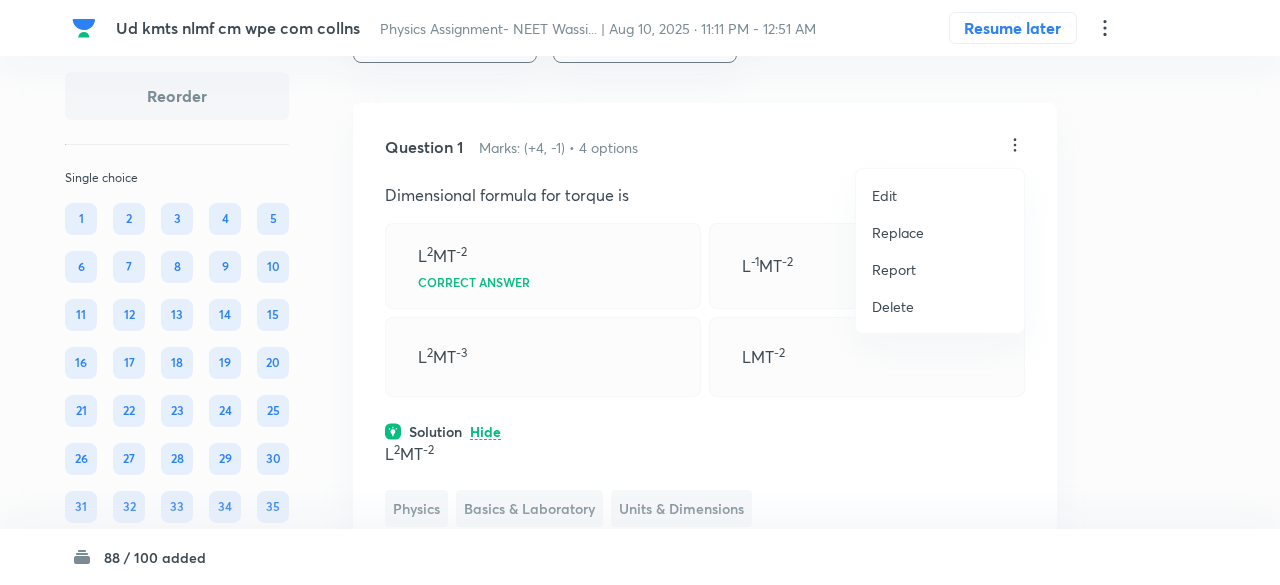 click on "Replace" at bounding box center [898, 232] 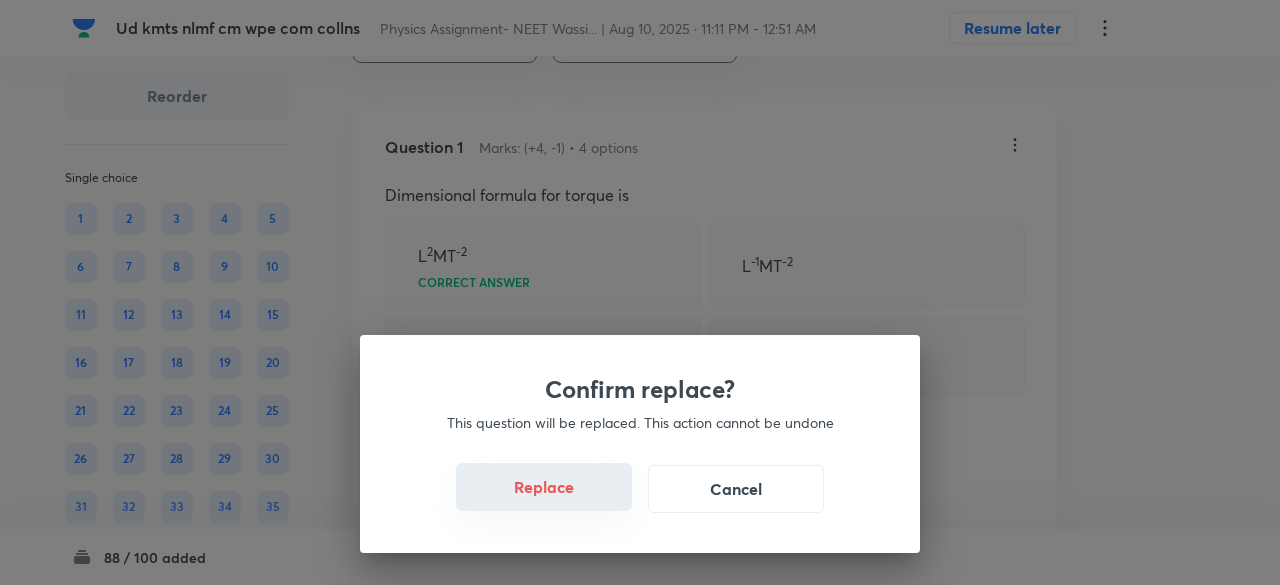 click on "Replace" at bounding box center (544, 487) 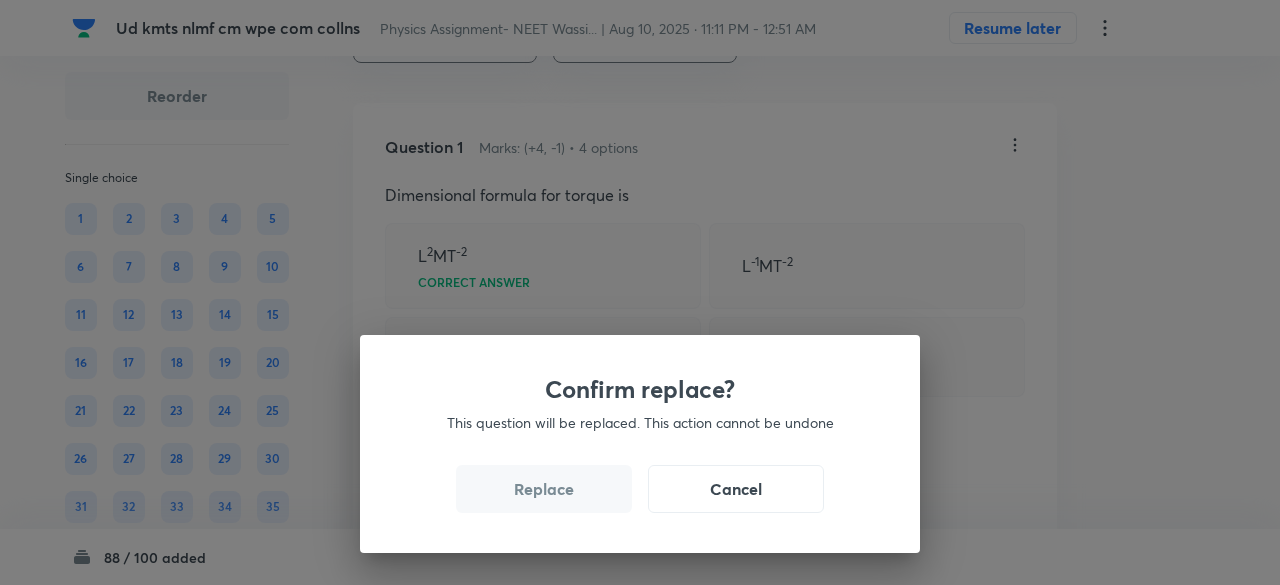 click on "Replace" at bounding box center (544, 489) 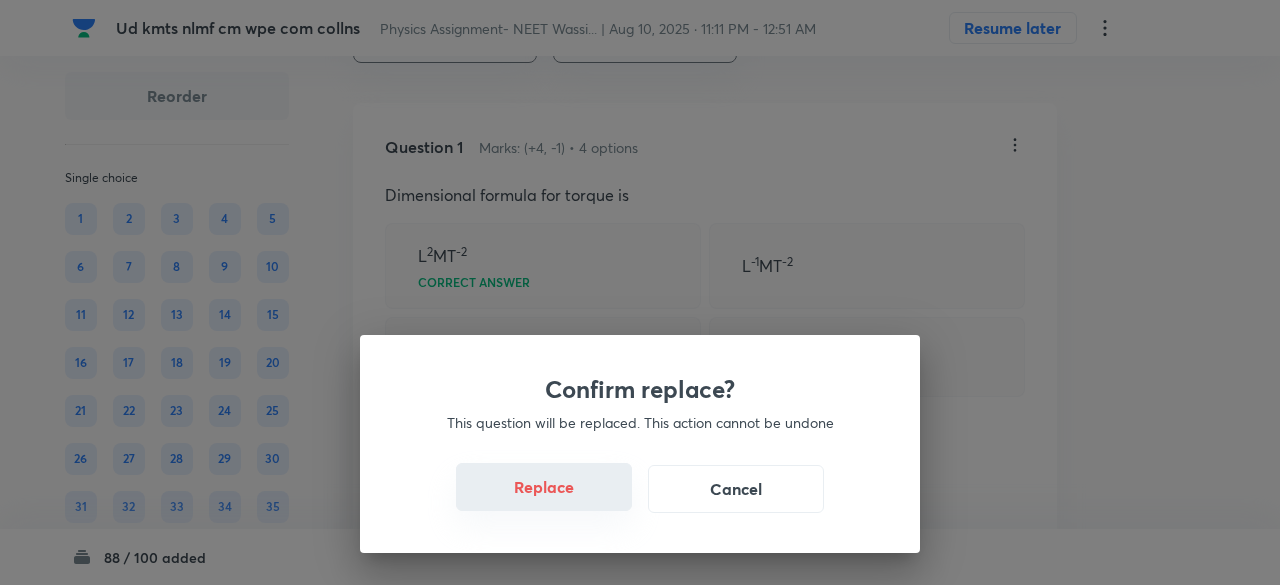 click on "Replace" at bounding box center (544, 487) 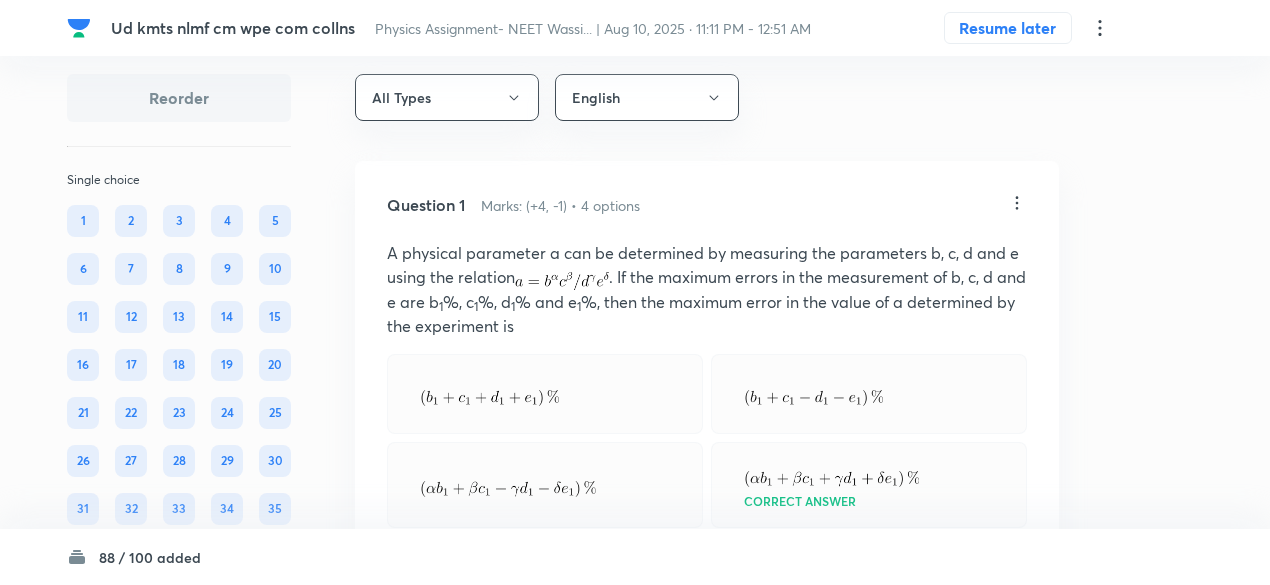 scroll, scrollTop: 3, scrollLeft: 0, axis: vertical 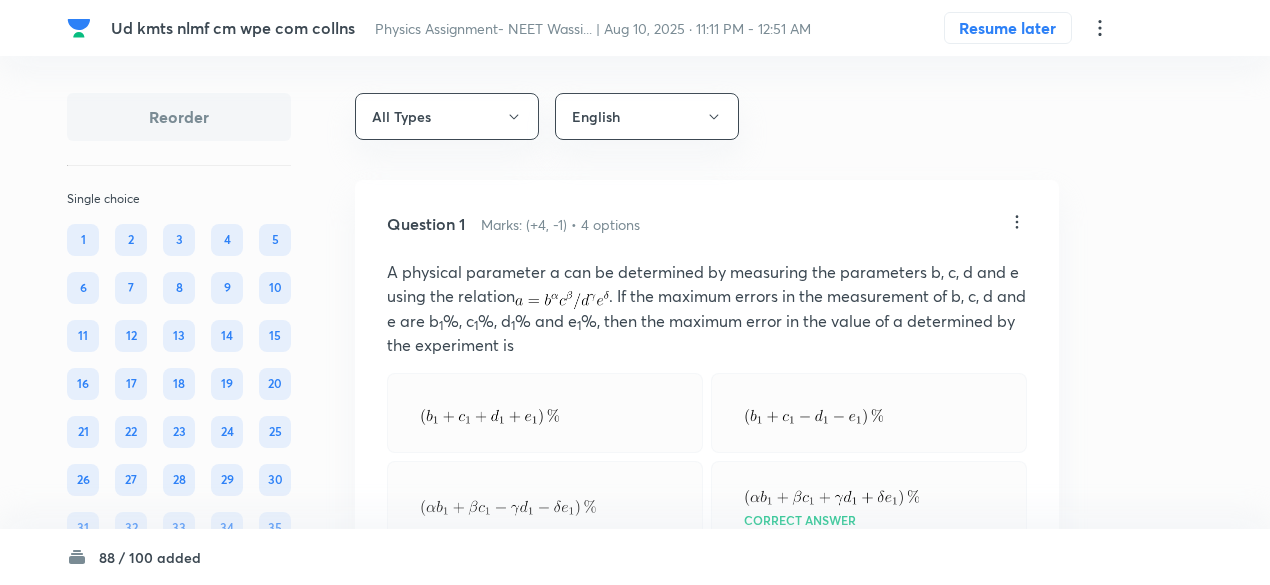 click 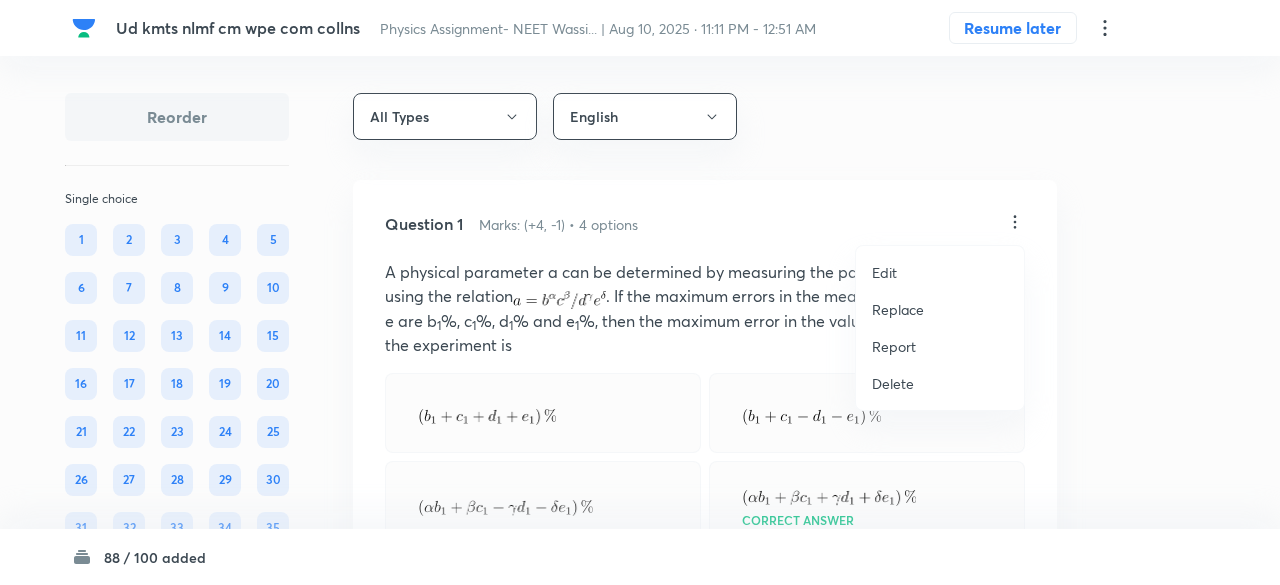 click on "Replace" at bounding box center [898, 309] 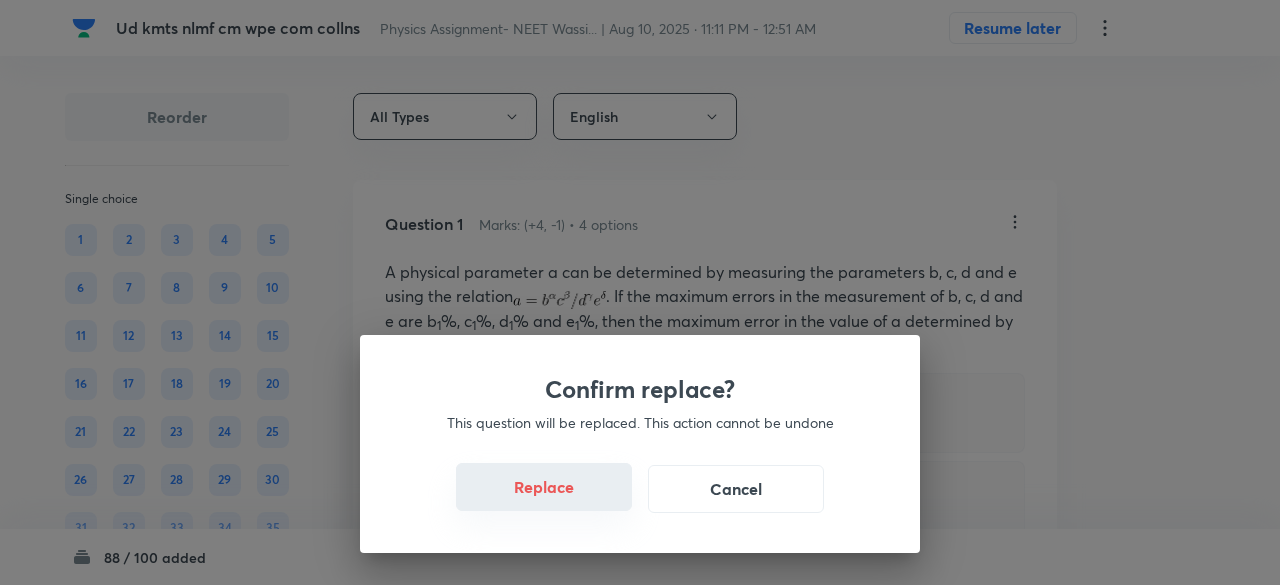 click on "Replace" at bounding box center (544, 487) 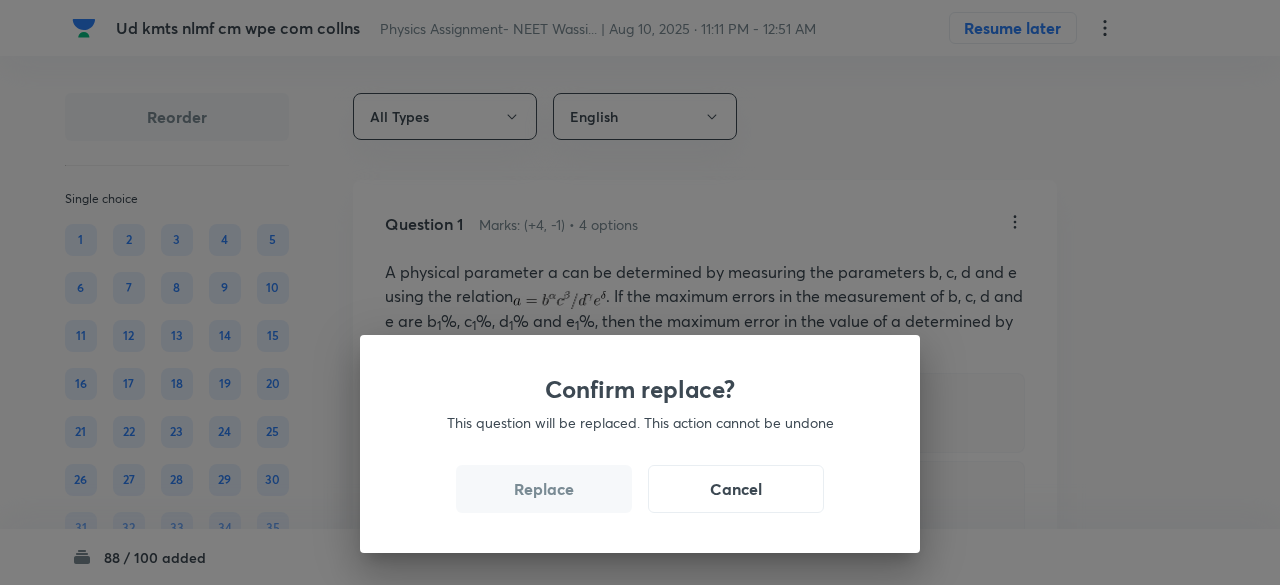 click on "Replace" at bounding box center (544, 489) 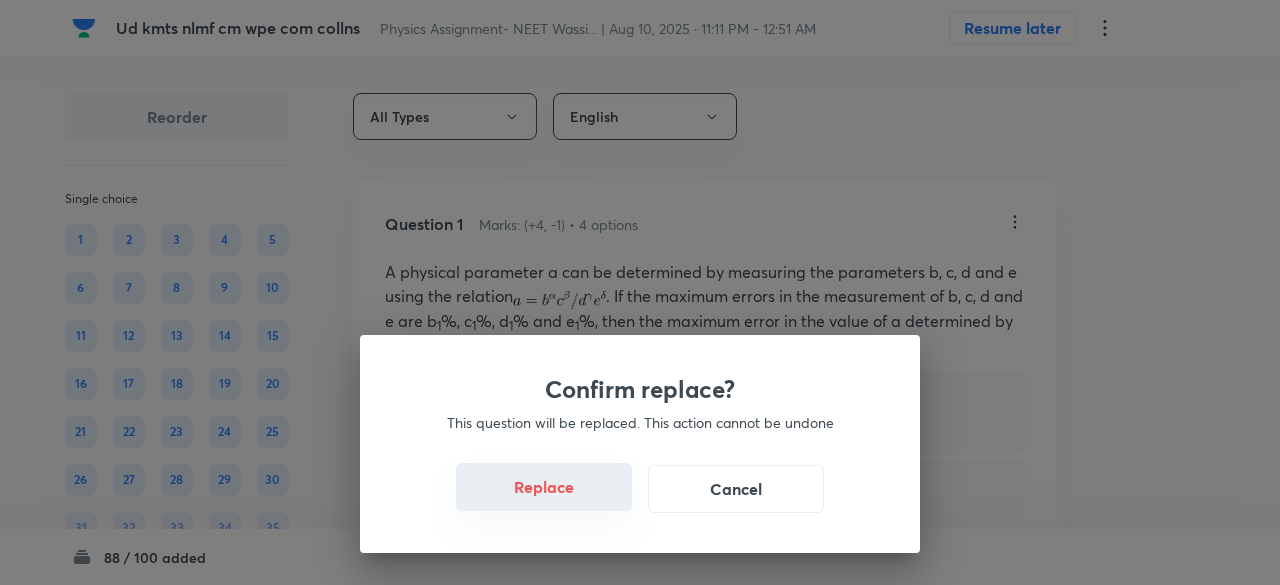 click on "Replace" at bounding box center (544, 487) 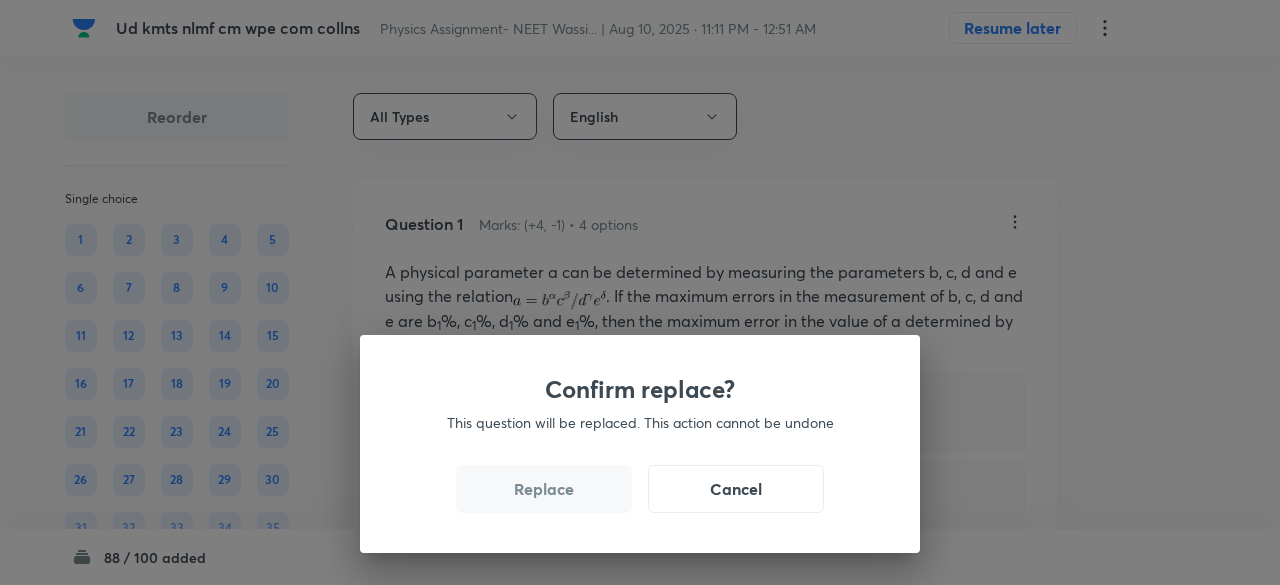 click on "Replace" at bounding box center (544, 489) 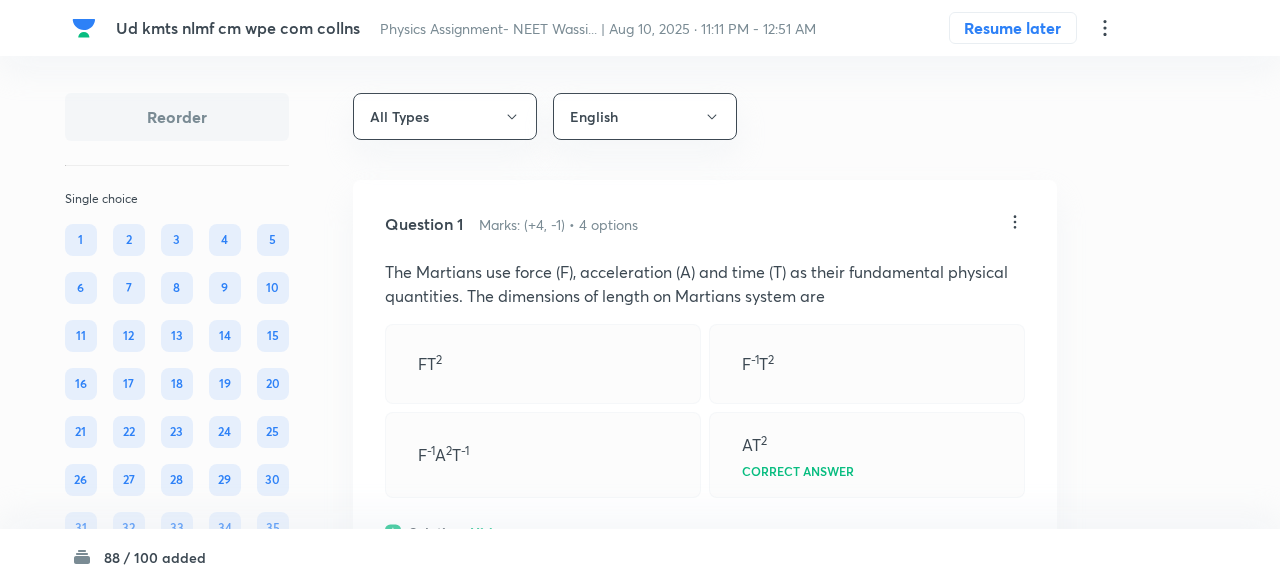 click on "Confirm replace? This question will be replaced. This action cannot be undone Replace Cancel" at bounding box center [640, 292] 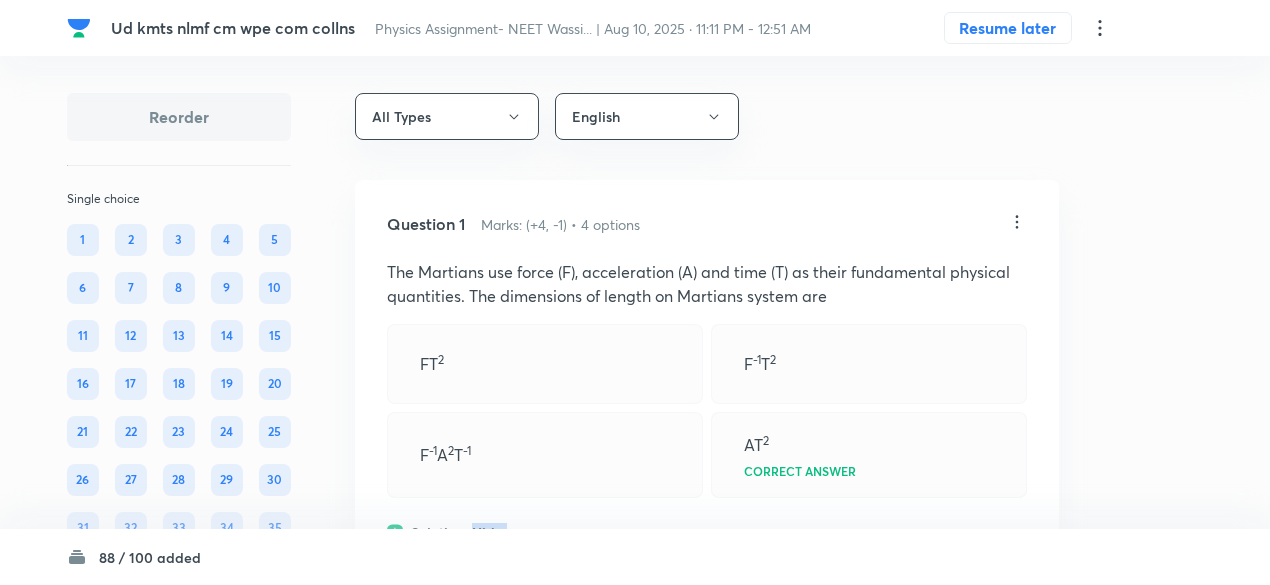 click on "Question 1 Marks: (+4, -1) • 4 options The Martians use force (F), acceleration (A) and time (T) as their fundamental physical quantities. The dimensions of length on Martians system are FT 2 F -1 T 2 F -1 A 2 T -1 AT 2 Correct answer Solution Hide AT 2 Physics Basics & Laboratory Units & Dimensions Last used:  2 years ago Used  1  times in past Learners attempted:  13 Difficulty: Easy" at bounding box center (707, 475) 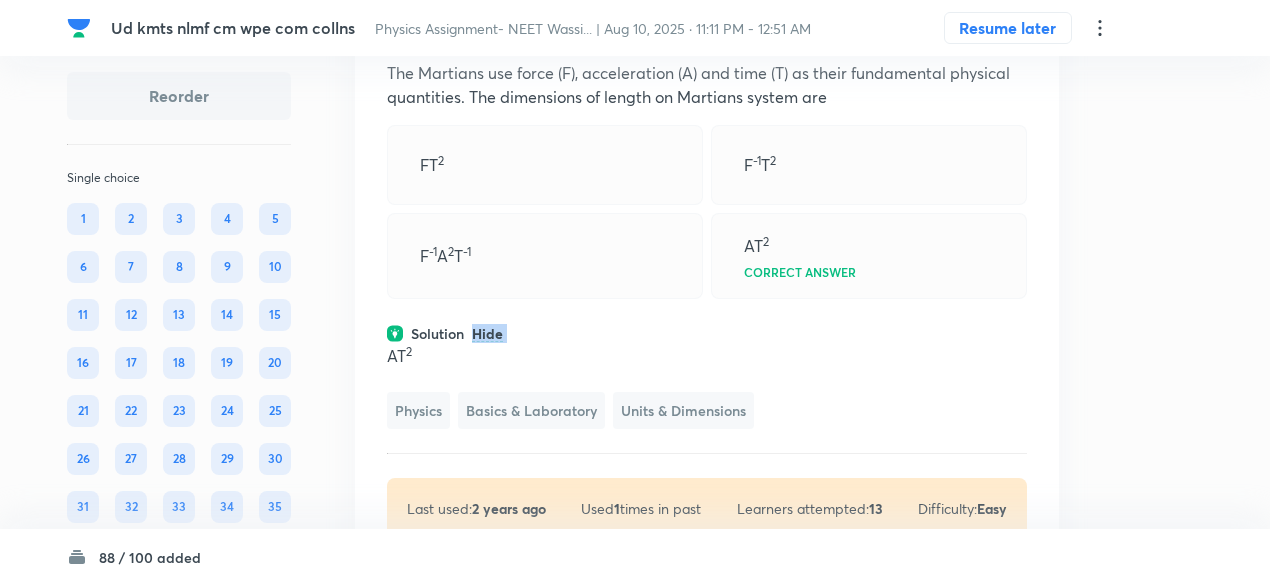 scroll, scrollTop: 203, scrollLeft: 0, axis: vertical 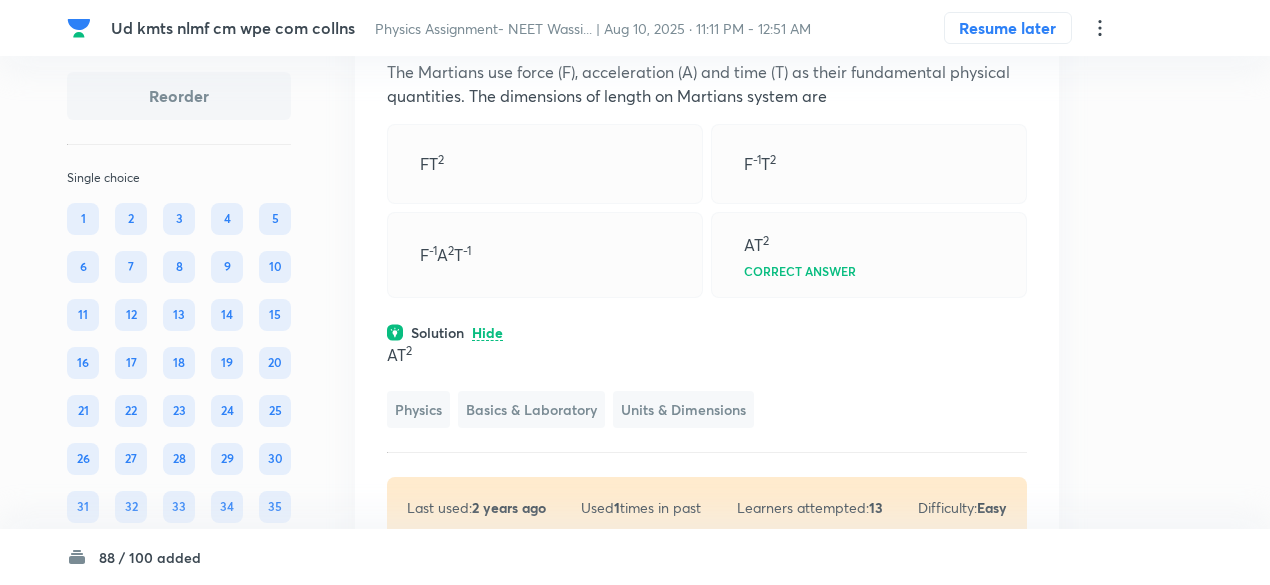 click on "Physics Basics & Laboratory Units & Dimensions" at bounding box center (707, 409) 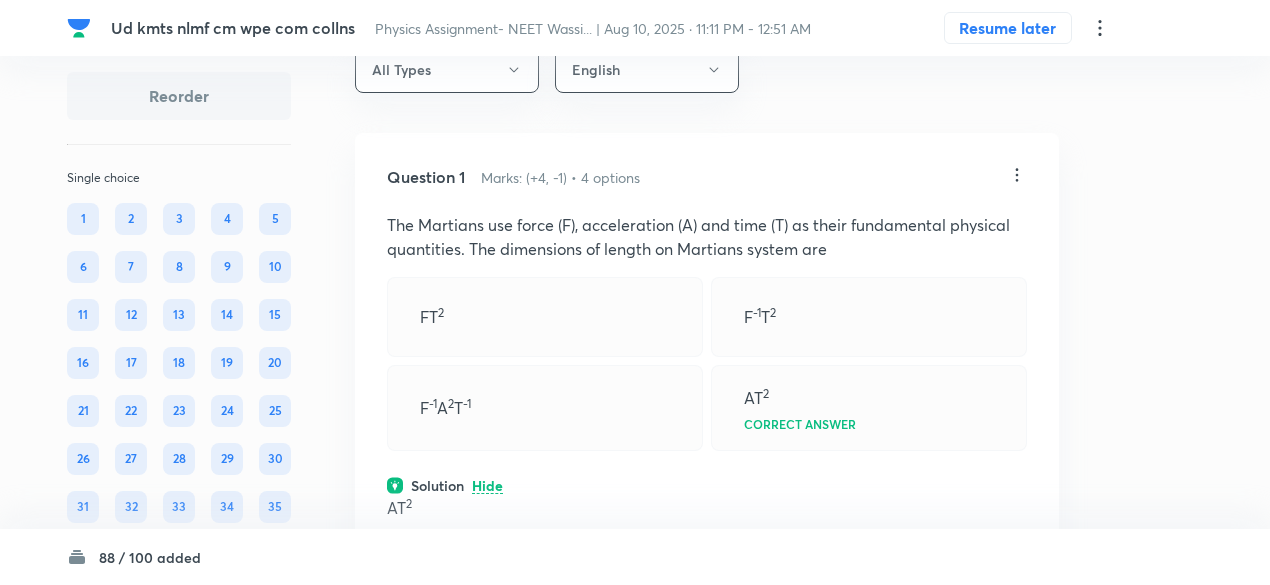 scroll, scrollTop: 48, scrollLeft: 0, axis: vertical 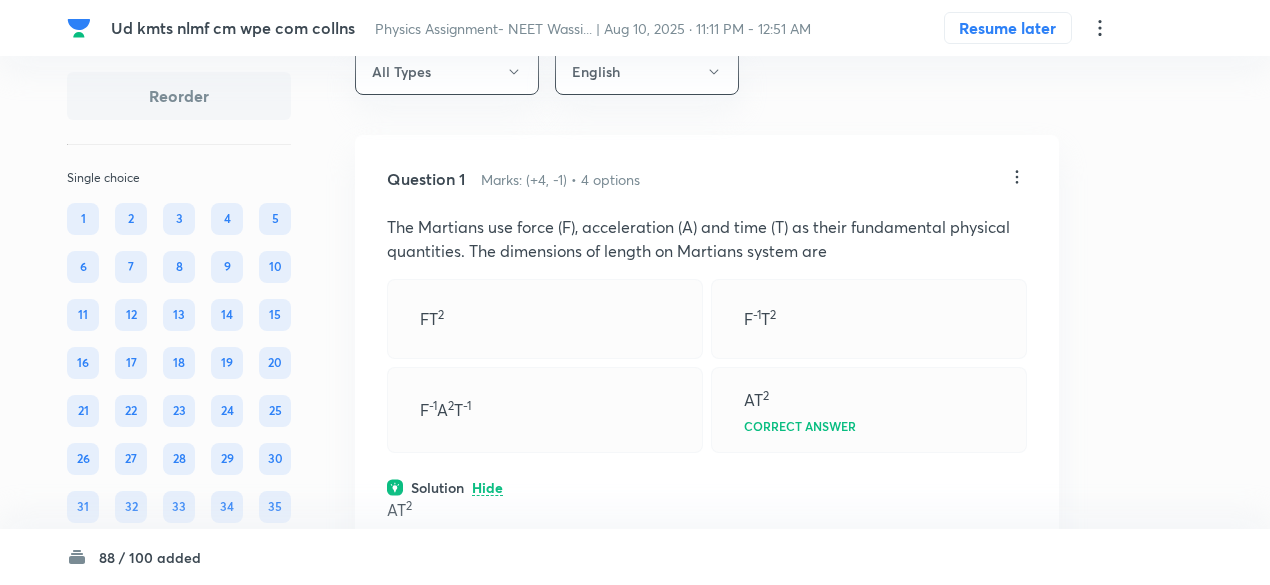 click 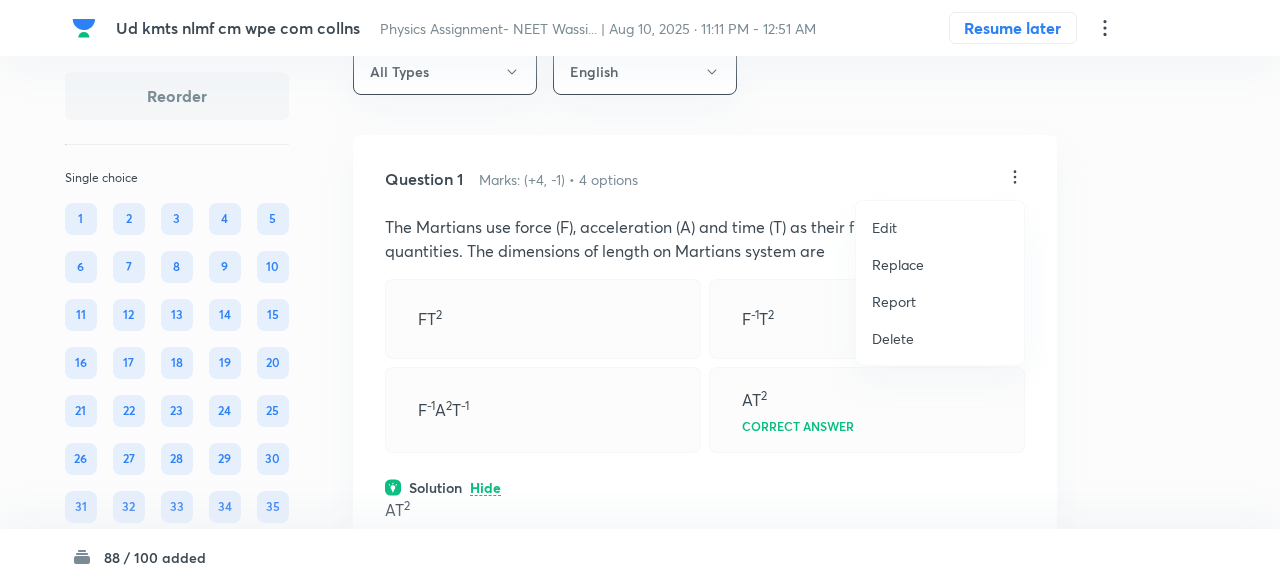 click on "Replace" at bounding box center [898, 264] 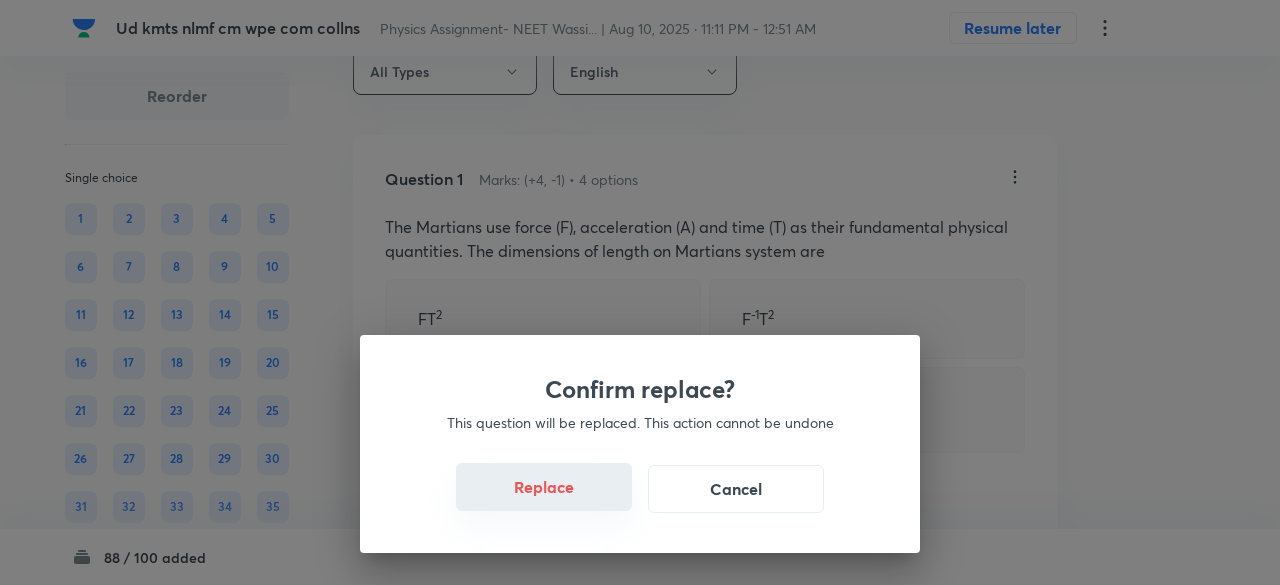click on "Replace" at bounding box center [544, 487] 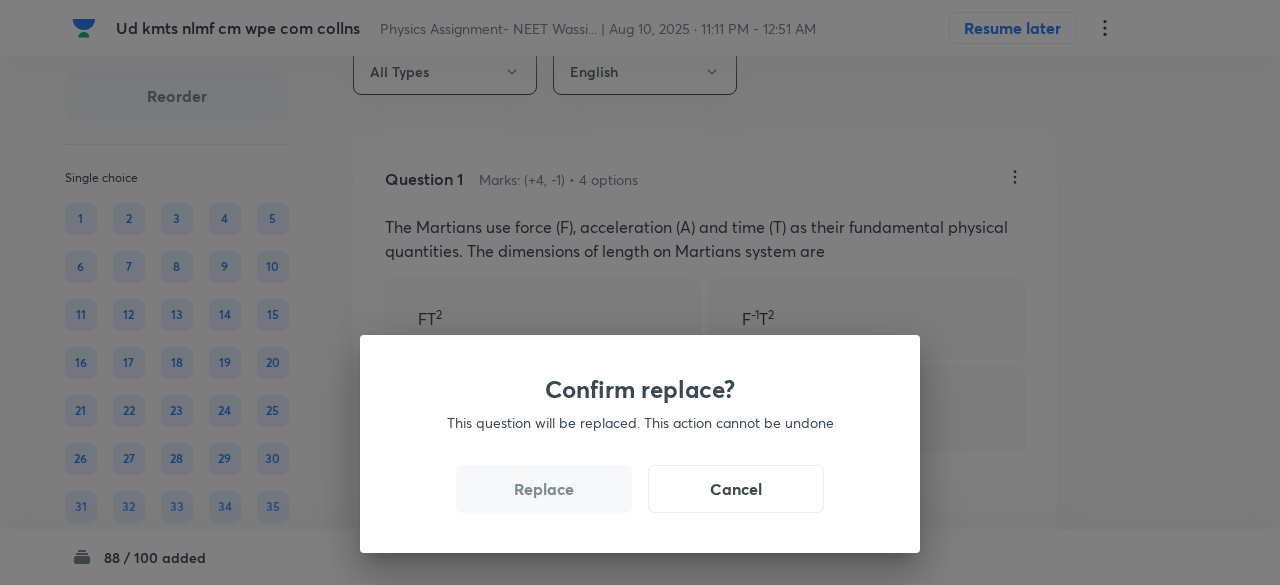 click on "Replace" at bounding box center [544, 489] 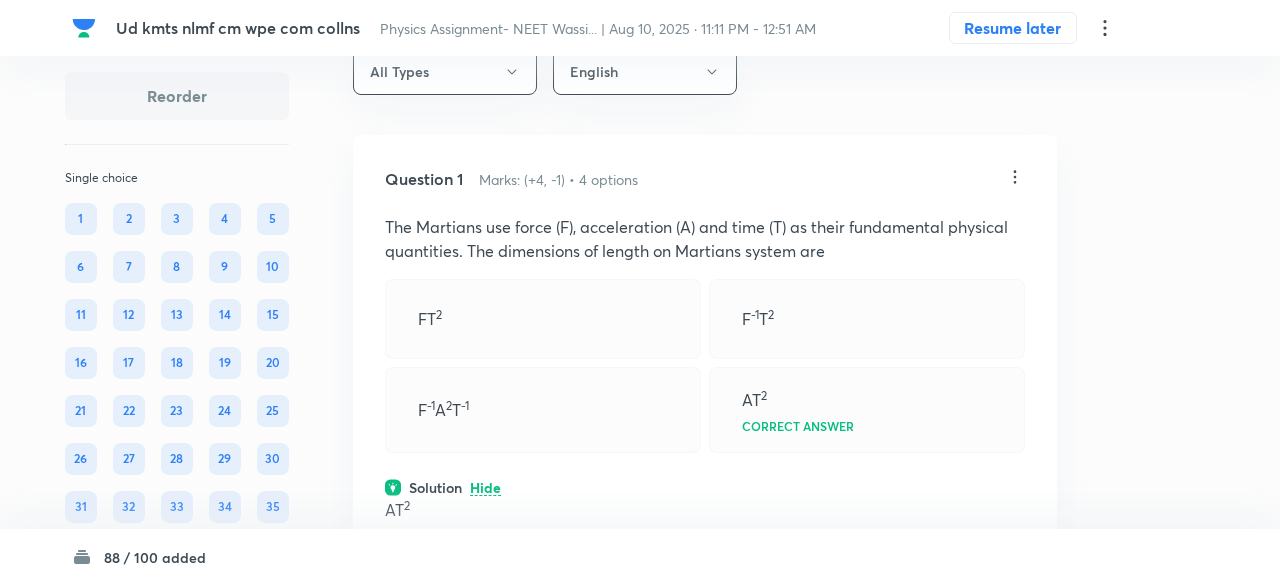 click on "Confirm replace? This question will be replaced. This action cannot be undone Replace Cancel" at bounding box center [640, 1029] 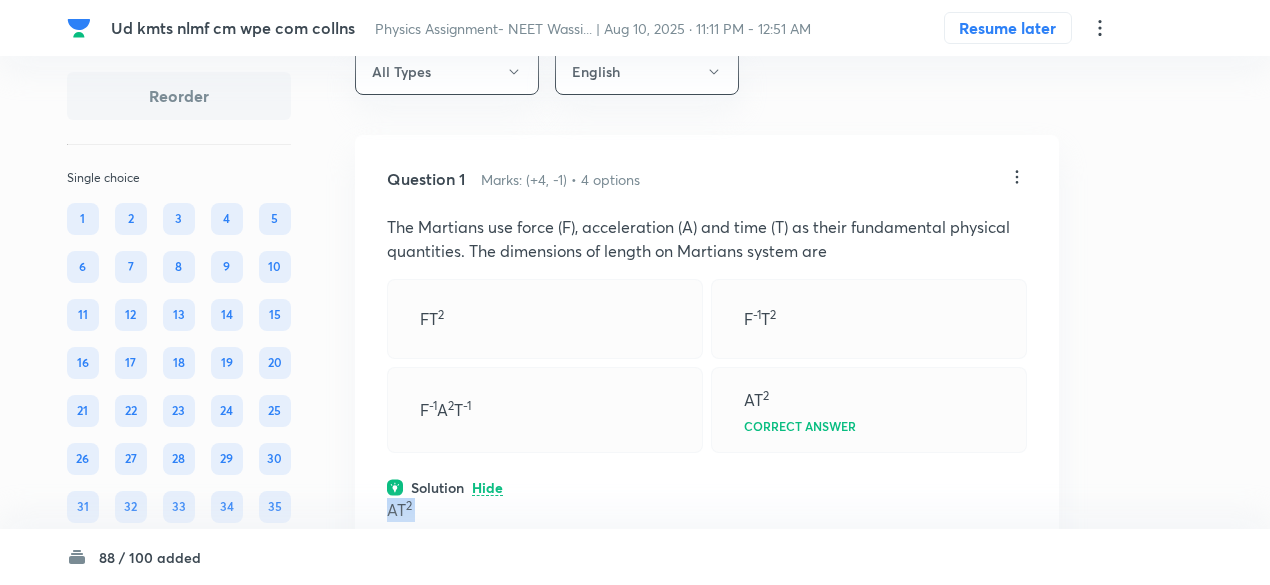 click on "AT 2" at bounding box center [707, 510] 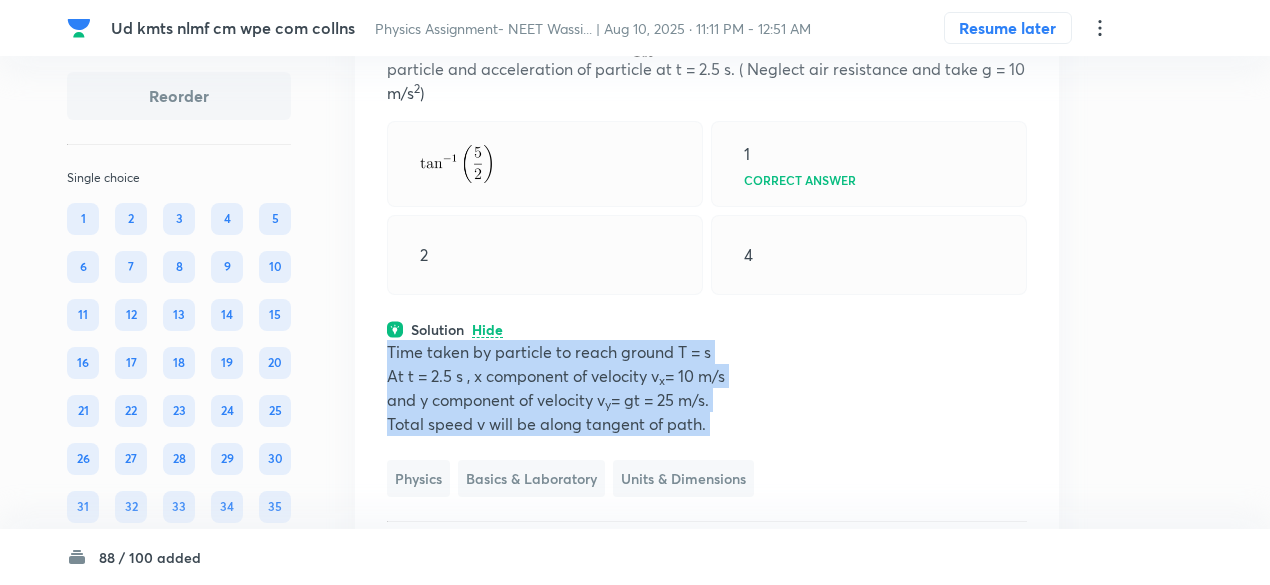 scroll, scrollTop: 255, scrollLeft: 0, axis: vertical 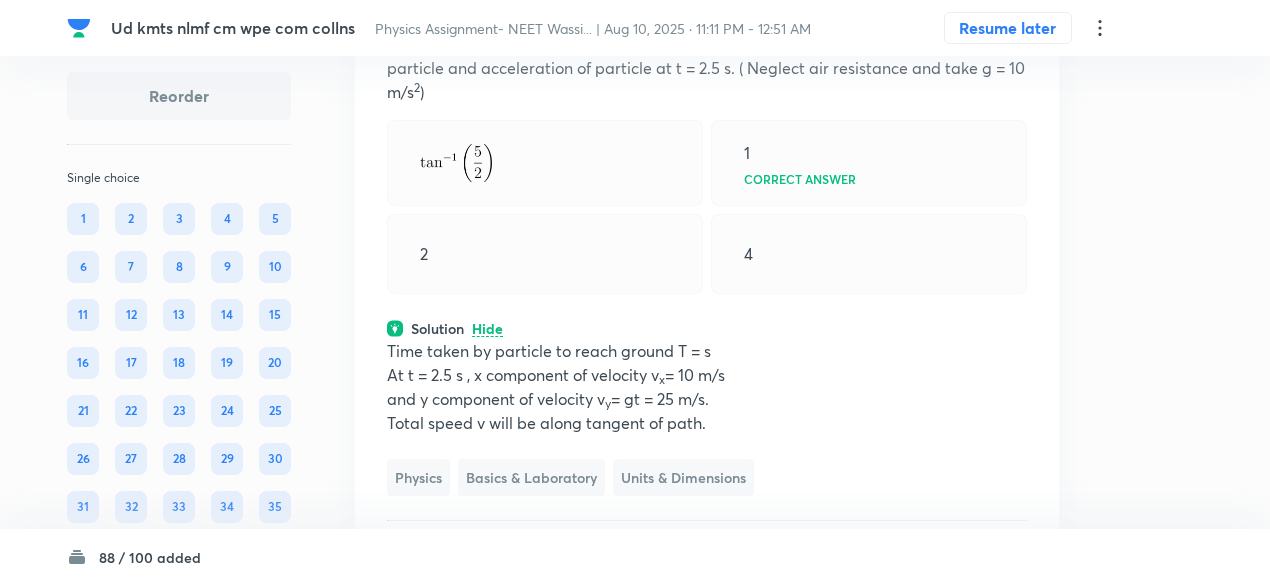 click on "Time taken by particle to reach ground T = s At t = 2.5 s , x component of velocity v x  = 10 m/s and y component of velocity v y  = gt = 25 m/s. Total speed v will be along tangent of path. Physics Basics & Laboratory Units & Dimensions" at bounding box center (707, 417) 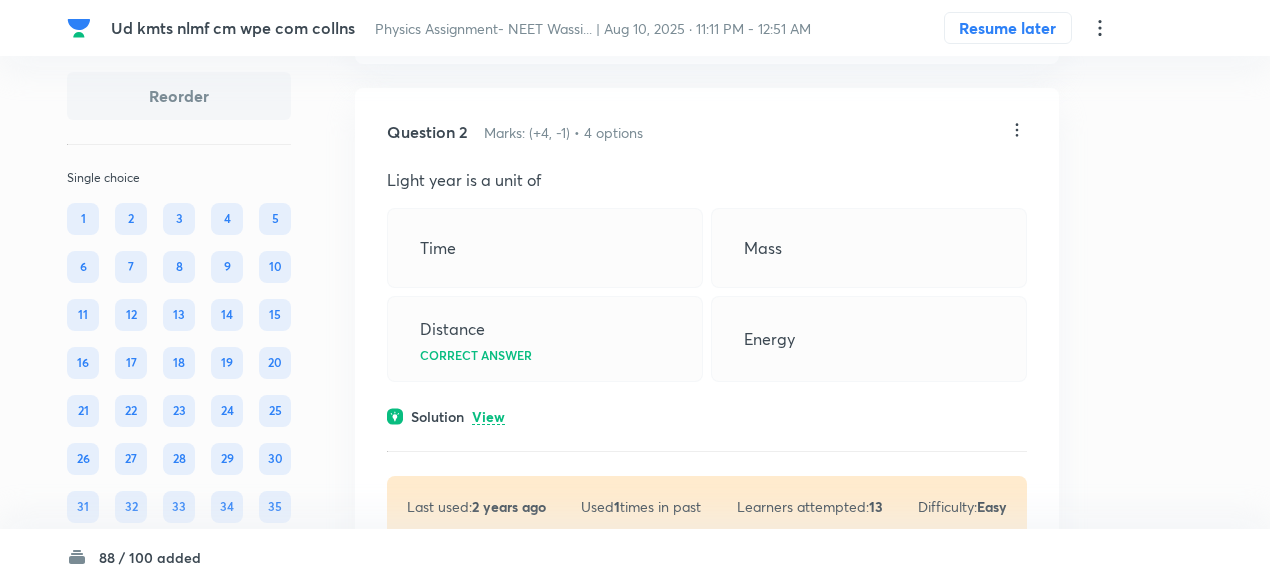 scroll, scrollTop: 830, scrollLeft: 0, axis: vertical 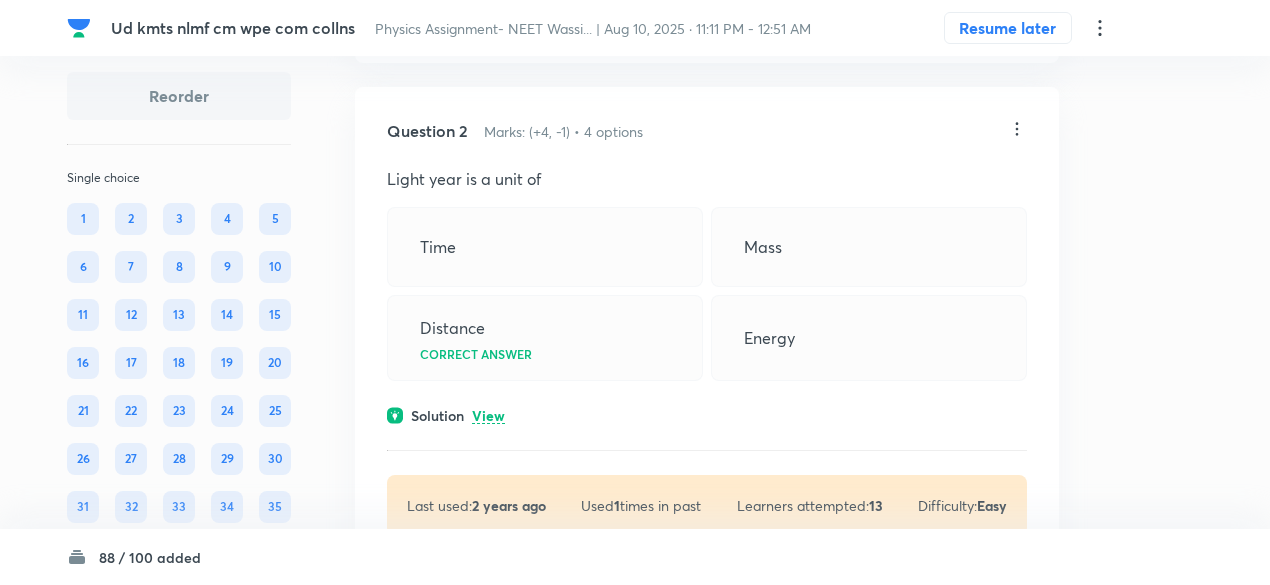 click on "View" at bounding box center (488, 416) 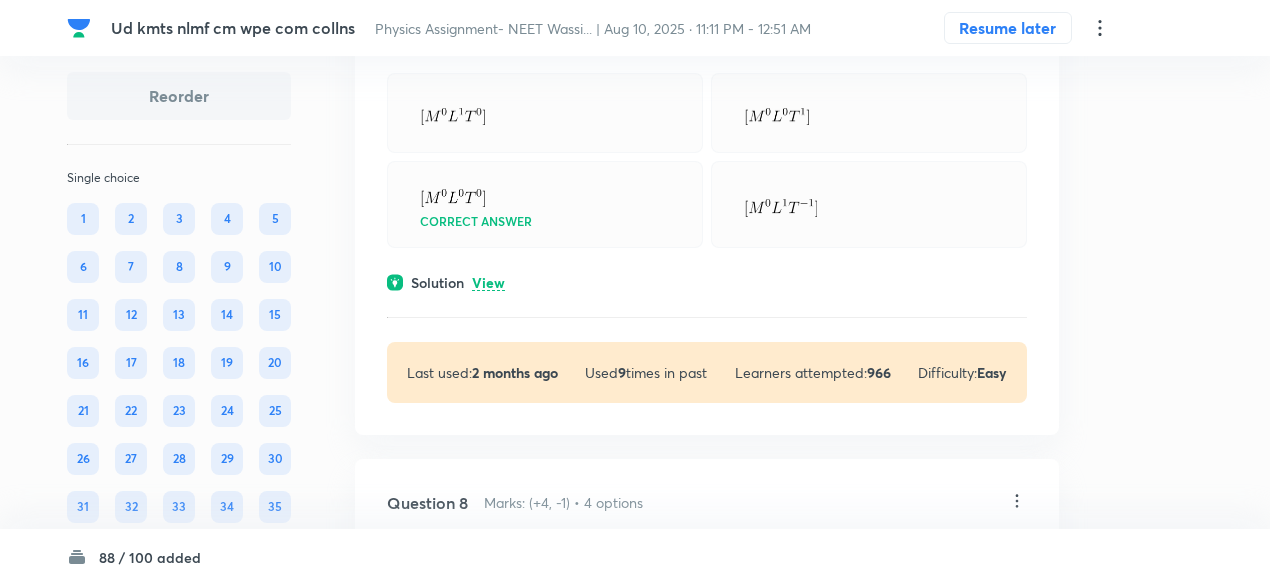 scroll, scrollTop: 3848, scrollLeft: 0, axis: vertical 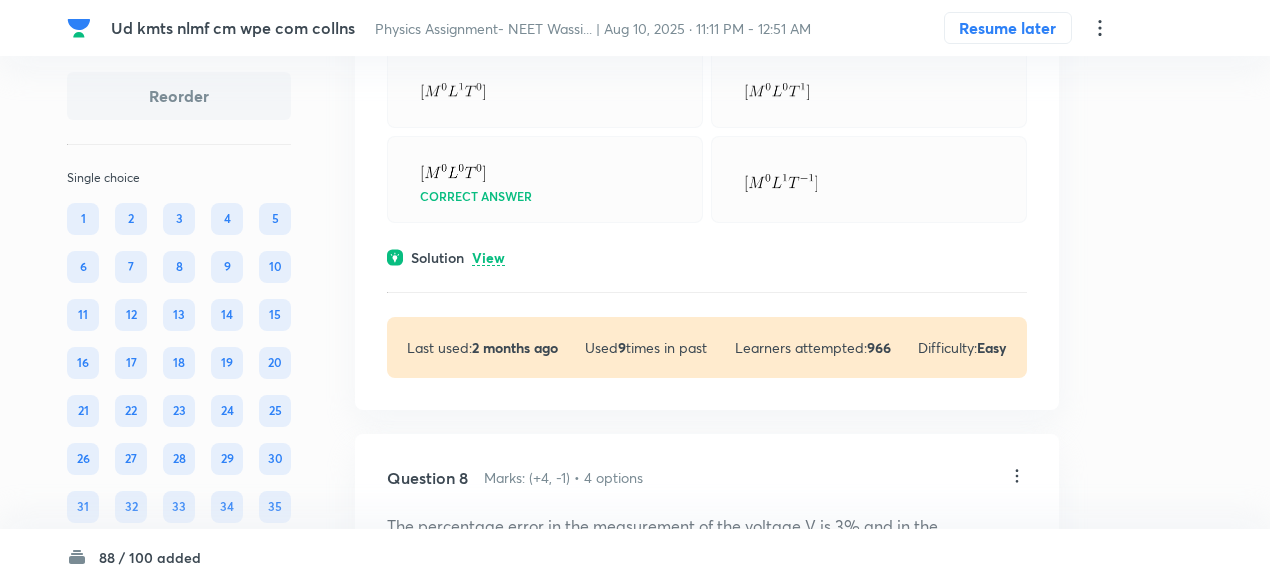 click on "View" at bounding box center (488, 258) 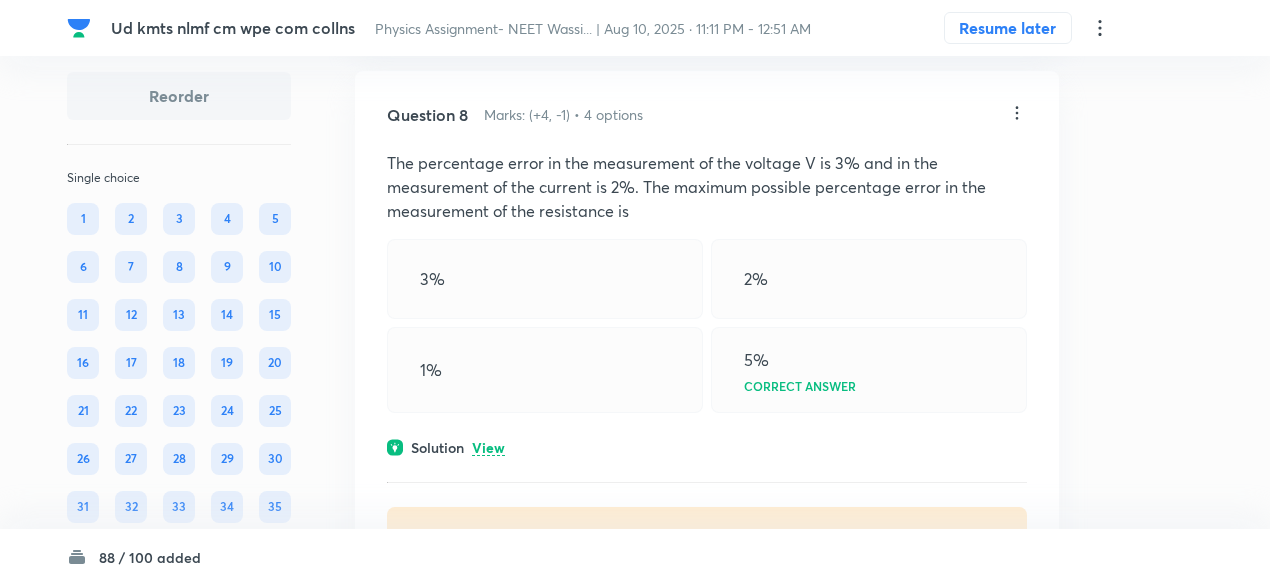 scroll, scrollTop: 4374, scrollLeft: 0, axis: vertical 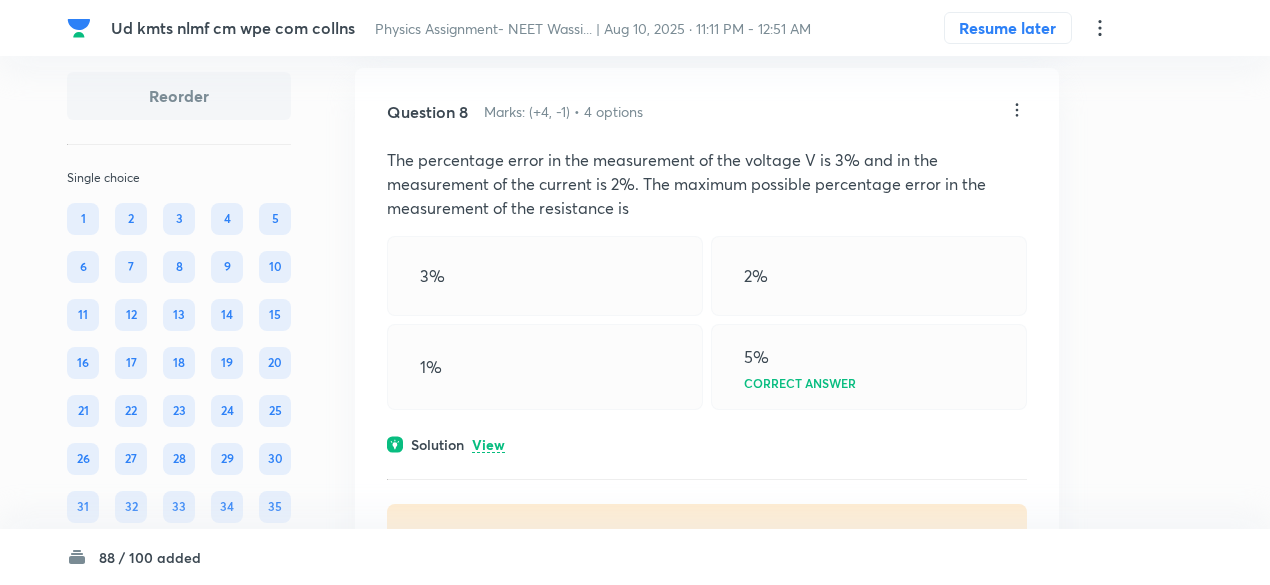 click on "Question 8 Marks: (+4, -1) • 4 options The percentage error in the measurement of the voltage V is 3% and in the measurement of the current is 2%. The maximum possible percentage error in the measurement of the resistance is 3% 2% 1% 5% Correct answer Solution View Last used:  3 months ago Used  6  times in past Learners attempted:  32362 Difficulty: Easy" at bounding box center [707, 332] 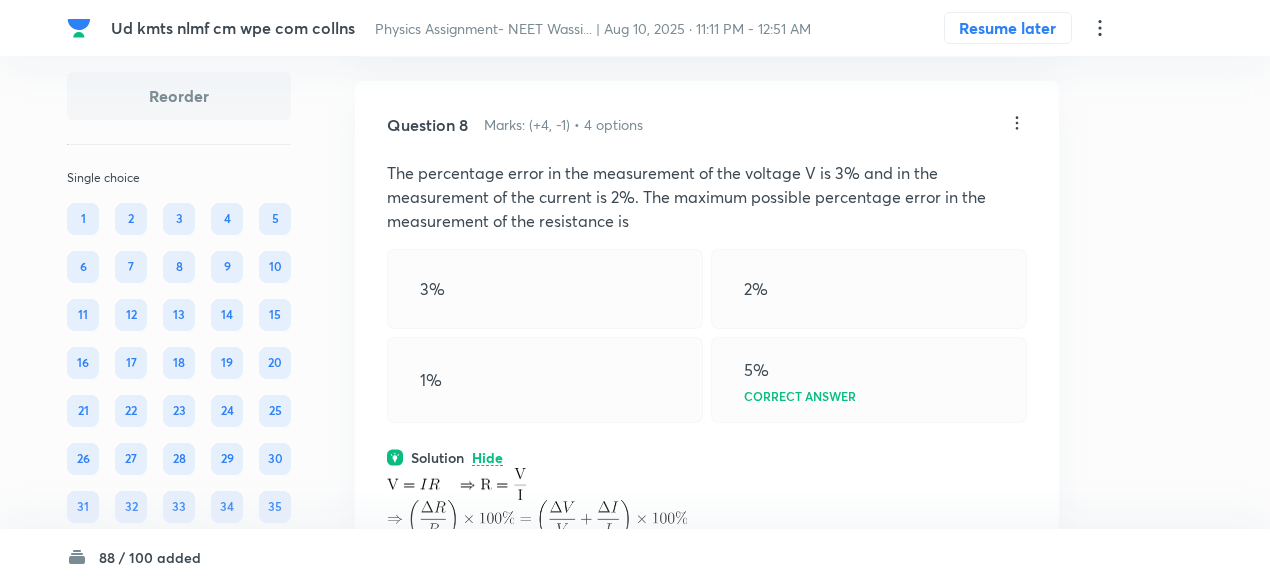 scroll, scrollTop: 4350, scrollLeft: 0, axis: vertical 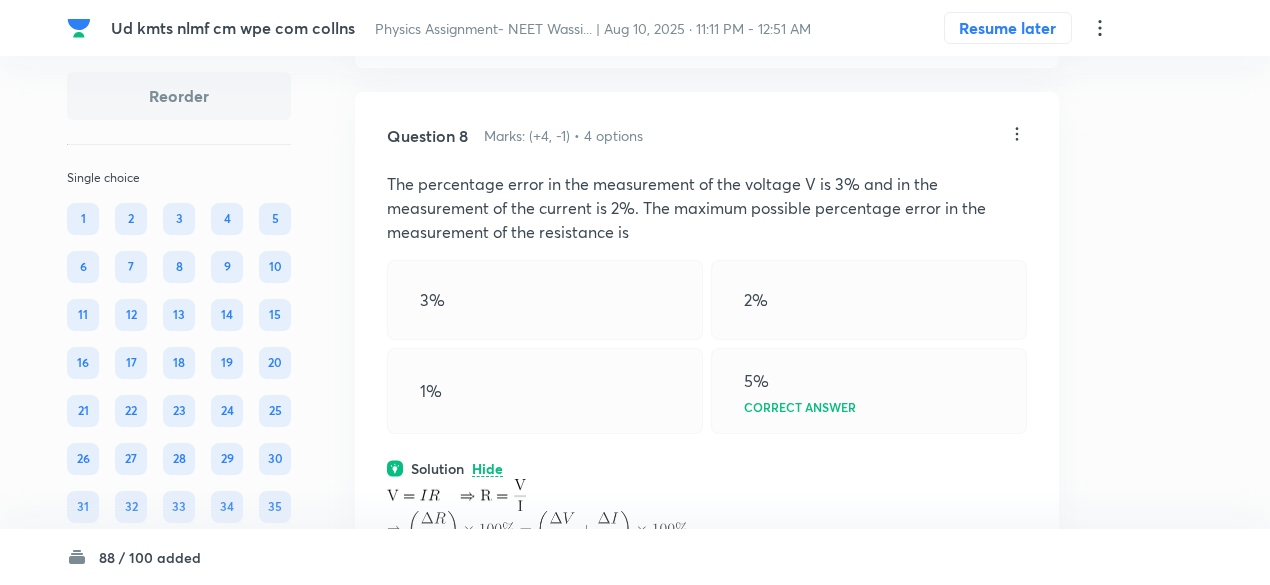 click 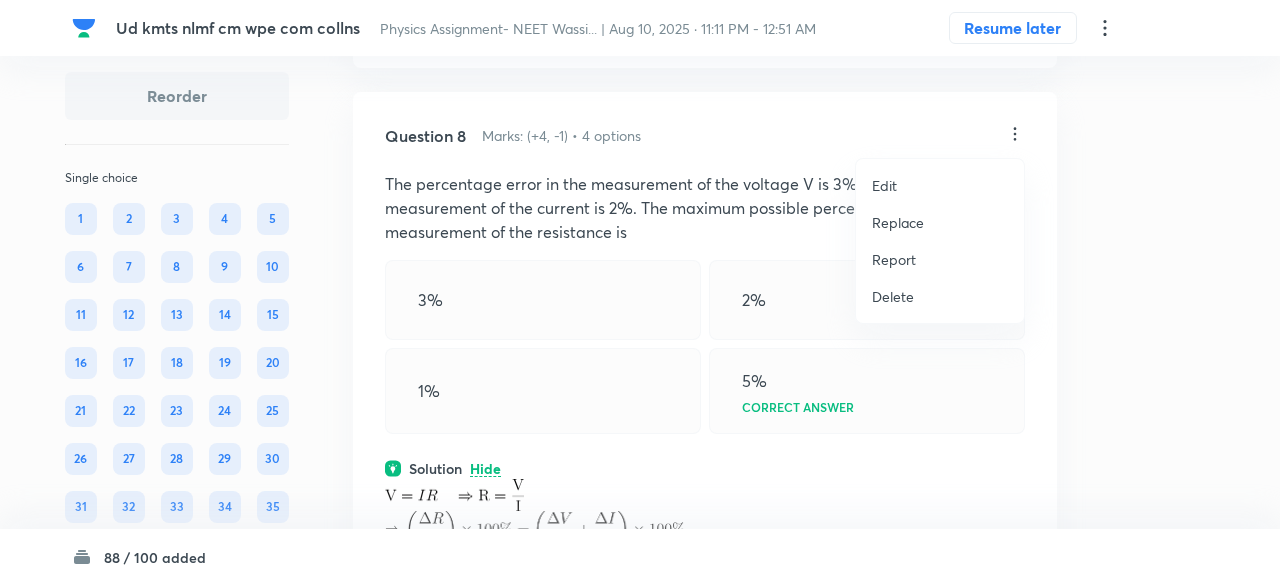 click on "Replace" at bounding box center [898, 222] 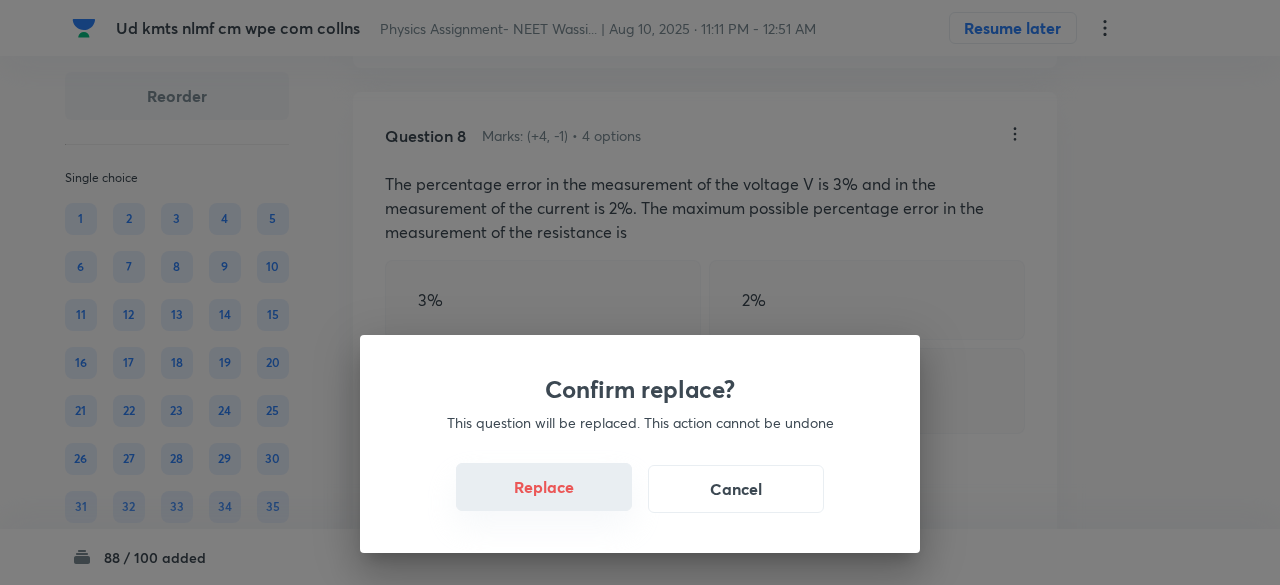 click on "Replace" at bounding box center [544, 487] 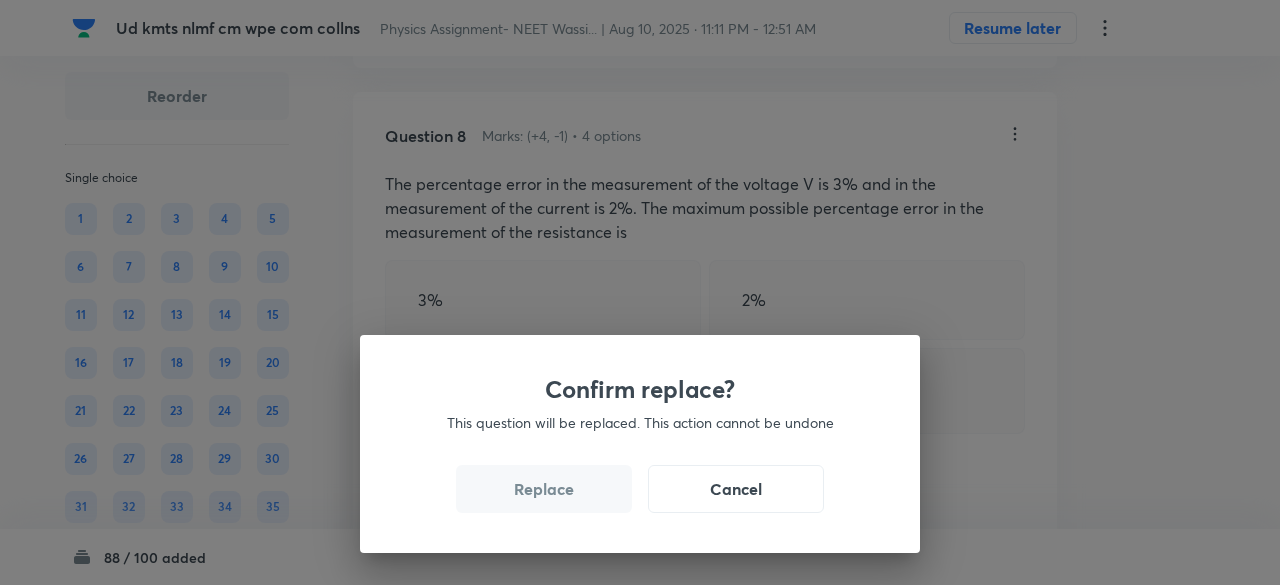 click on "Replace" at bounding box center (544, 489) 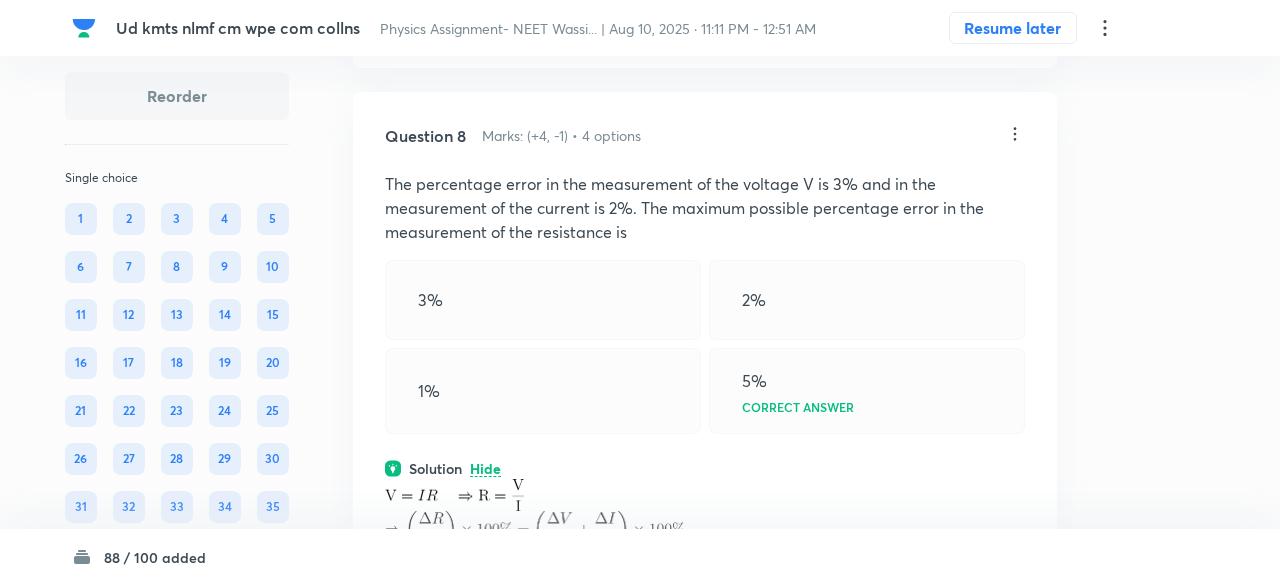 click on "Confirm replace? This question will be replaced. This action cannot be undone Replace Cancel" at bounding box center [640, 877] 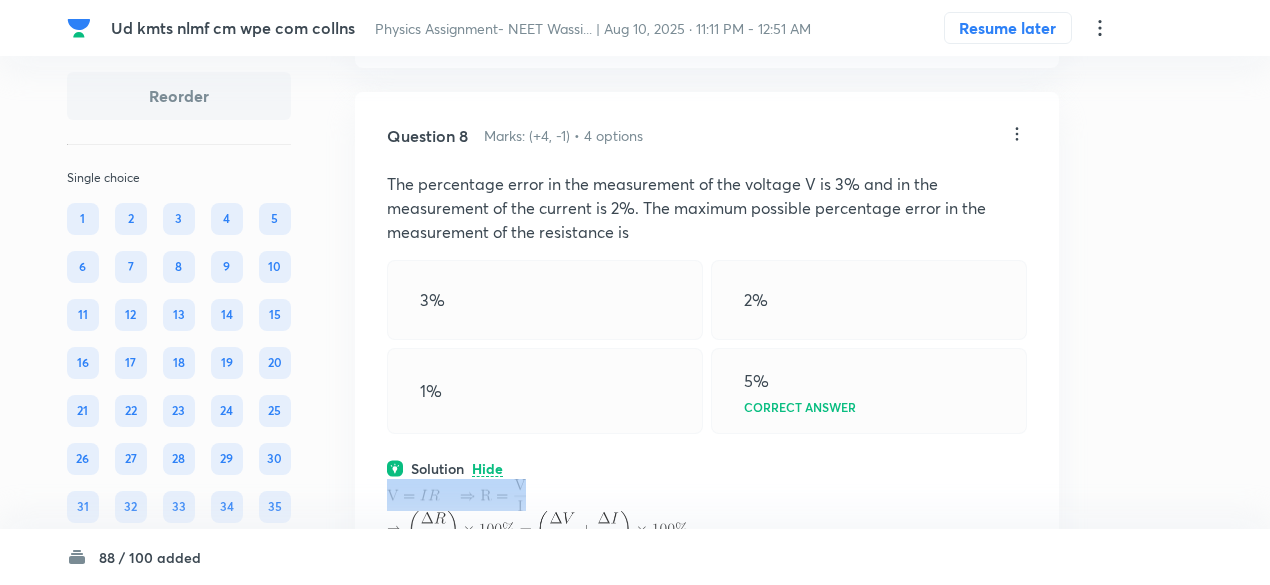 click at bounding box center (707, 495) 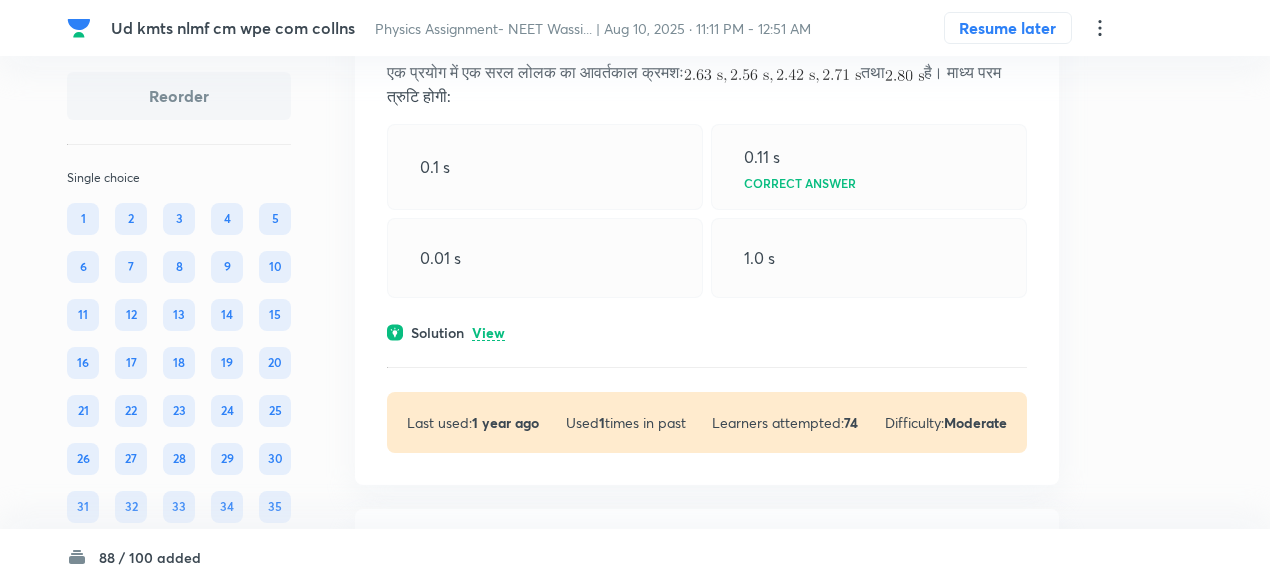 scroll, scrollTop: 5678, scrollLeft: 0, axis: vertical 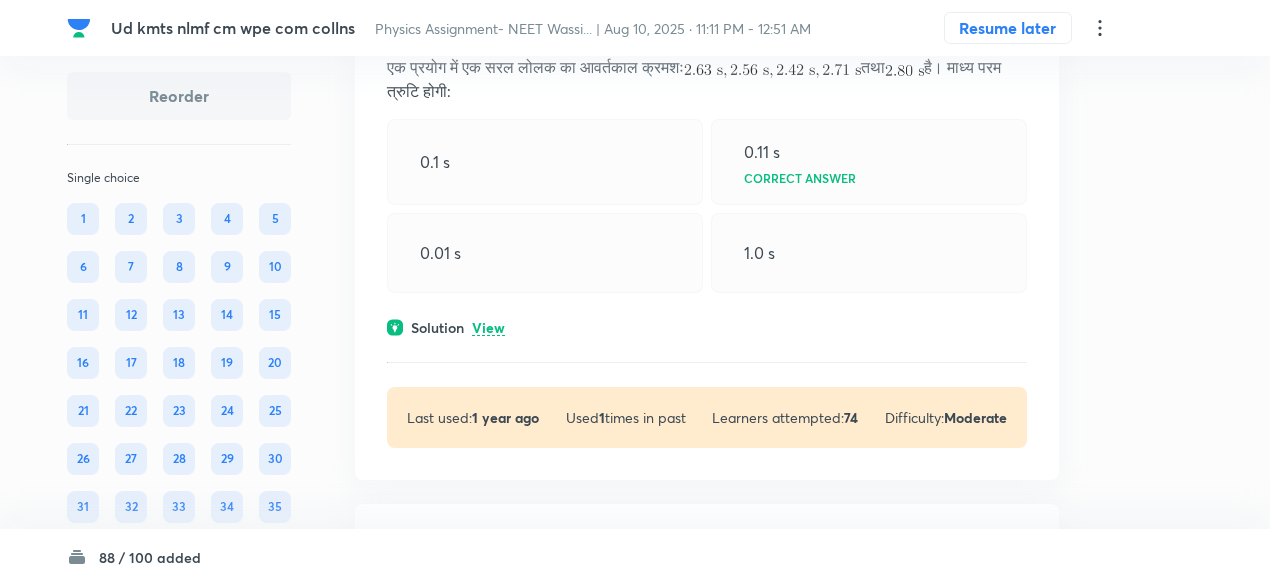 click on "View" at bounding box center [488, 328] 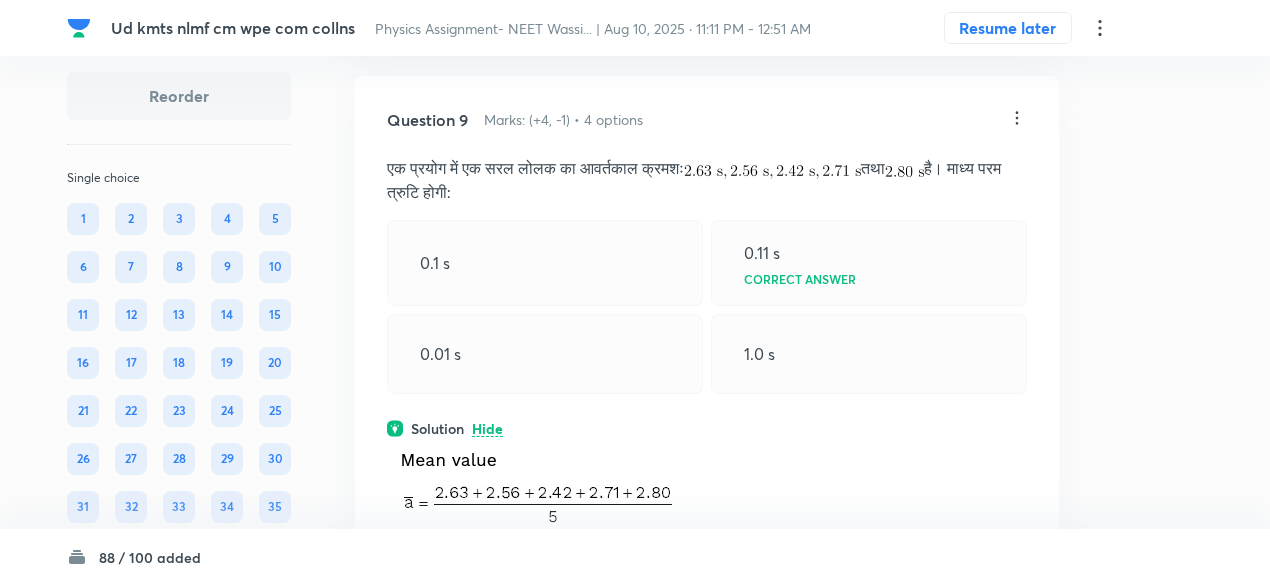 scroll, scrollTop: 5573, scrollLeft: 0, axis: vertical 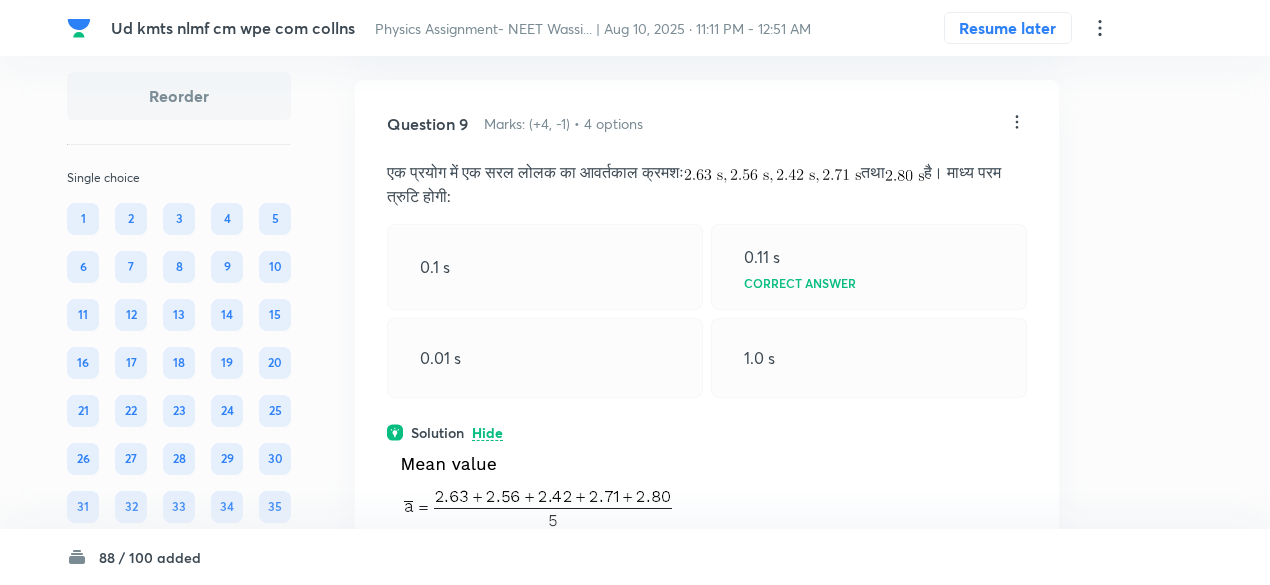click 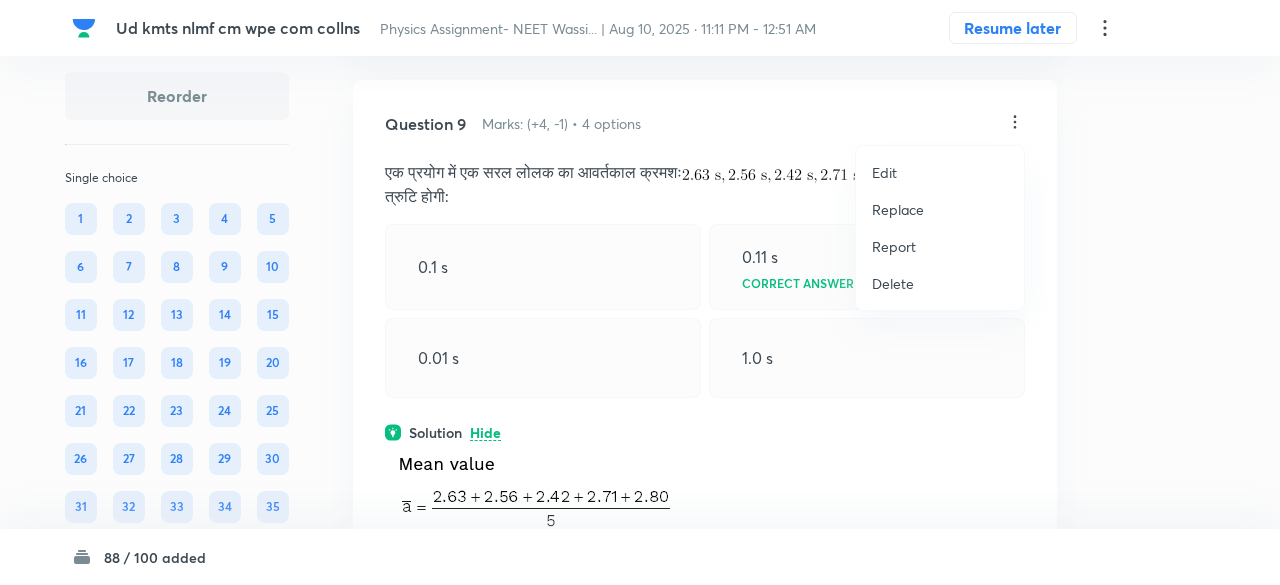 click on "Replace" at bounding box center [898, 209] 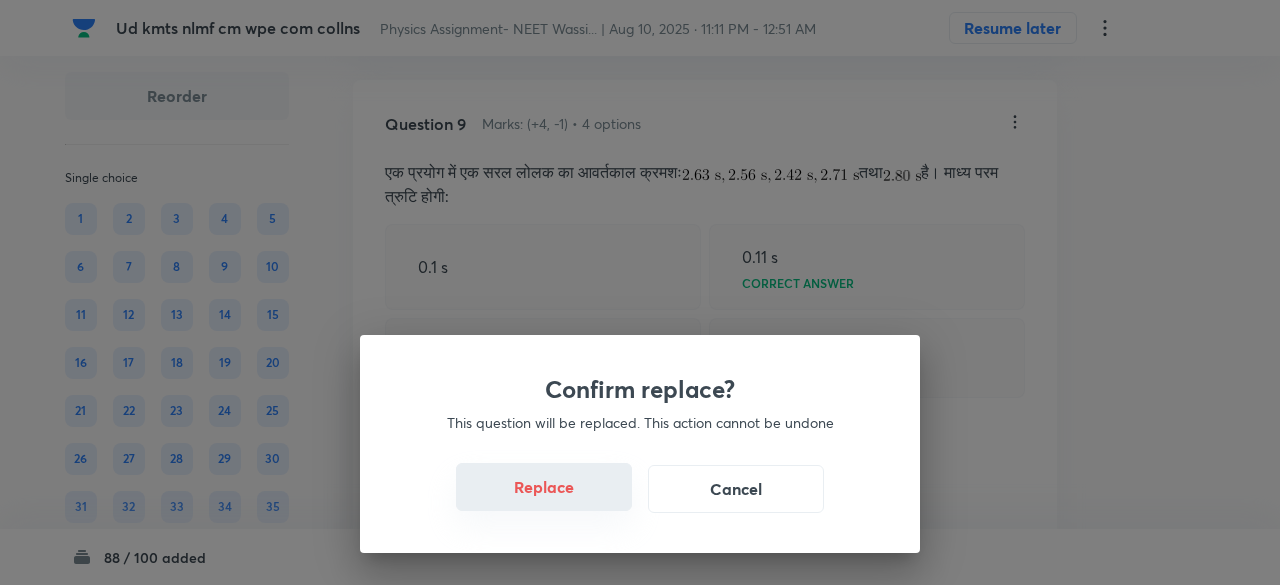 click on "Replace" at bounding box center [544, 487] 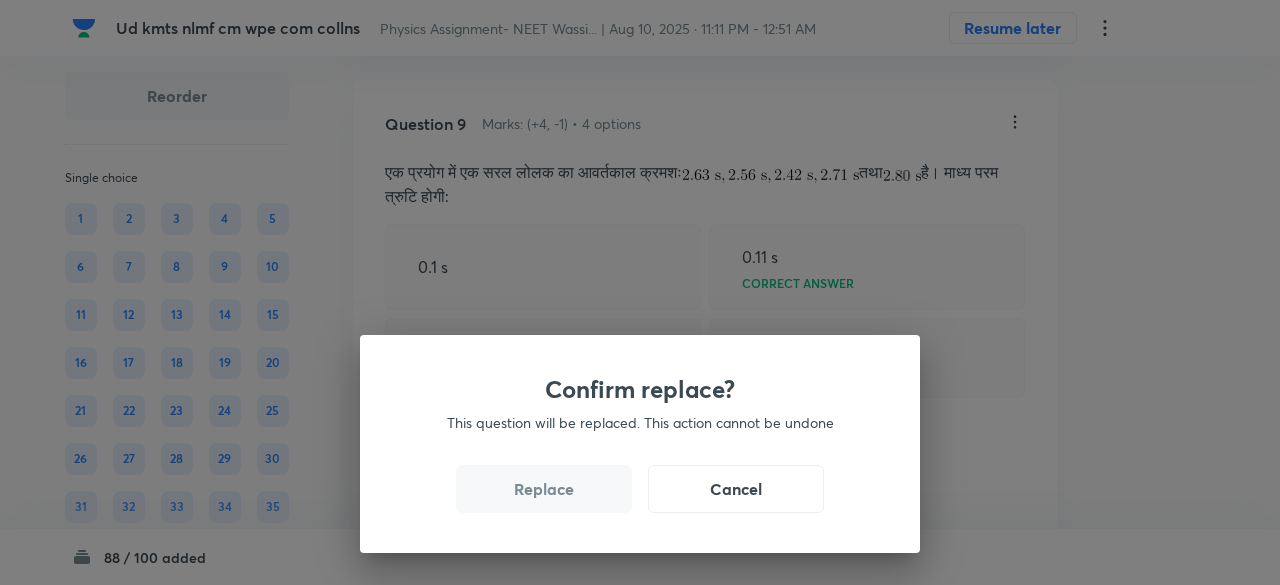 click on "Replace" at bounding box center [544, 489] 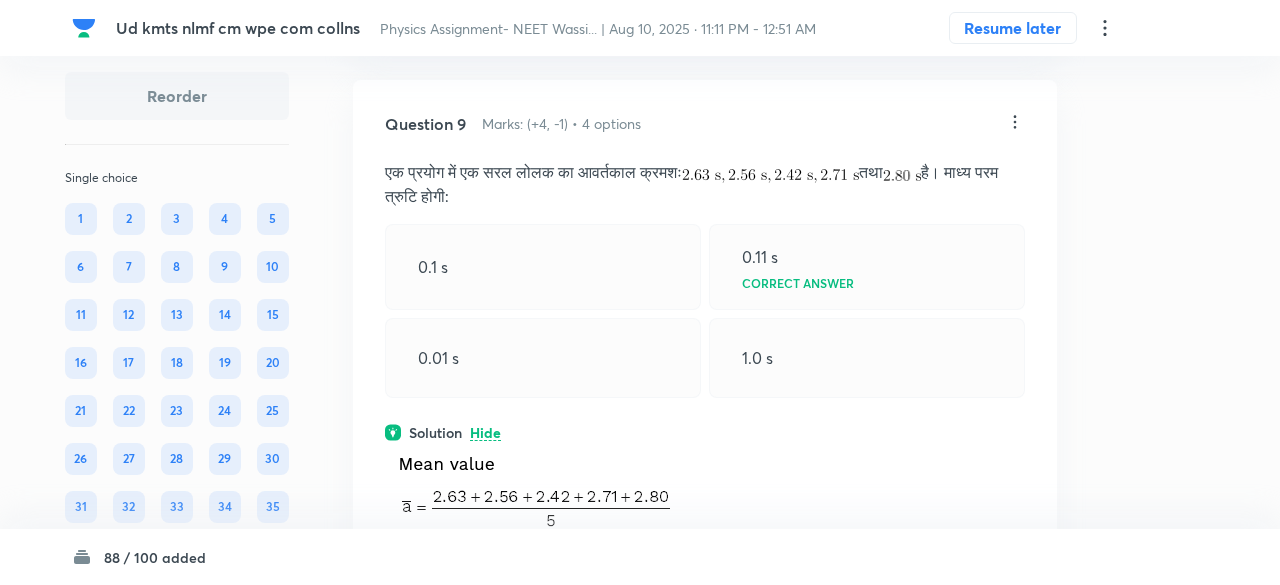 click on "Confirm replace? This question will be replaced. This action cannot be undone Replace Cancel" at bounding box center (640, 877) 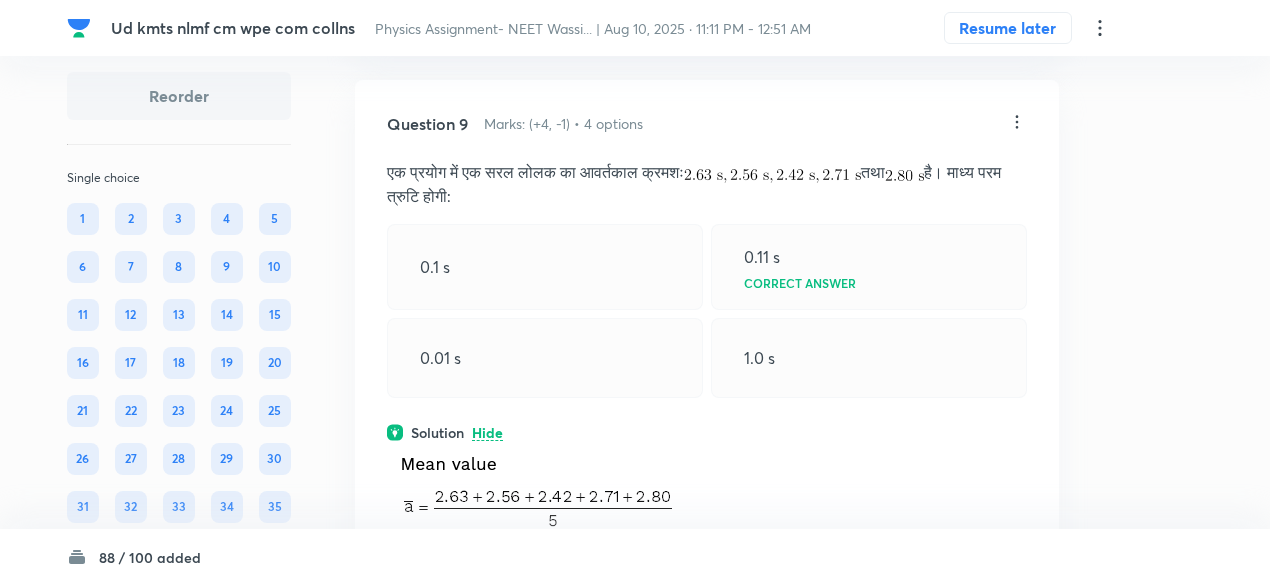 click at bounding box center [585, 645] 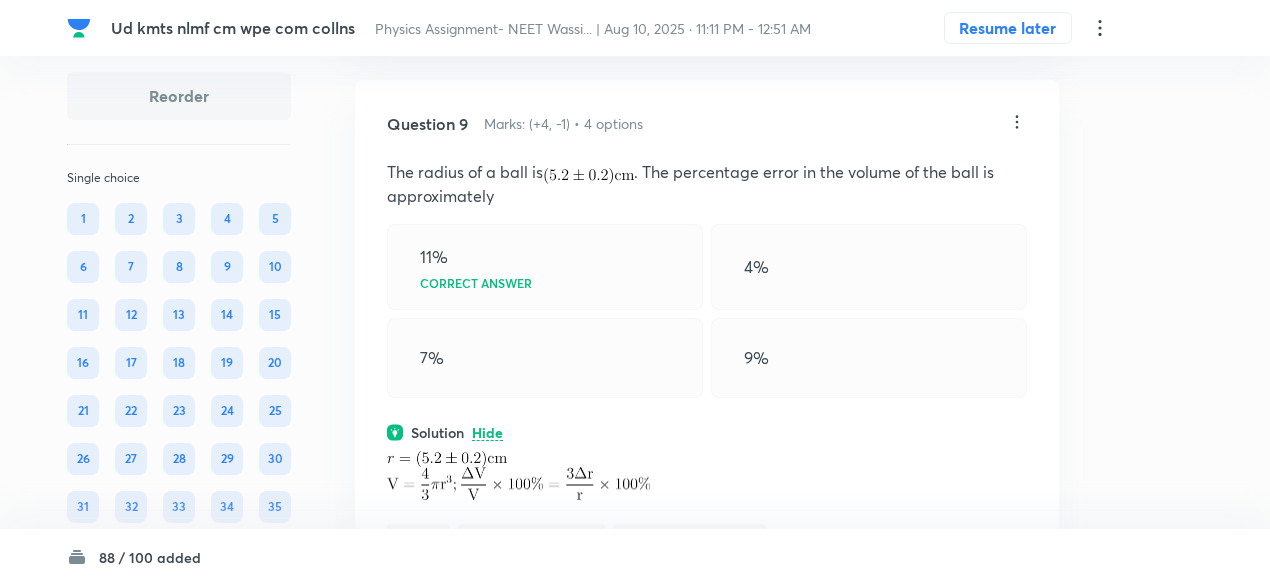 click 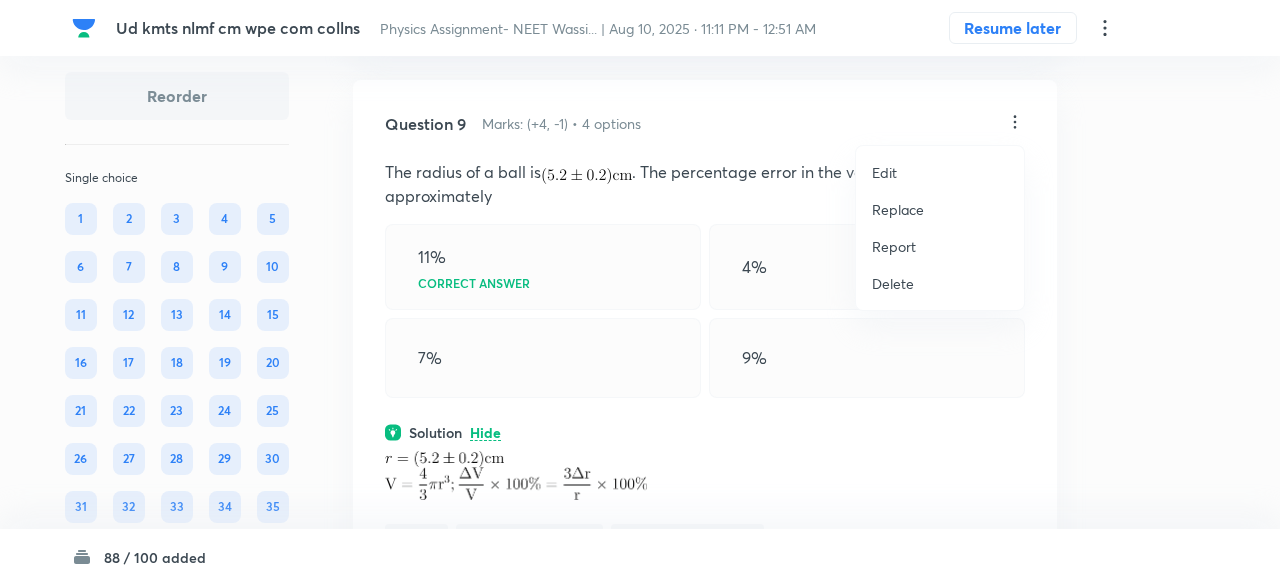 click on "Replace" at bounding box center [898, 209] 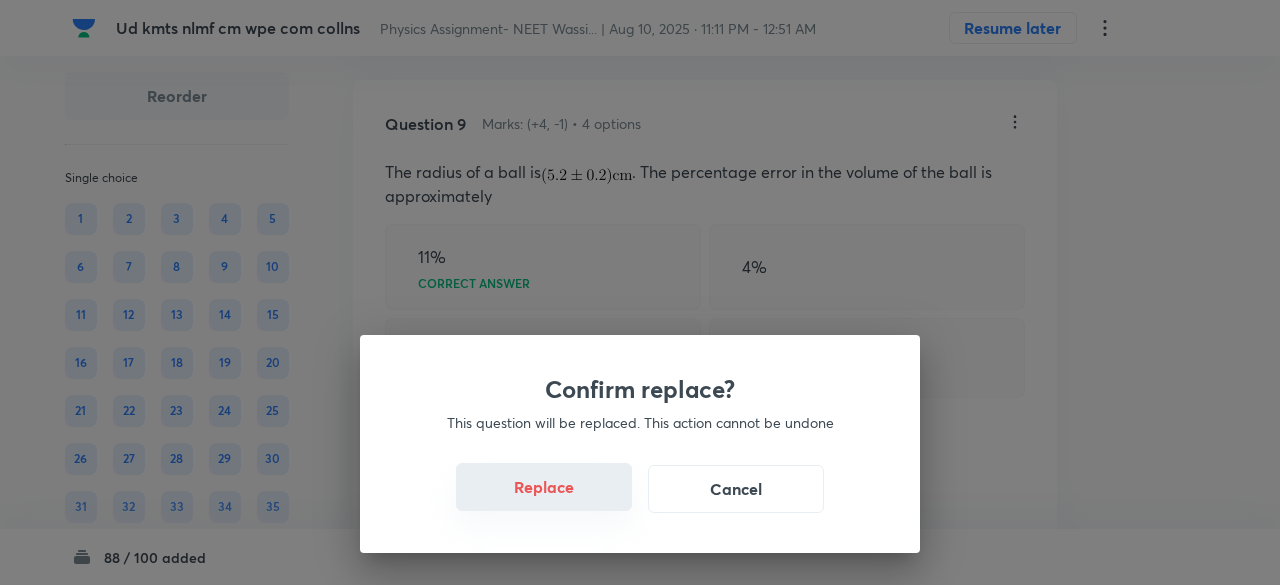 click on "Replace" at bounding box center [544, 487] 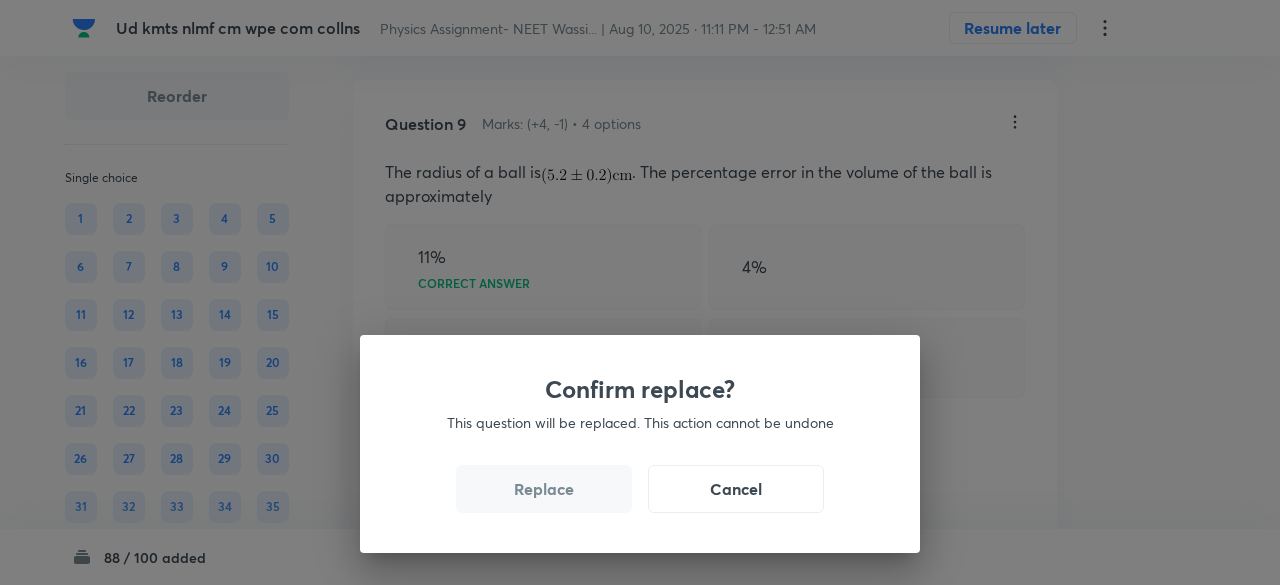 click on "Replace" at bounding box center (544, 489) 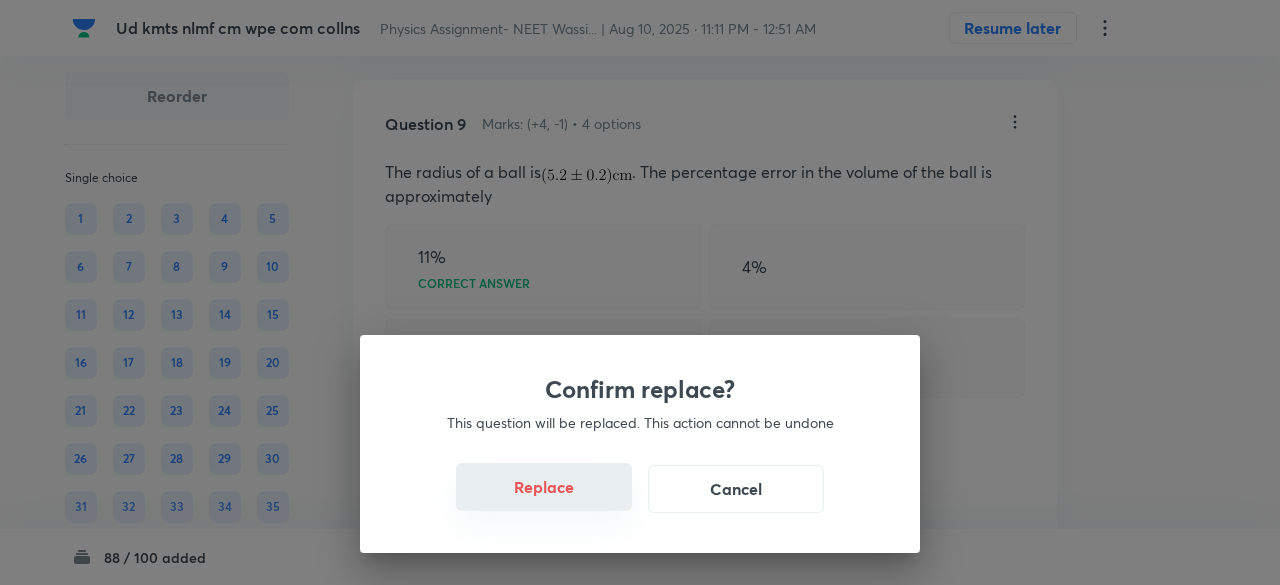 click on "Replace" at bounding box center [544, 487] 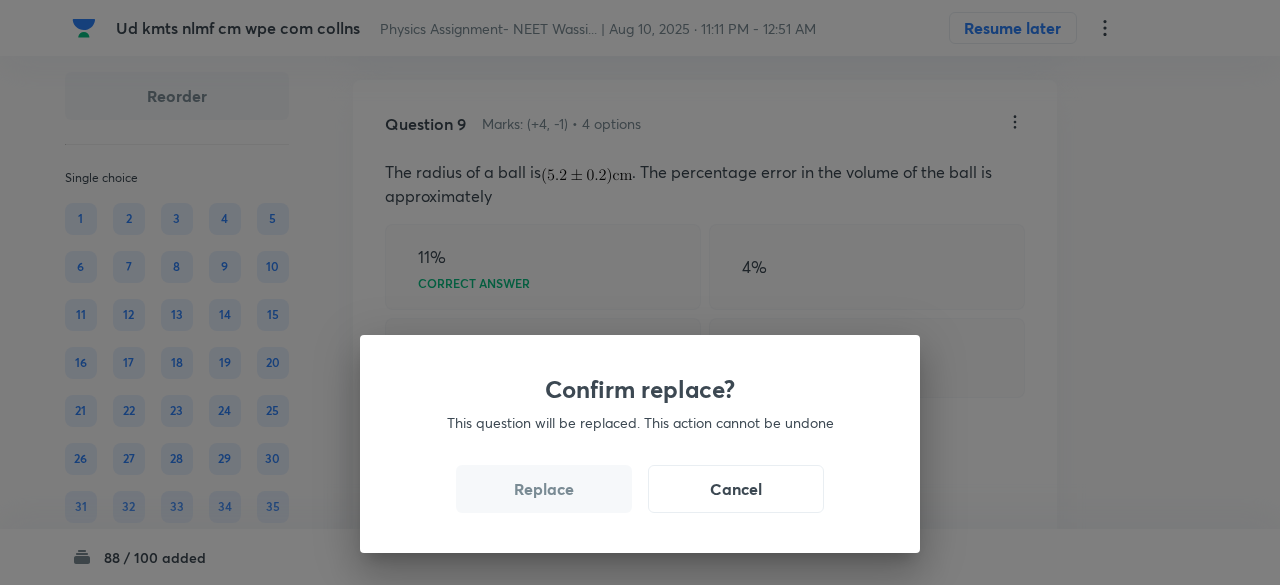 click on "Replace" at bounding box center [544, 489] 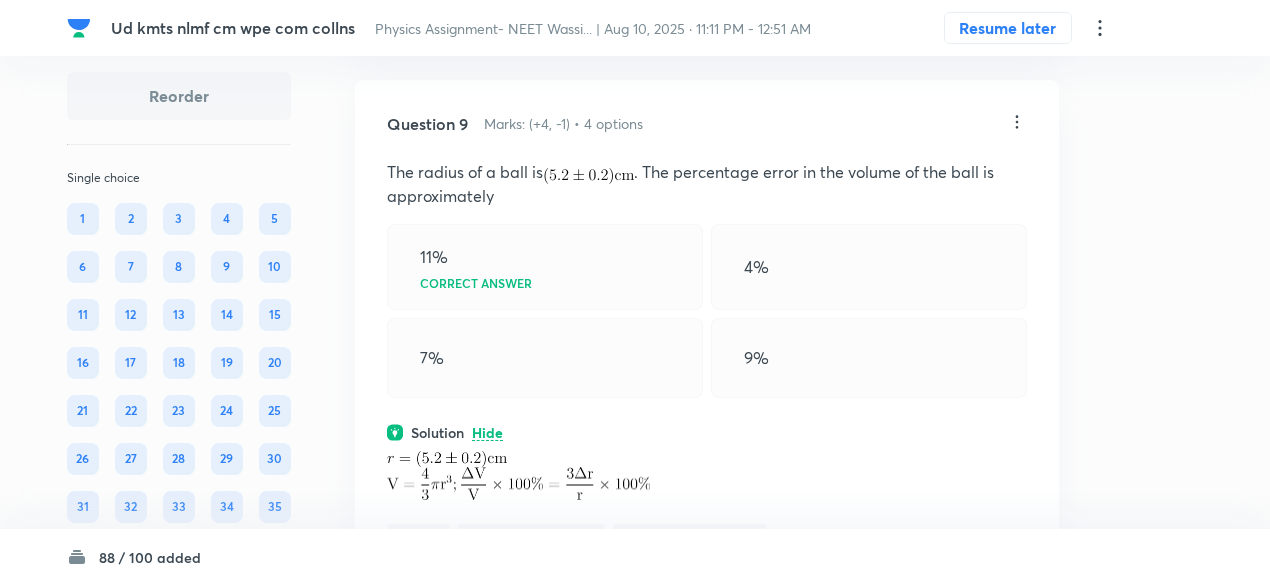 click at bounding box center (518, 484) 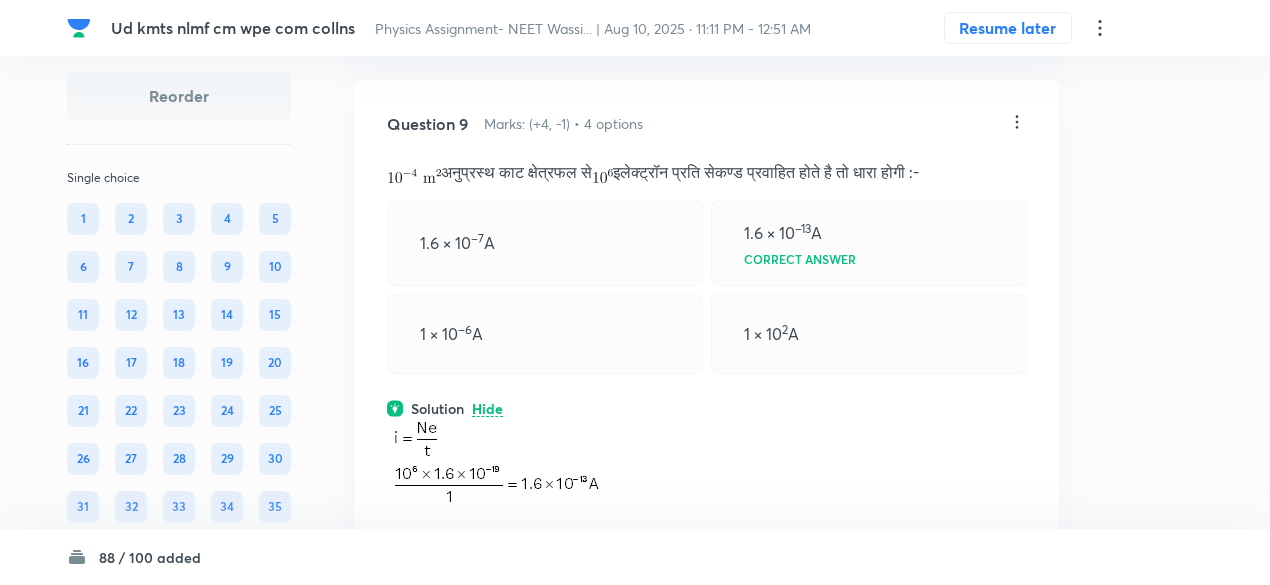 click 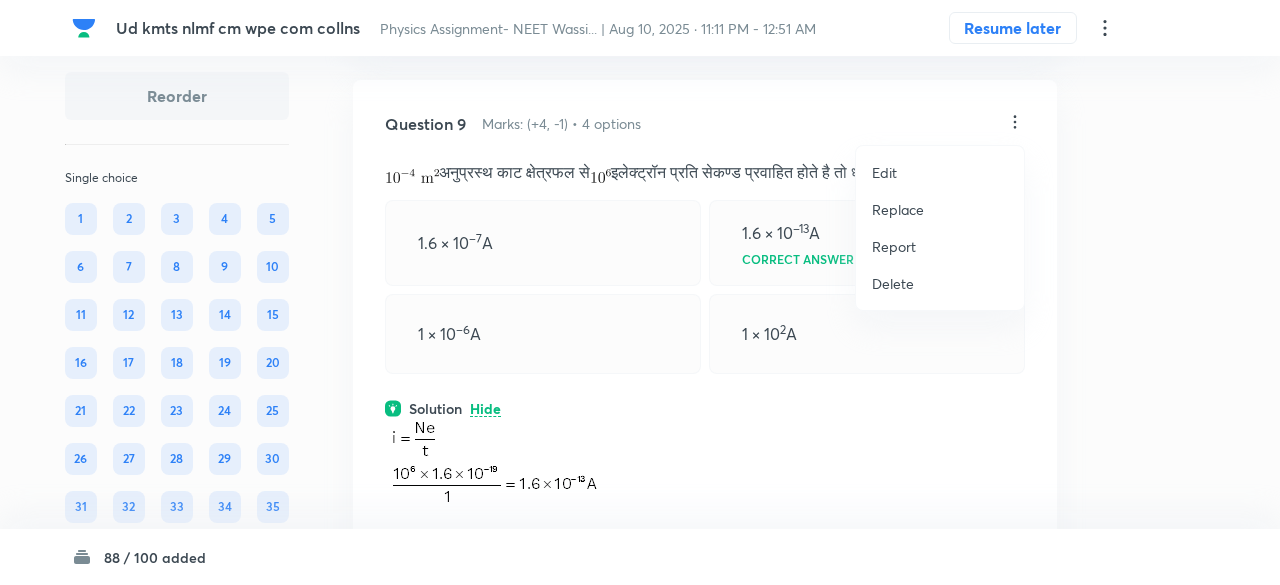click on "Replace" at bounding box center [940, 209] 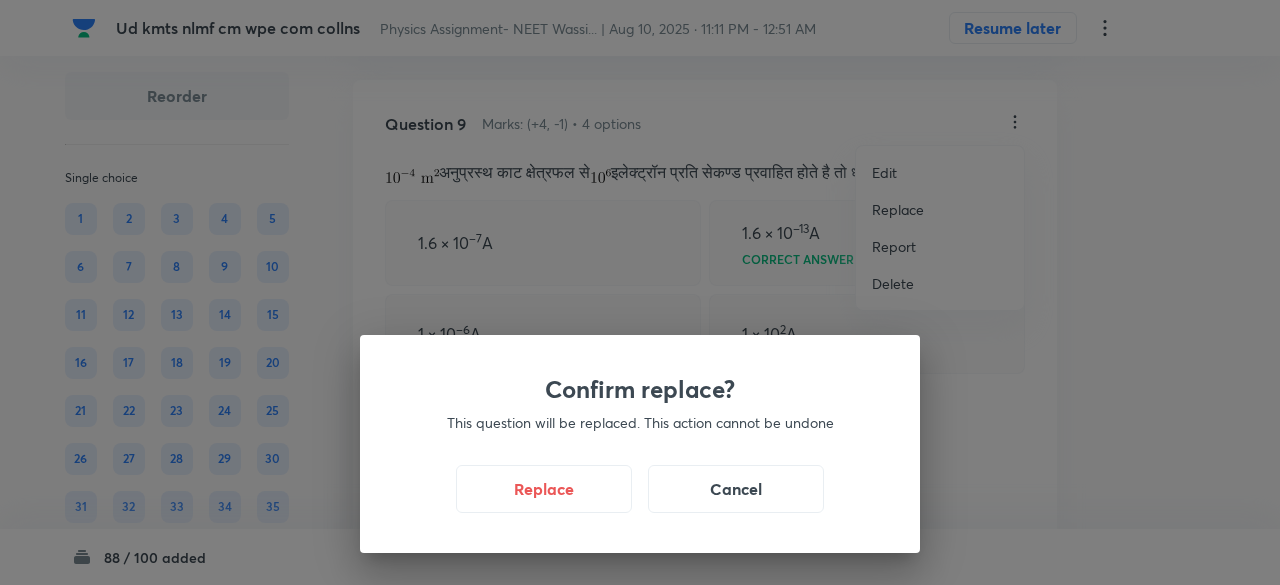 click on "Confirm replace? This question will be replaced. This action cannot be undone Replace Cancel" at bounding box center (640, 292) 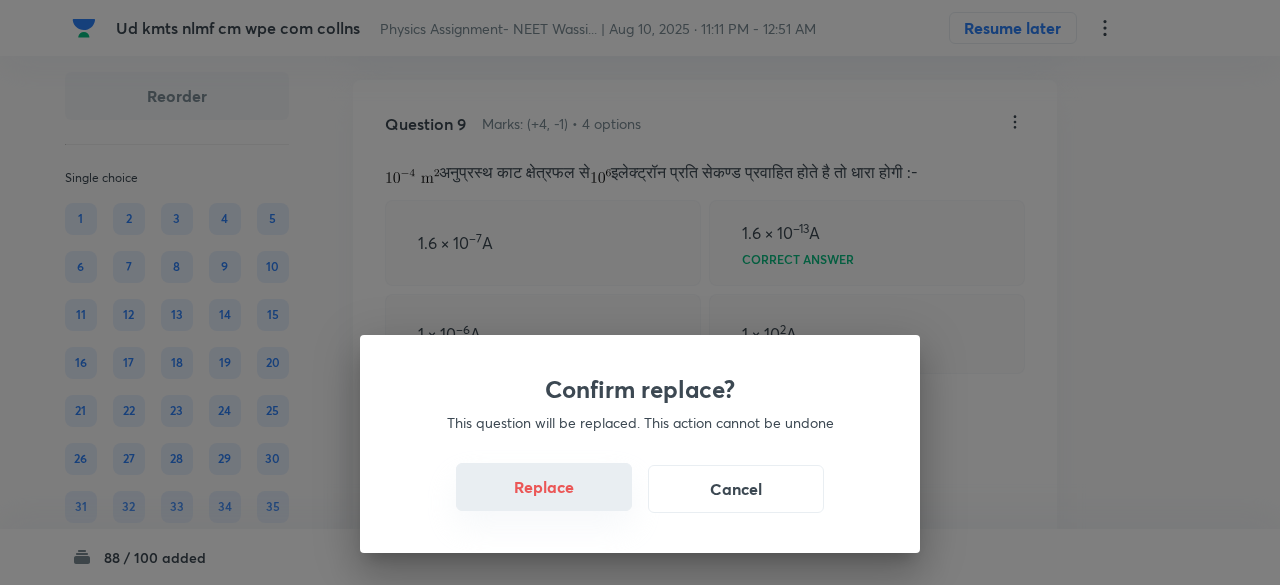 click on "Replace" at bounding box center (544, 487) 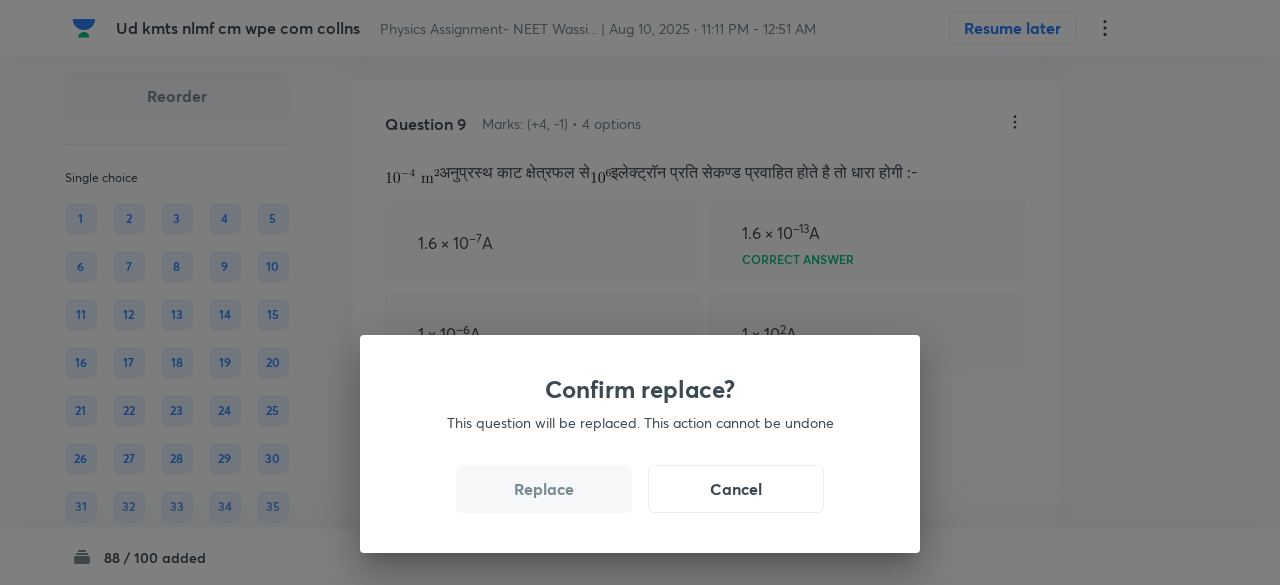 click on "Replace" at bounding box center [544, 489] 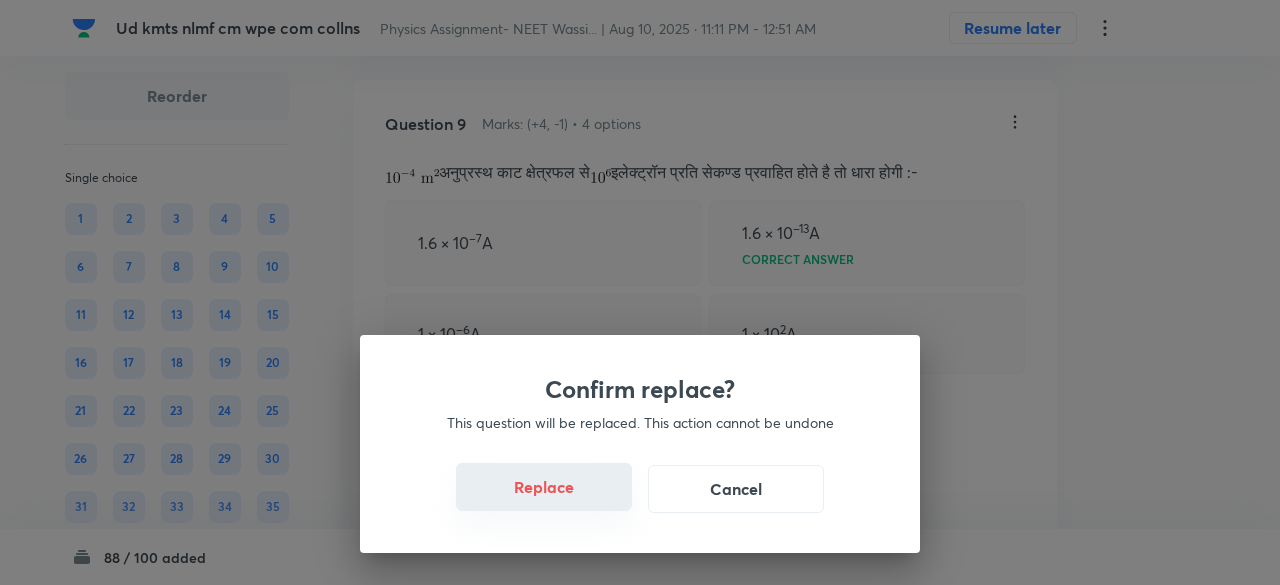 click on "Replace" at bounding box center [544, 487] 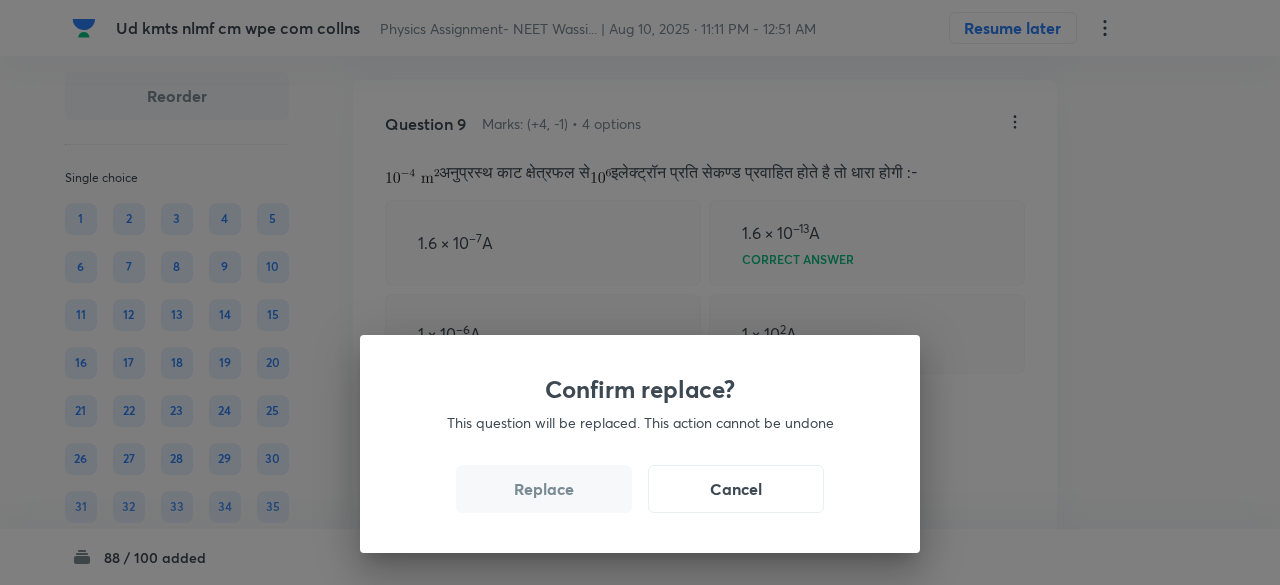 click on "Replace" at bounding box center (544, 489) 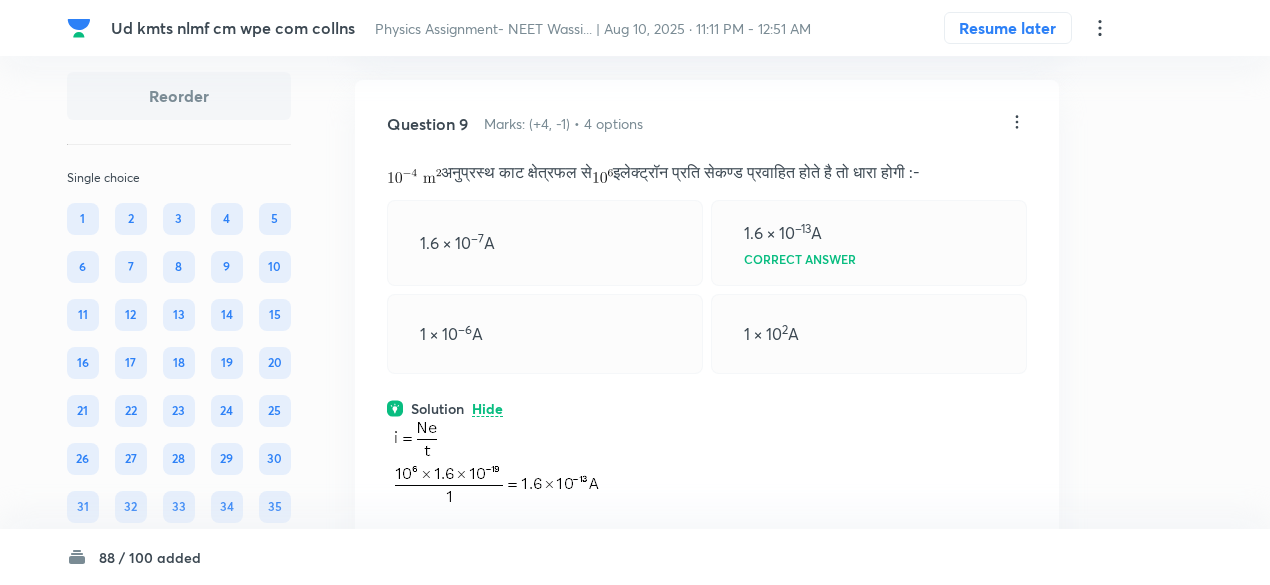 click at bounding box center [494, 462] 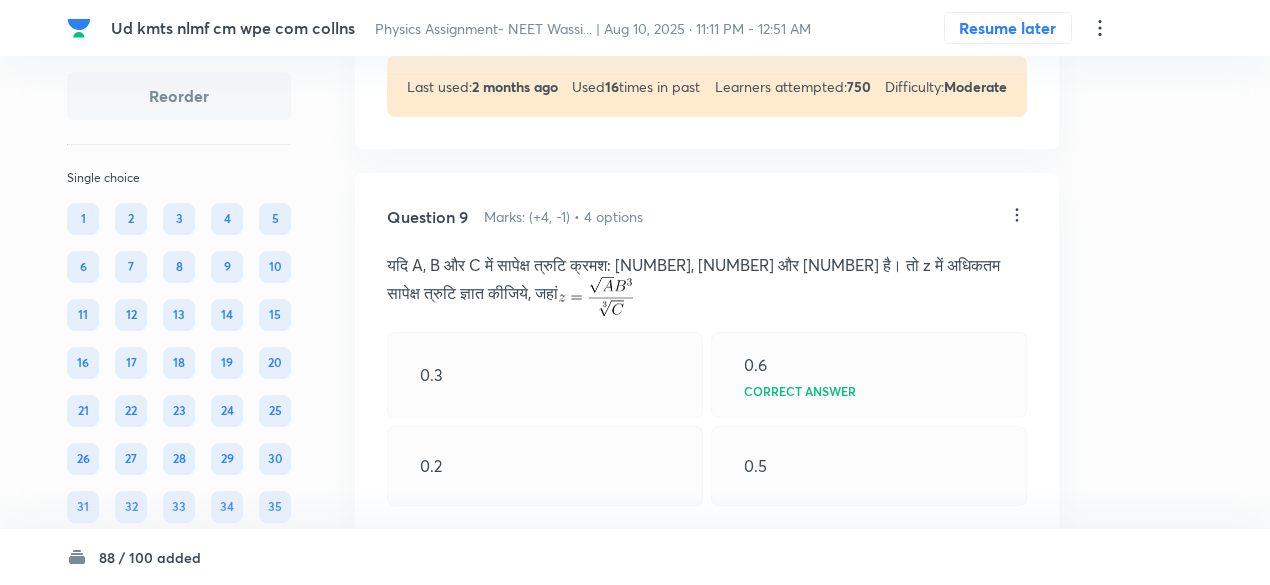 scroll, scrollTop: 5477, scrollLeft: 0, axis: vertical 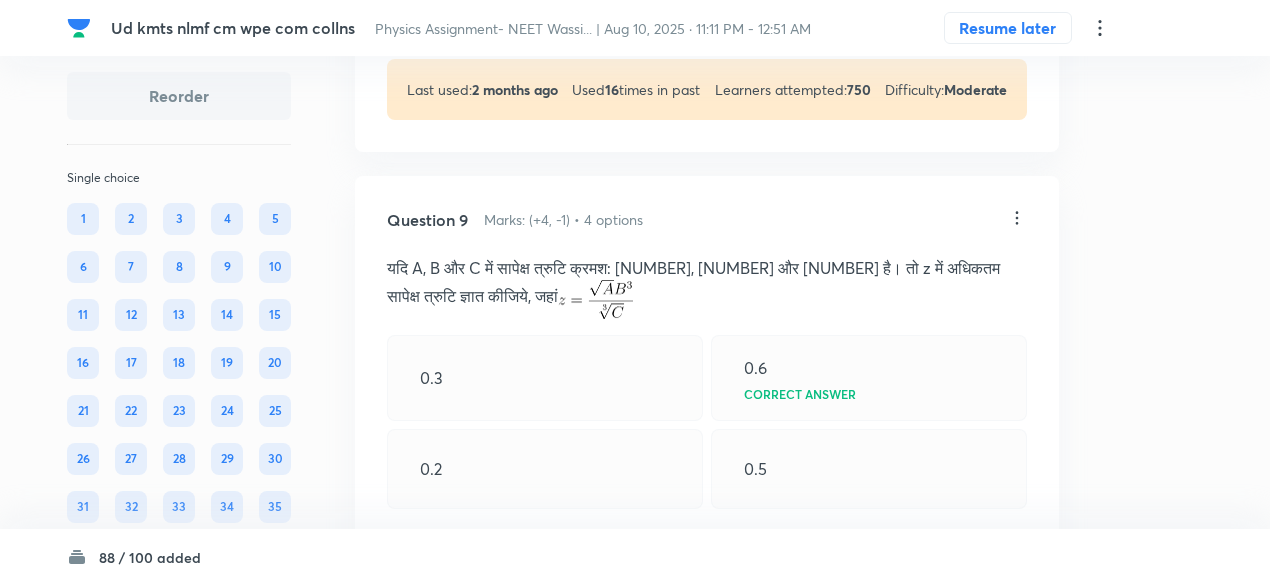 click 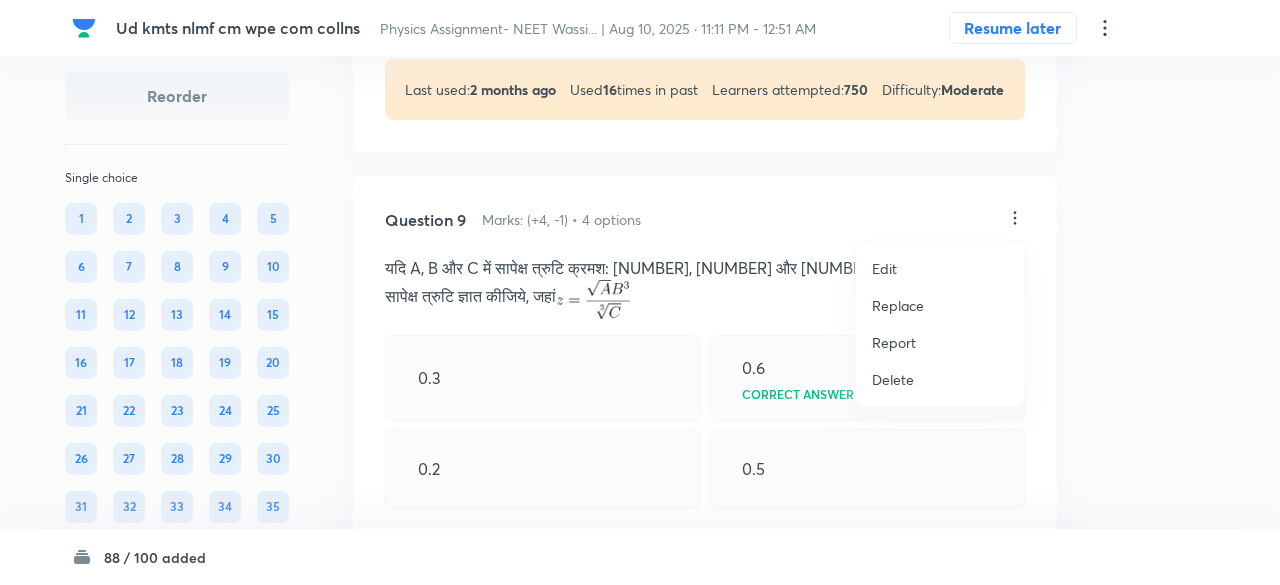 click on "Replace" at bounding box center [898, 305] 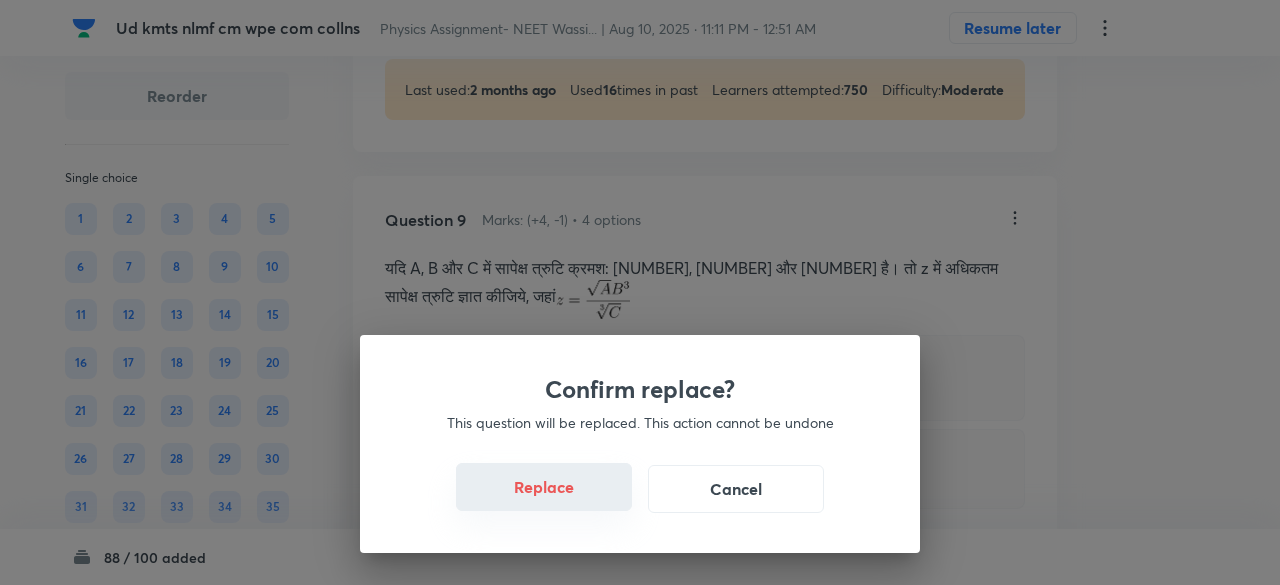 click on "Replace" at bounding box center (544, 487) 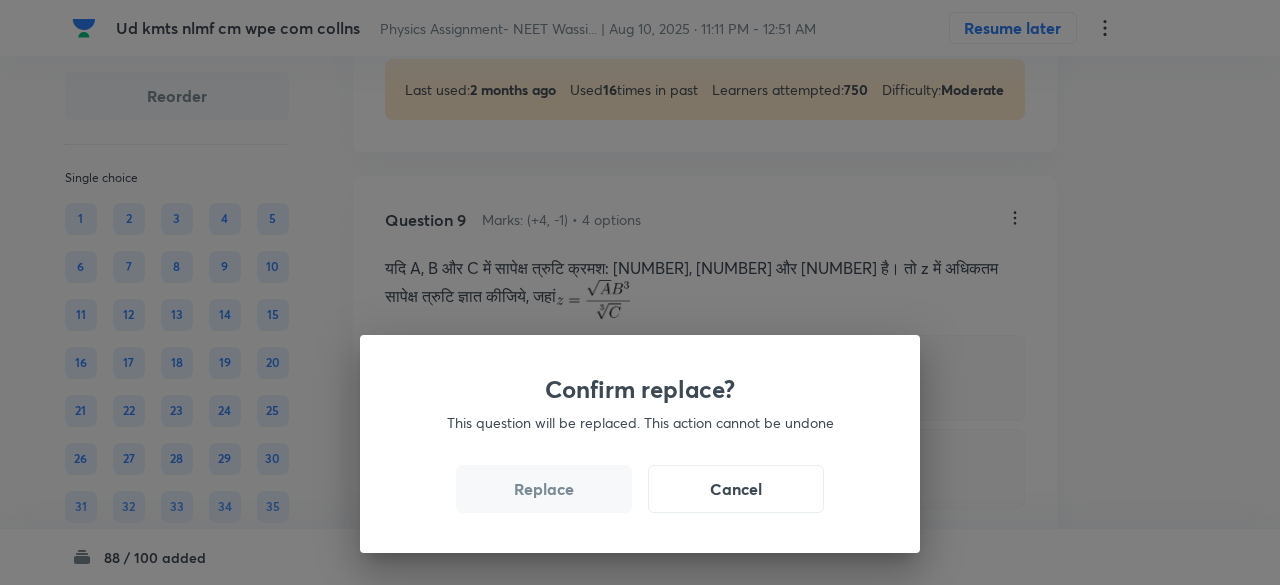 click on "Replace" at bounding box center (544, 489) 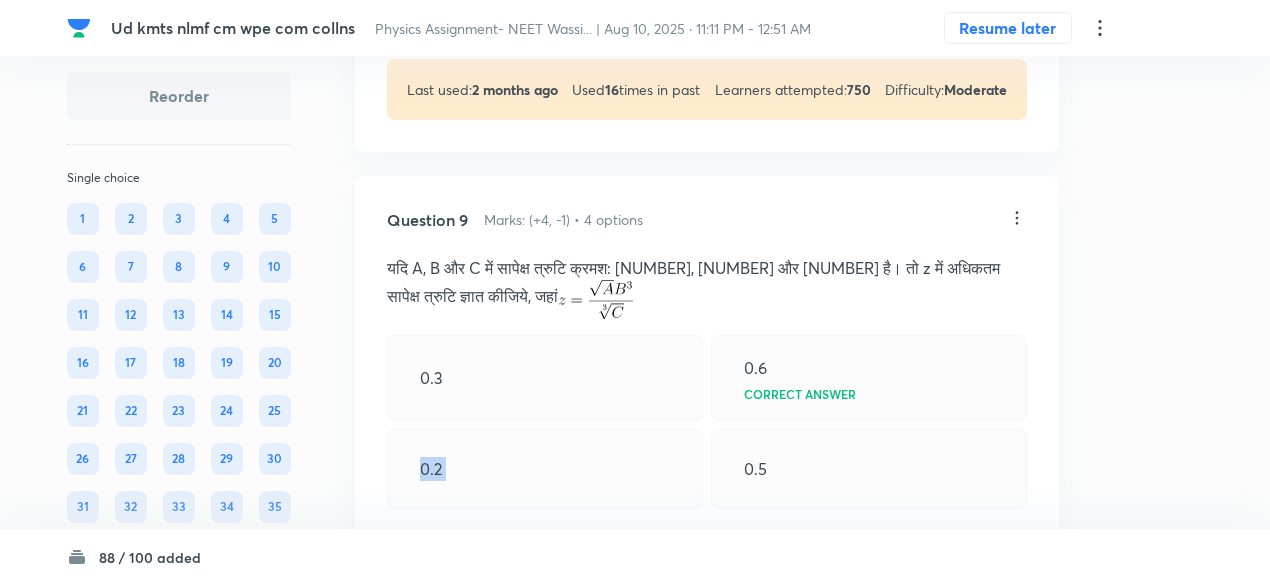 click on "0.2" at bounding box center [545, 469] 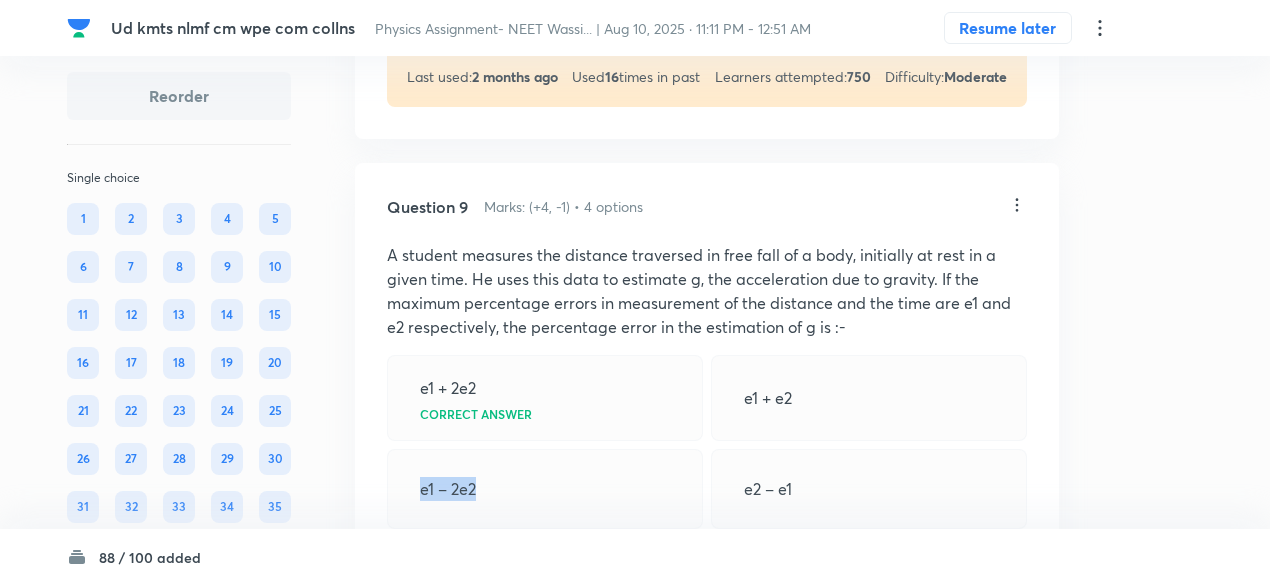 scroll, scrollTop: 5489, scrollLeft: 0, axis: vertical 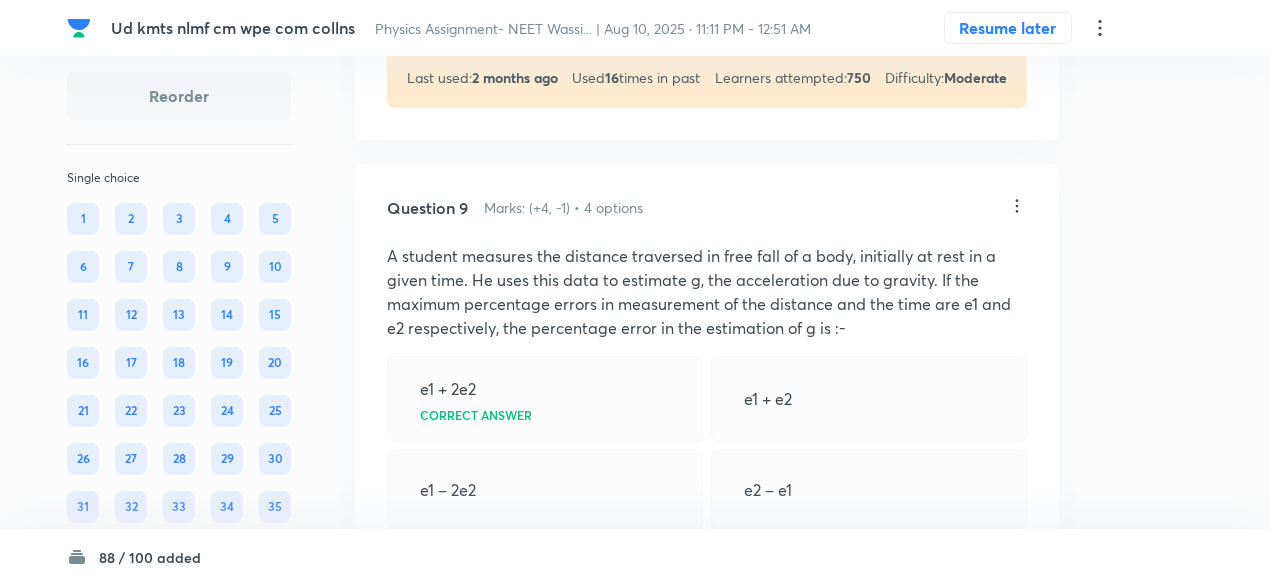 click 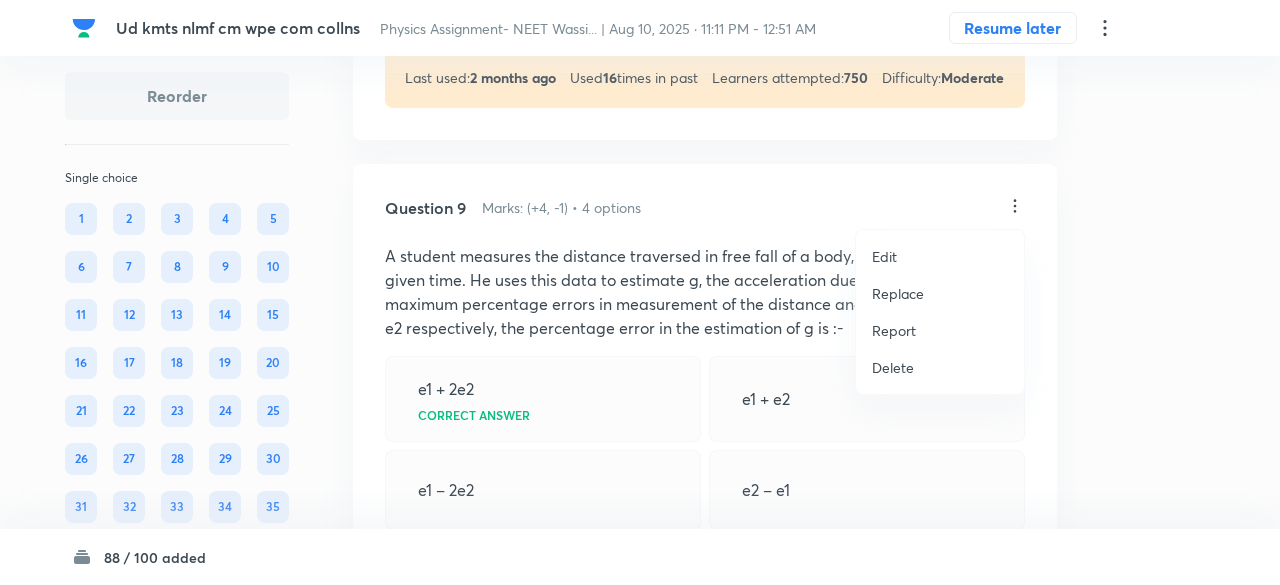 click on "Replace" at bounding box center (898, 293) 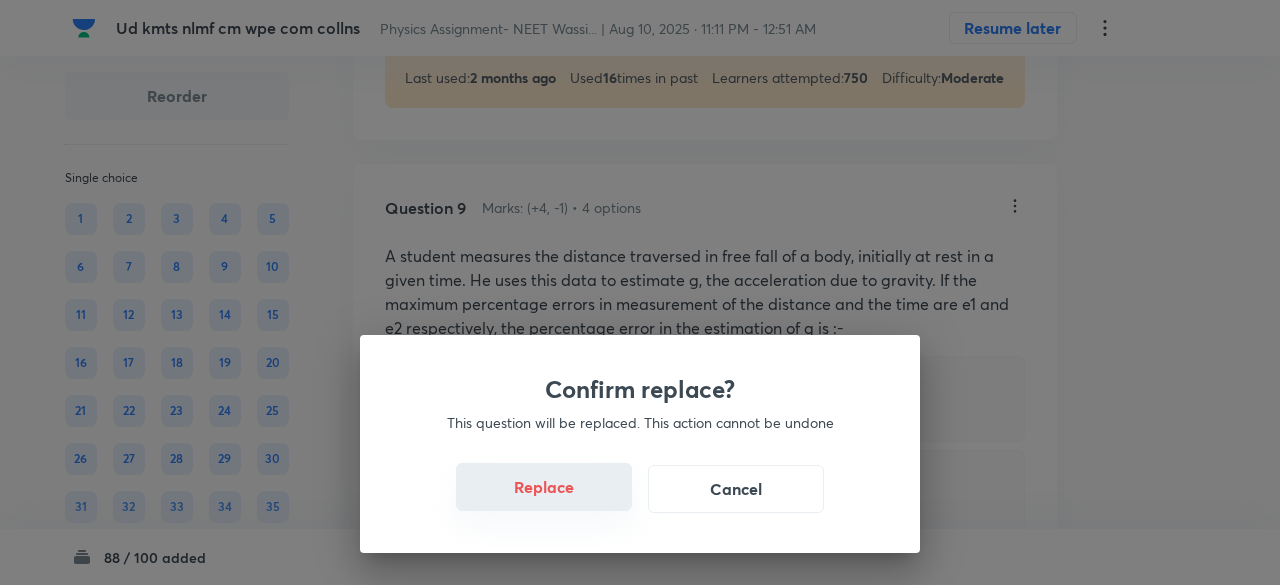 click on "Replace" at bounding box center (544, 487) 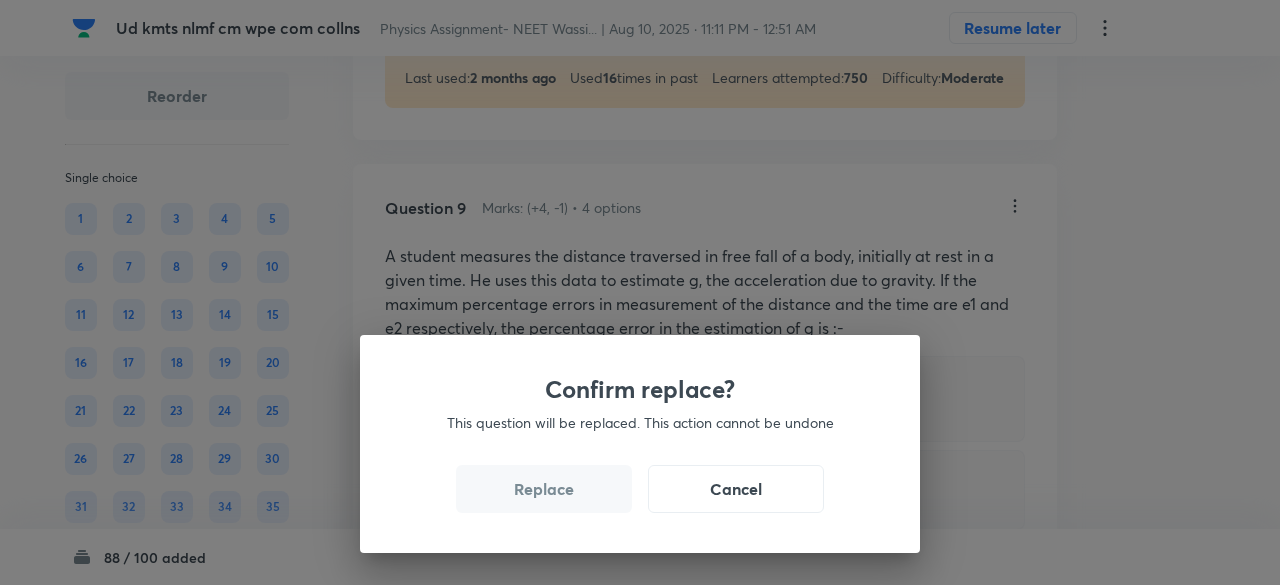click on "Replace" at bounding box center (544, 489) 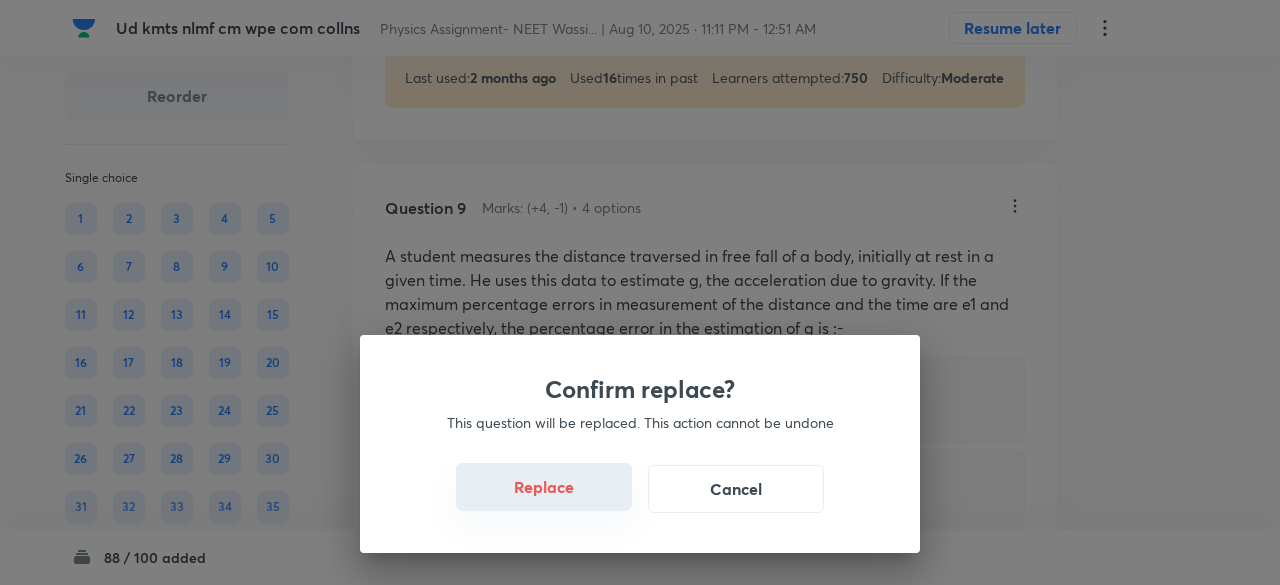click on "Replace" at bounding box center (544, 487) 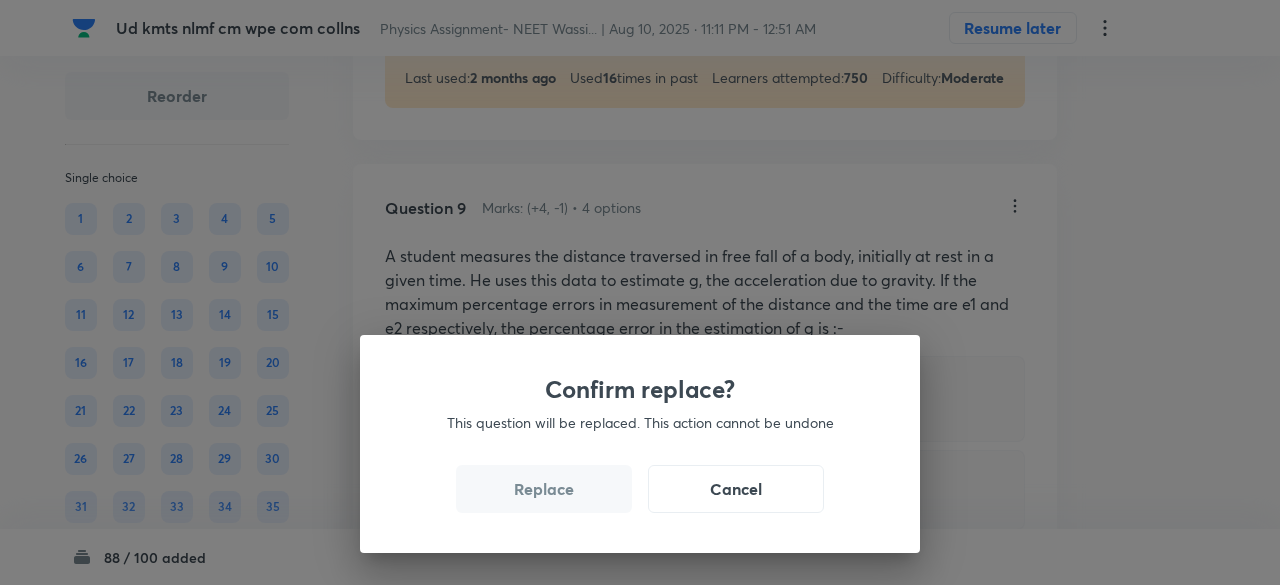 click on "Replace" at bounding box center [544, 489] 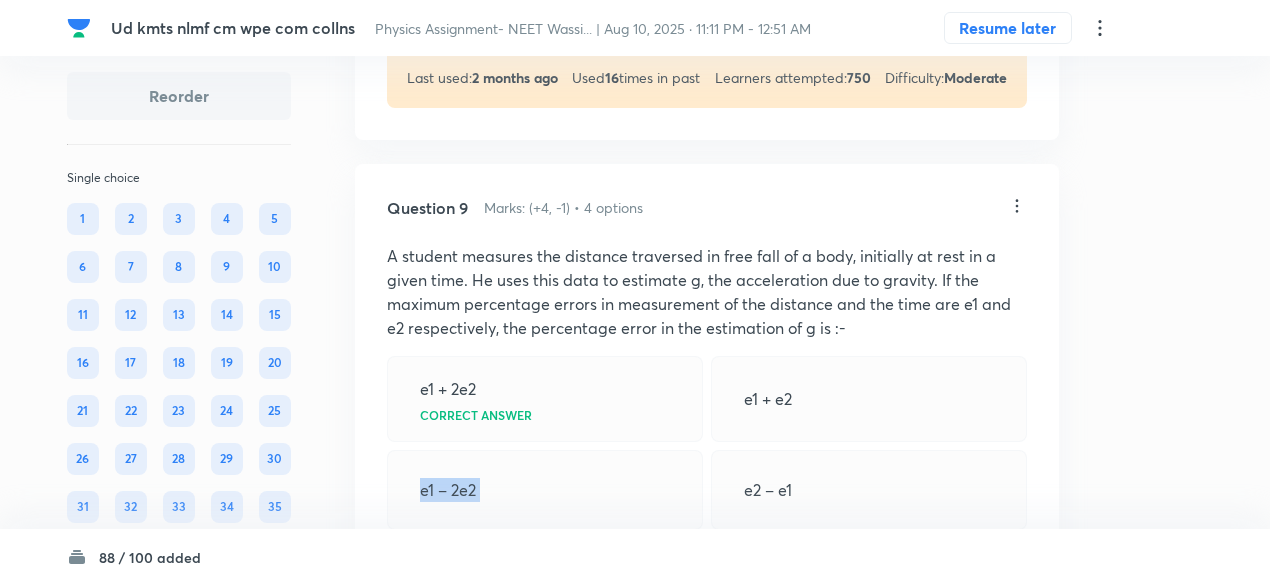 click on "e1 – 2e2" at bounding box center (545, 490) 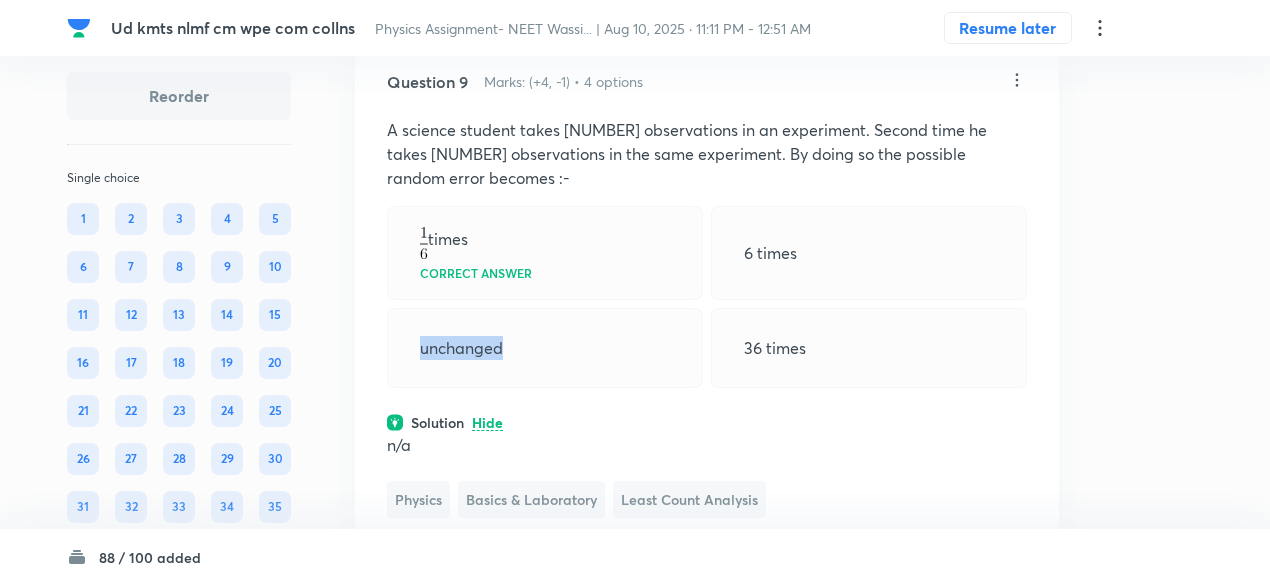 scroll, scrollTop: 5617, scrollLeft: 0, axis: vertical 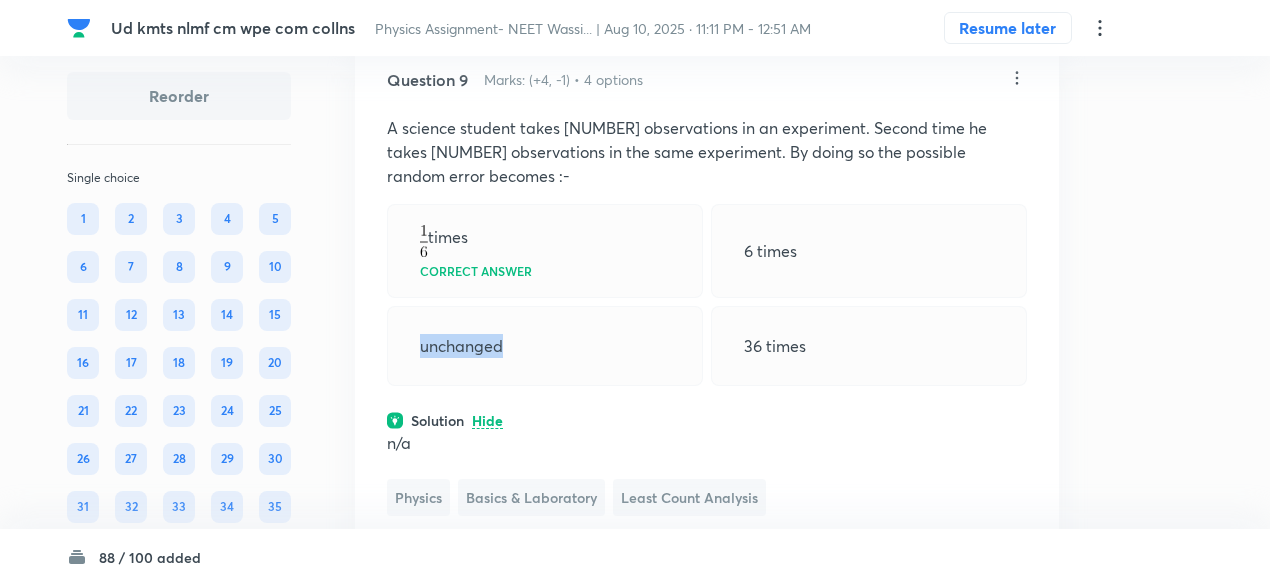 click on "unchanged" at bounding box center (545, 346) 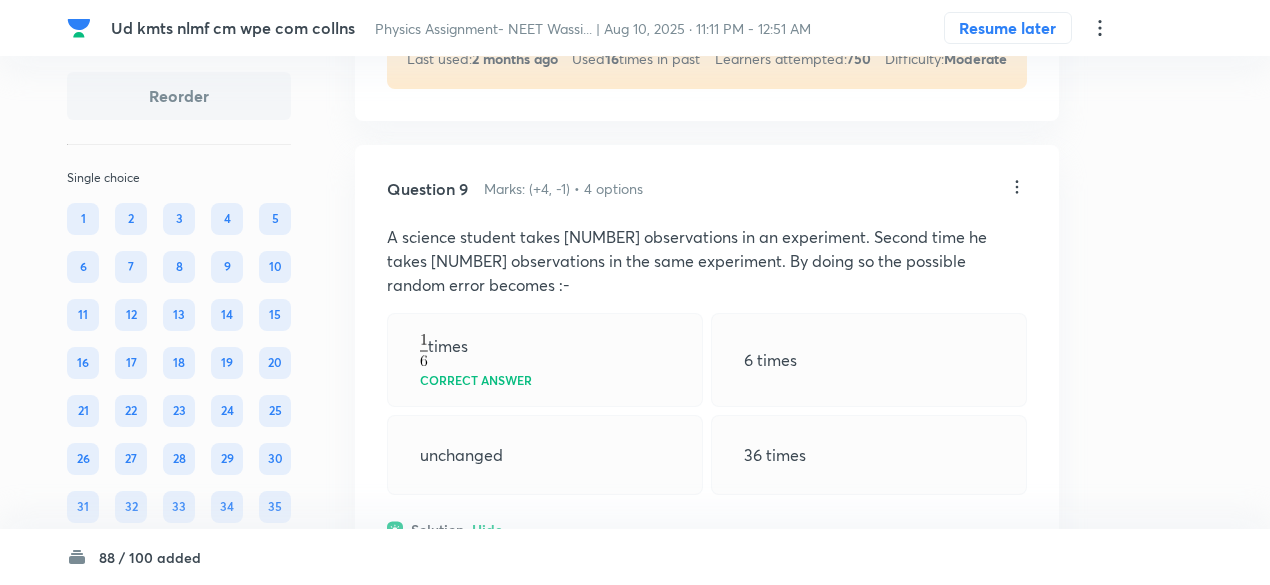 scroll, scrollTop: 5507, scrollLeft: 0, axis: vertical 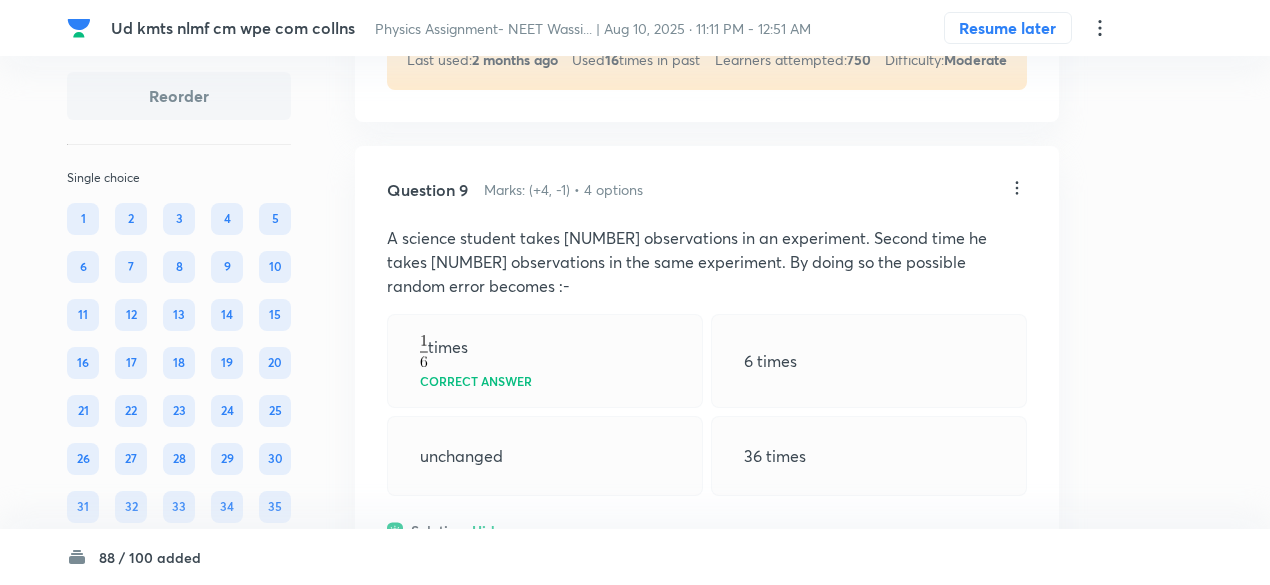 click 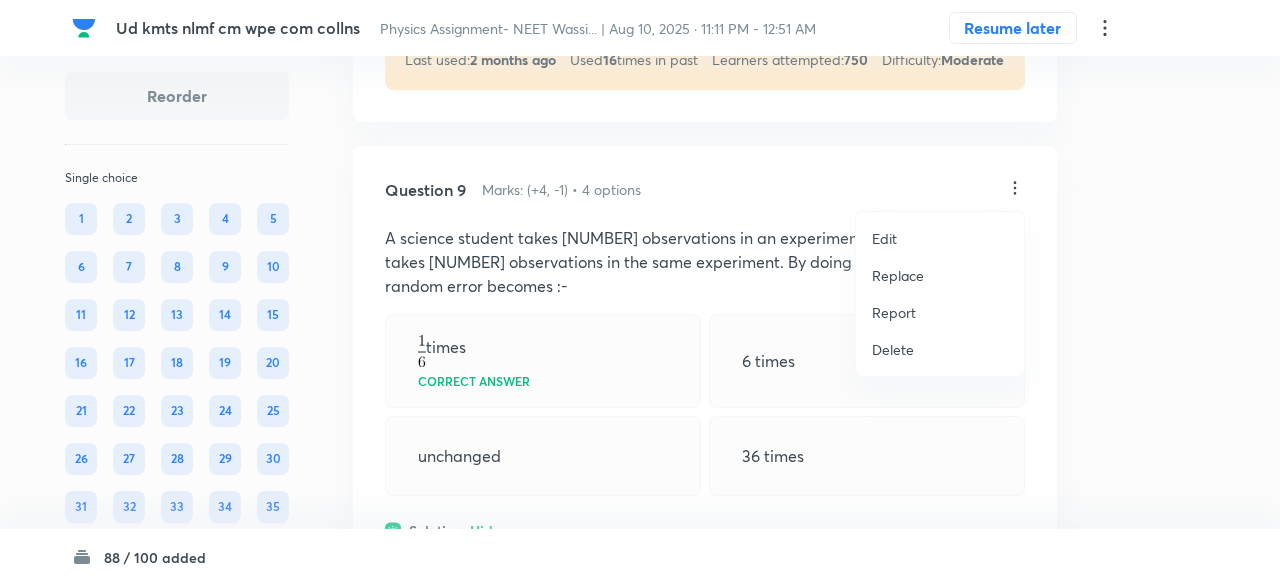 click on "Replace" at bounding box center [898, 275] 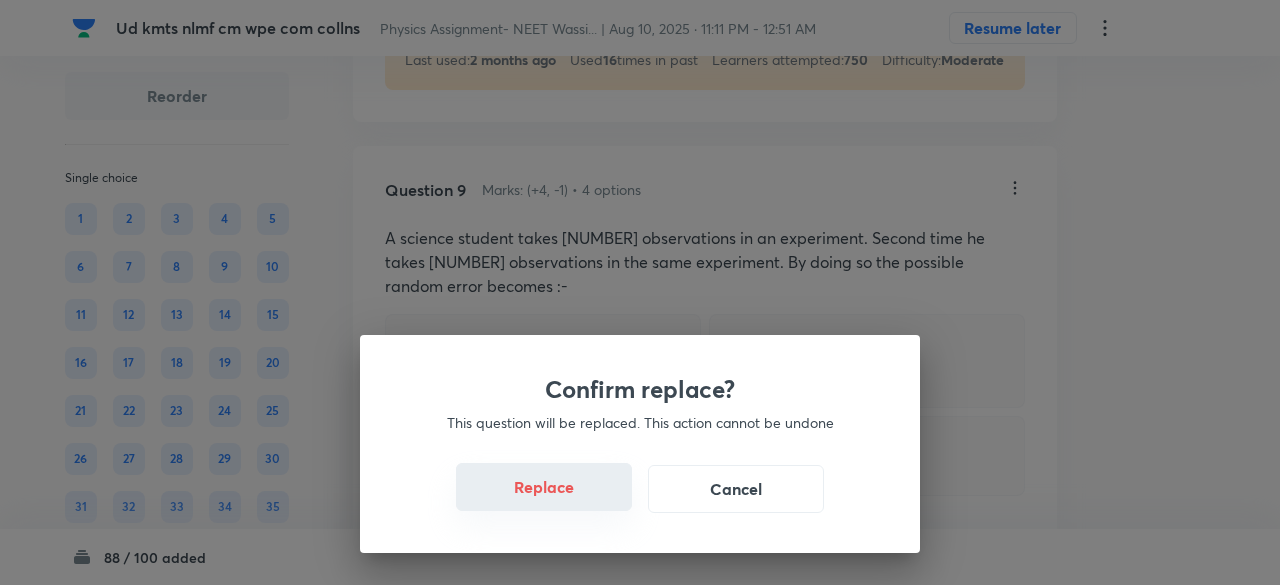 click on "Replace" at bounding box center (544, 487) 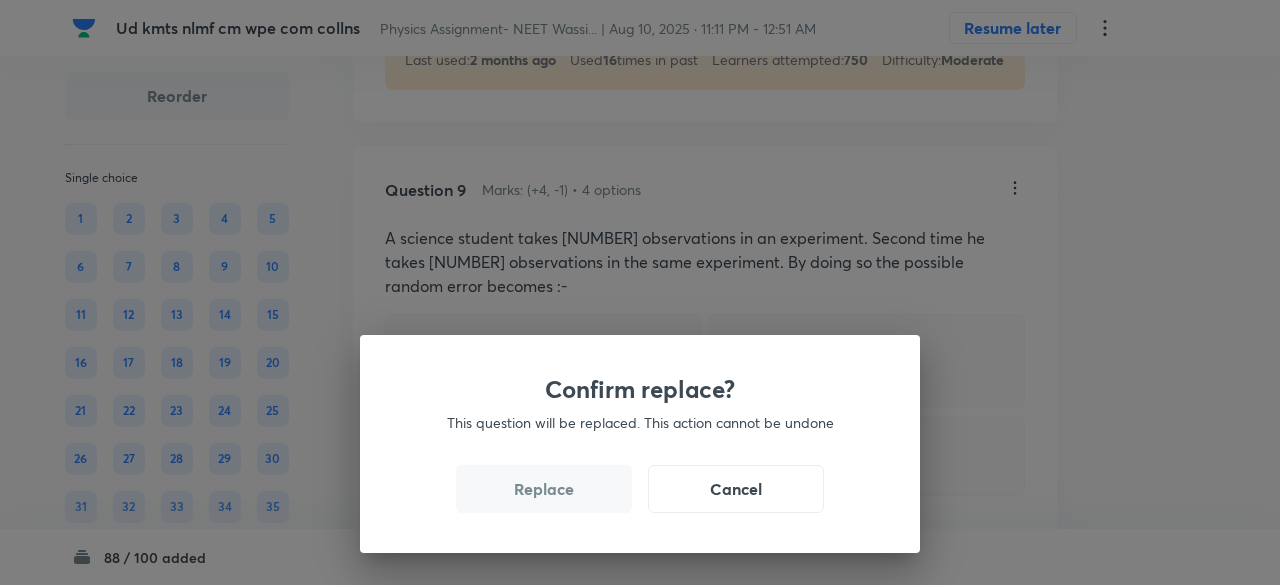 click on "Replace" at bounding box center (544, 489) 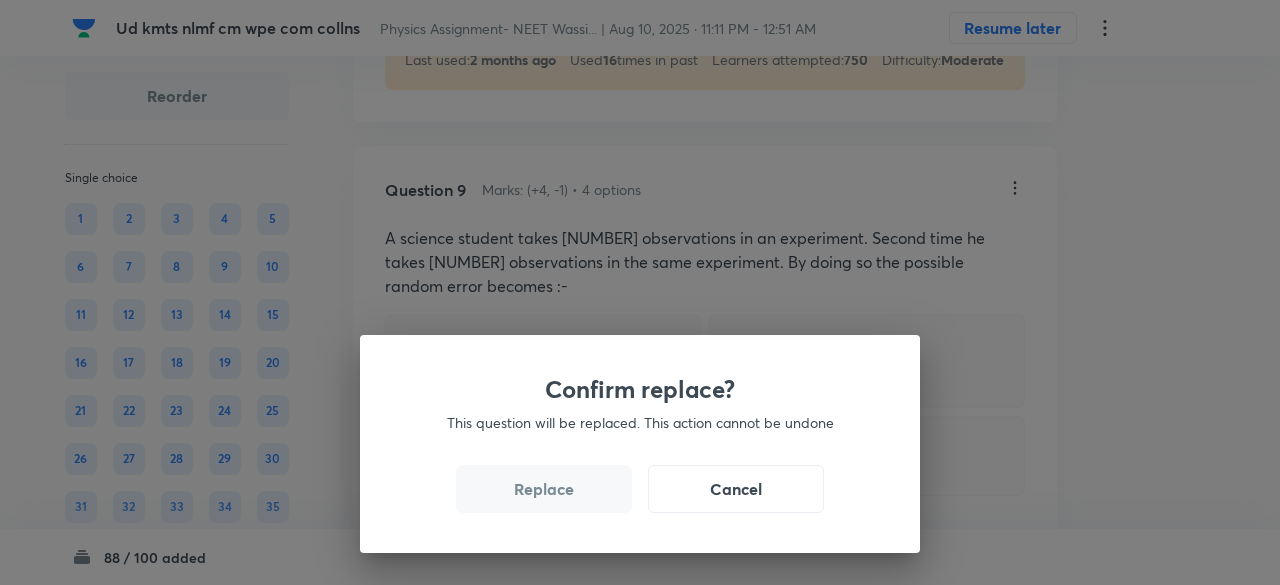 click on "Replace" at bounding box center [544, 489] 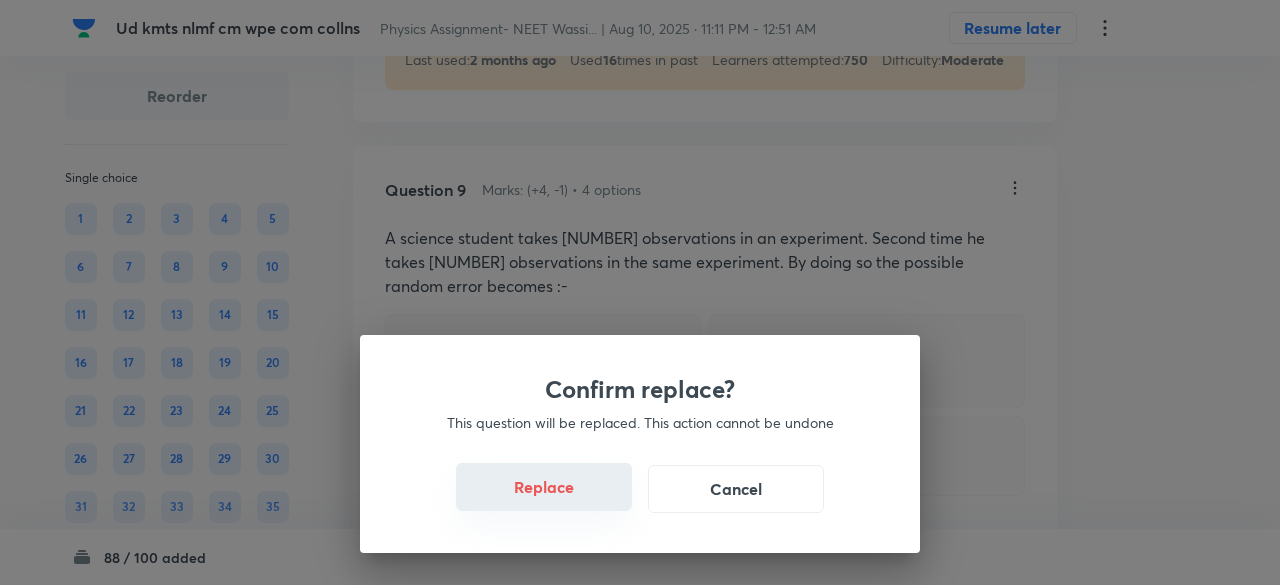 click on "Replace" at bounding box center (544, 487) 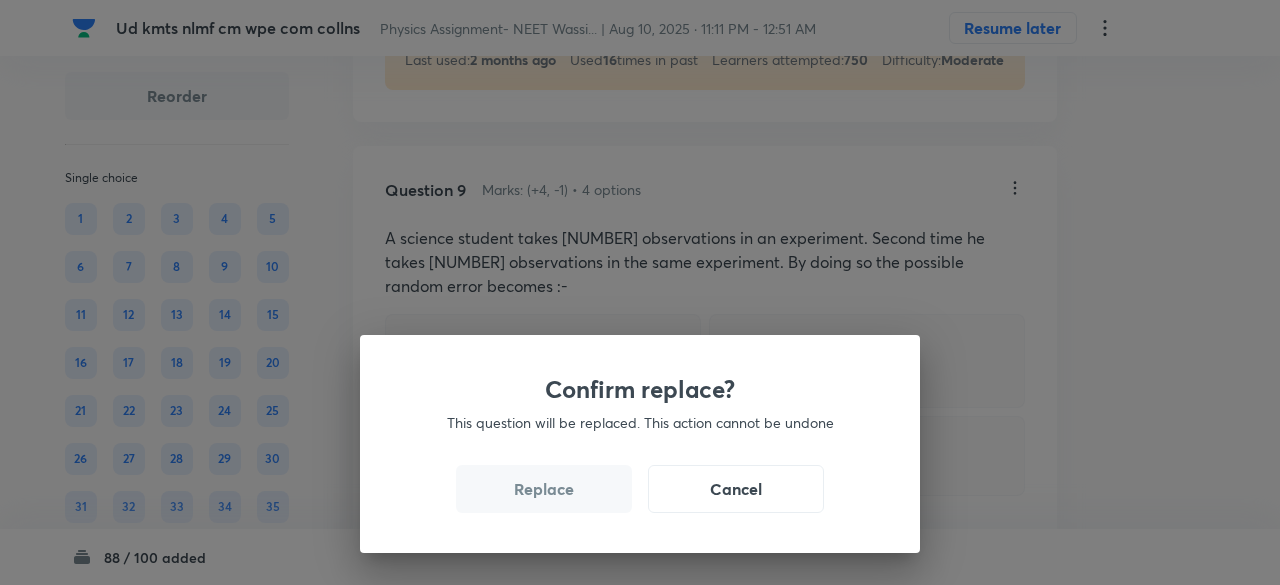 click on "Replace" at bounding box center [544, 489] 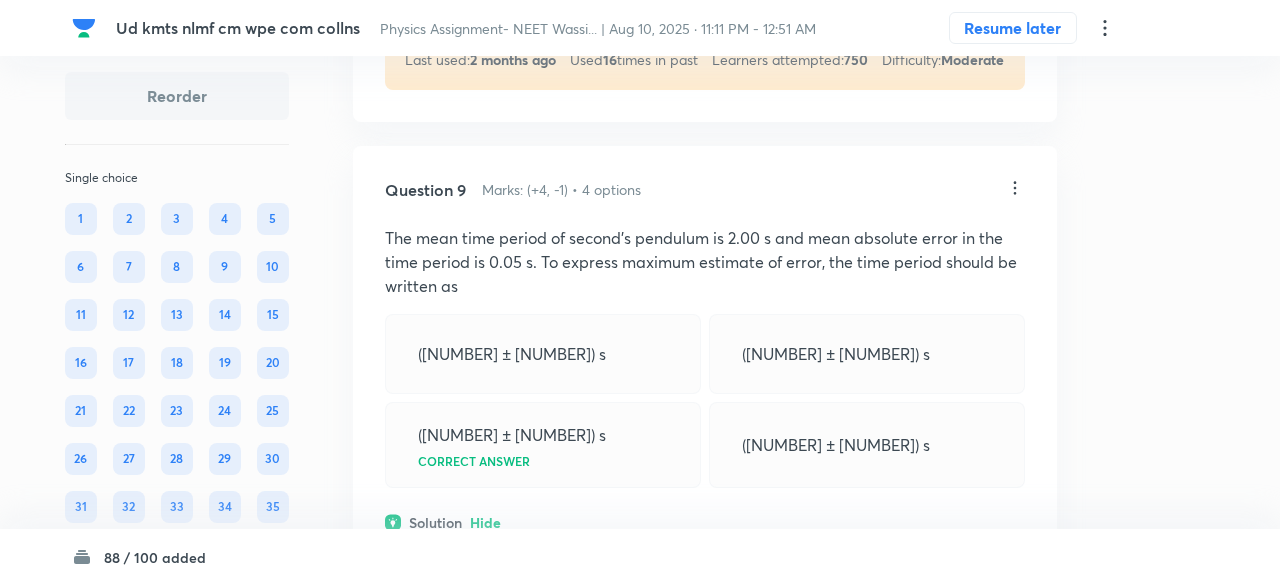 click on "Confirm replace? This question will be replaced. This action cannot be undone Replace Cancel" at bounding box center [640, 877] 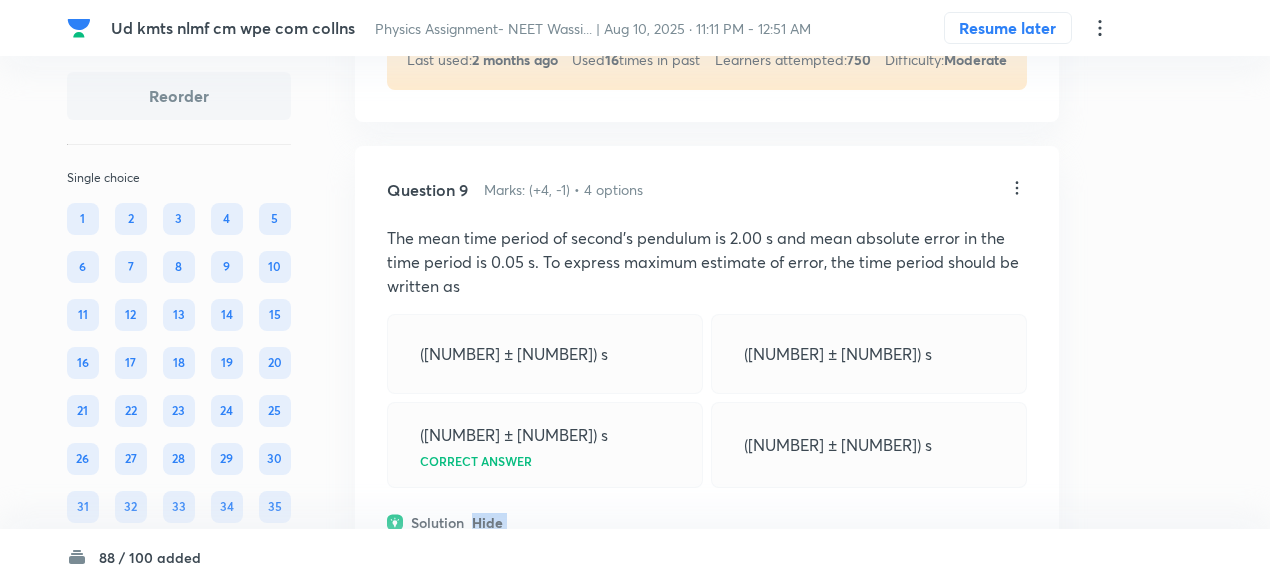 click on "Question 9 Marks: (+4, -1) • 4 options The mean time period of second’s pendulum is 2.00 s and mean absolute error in the time period is 0.05 s. To express maximum estimate of error, the time period should be written as (2.00 ± 0.01) s  (2.00 ± 0.025) s  (2.00 ± 0.05) s Correct answer (2.00 ± 0.10) s Solution Hide We know that This implies that any measurement of the physical quantity a is likely to lie between (a mean  + ∆a mean  ) and (a mean  − ∆a mean  ). Therefore, we can write time period as (2.00 ± 0.05) s Physics Basics & Laboratory Least Count Analysis Last used:  1 year ago Used  2  times in past Learners attempted:  243 Difficulty: Easy" at bounding box center (707, 501) 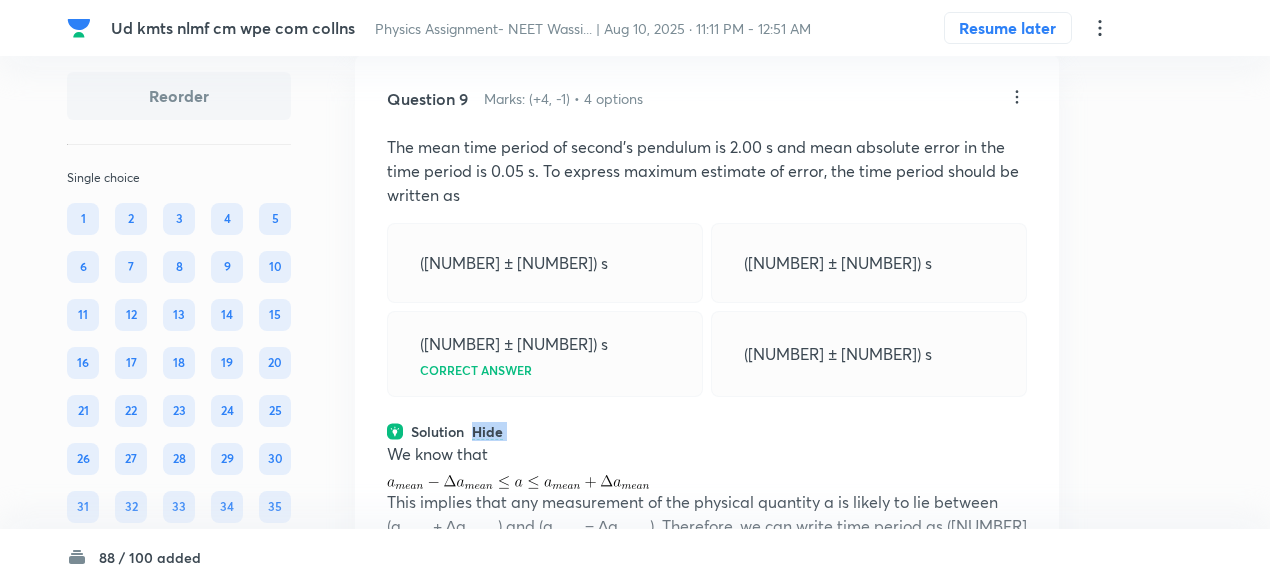 scroll, scrollTop: 5597, scrollLeft: 0, axis: vertical 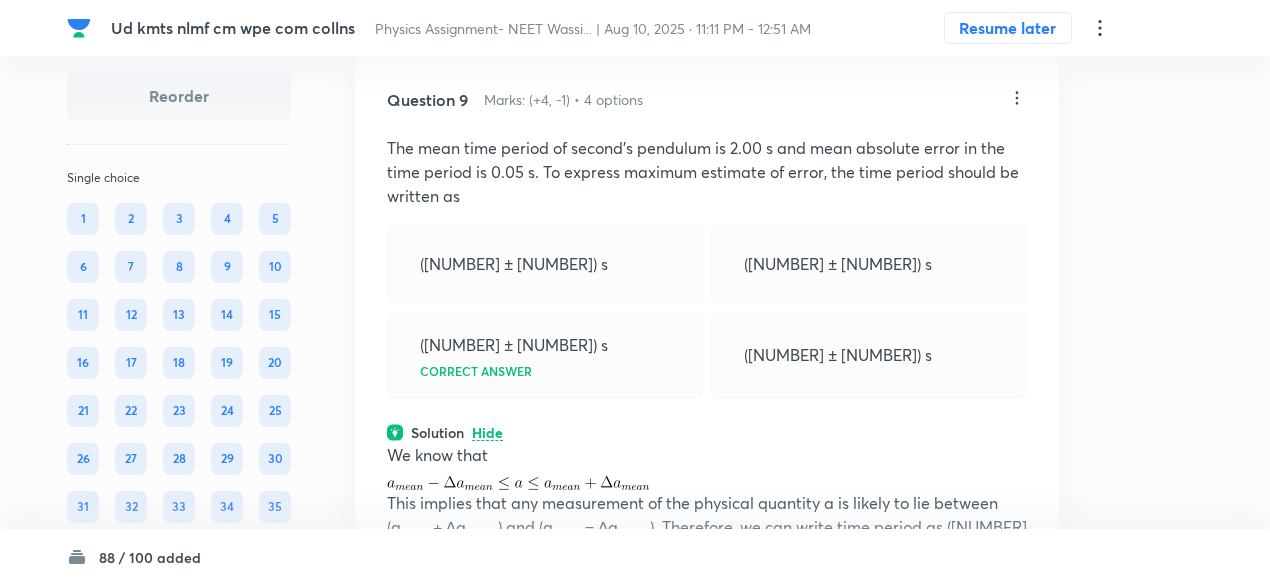 click 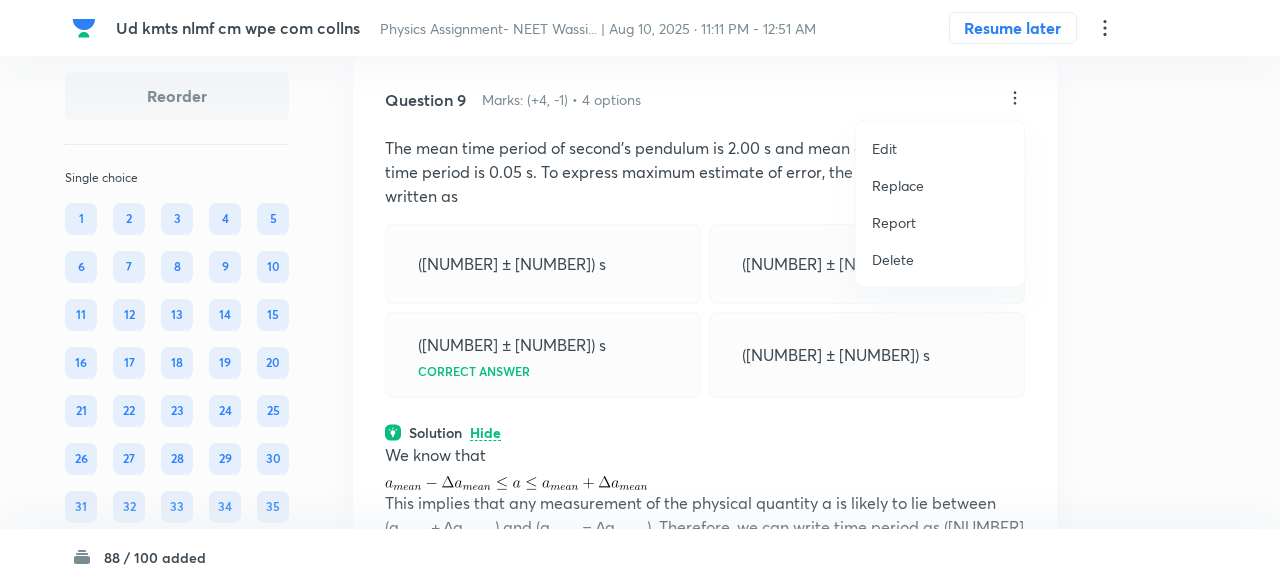 click on "Replace" at bounding box center (898, 185) 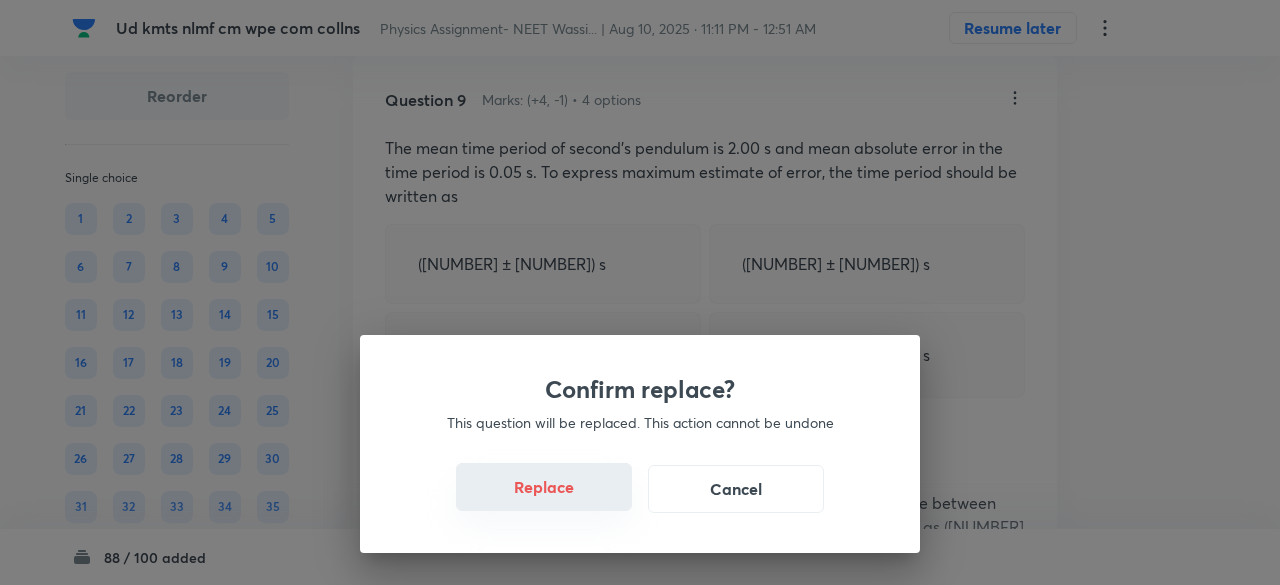 click on "Replace" at bounding box center [544, 487] 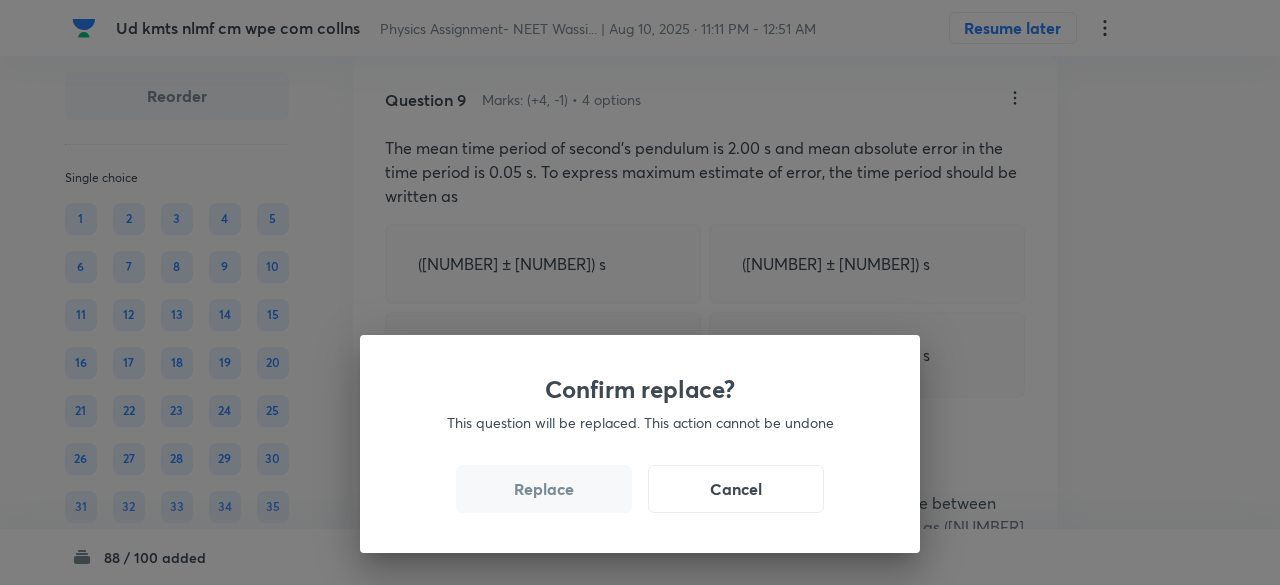 click on "Replace" at bounding box center (544, 489) 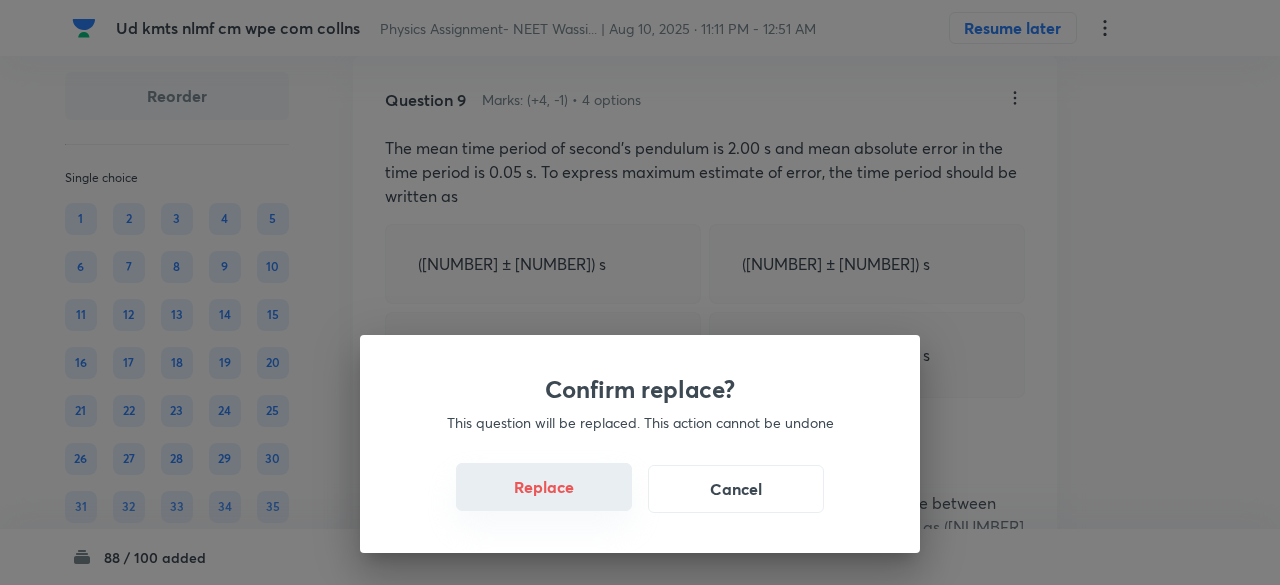 click on "Replace" at bounding box center (544, 487) 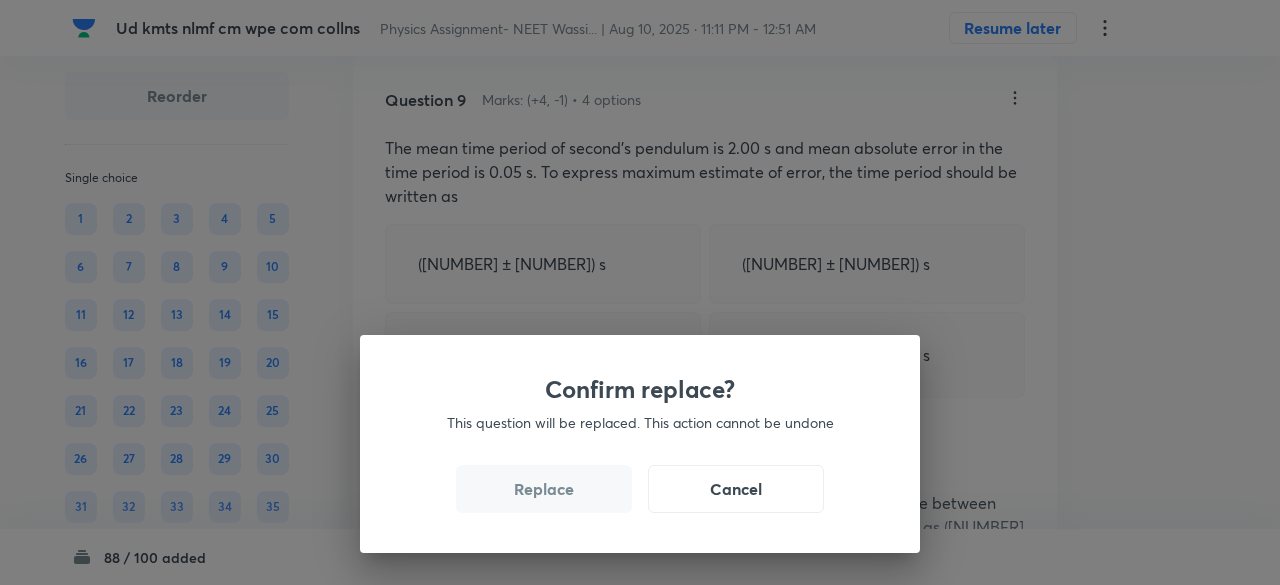 click on "Replace" at bounding box center [544, 489] 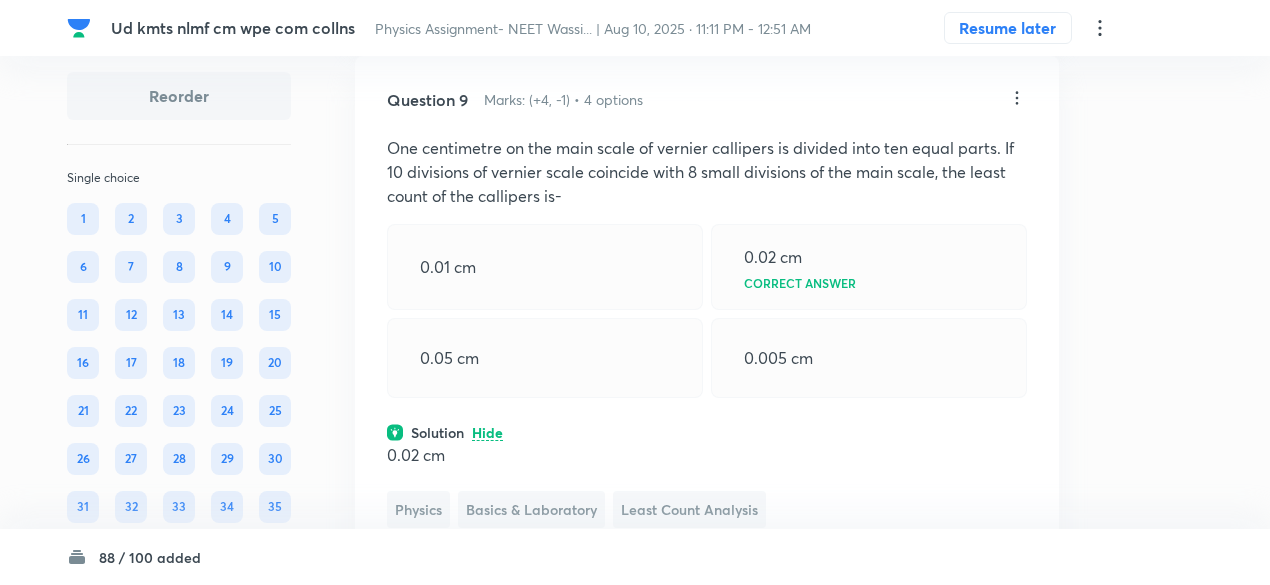 click 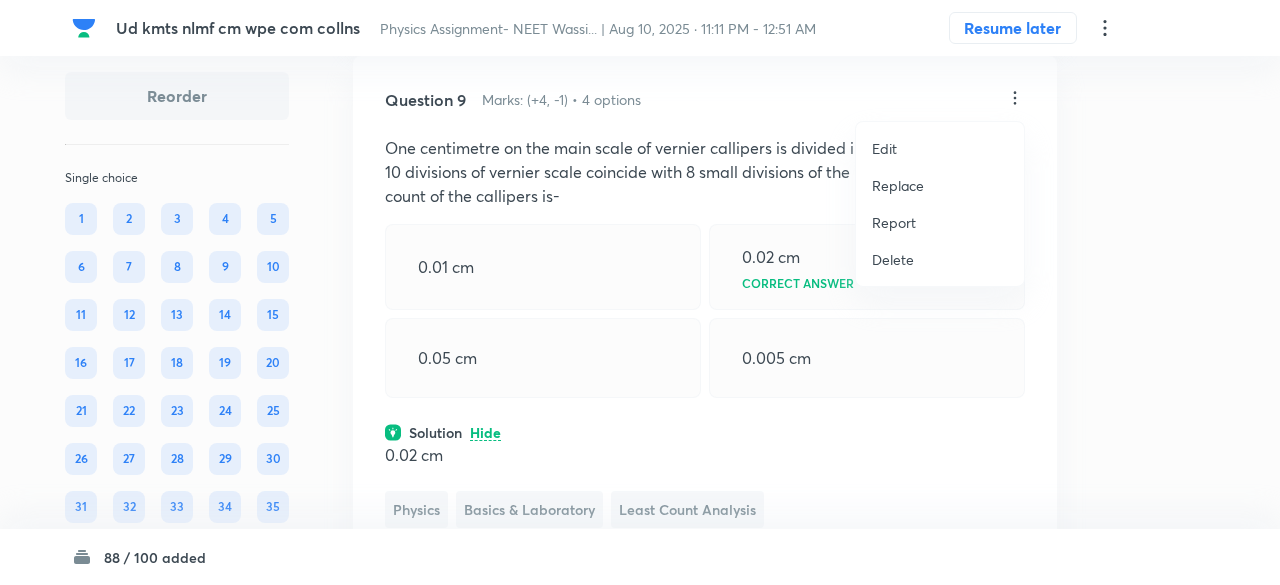 click on "Replace" at bounding box center (898, 185) 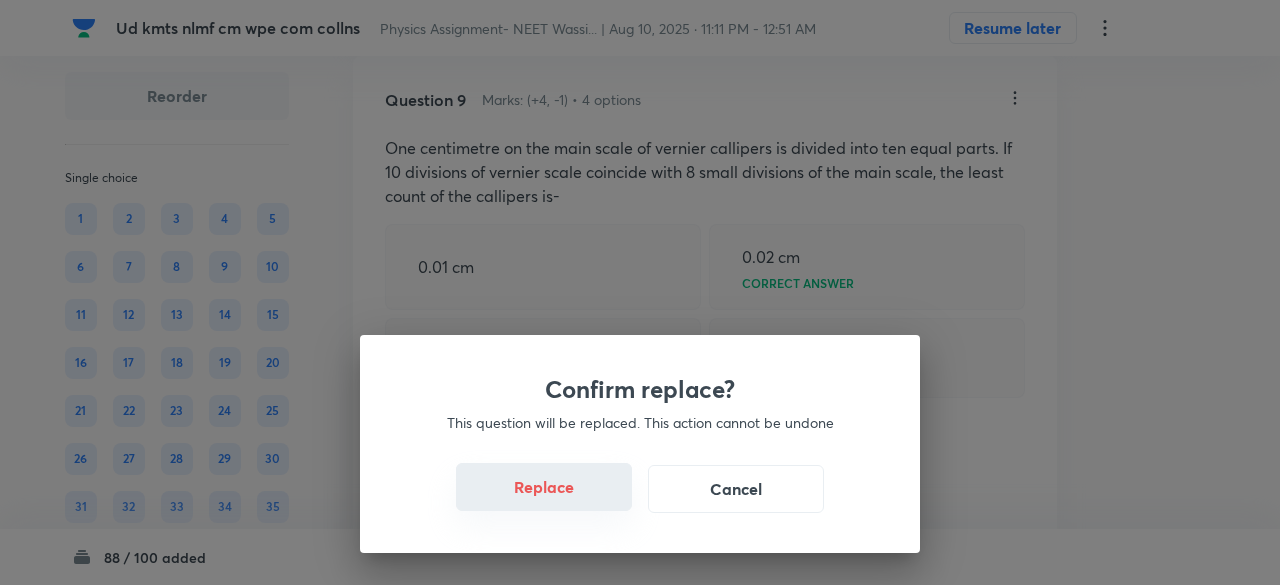 click on "Replace" at bounding box center [544, 487] 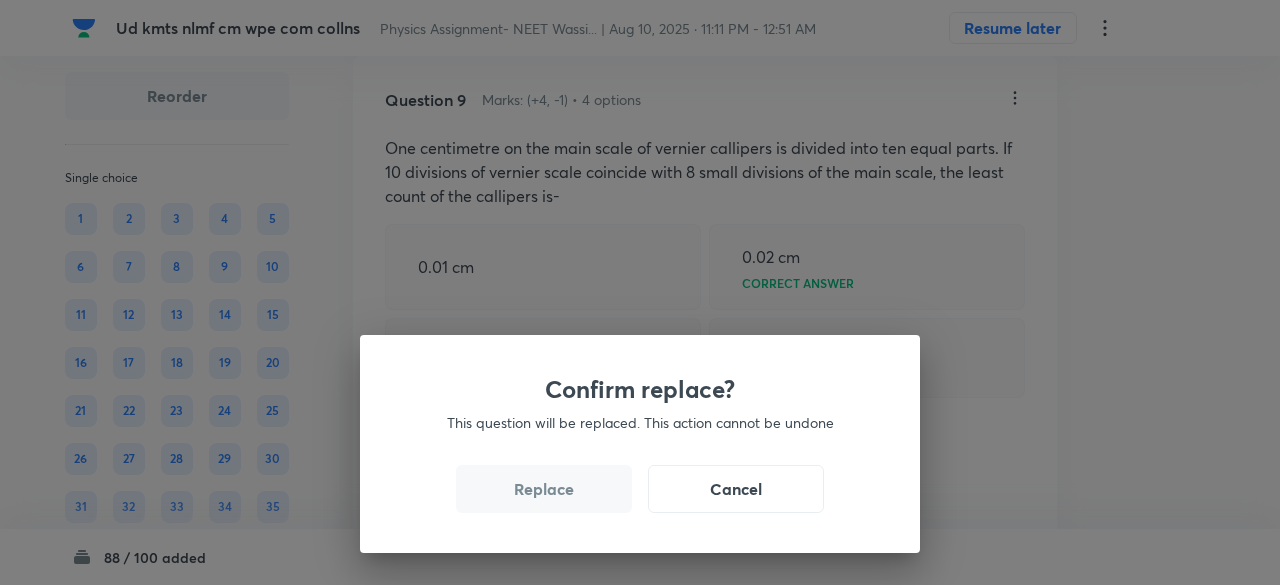 click on "Replace" at bounding box center [544, 489] 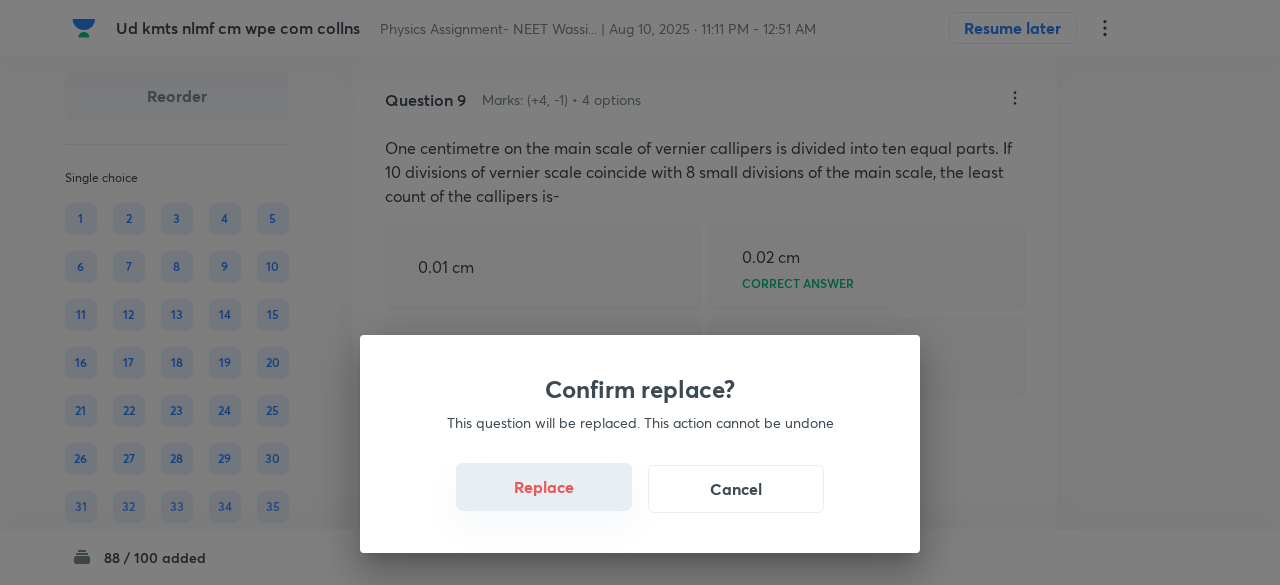 click on "Replace" at bounding box center [544, 487] 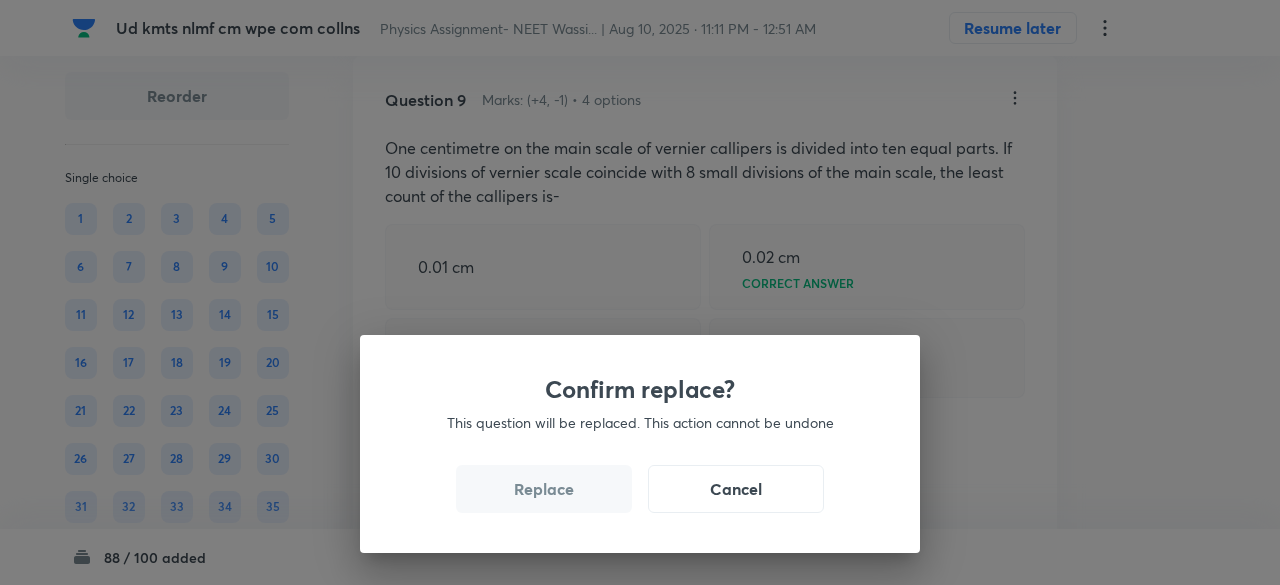 click on "Replace" at bounding box center [544, 489] 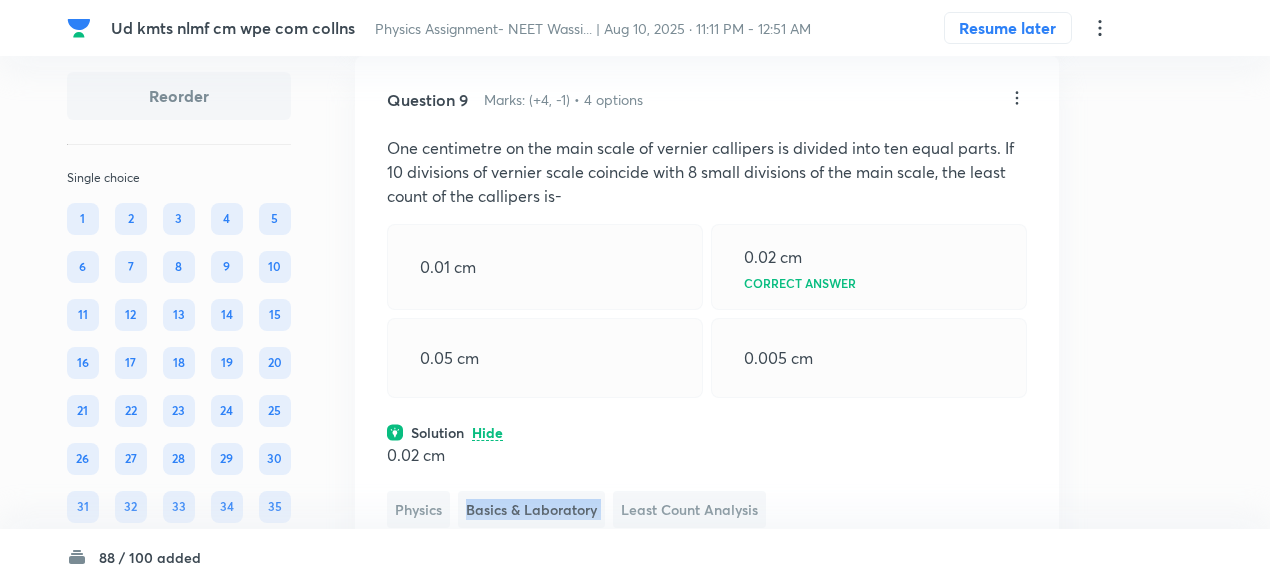 click on "Basics & Laboratory" at bounding box center (531, 509) 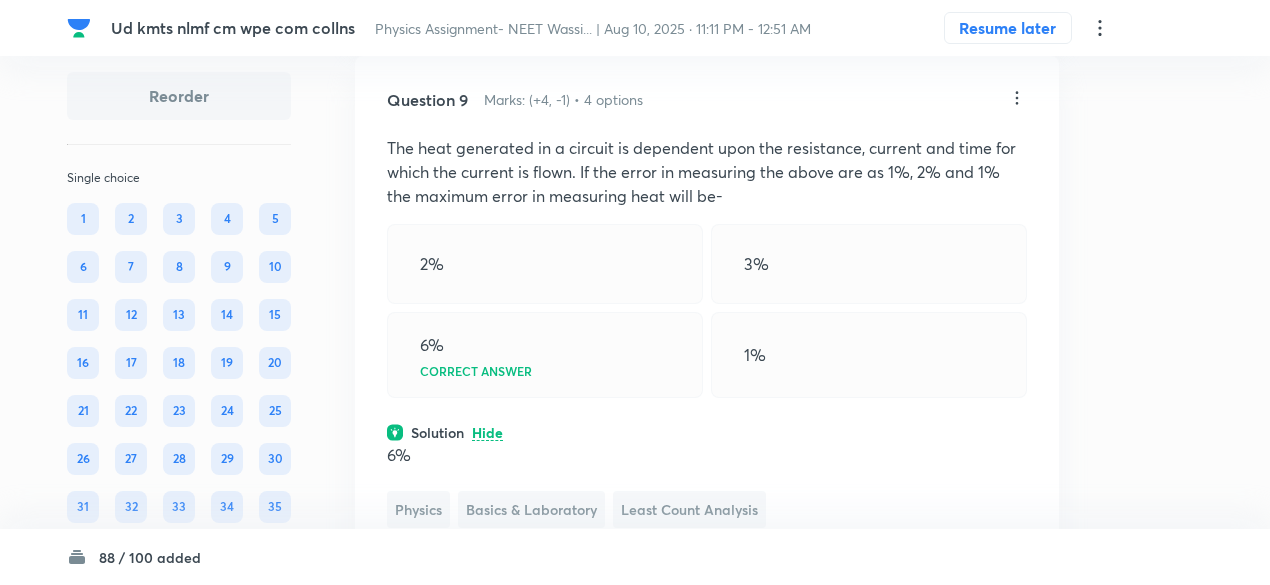 click 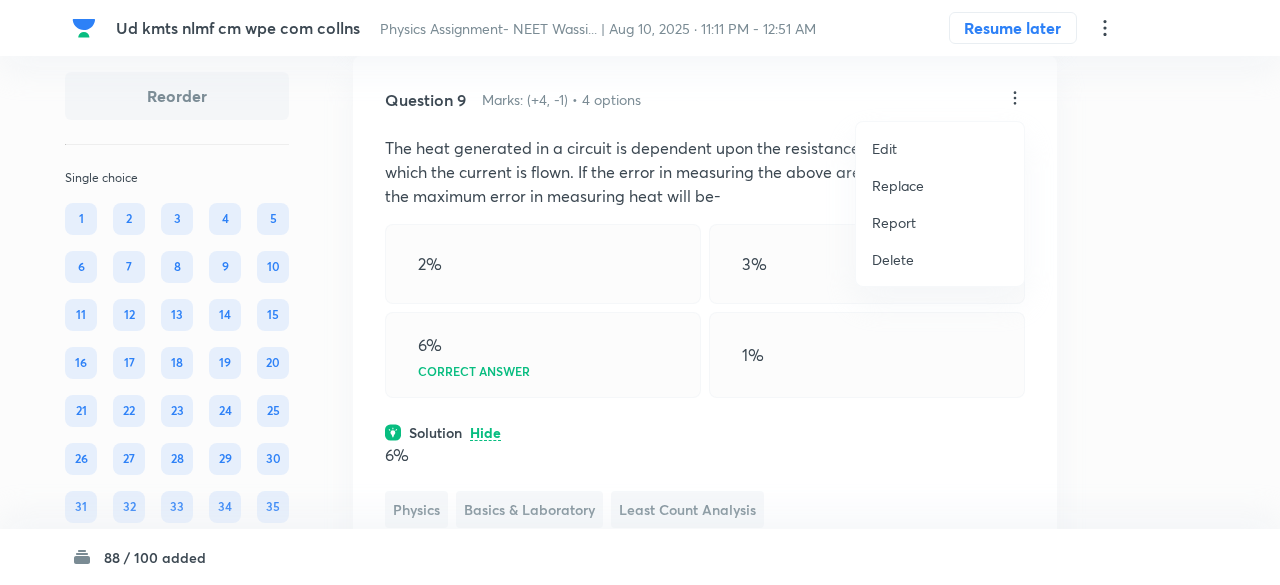 click on "Replace" at bounding box center [898, 185] 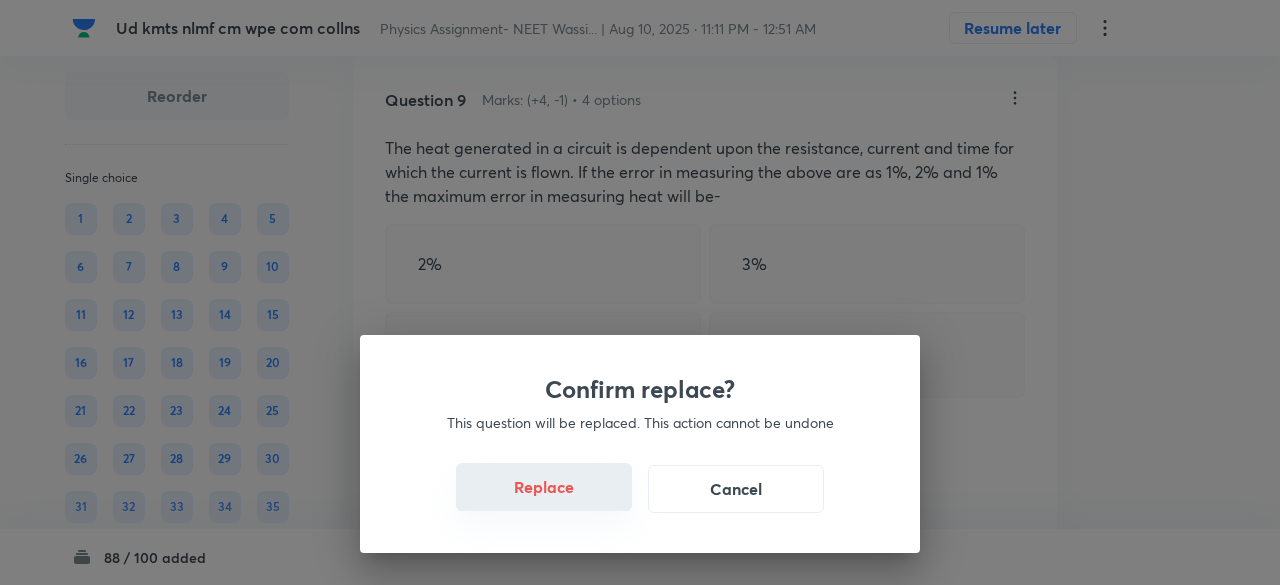 click on "Replace" at bounding box center [544, 487] 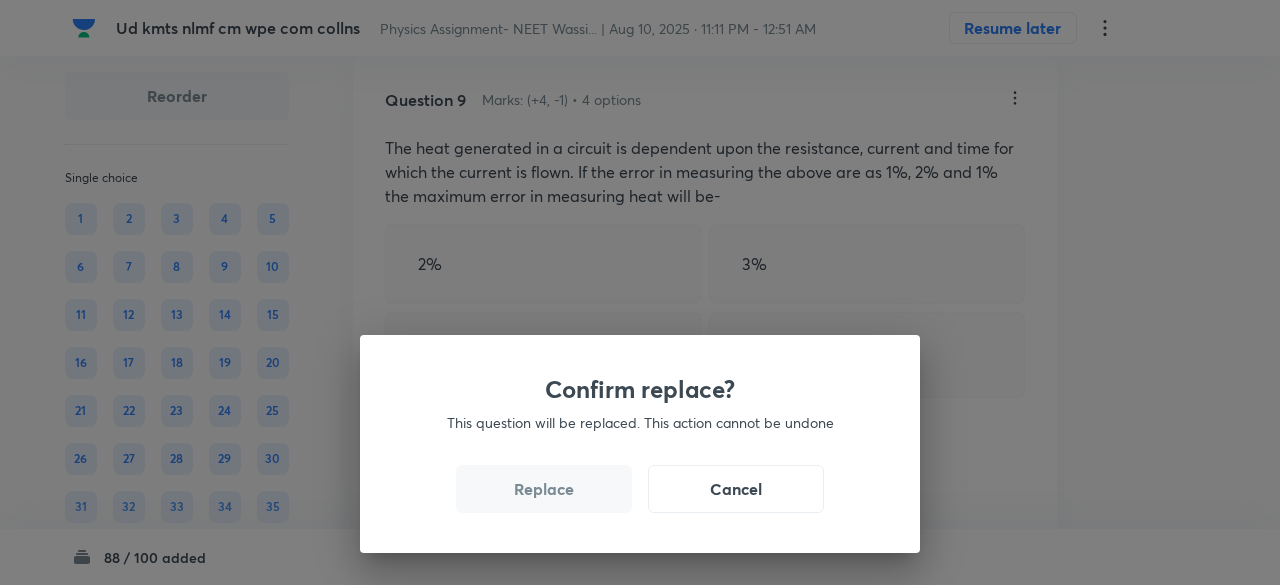 click on "Replace" at bounding box center (544, 489) 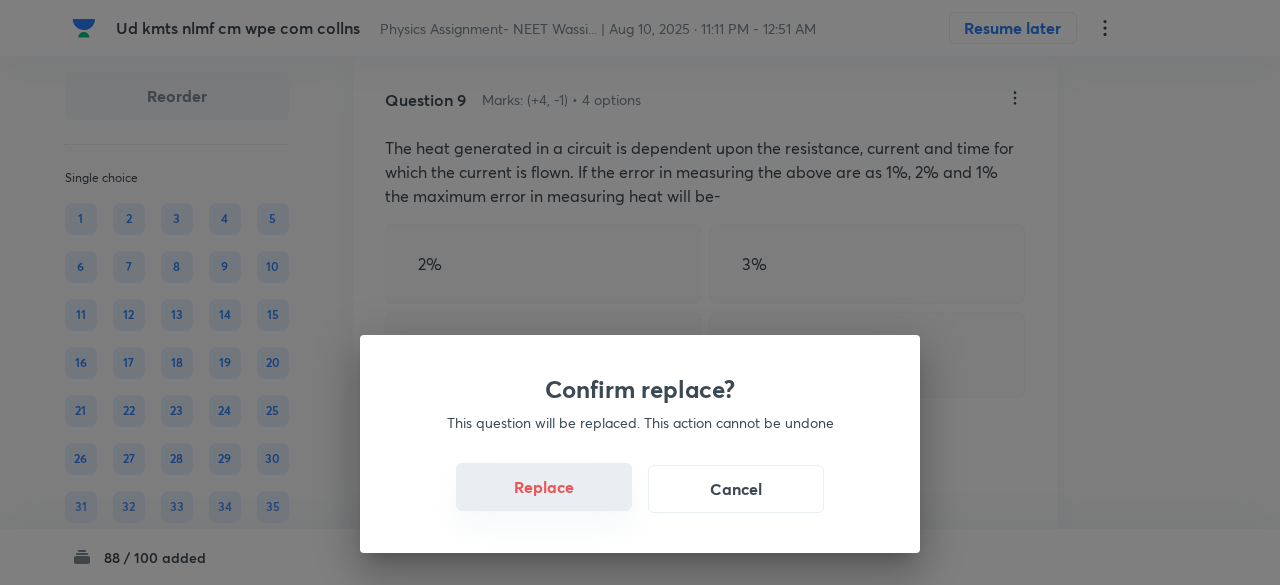 click on "Replace" at bounding box center (544, 487) 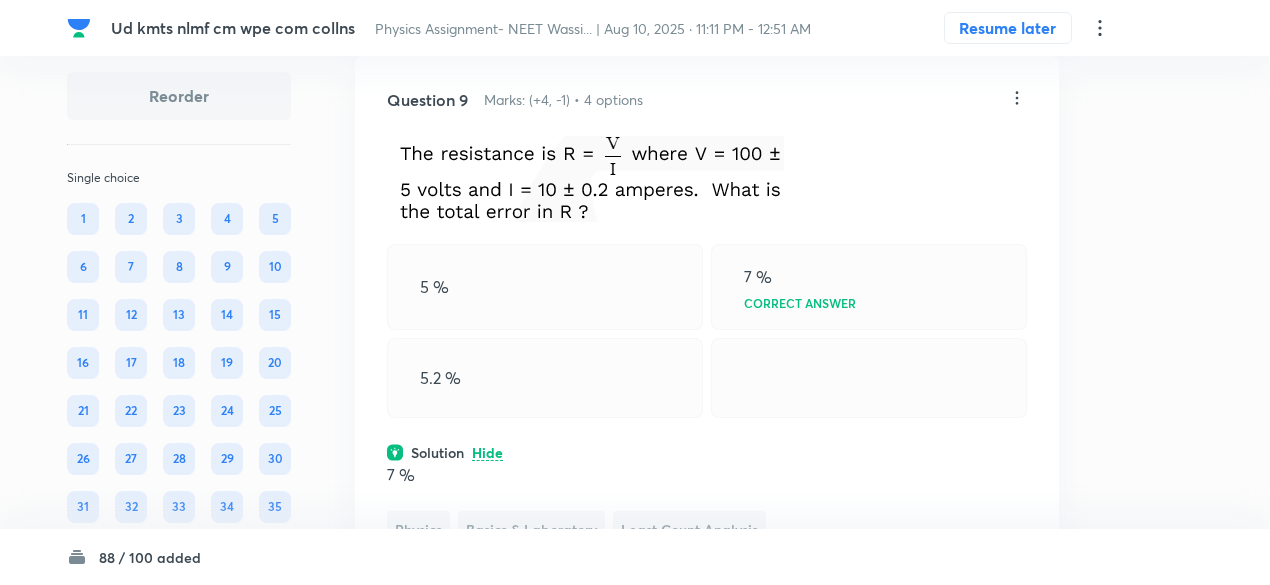 click 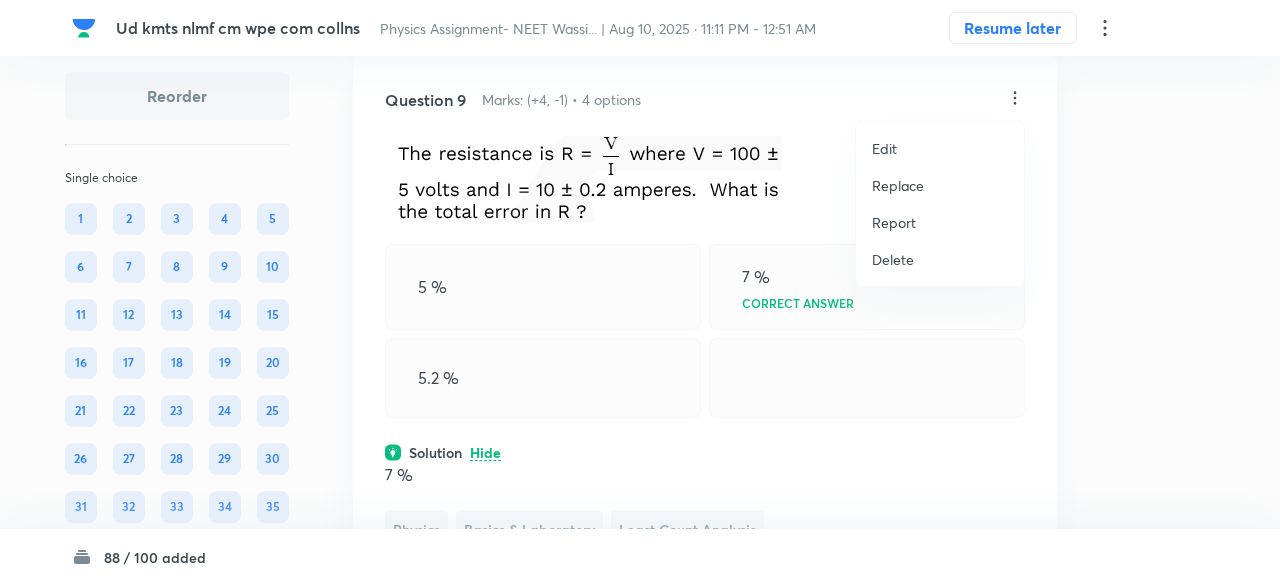 click on "Replace" at bounding box center (898, 185) 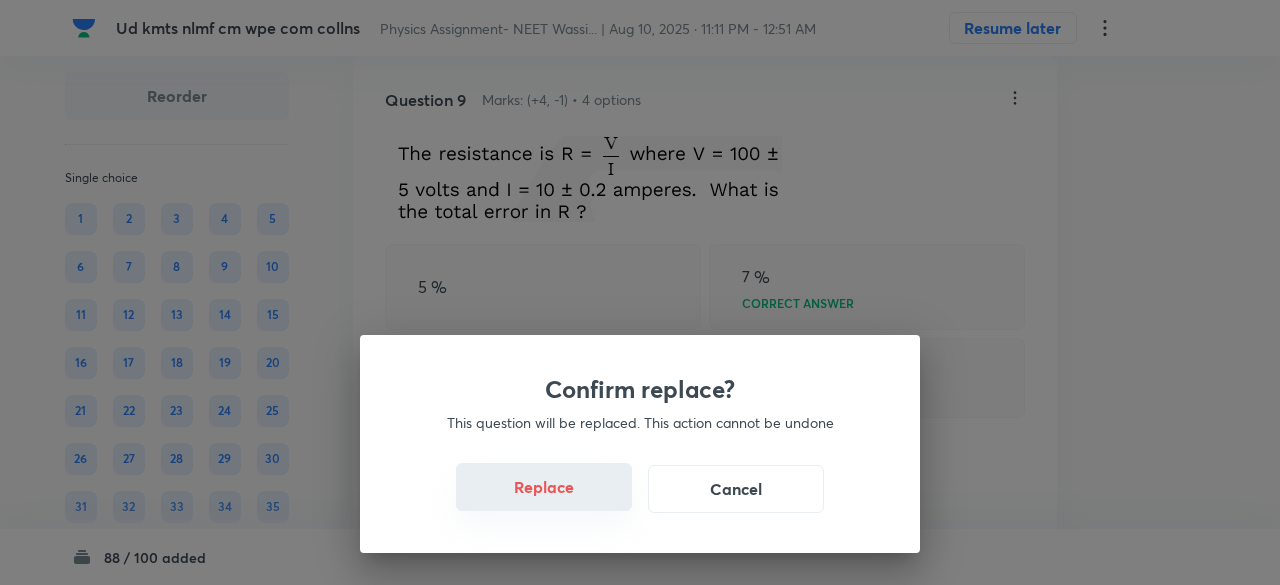 click on "Replace" at bounding box center (544, 487) 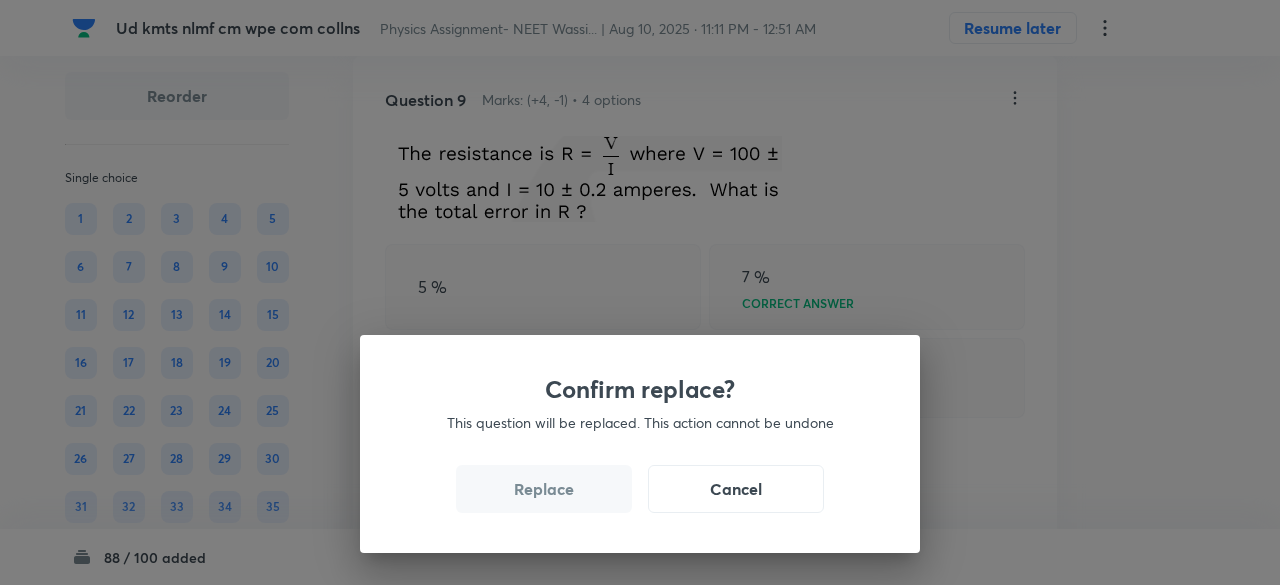 click on "Replace" at bounding box center [544, 489] 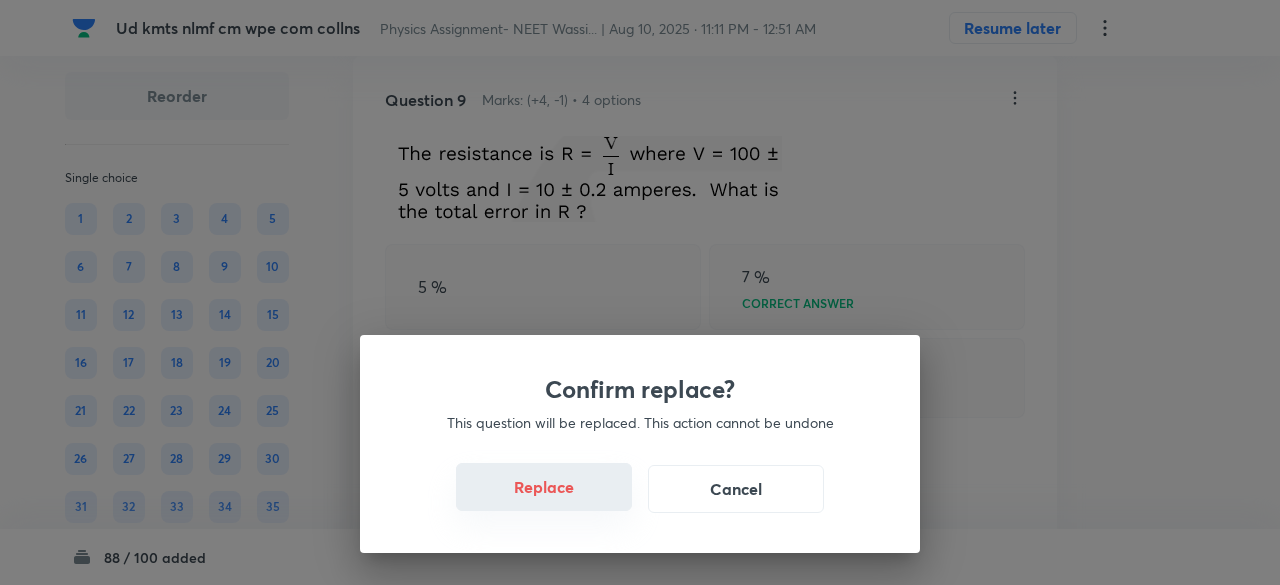 click on "Replace" at bounding box center [544, 487] 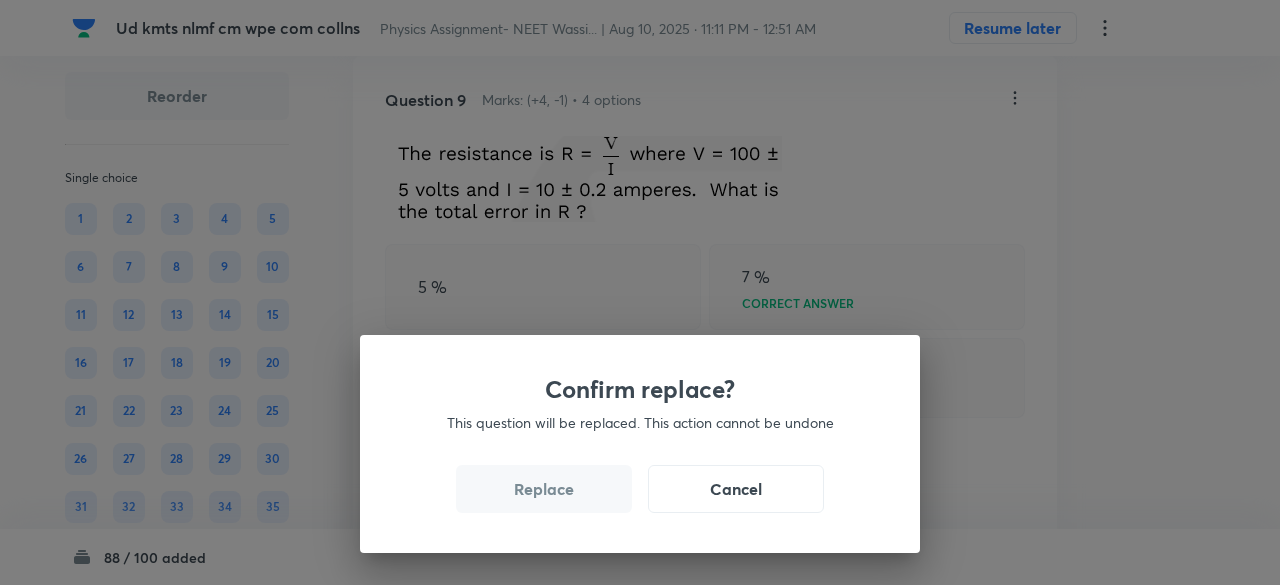 click on "Replace" at bounding box center [544, 489] 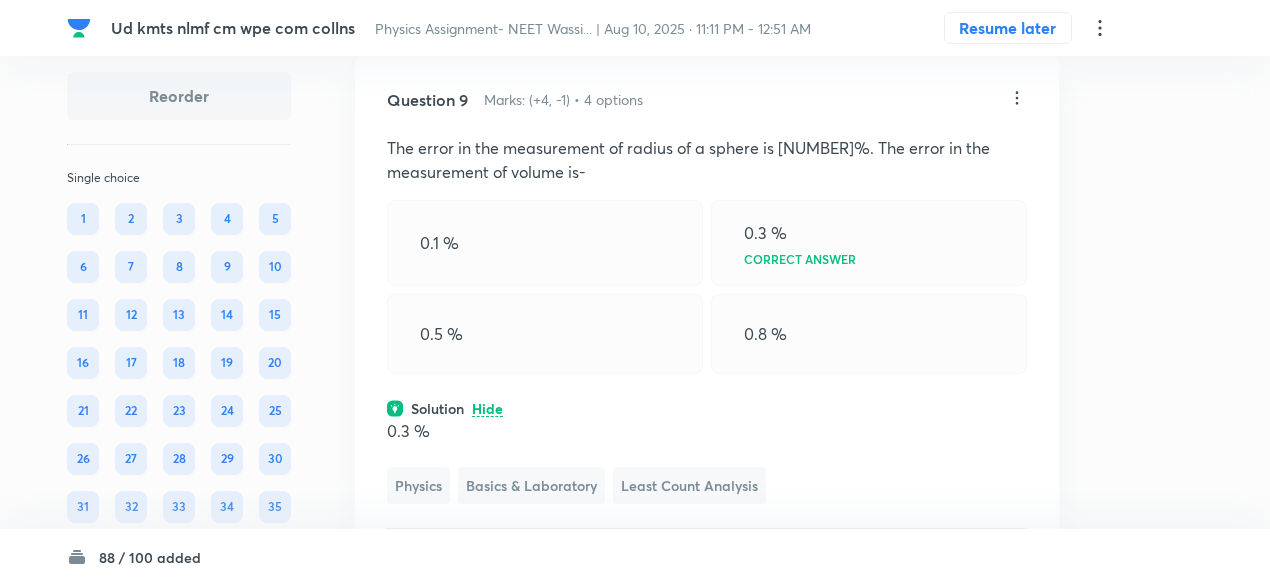 click 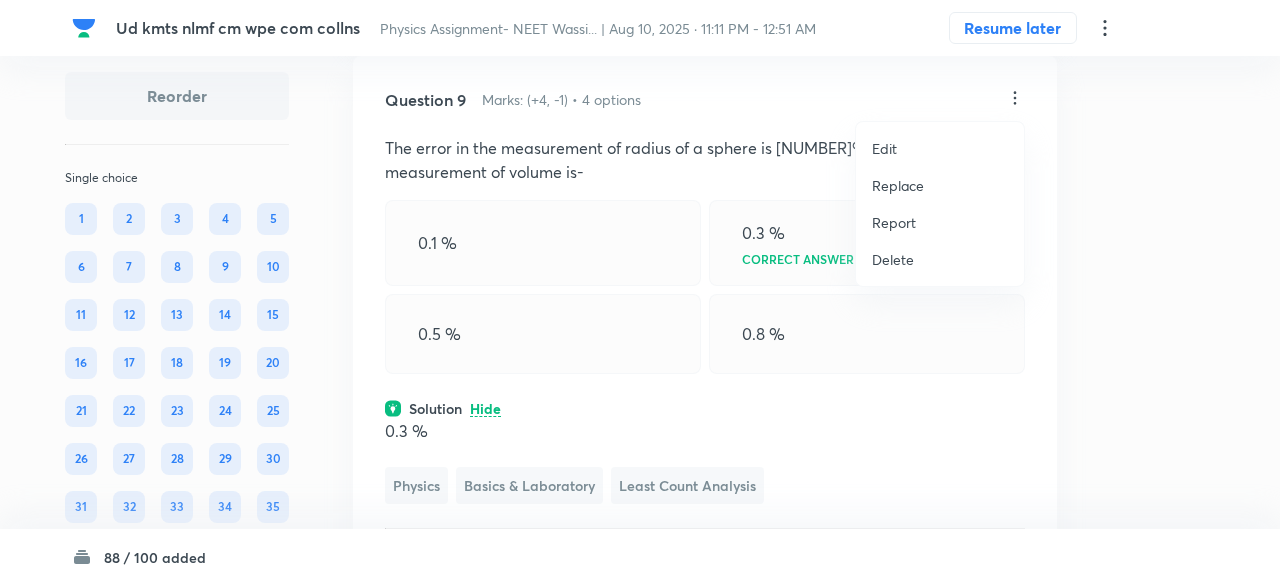 click on "Replace" at bounding box center [898, 185] 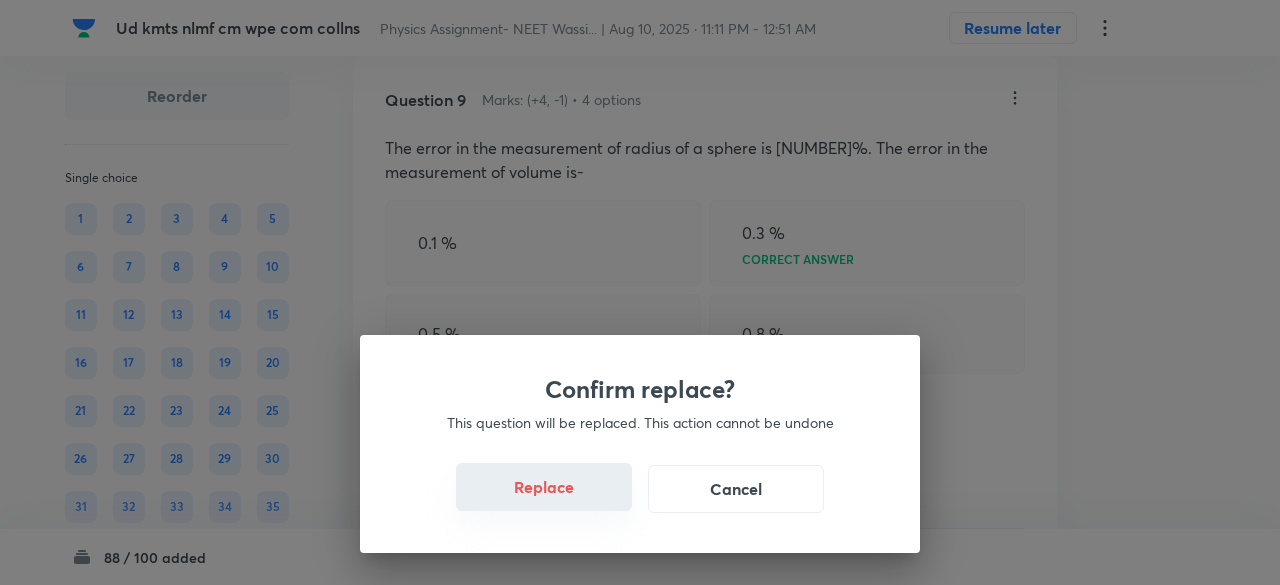 click on "Replace" at bounding box center [544, 487] 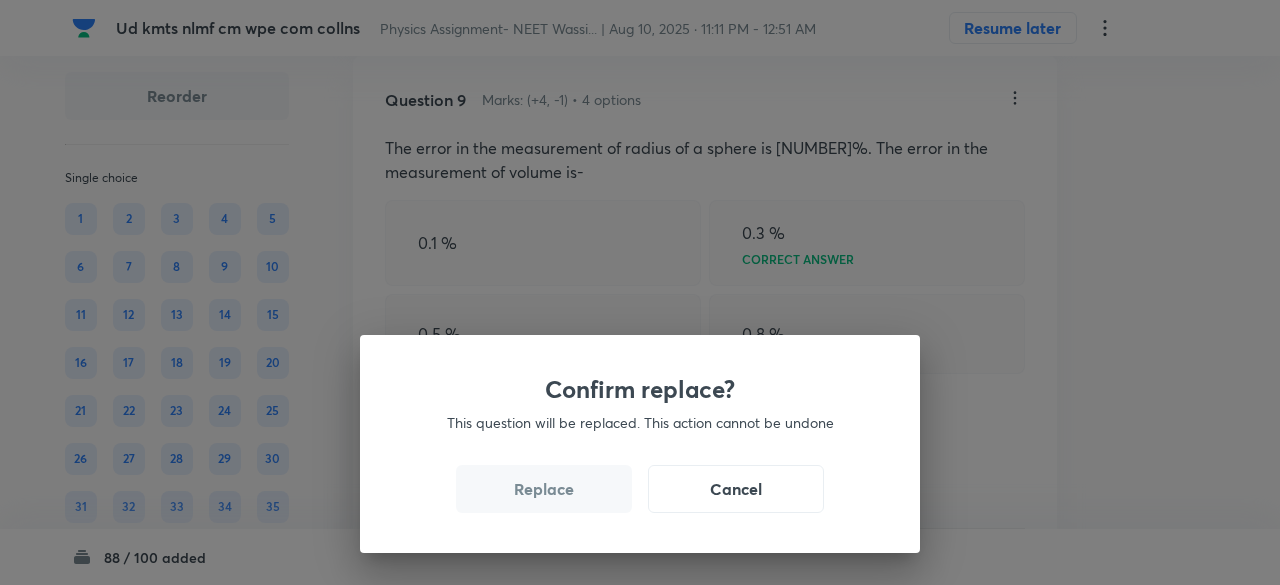 click on "Replace" at bounding box center (544, 489) 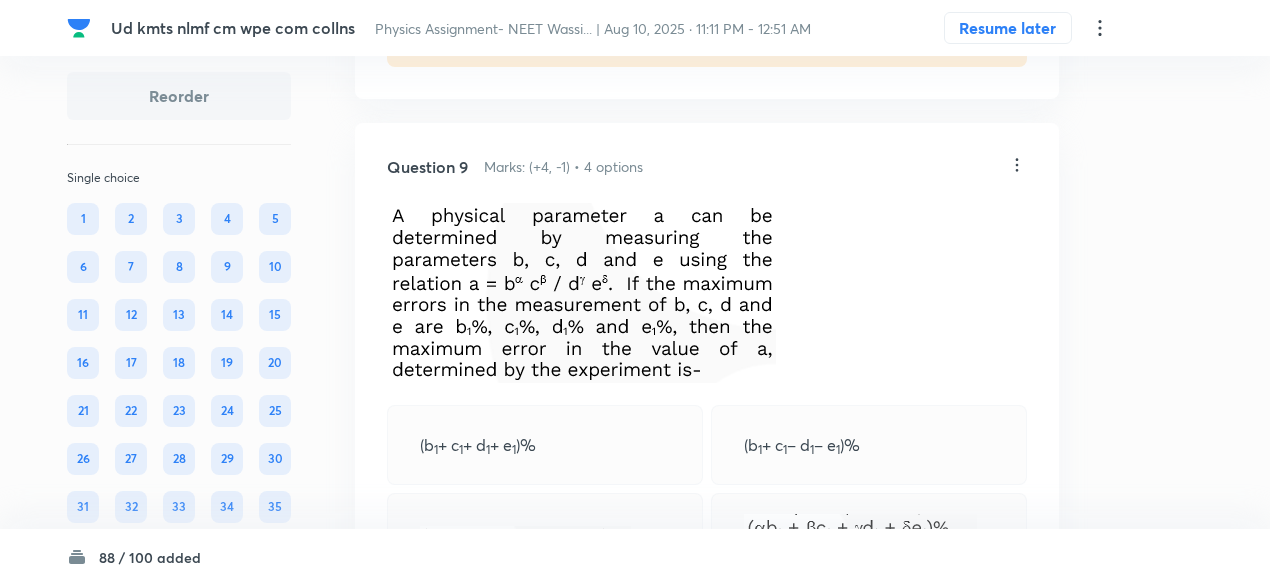 scroll, scrollTop: 5529, scrollLeft: 0, axis: vertical 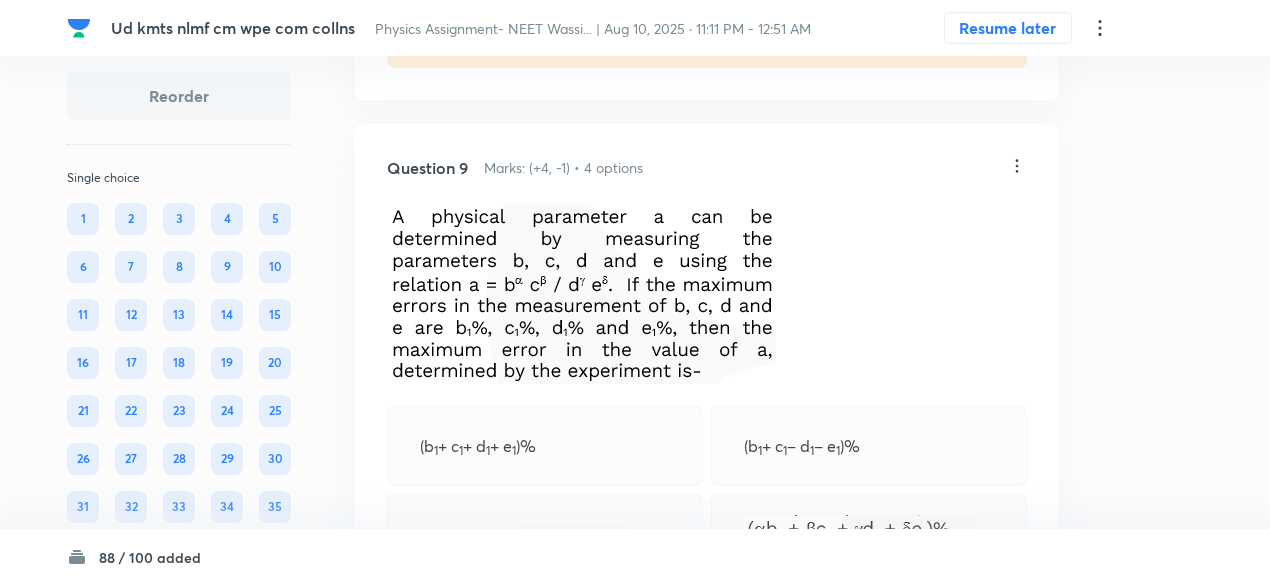 click 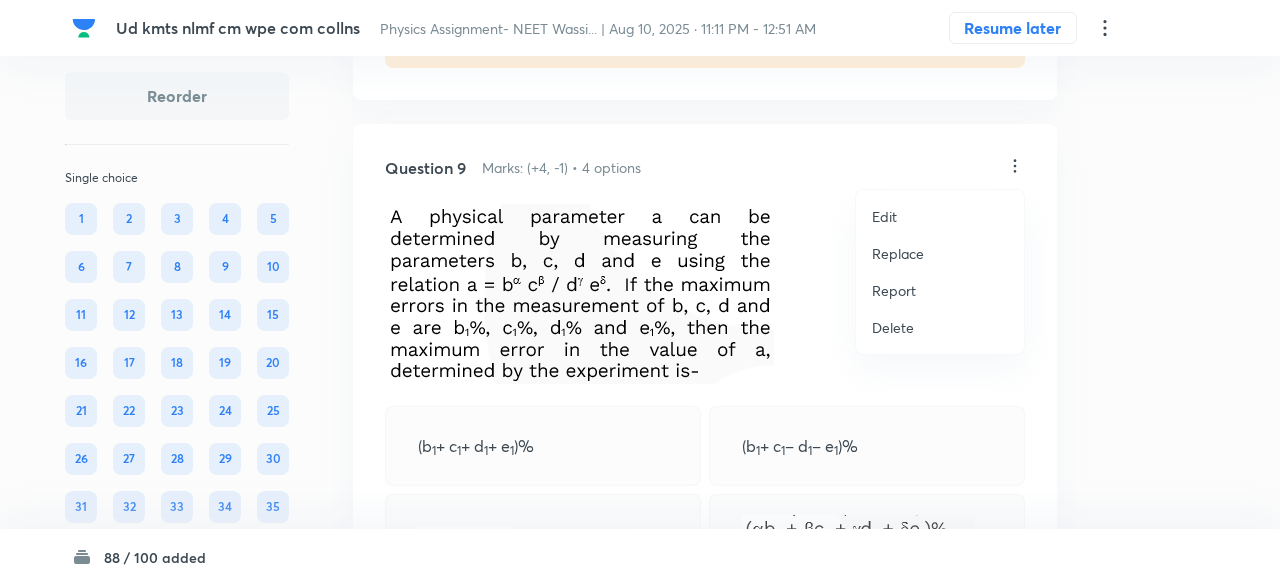 click on "Replace" at bounding box center [898, 253] 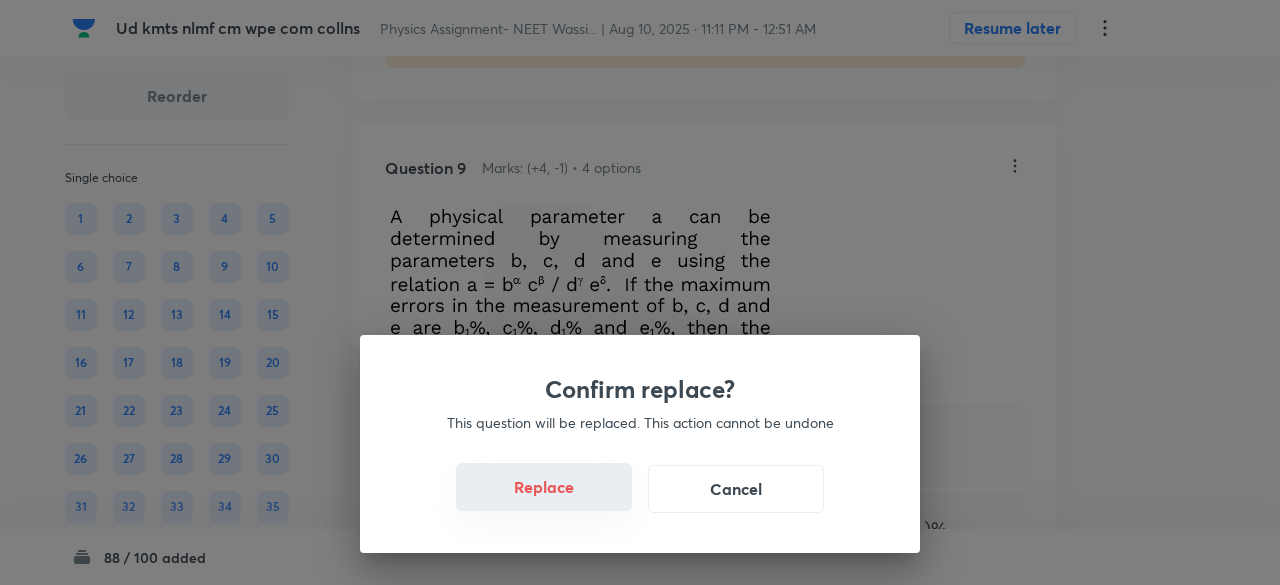 click on "Replace" at bounding box center [544, 487] 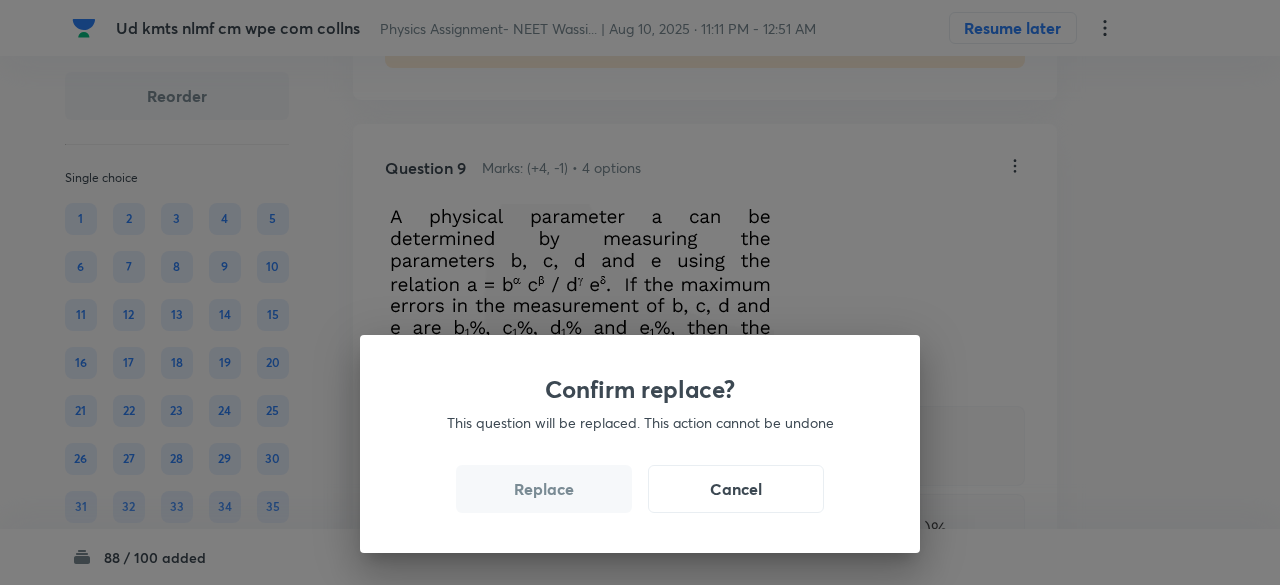 click on "Replace" at bounding box center [544, 489] 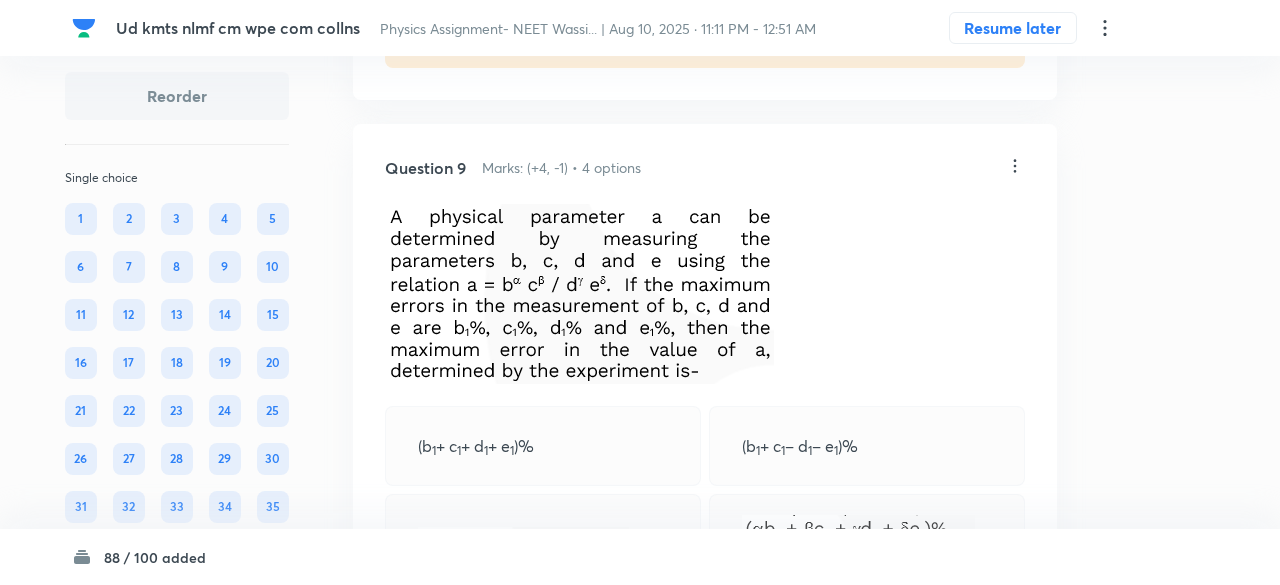 click on "Confirm replace? This question will be replaced. This action cannot be undone Replace Cancel" at bounding box center [640, 877] 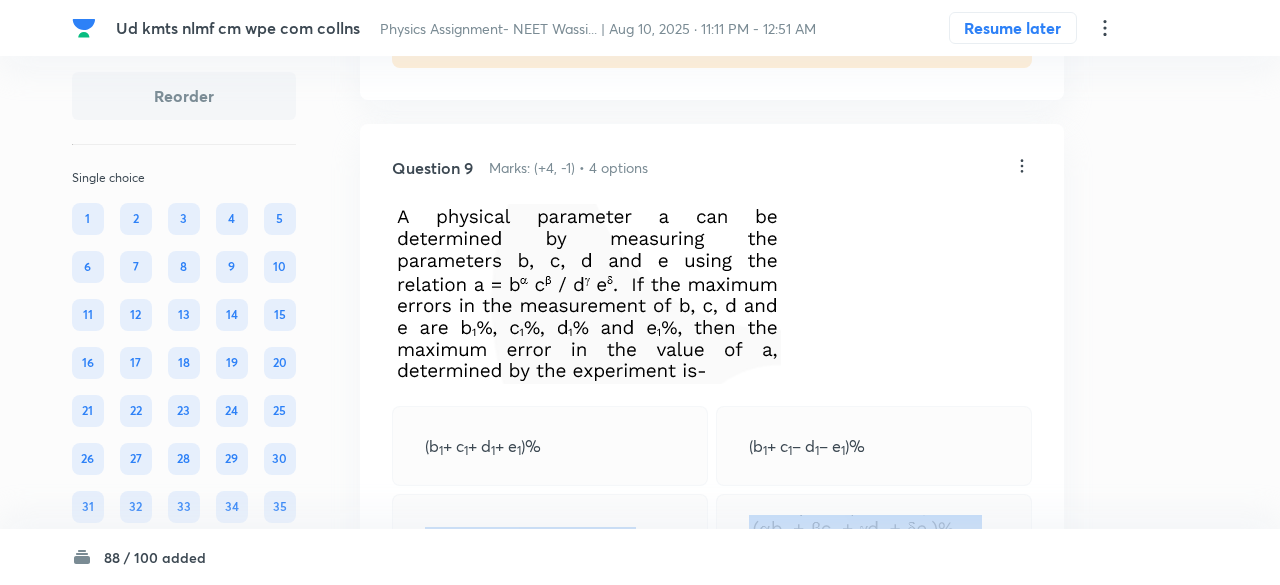 click at bounding box center [550, 542] 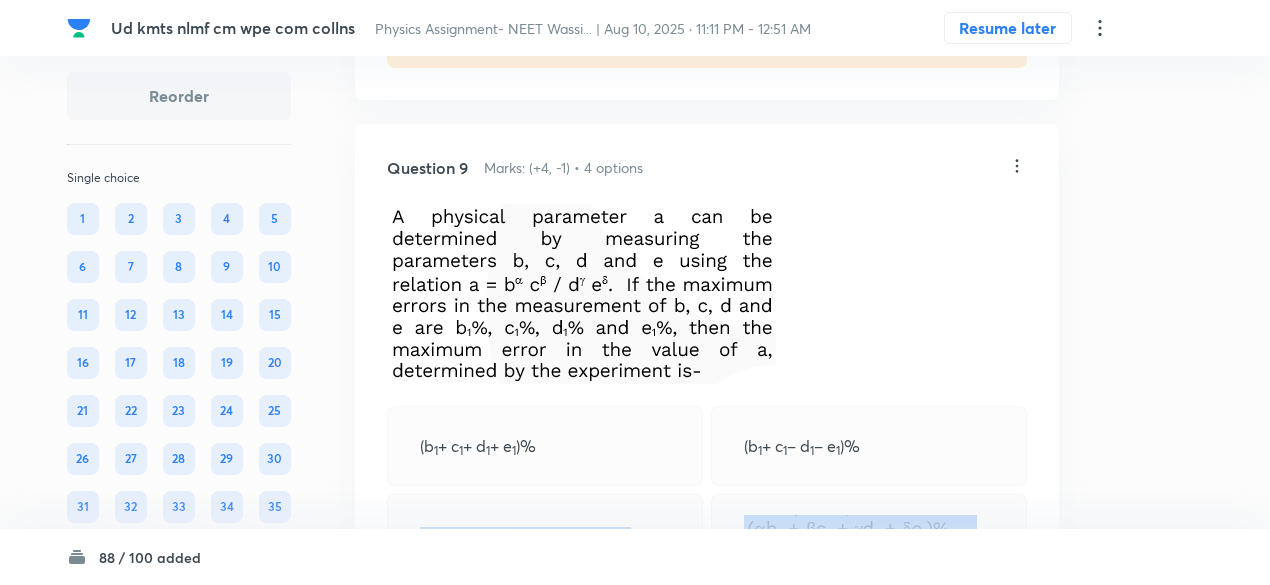 click at bounding box center [545, 542] 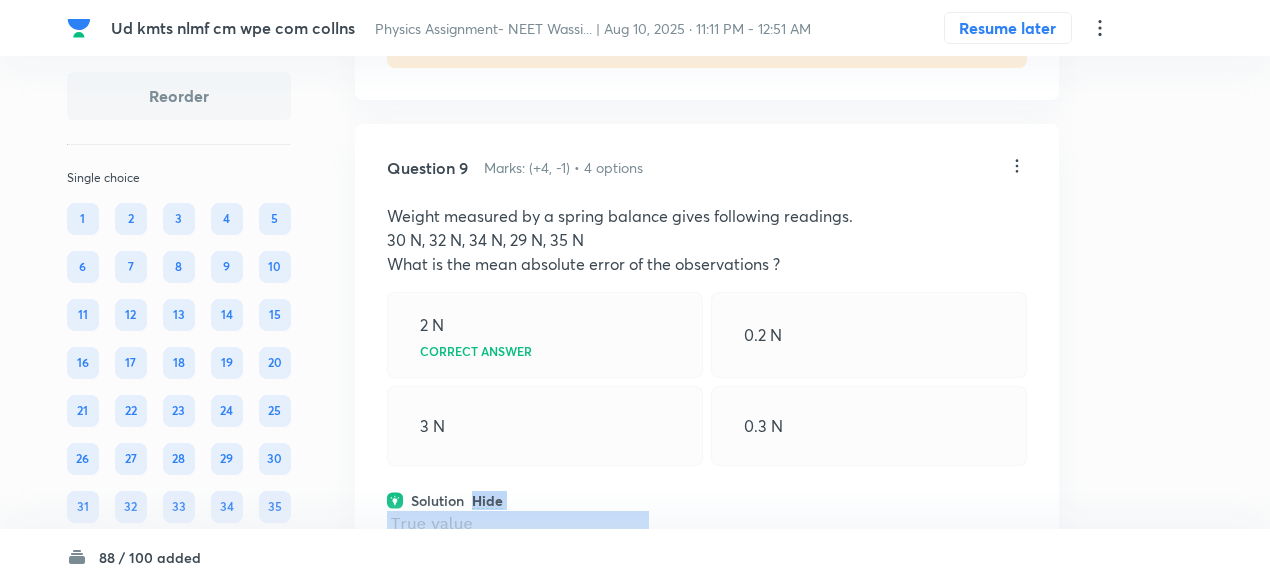 click on "Solution Hide" at bounding box center [707, 500] 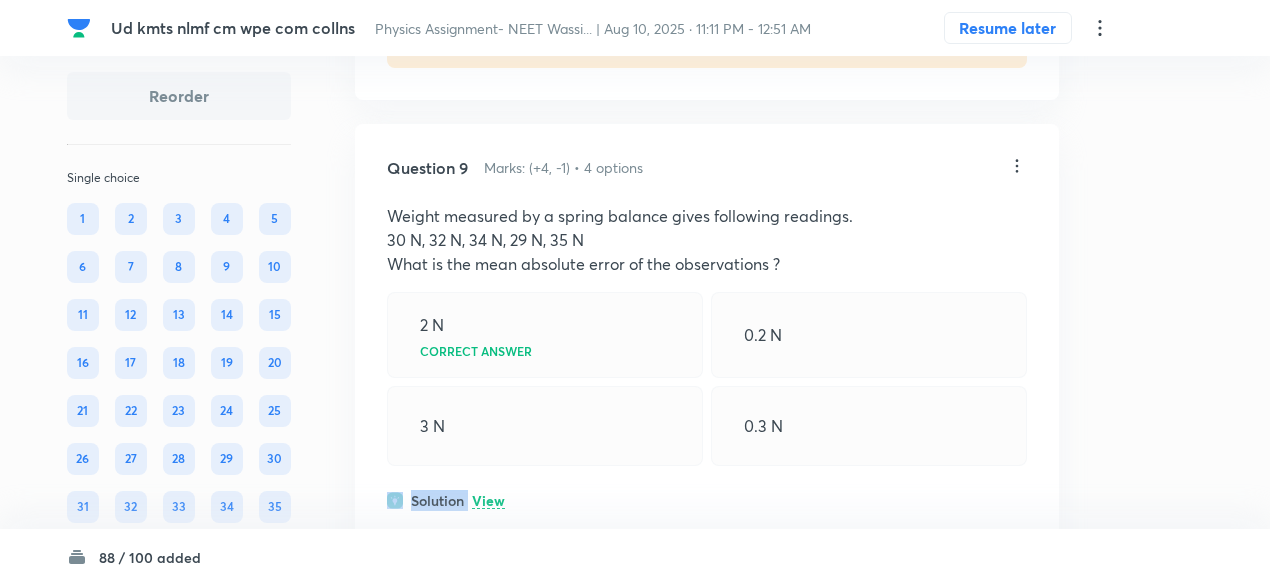 click on "Solution View" at bounding box center [707, 500] 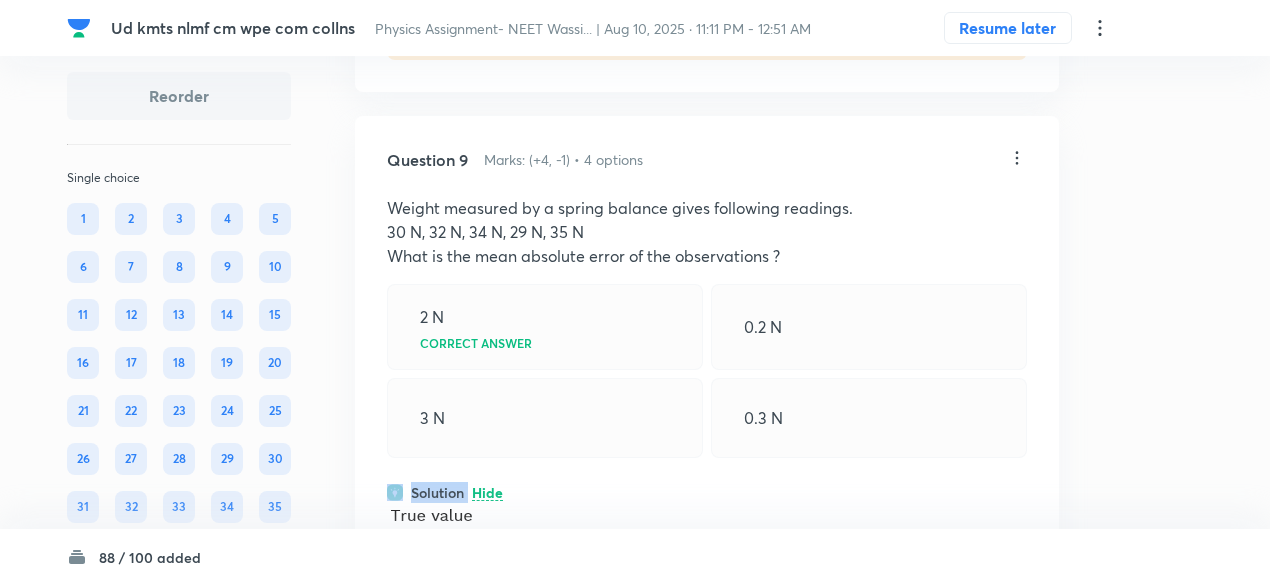 scroll, scrollTop: 5527, scrollLeft: 0, axis: vertical 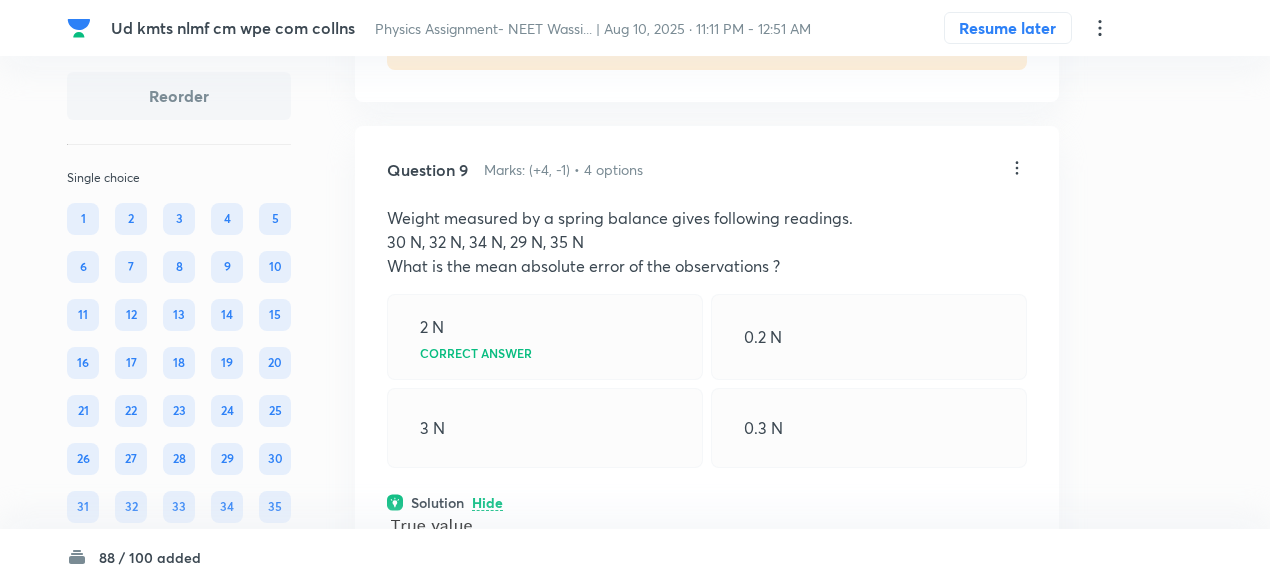 click on "2 N Correct answer" at bounding box center [545, 337] 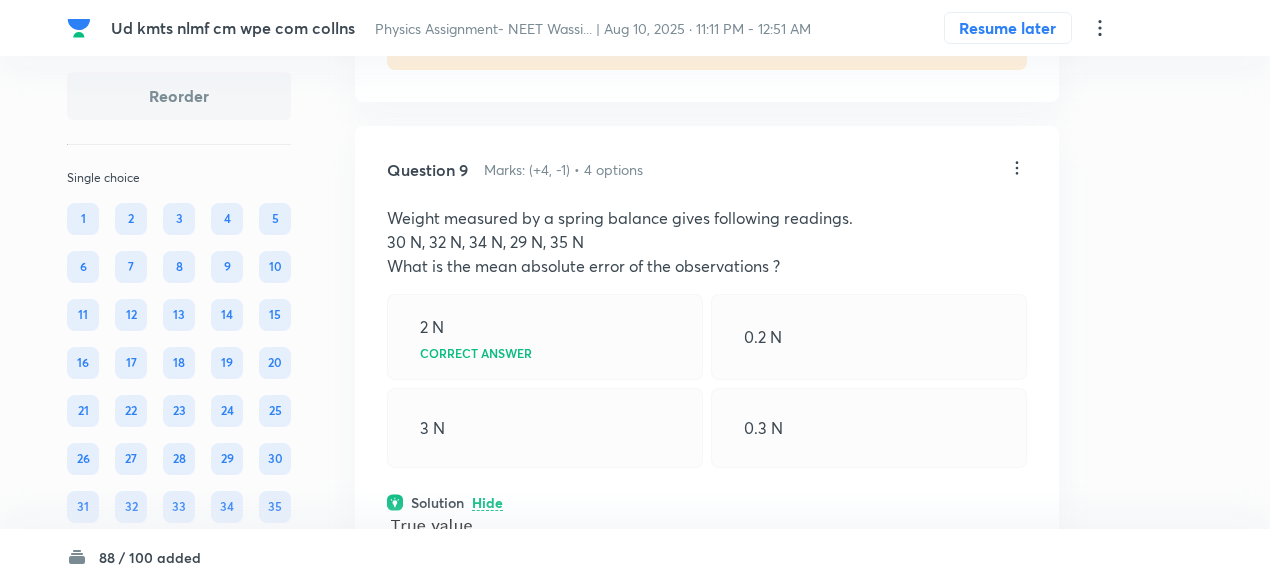 click 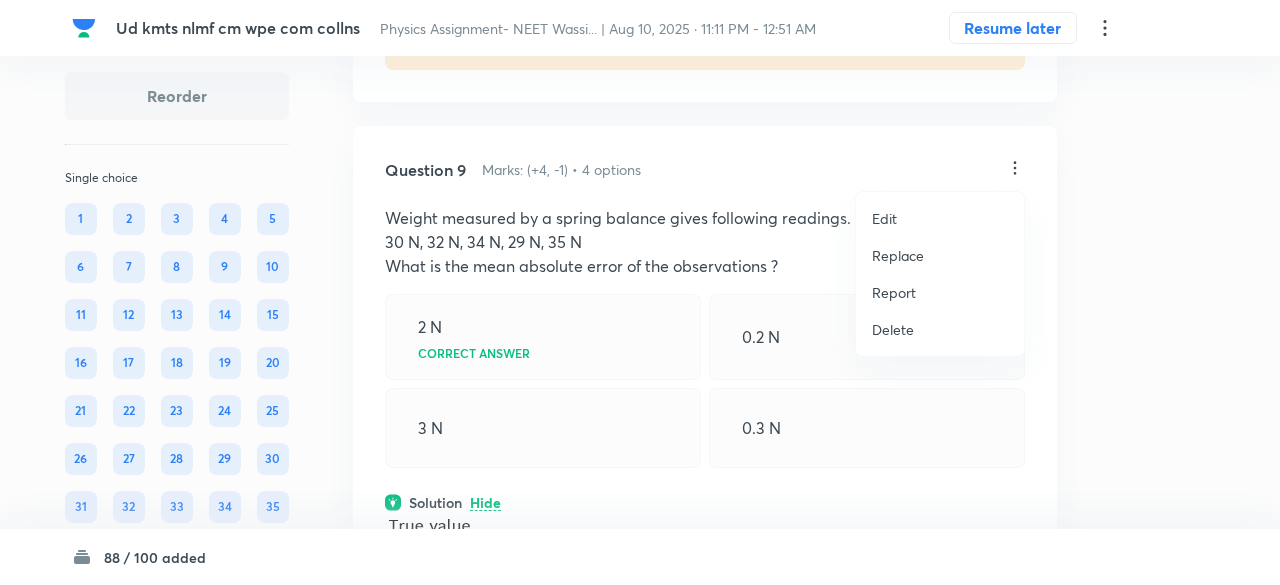 click on "Replace" at bounding box center (898, 255) 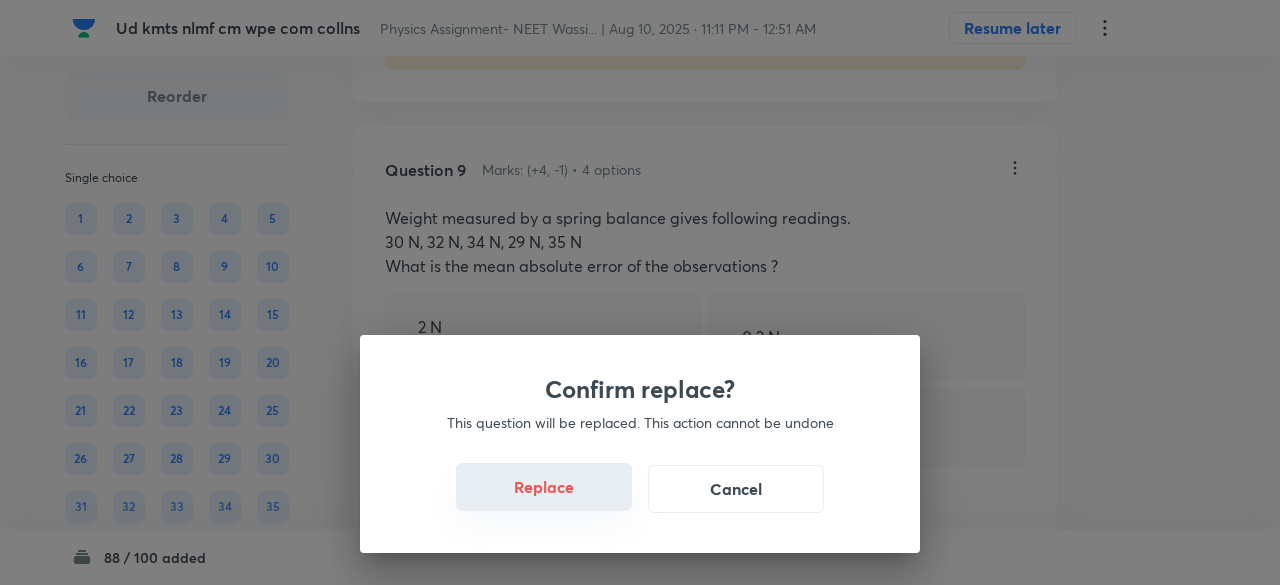 click on "Replace" at bounding box center [544, 487] 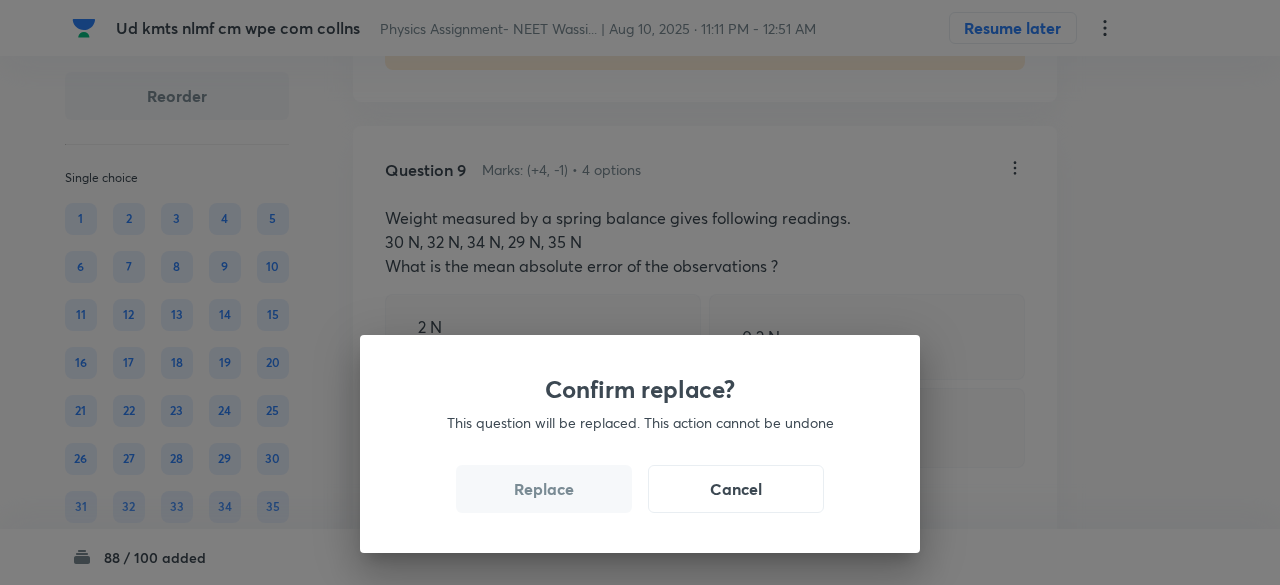 click on "Replace" at bounding box center (544, 489) 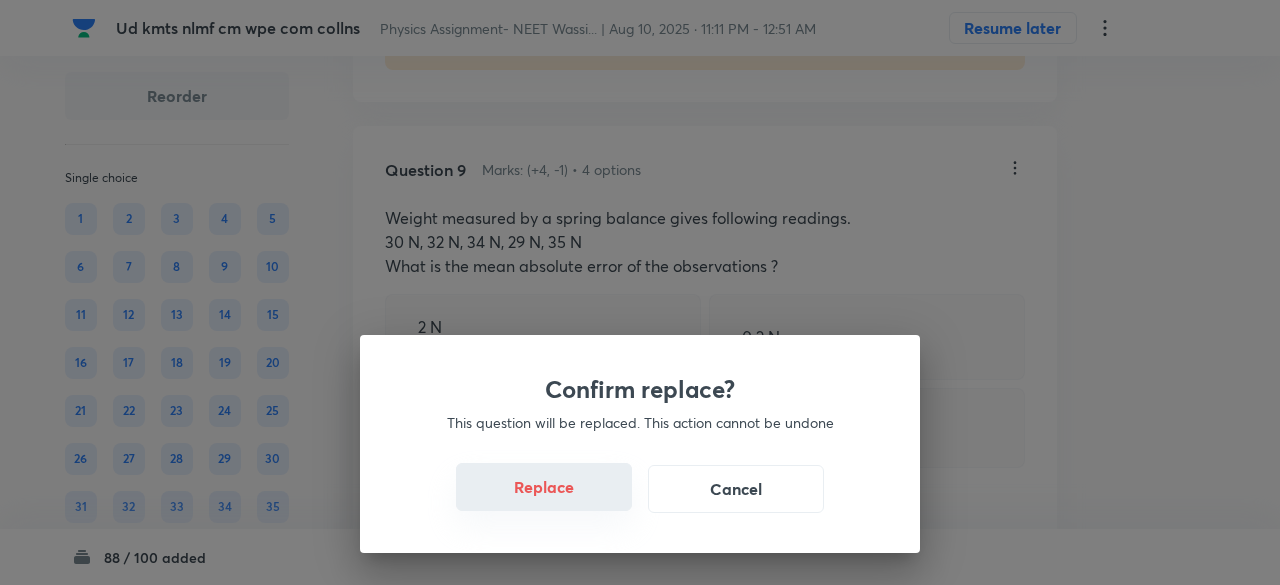 click on "Replace" at bounding box center (544, 487) 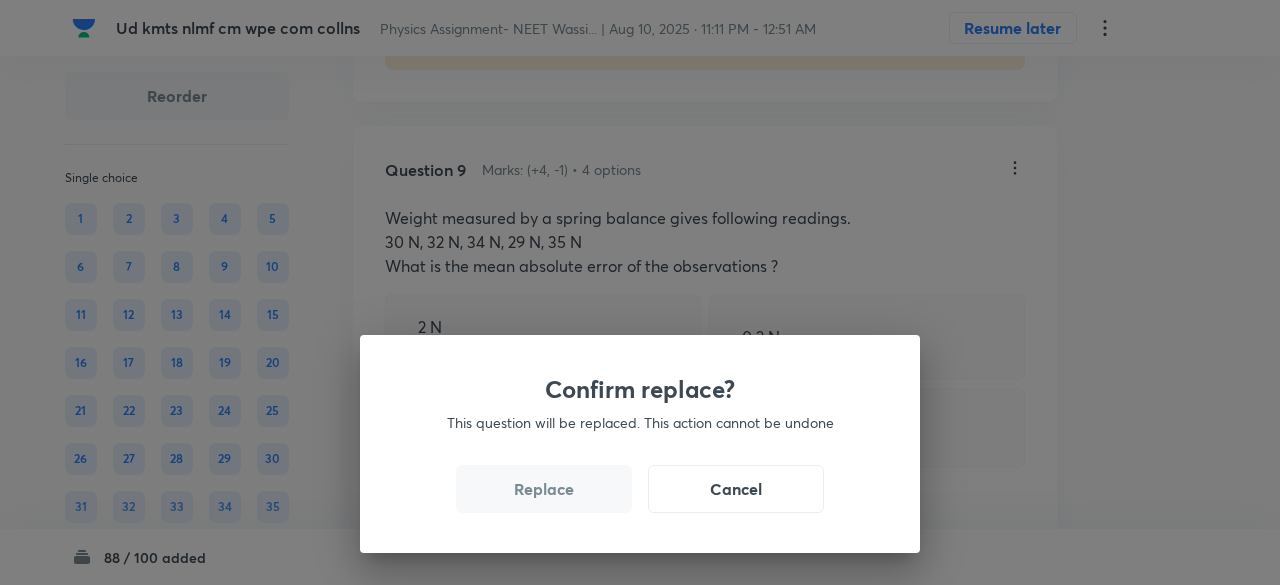 click on "Replace" at bounding box center [544, 489] 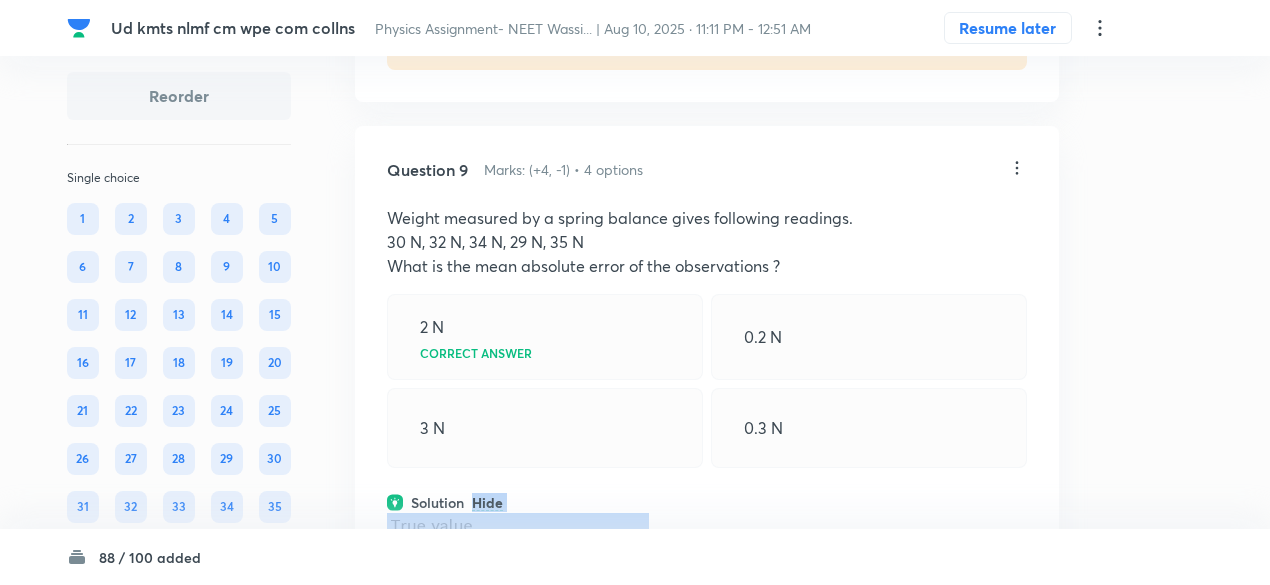click on "Solution Hide" at bounding box center [707, 502] 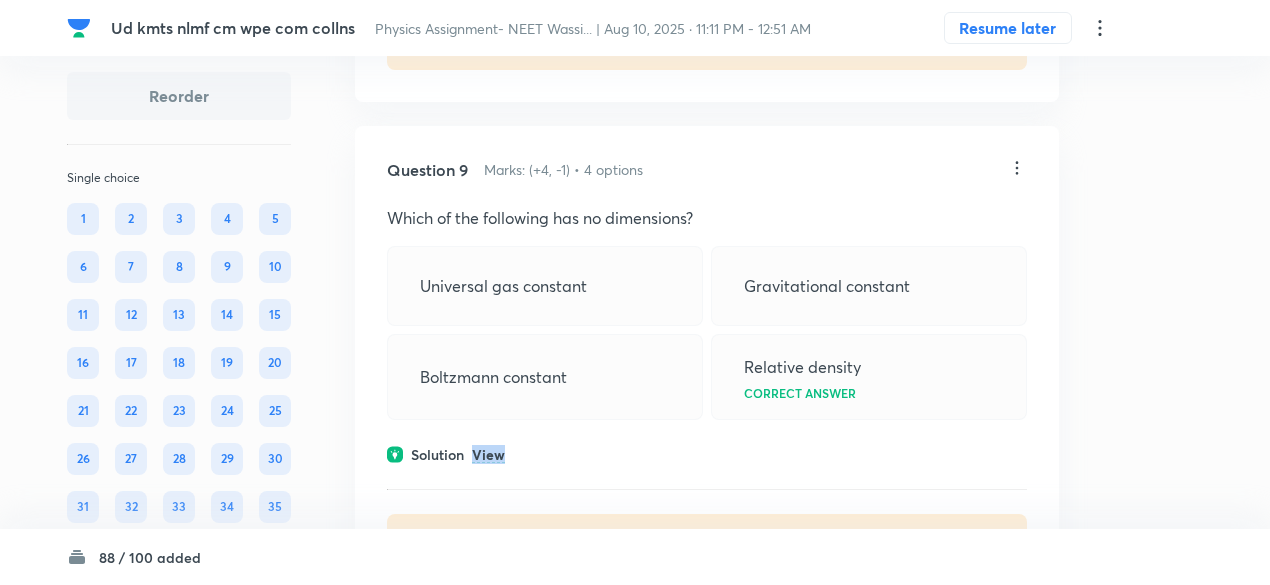click on "View" at bounding box center (488, 455) 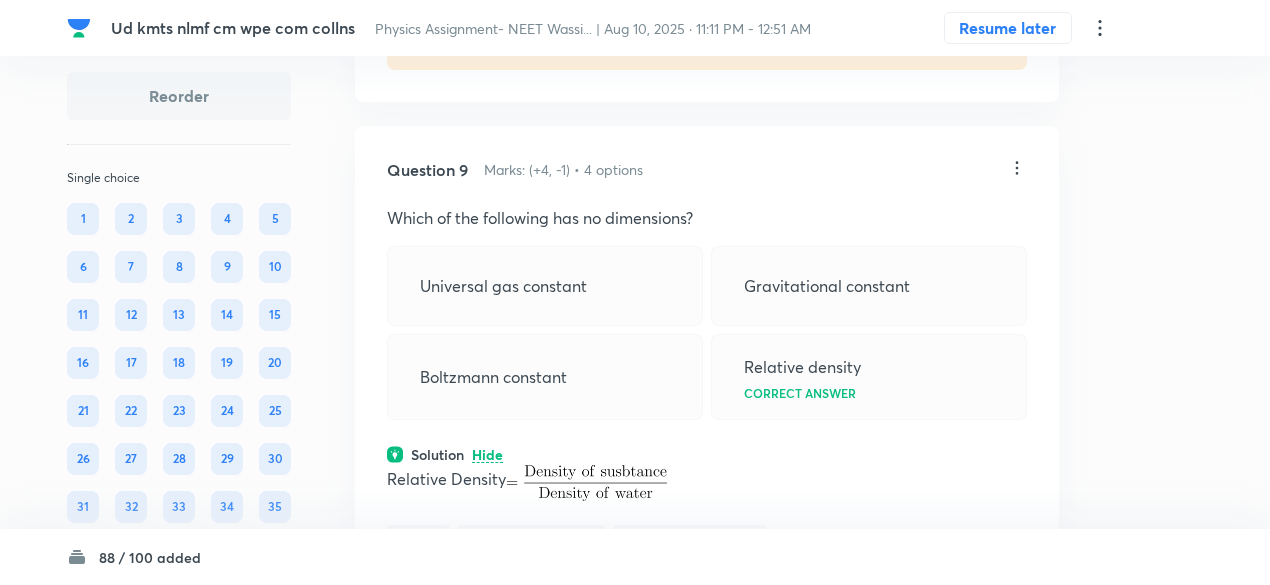 click 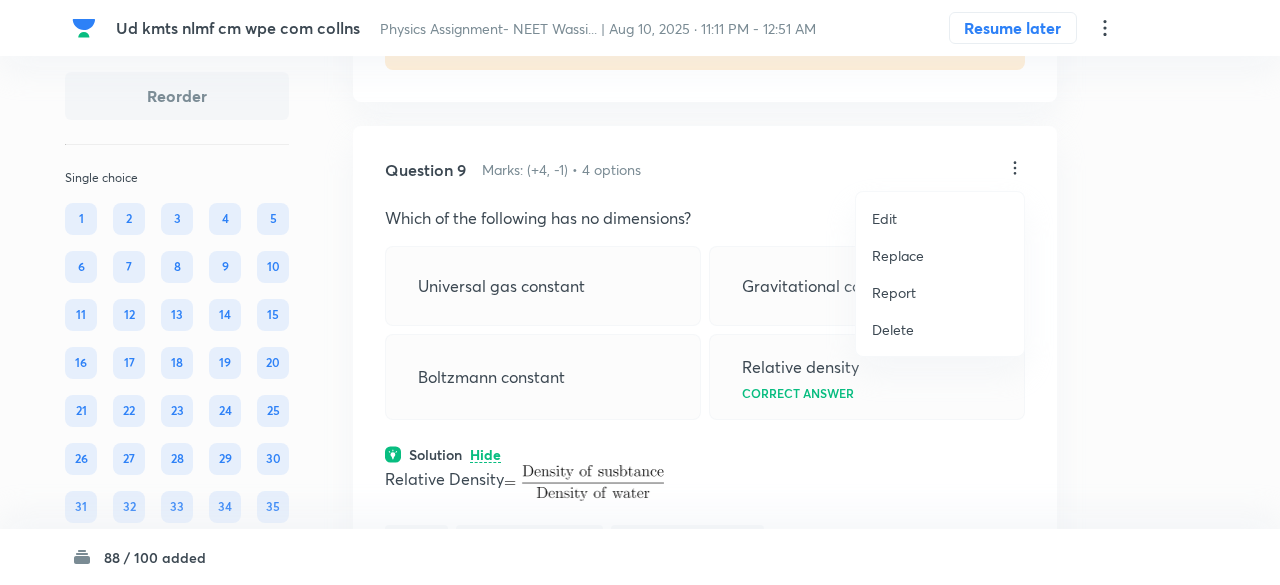 click on "Replace" at bounding box center [898, 255] 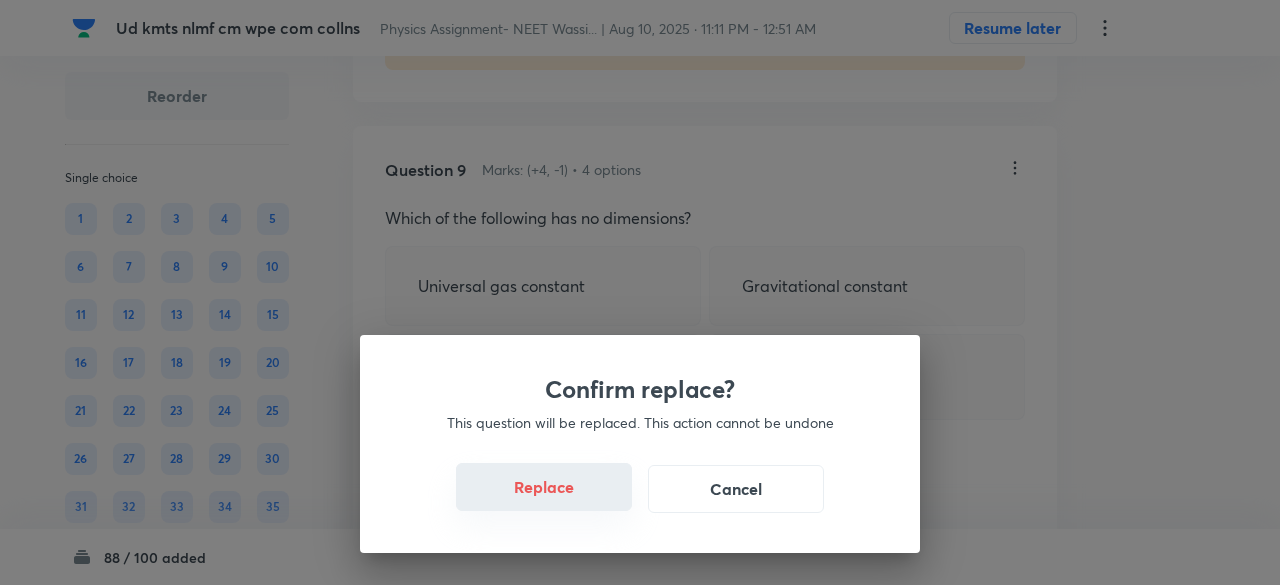 click on "Replace" at bounding box center [544, 487] 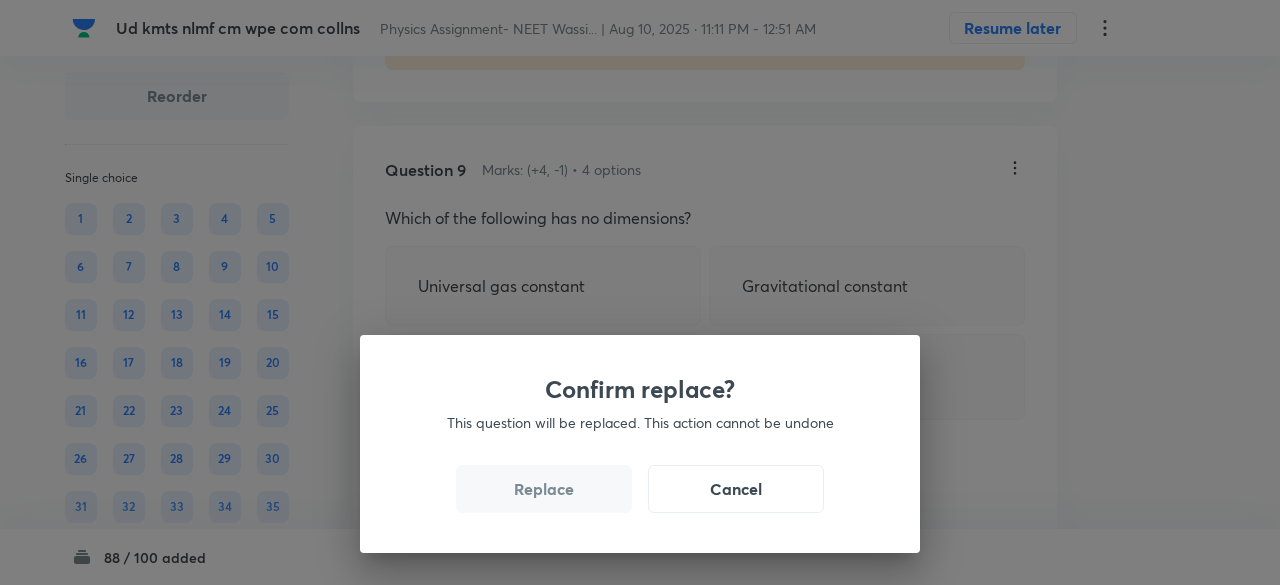 click on "Replace" at bounding box center [544, 489] 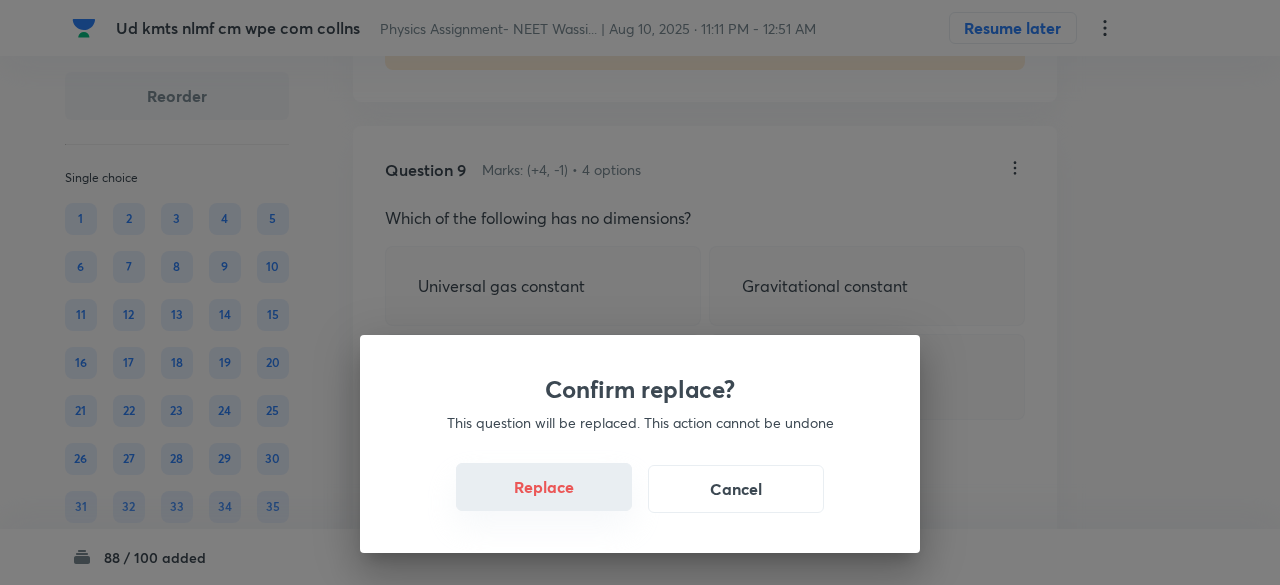 click on "Replace" at bounding box center (544, 487) 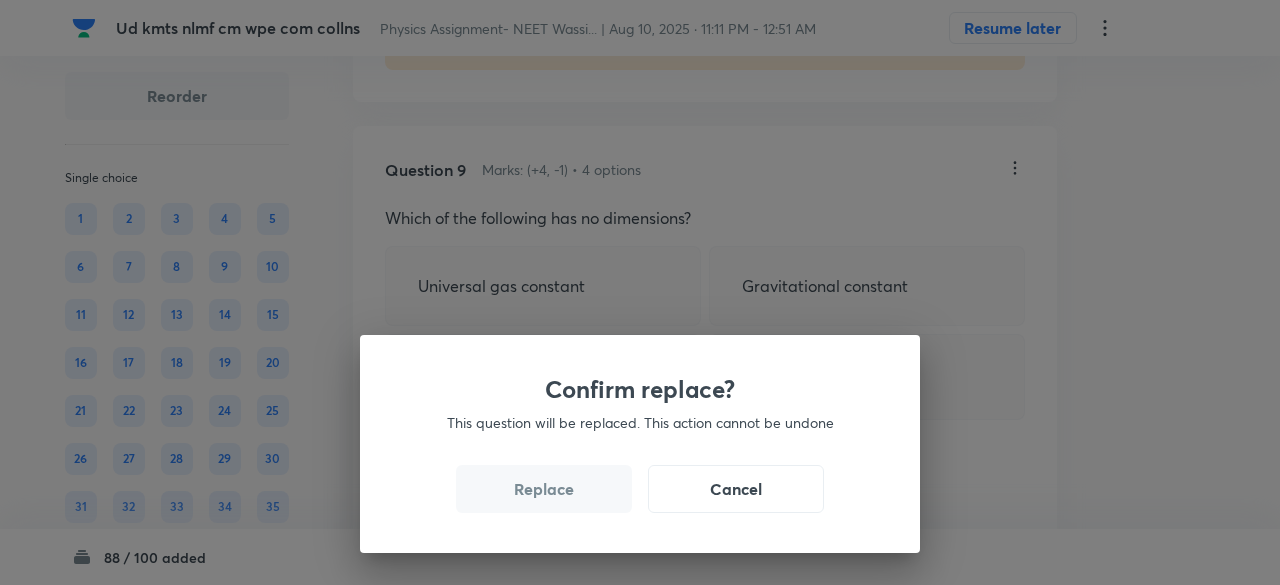 click on "Replace" at bounding box center (544, 489) 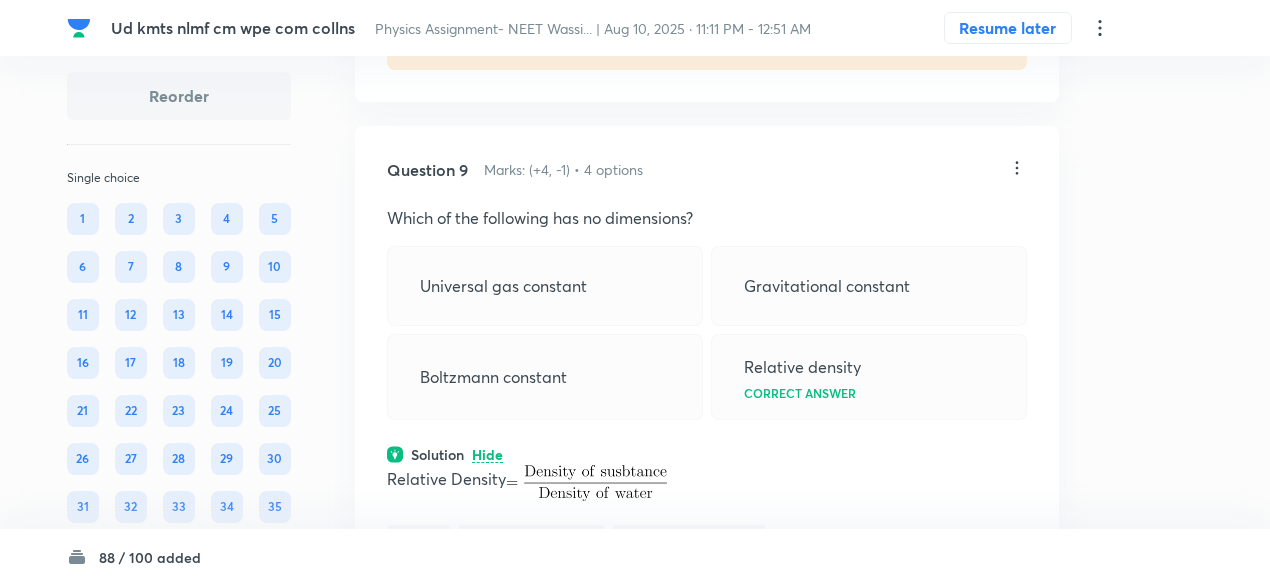 click at bounding box center [586, 483] 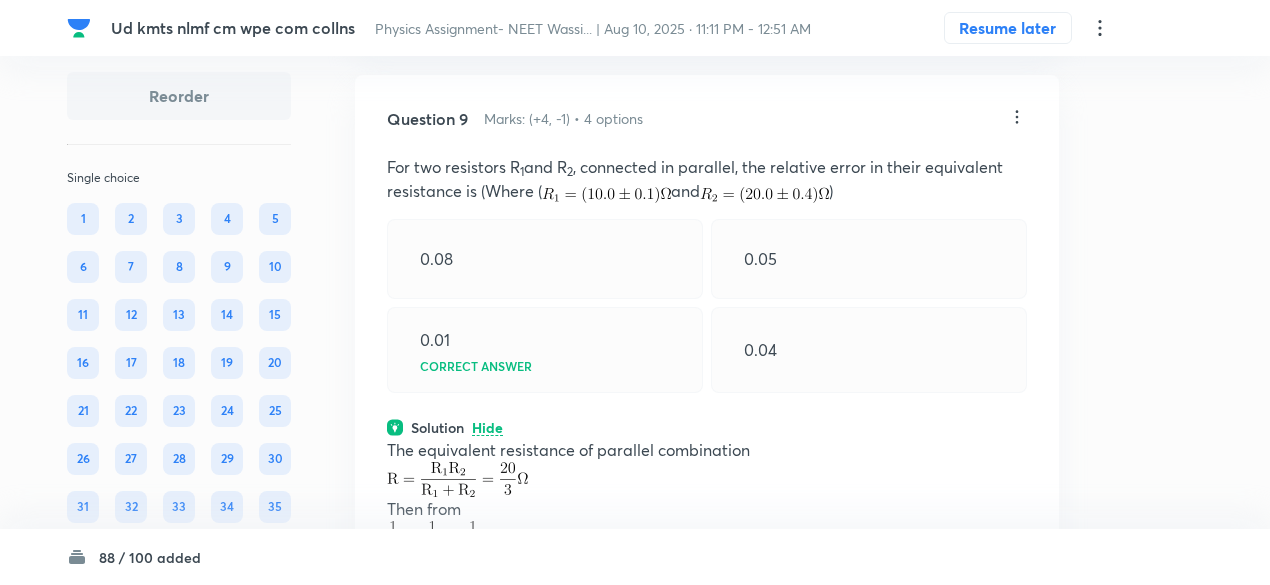 scroll, scrollTop: 5559, scrollLeft: 0, axis: vertical 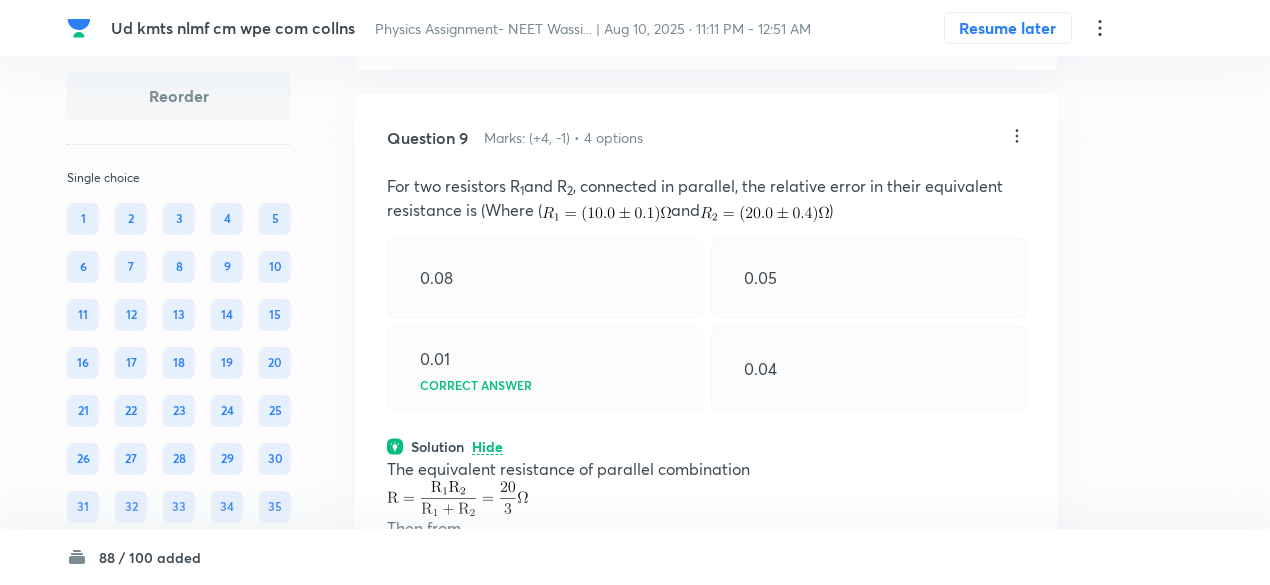 click 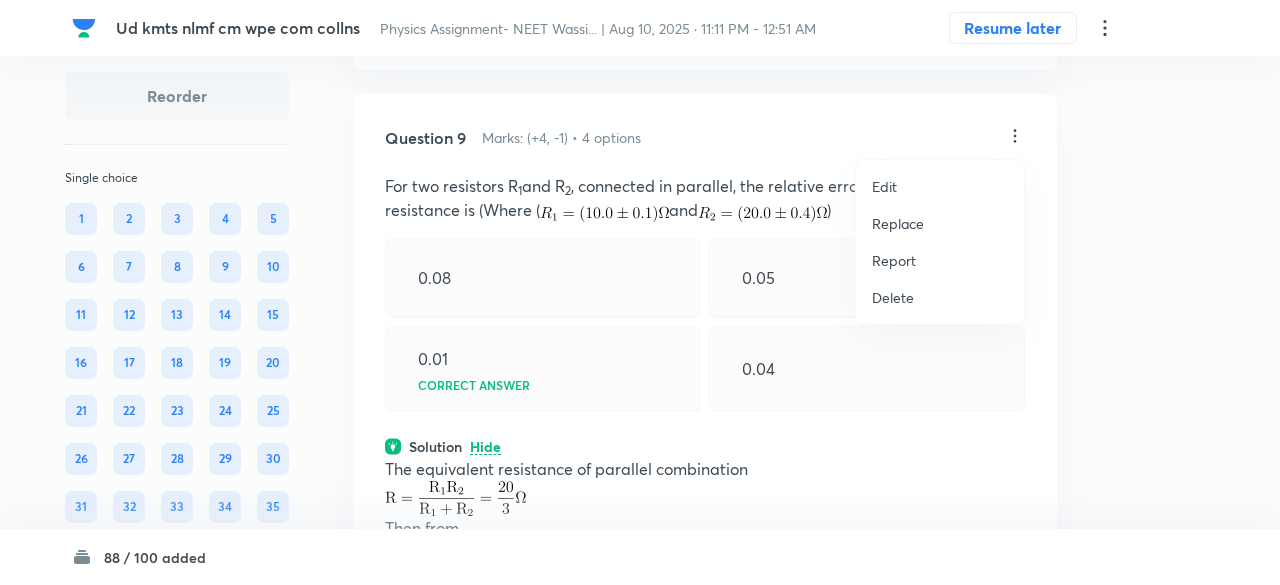 click on "Replace" at bounding box center [898, 223] 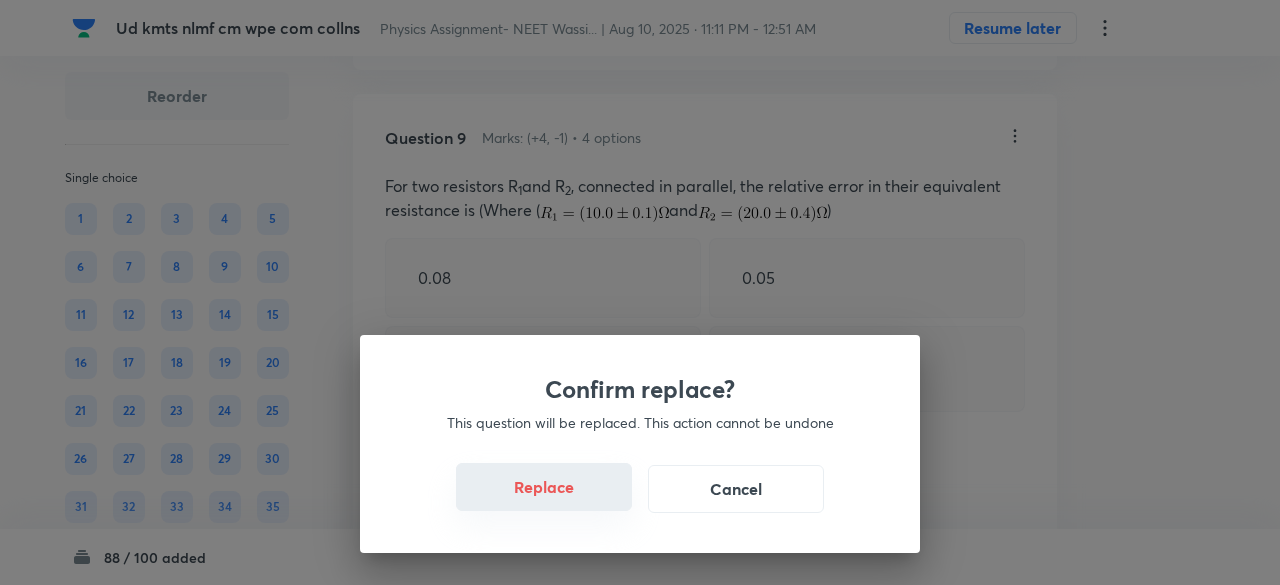 click on "Replace" at bounding box center (544, 487) 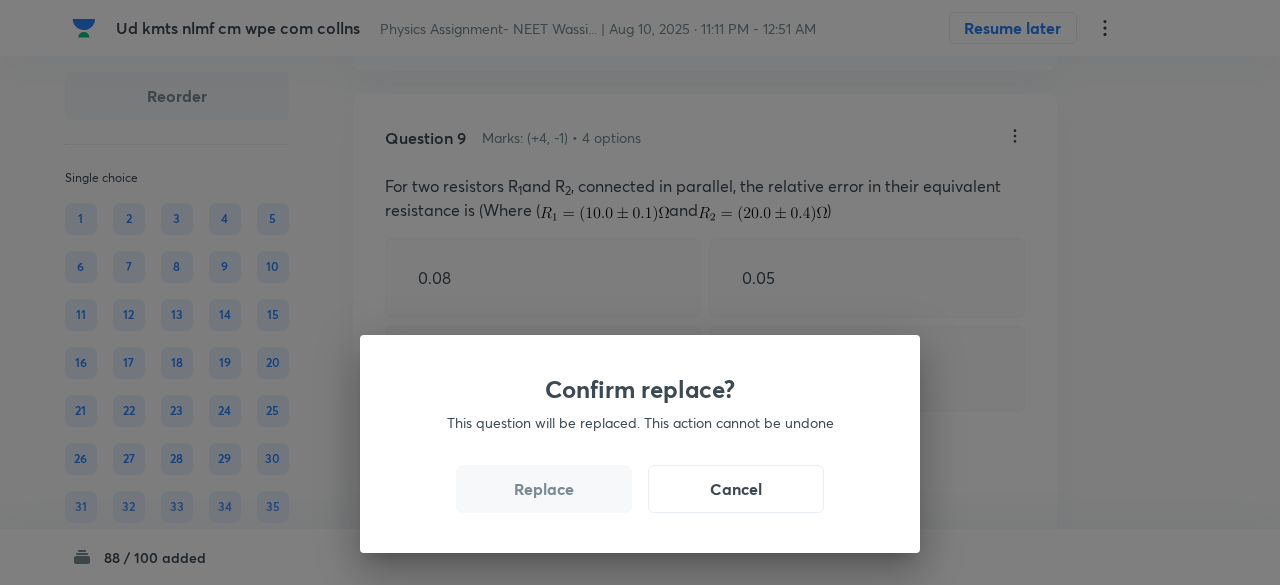 click on "Replace" at bounding box center [544, 489] 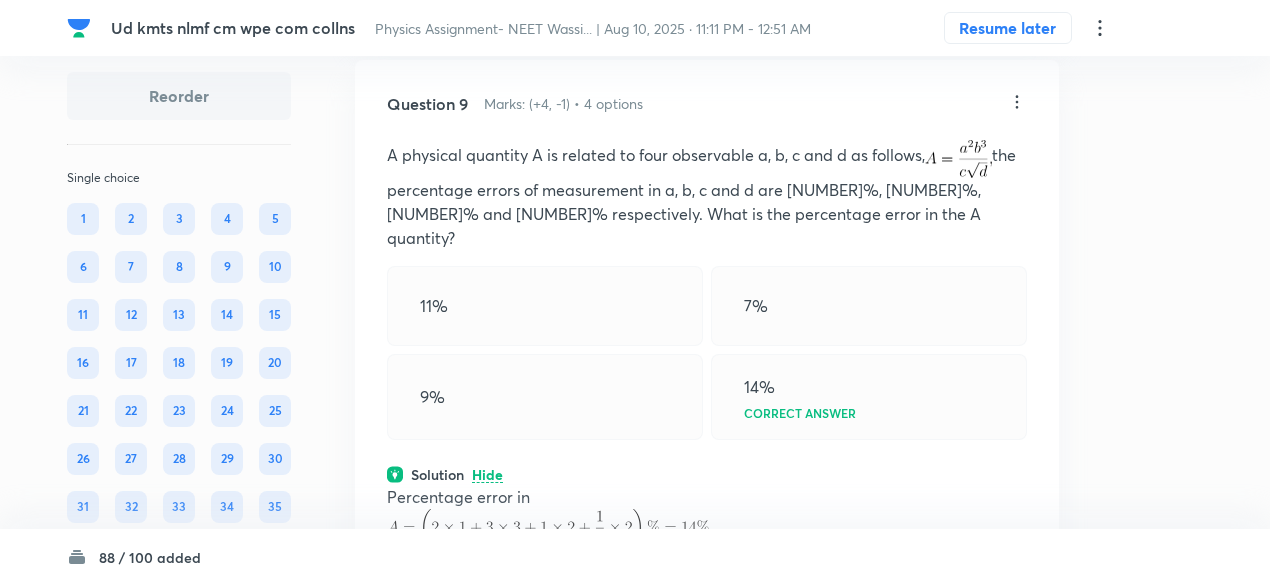 scroll, scrollTop: 5588, scrollLeft: 0, axis: vertical 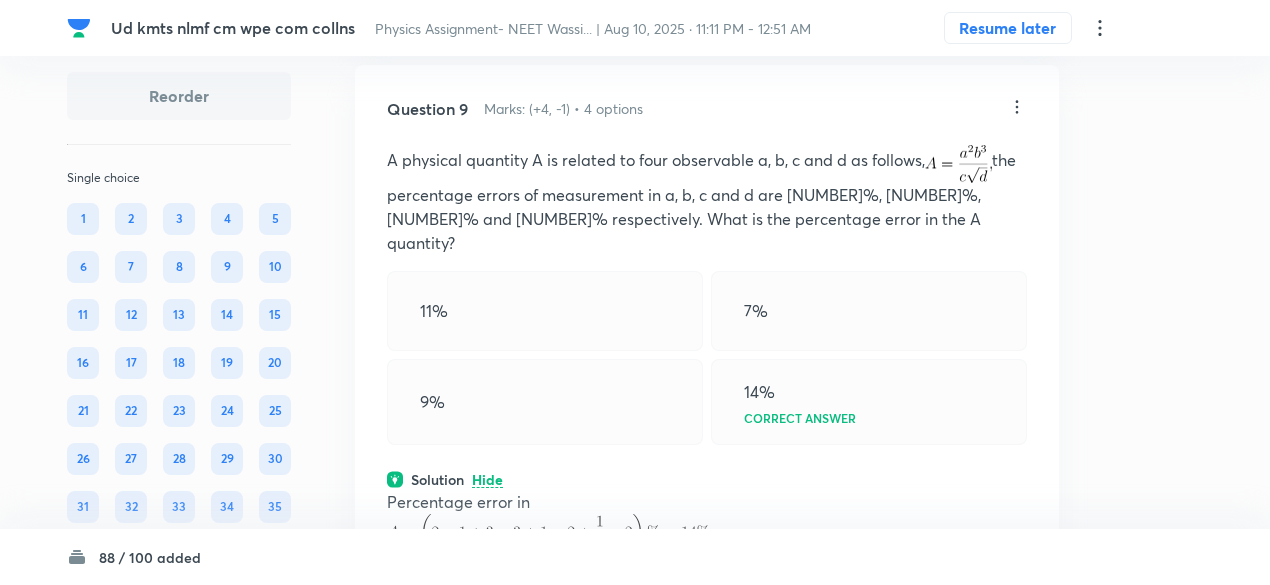 click 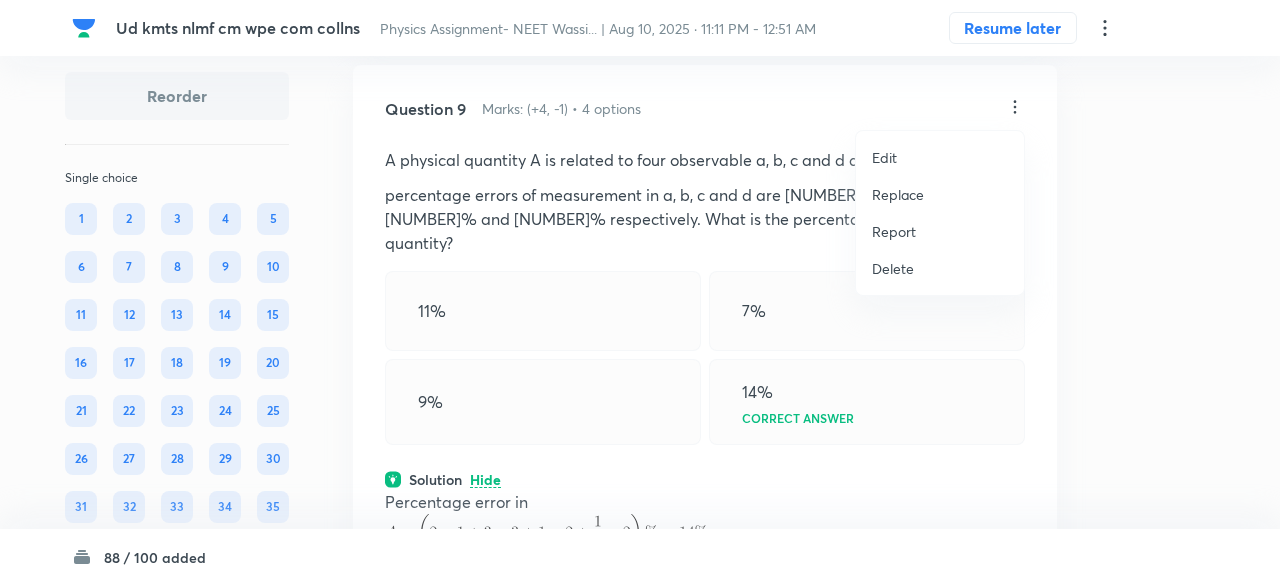 click on "Replace" at bounding box center (898, 194) 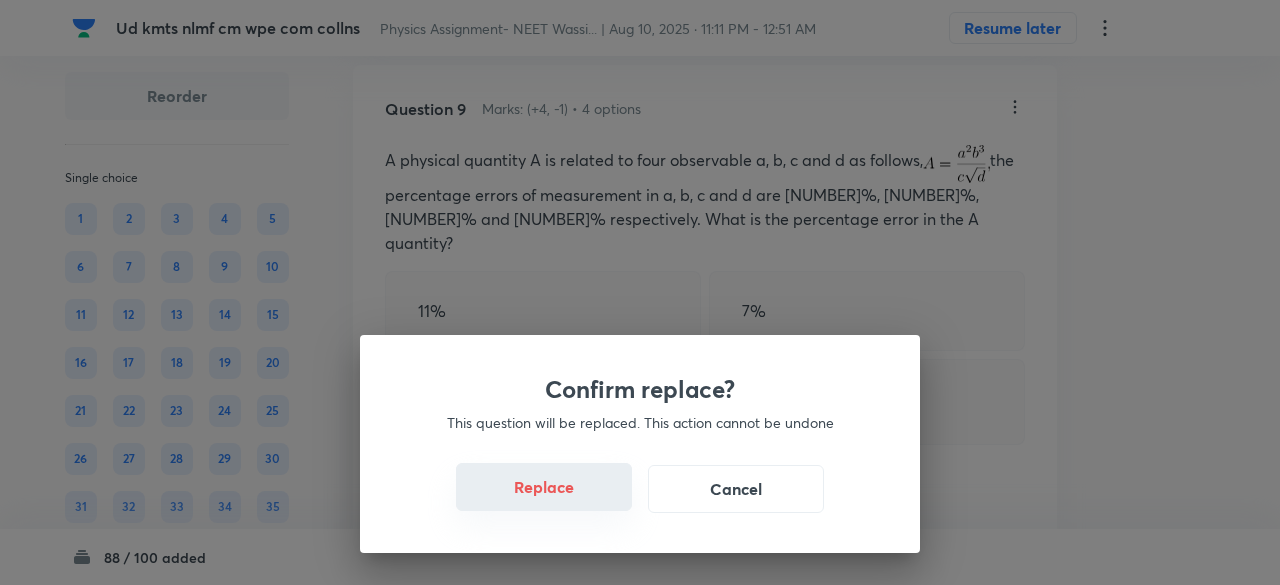 click on "Replace" at bounding box center (544, 487) 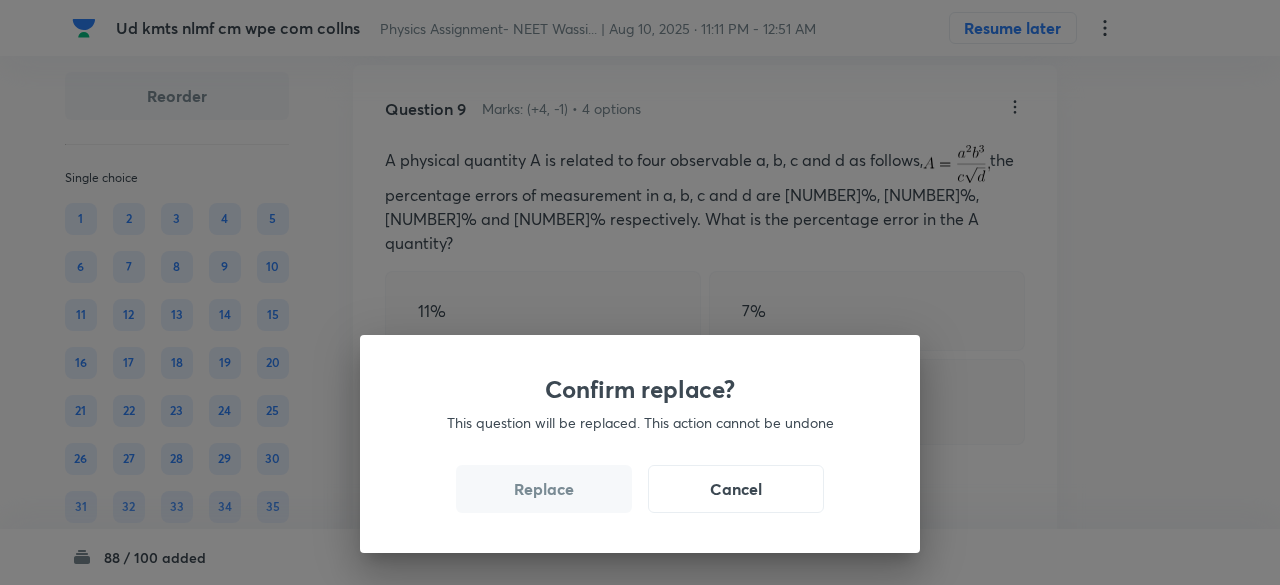 click on "Replace" at bounding box center [544, 489] 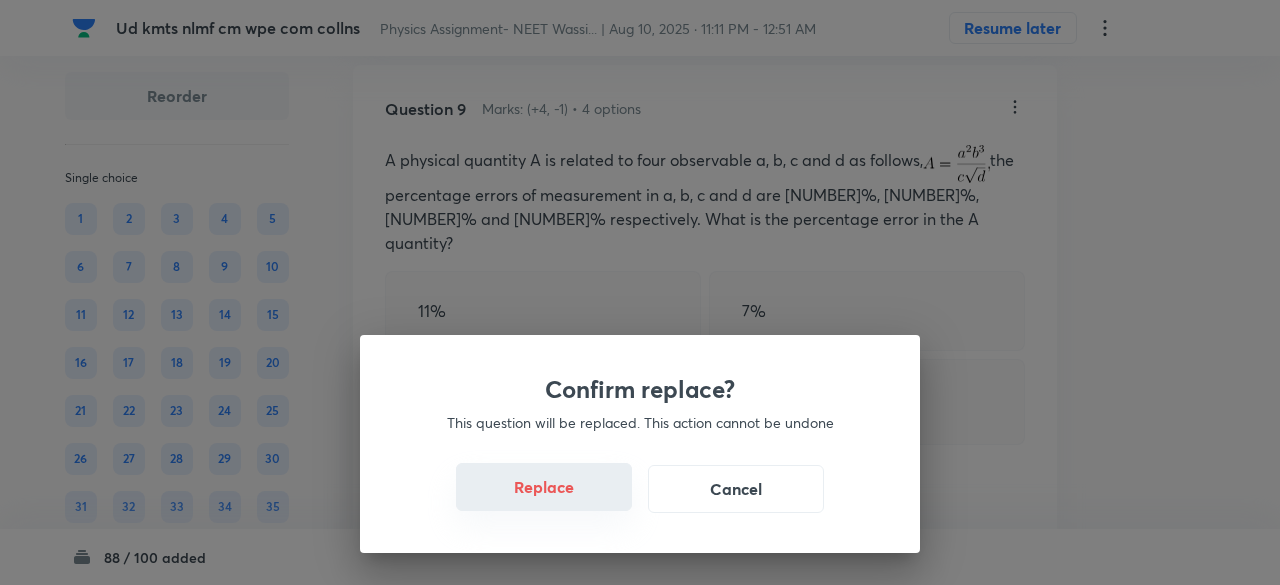click on "Replace" at bounding box center [544, 487] 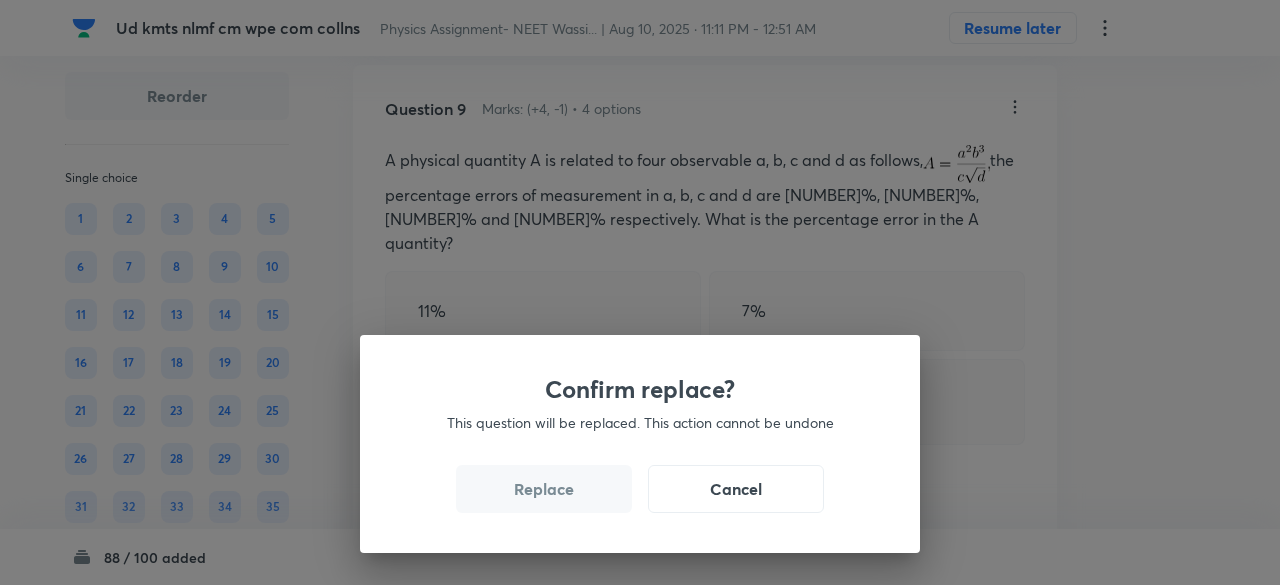 click on "Replace" at bounding box center (544, 489) 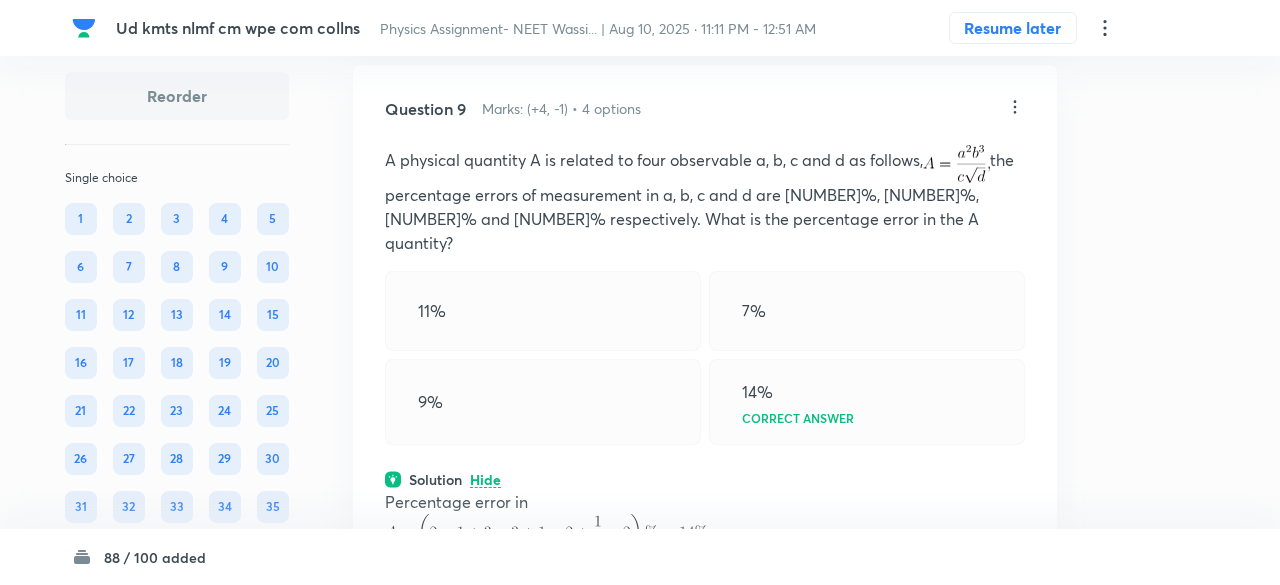 click on "Confirm replace? This question will be replaced. This action cannot be undone Replace Cancel" at bounding box center [640, 877] 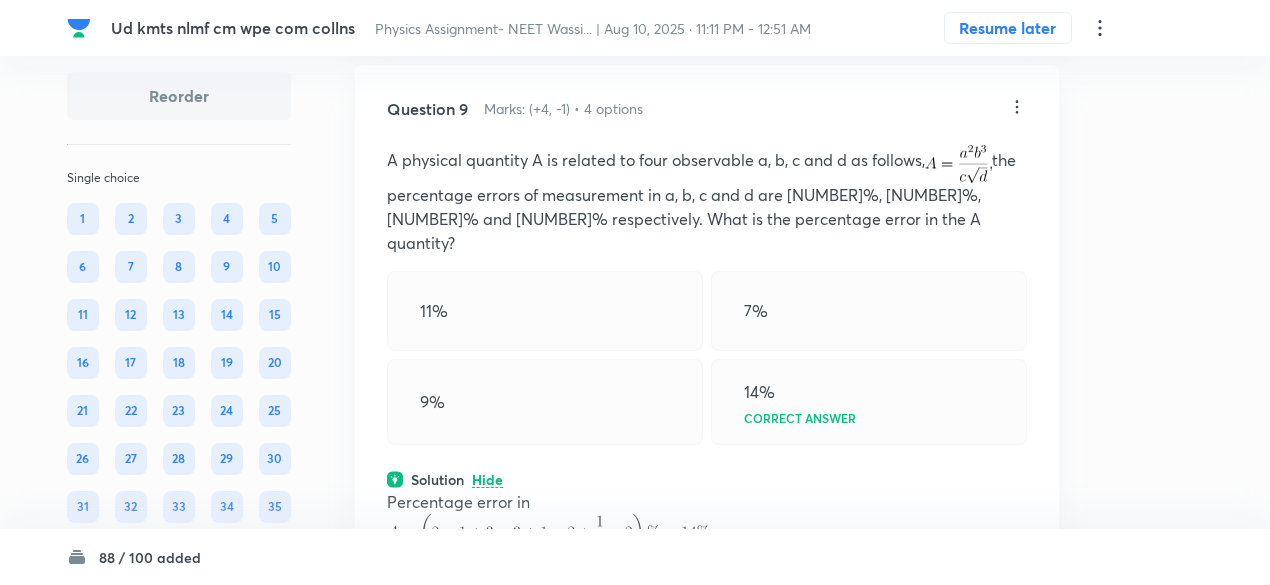 click at bounding box center (548, 533) 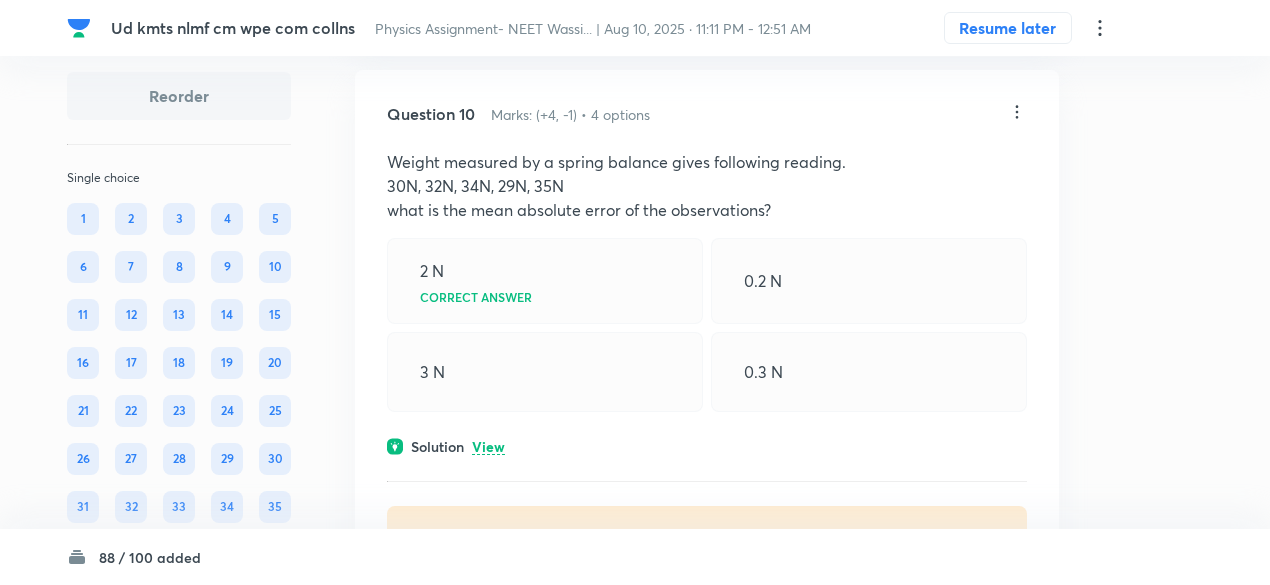 scroll, scrollTop: 6395, scrollLeft: 0, axis: vertical 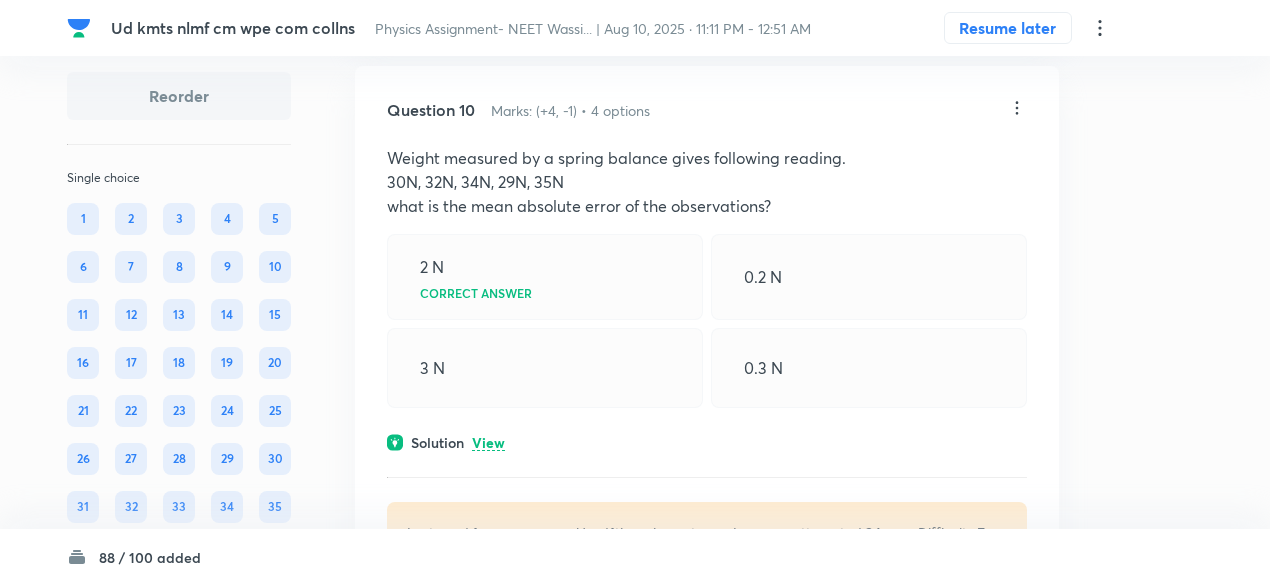click on "View" at bounding box center (488, 443) 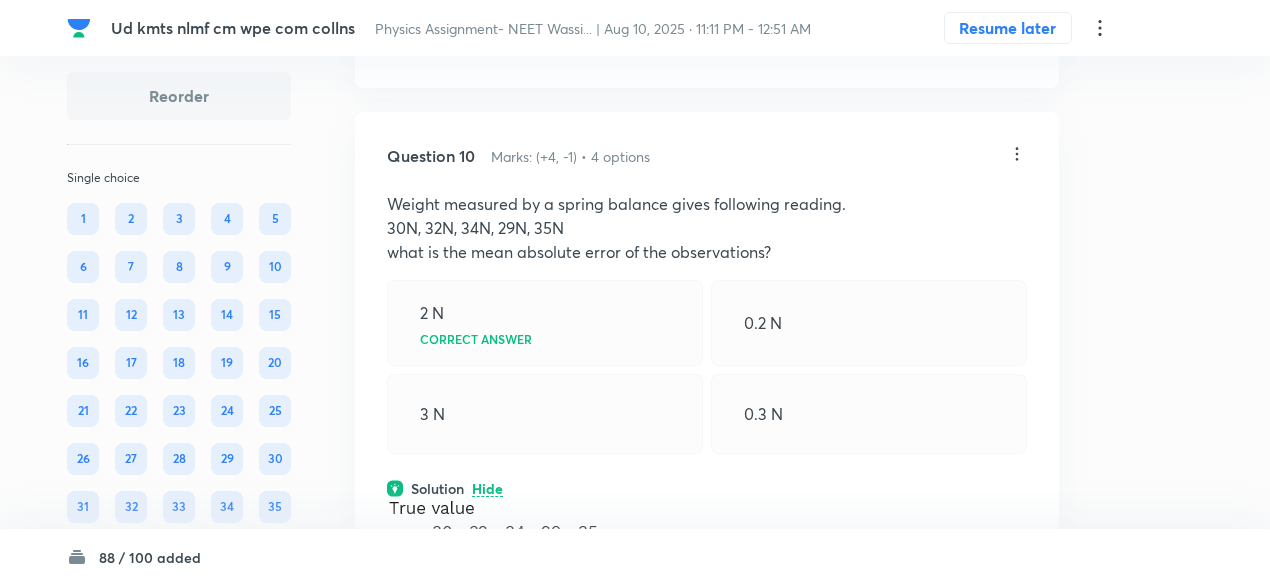 scroll, scrollTop: 6340, scrollLeft: 0, axis: vertical 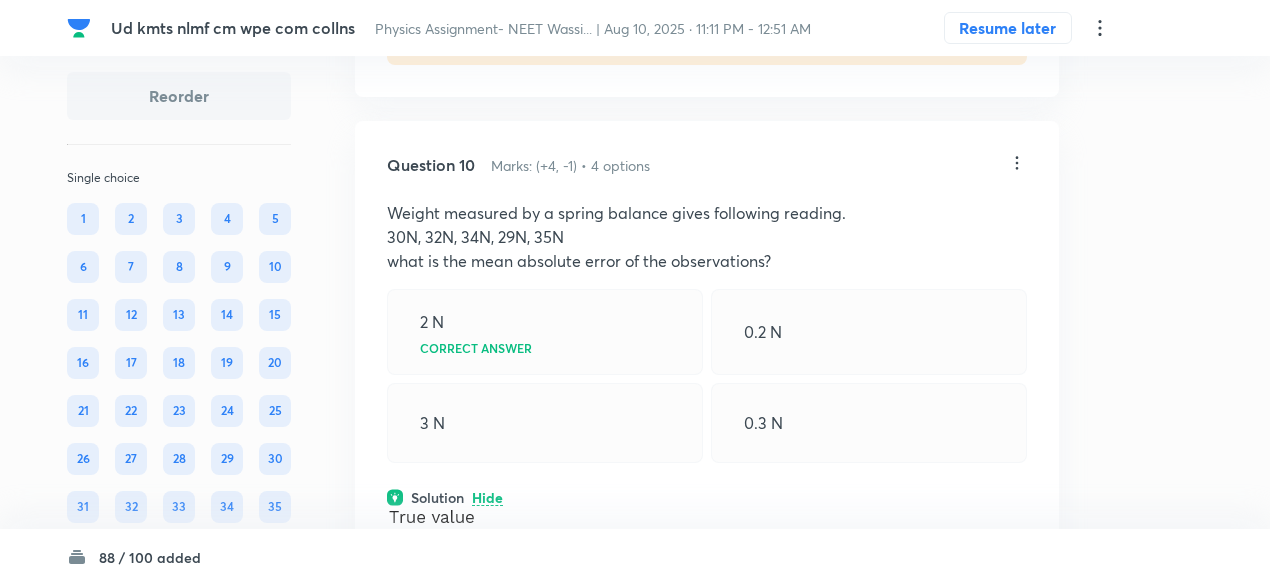 click 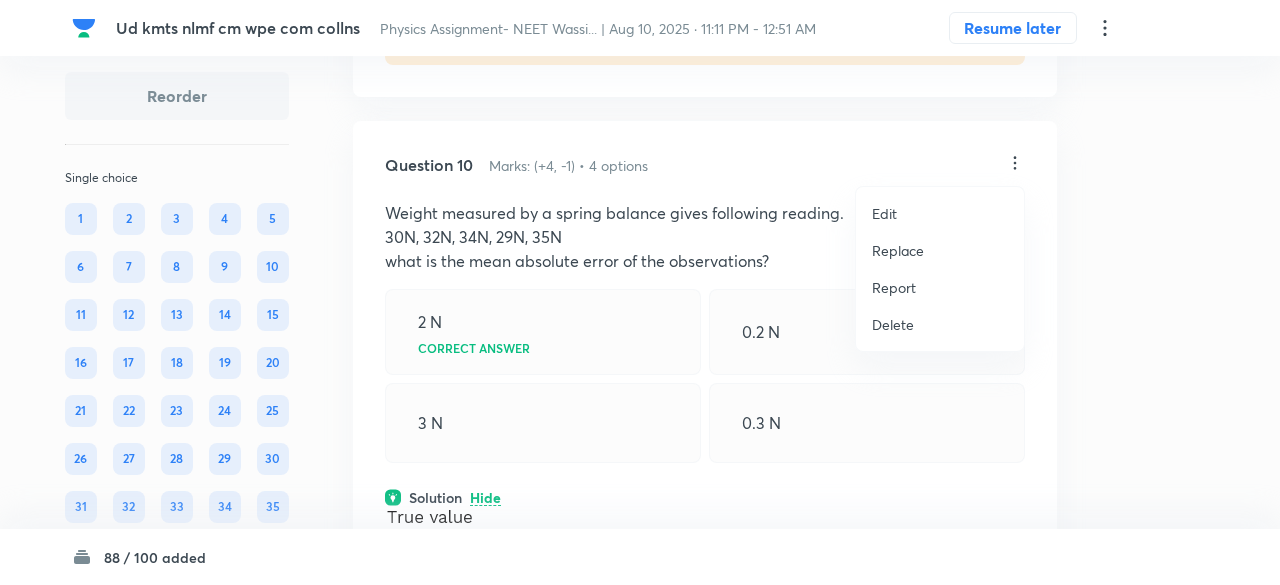 click on "Replace" at bounding box center (898, 250) 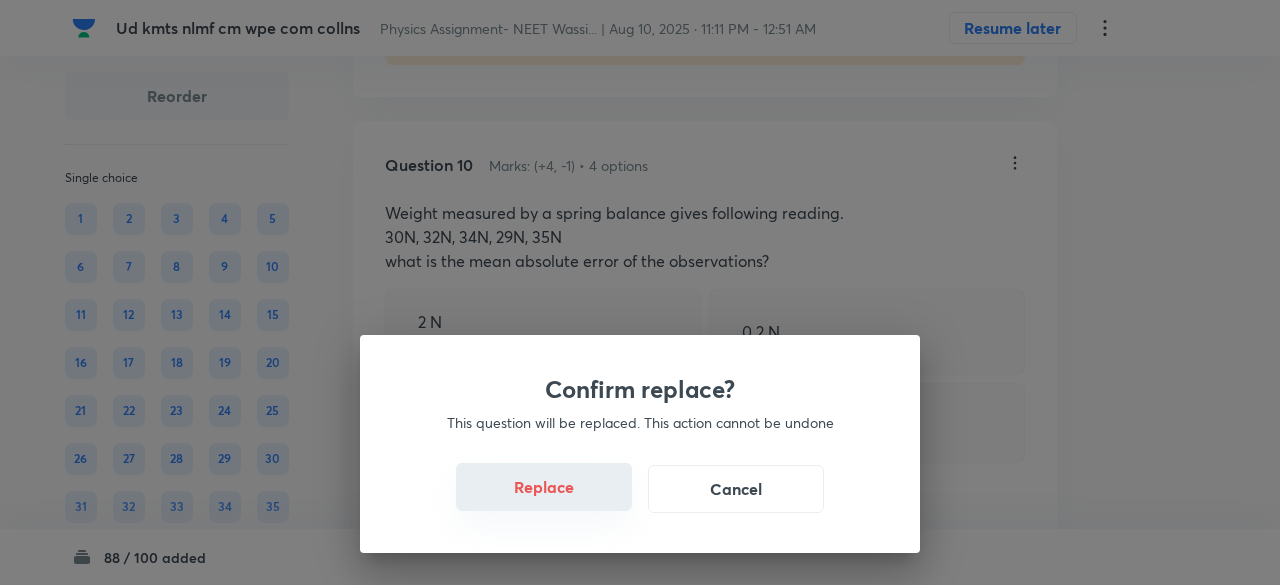 click on "Replace" at bounding box center [544, 487] 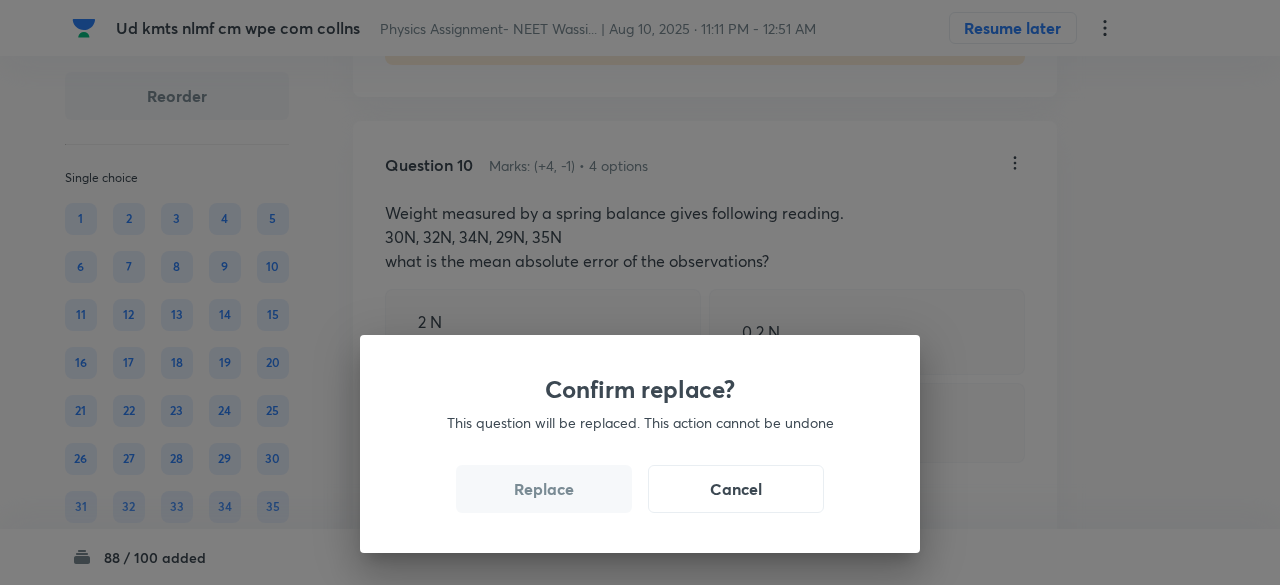 click on "Replace" at bounding box center (544, 489) 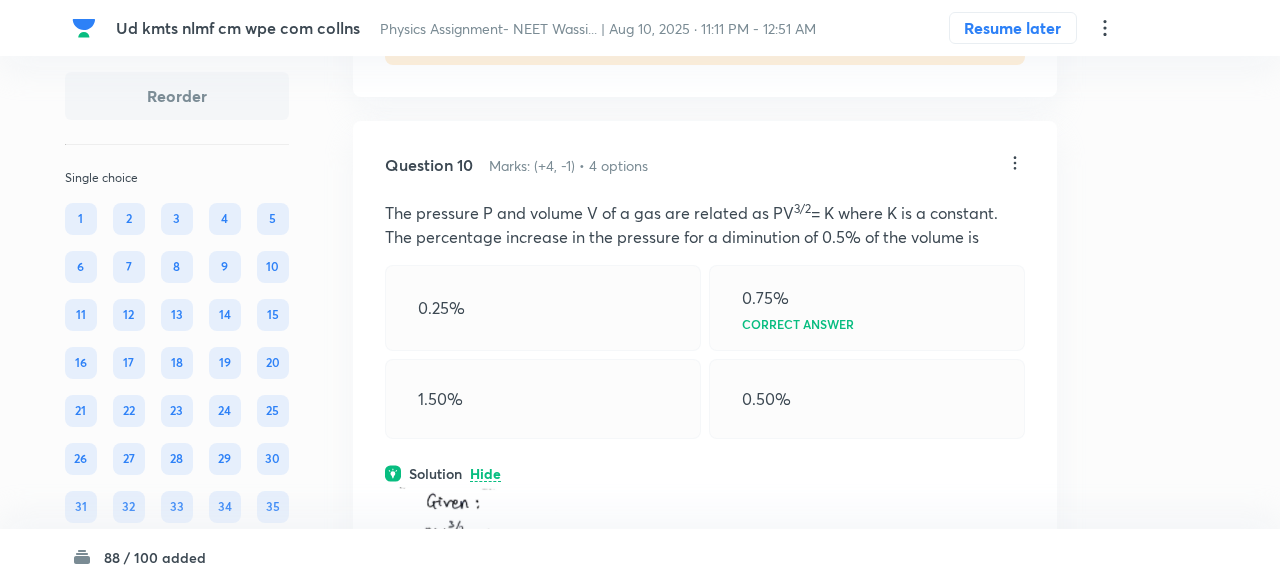 click on "Confirm replace? This question will be replaced. This action cannot be undone Replace Cancel" at bounding box center [640, 877] 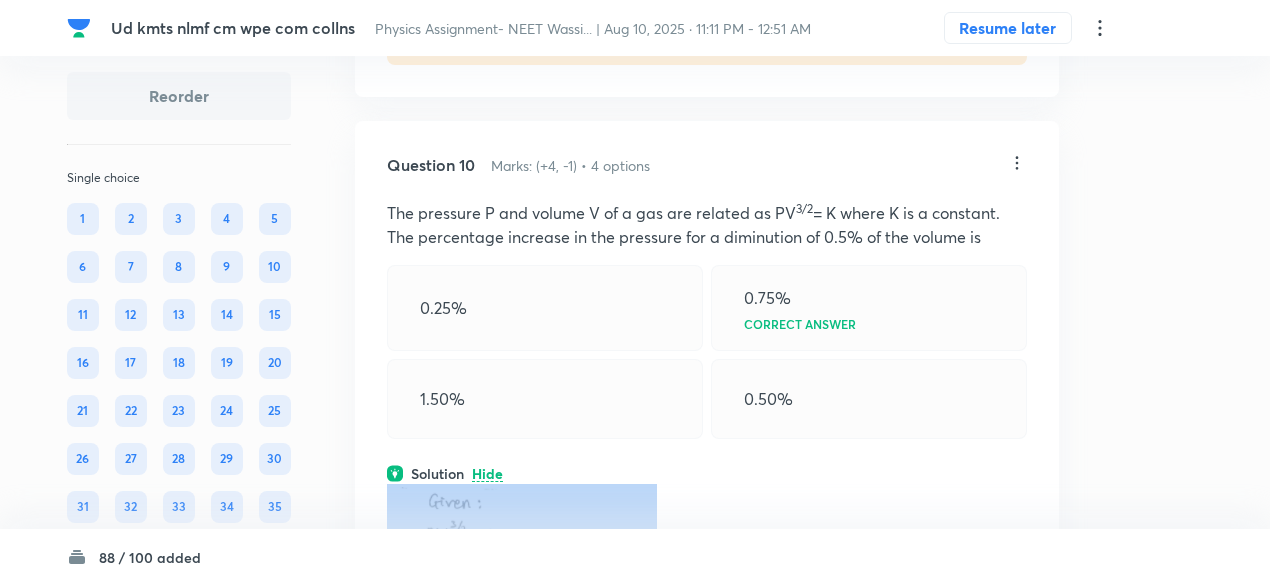 click at bounding box center [707, 820] 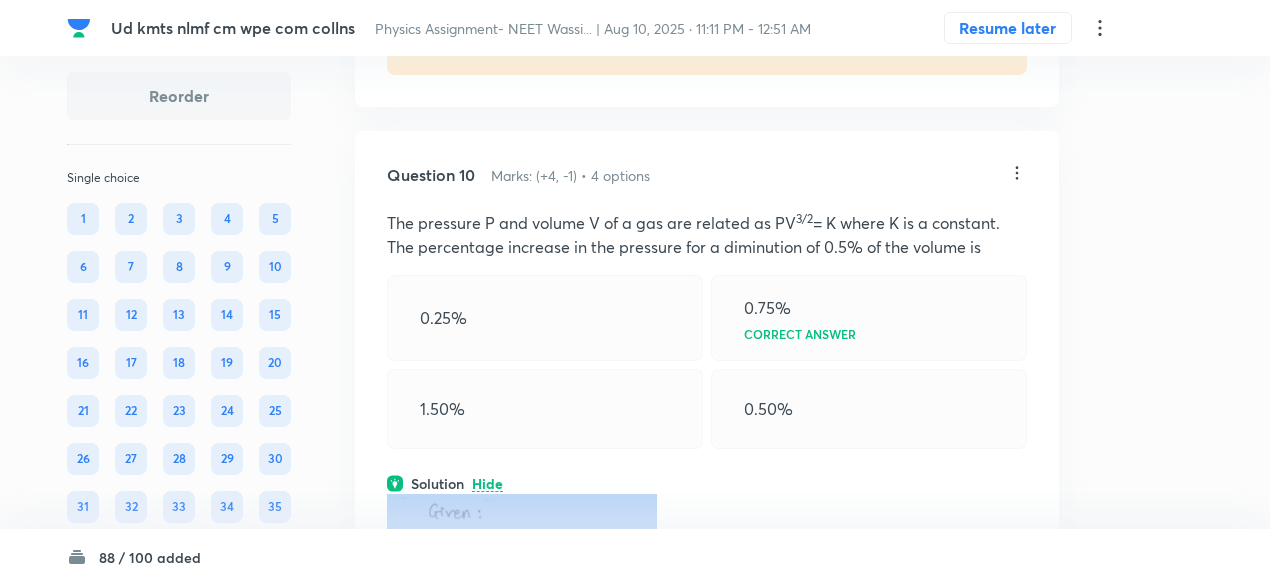 scroll, scrollTop: 6328, scrollLeft: 0, axis: vertical 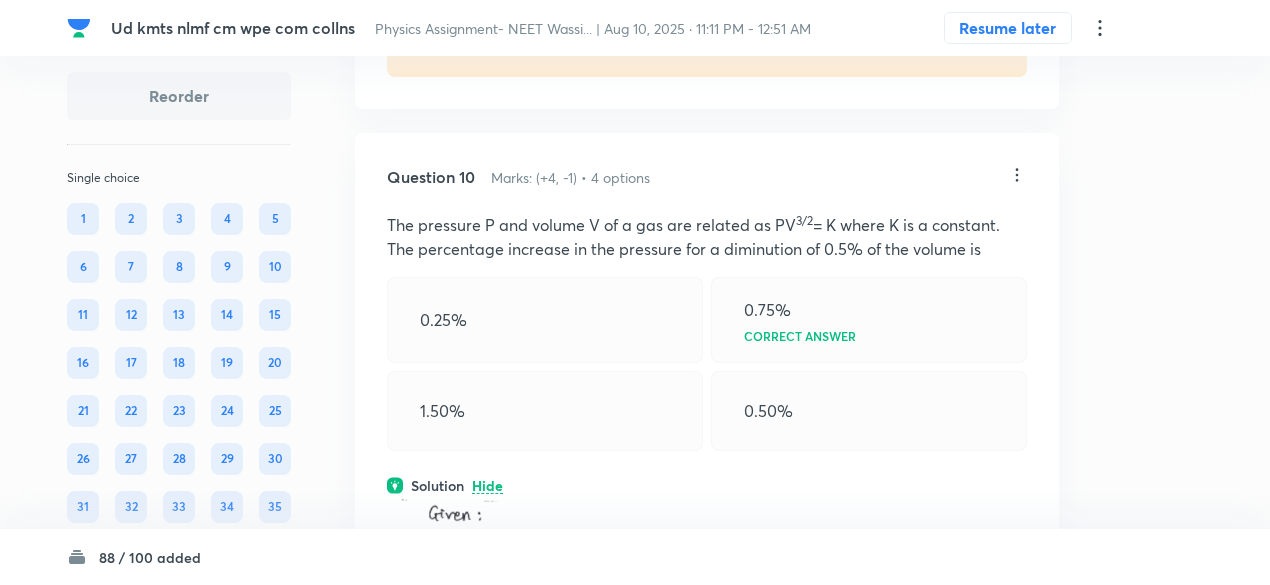 click on "The pressure P and volume V of a gas are related as PV 3/2  = K where K is a constant. The percentage increase in the pressure for a diminution of 0.5% of the volume is" at bounding box center [707, 237] 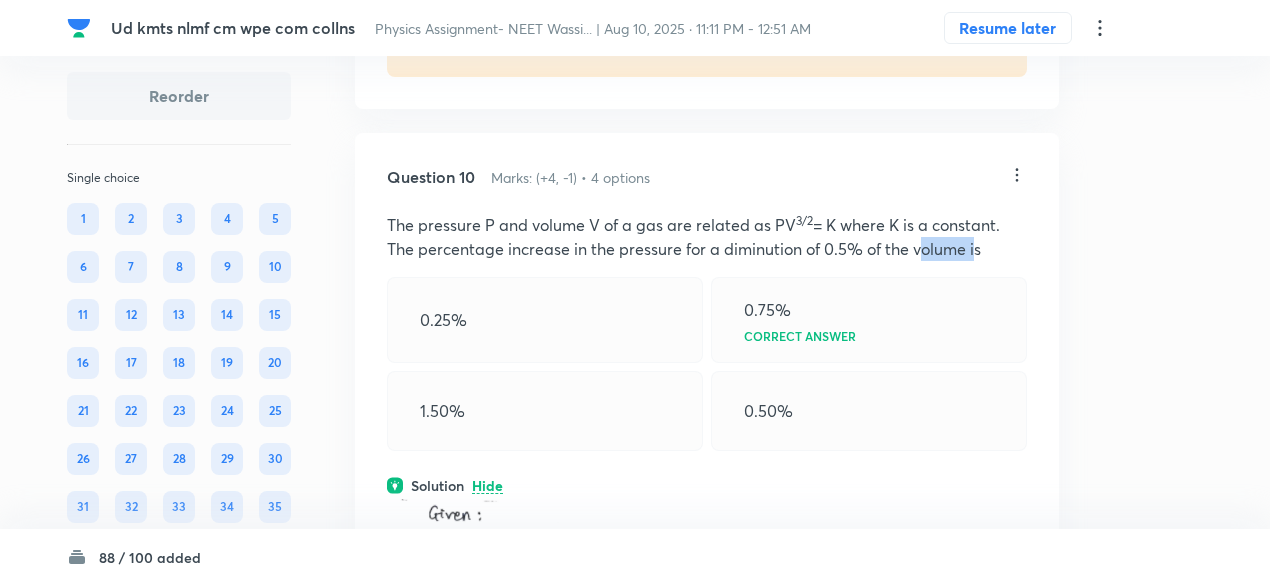 click on "The pressure P and volume V of a gas are related as PV 3/2  = K where K is a constant. The percentage increase in the pressure for a diminution of 0.5% of the volume is" at bounding box center [707, 237] 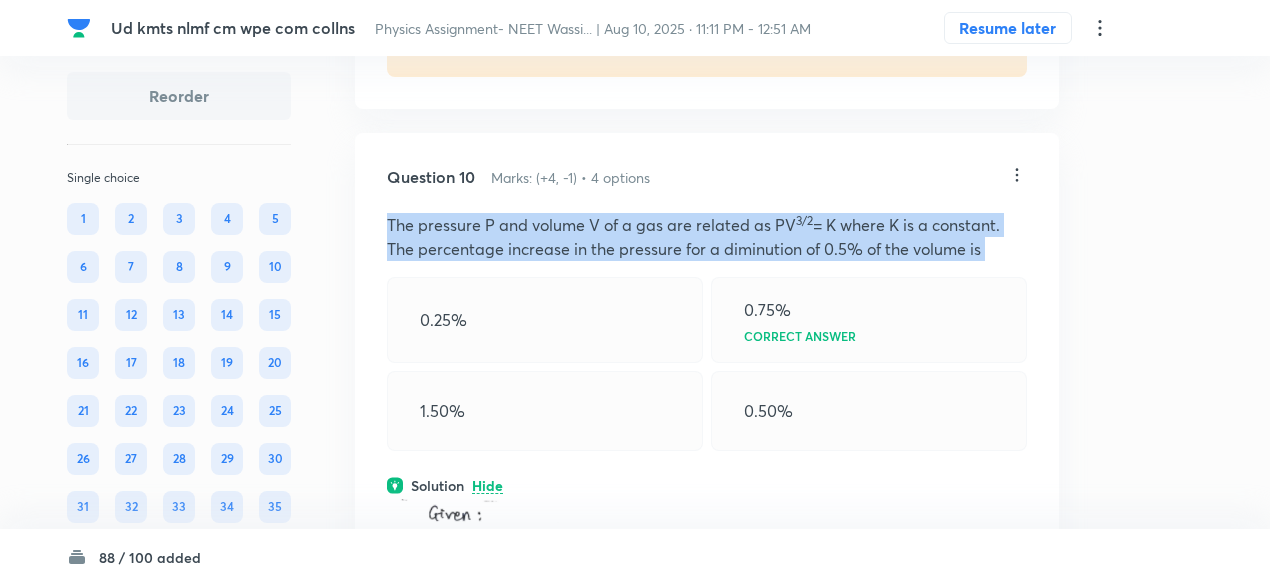 click on "The pressure P and volume V of a gas are related as PV 3/2  = K where K is a constant. The percentage increase in the pressure for a diminution of 0.5% of the volume is" at bounding box center [707, 237] 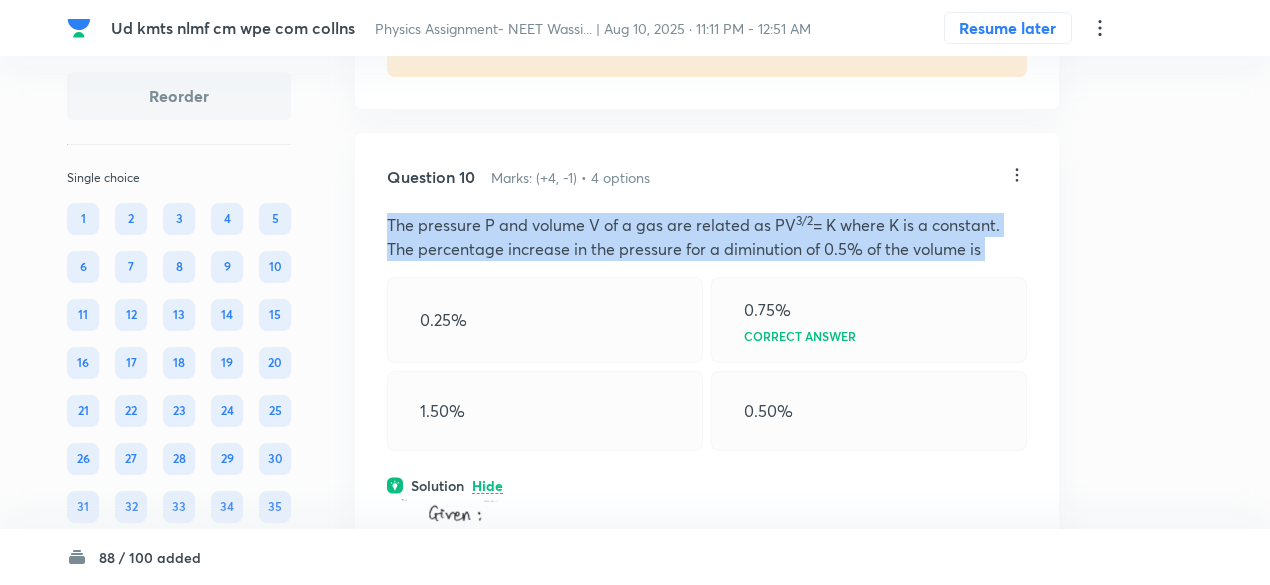 copy on "The pressure P and volume V of a gas are related as PV 3/2  = K where K is a constant. The percentage increase in the pressure for a diminution of 0.5% of the volume is" 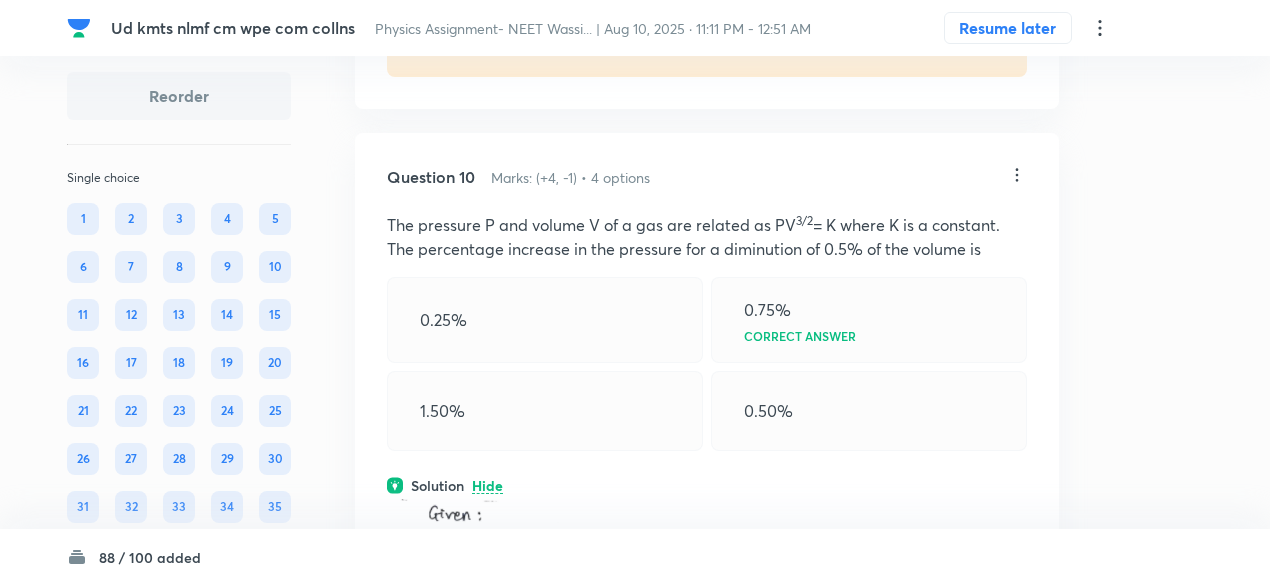 click on "0.75% Correct answer" at bounding box center (869, 320) 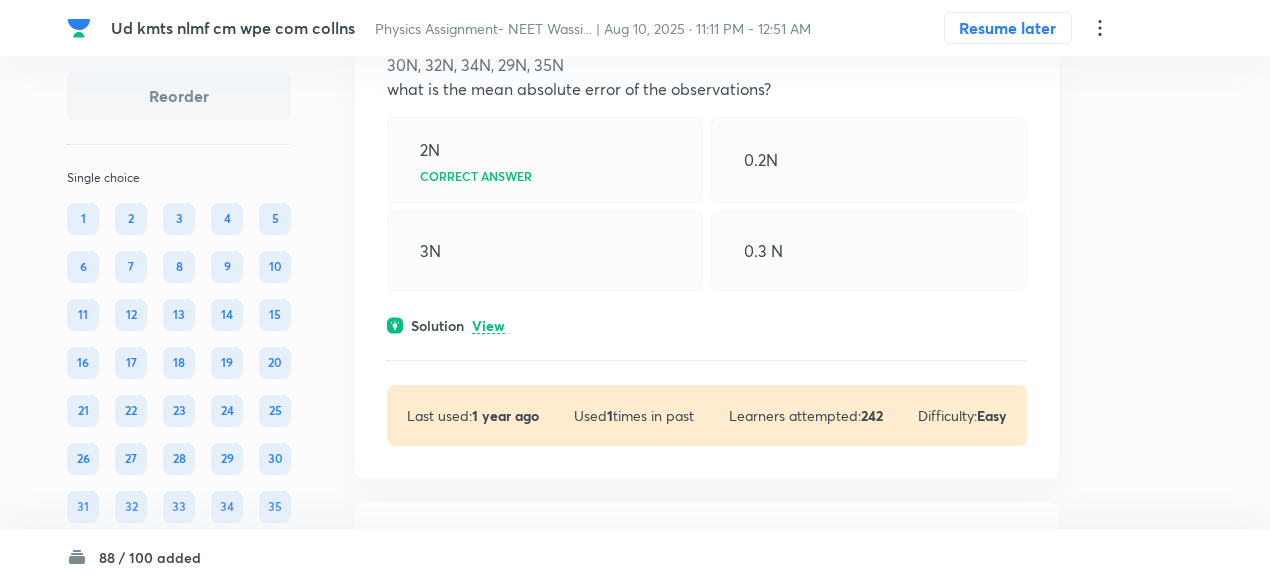 scroll, scrollTop: 7782, scrollLeft: 0, axis: vertical 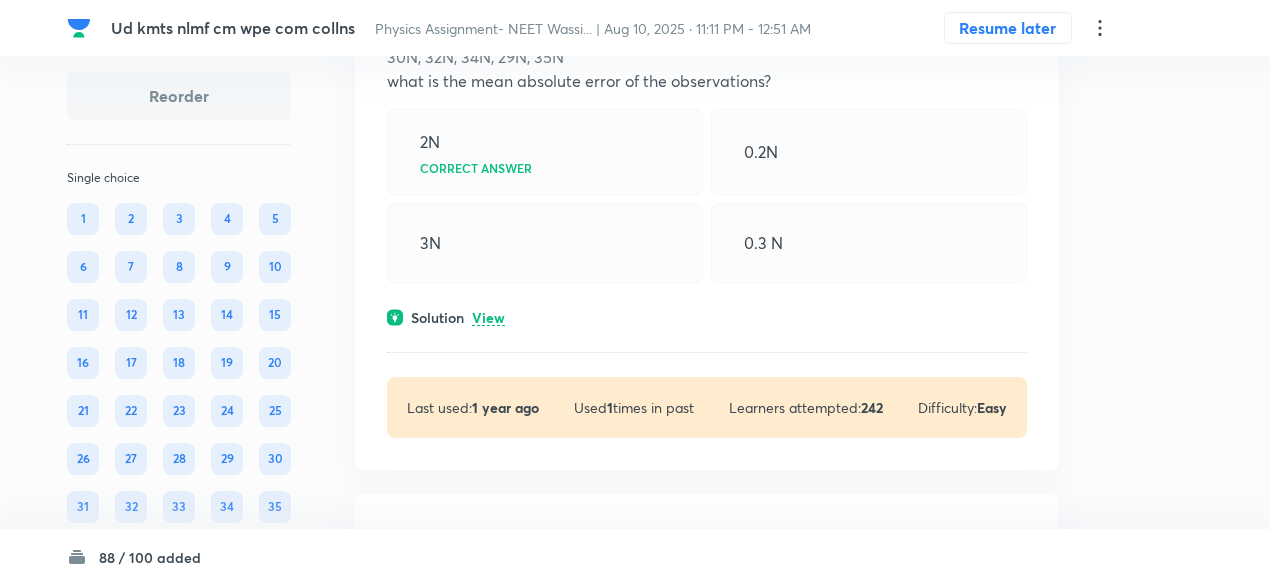 click on "View" at bounding box center (488, 318) 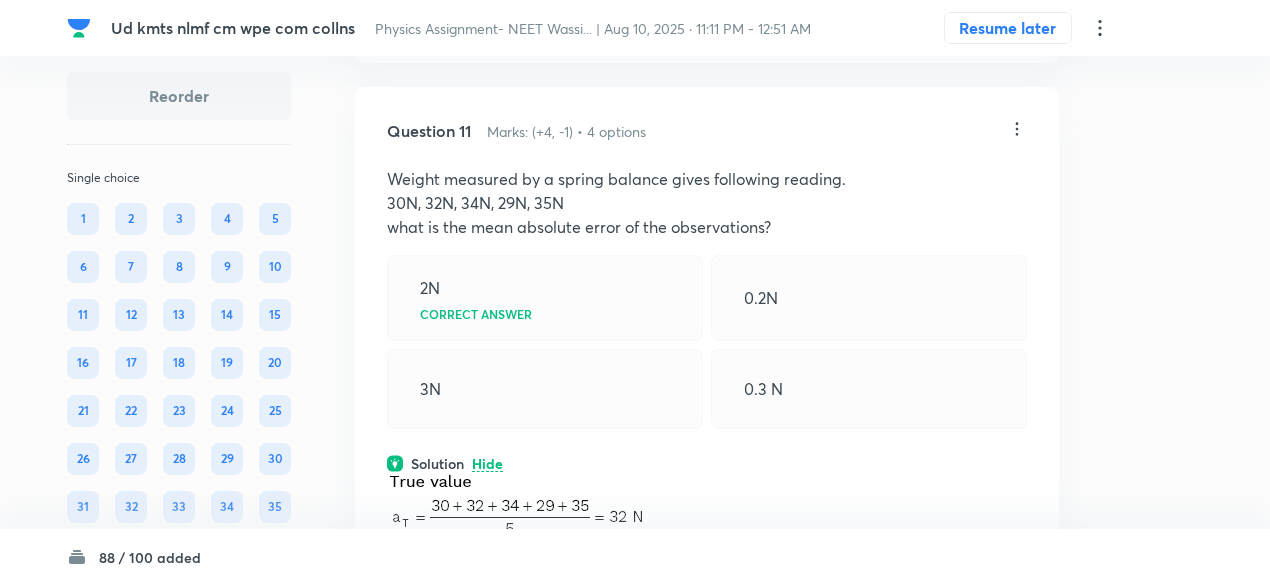 scroll, scrollTop: 7619, scrollLeft: 0, axis: vertical 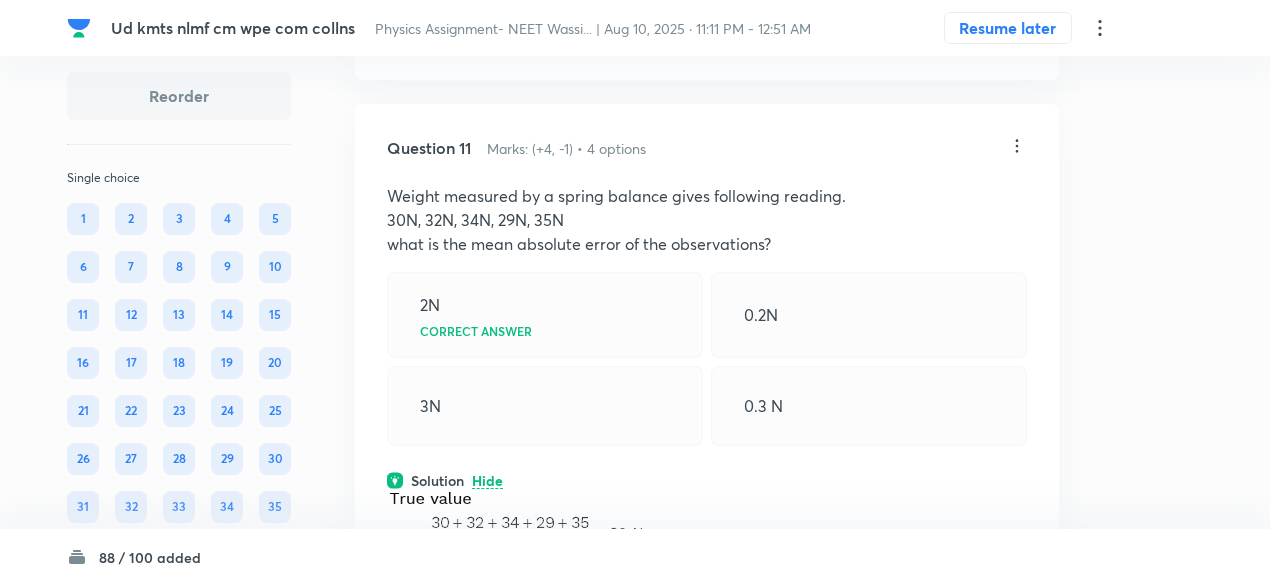 click 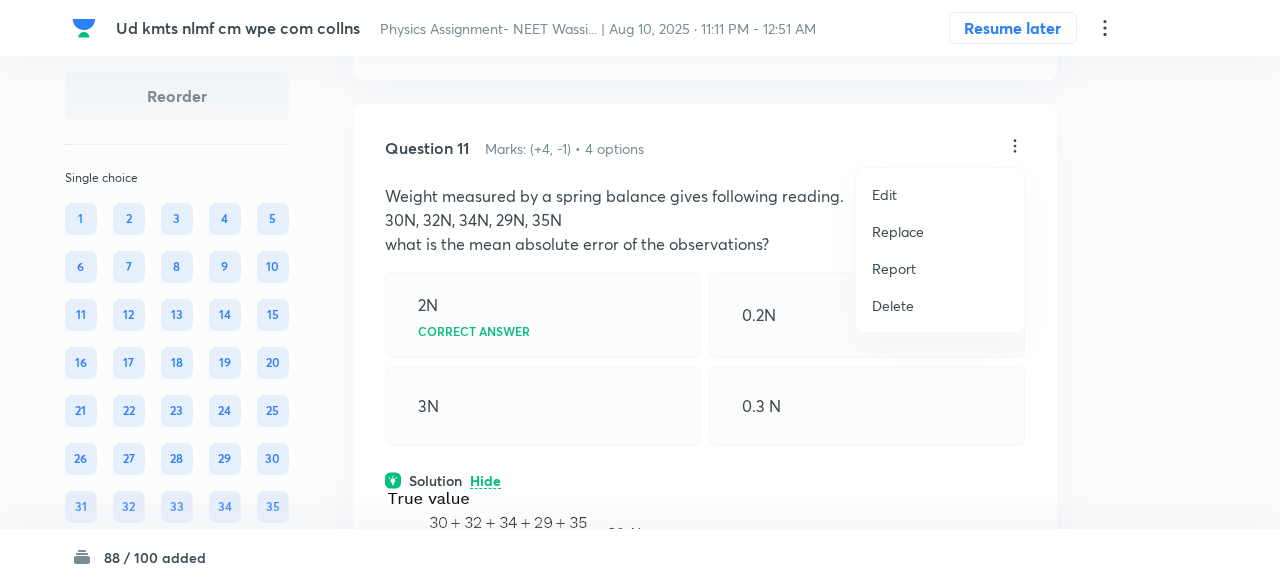 click on "Replace" at bounding box center [898, 231] 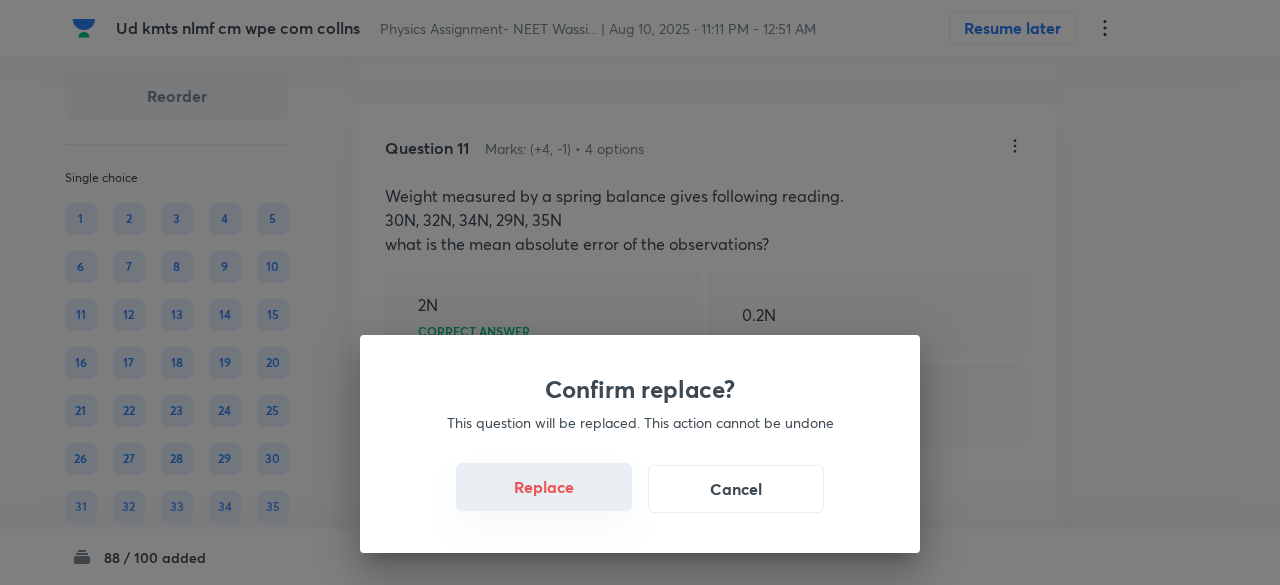 click on "Replace" at bounding box center [544, 487] 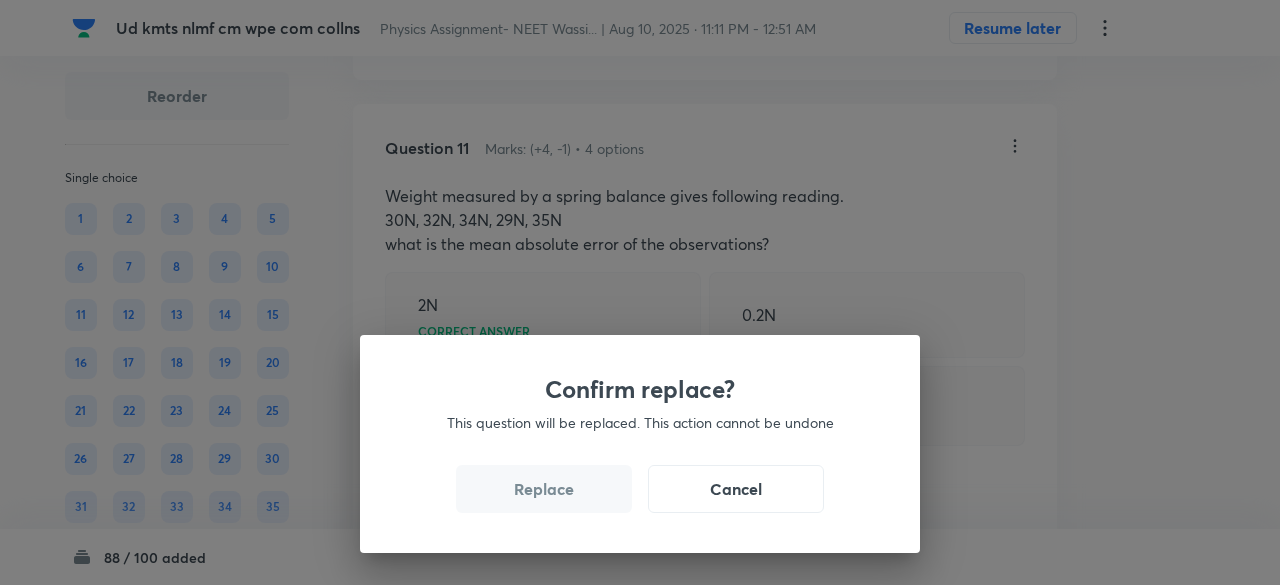 click on "Replace" at bounding box center [544, 489] 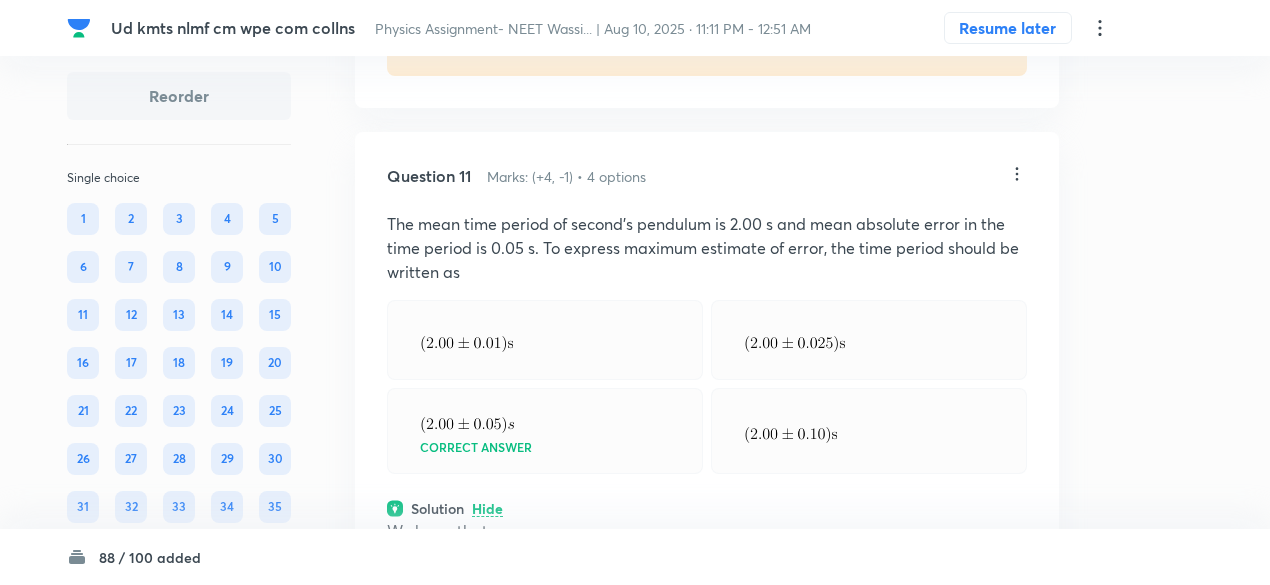 scroll, scrollTop: 7562, scrollLeft: 0, axis: vertical 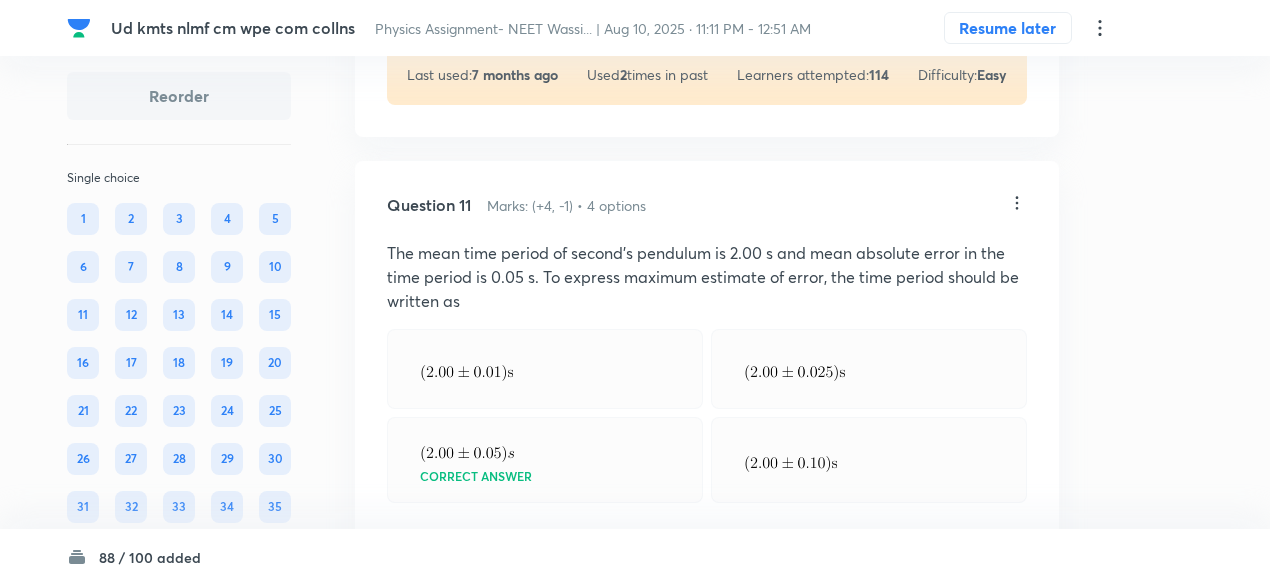 click 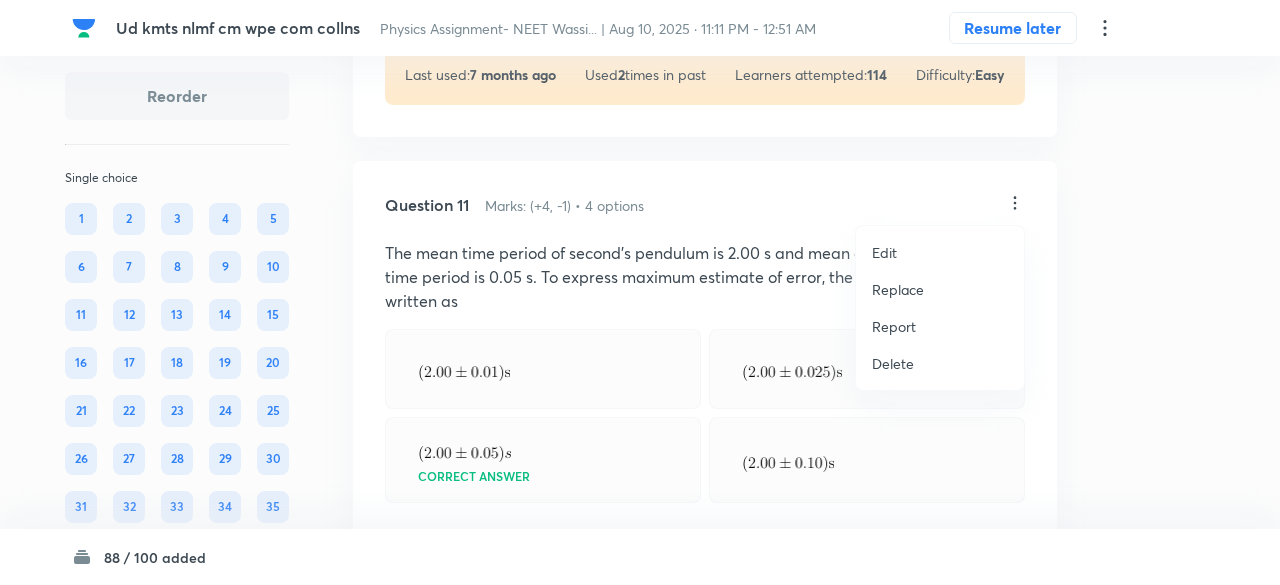click on "Replace" at bounding box center [898, 289] 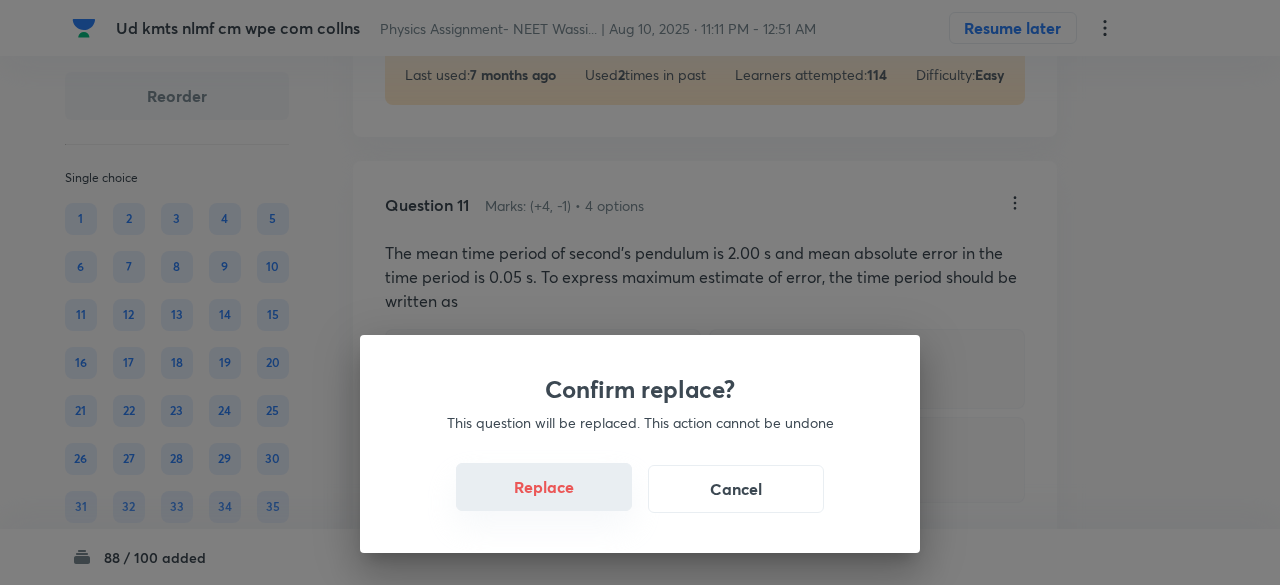 click on "Replace" at bounding box center [544, 487] 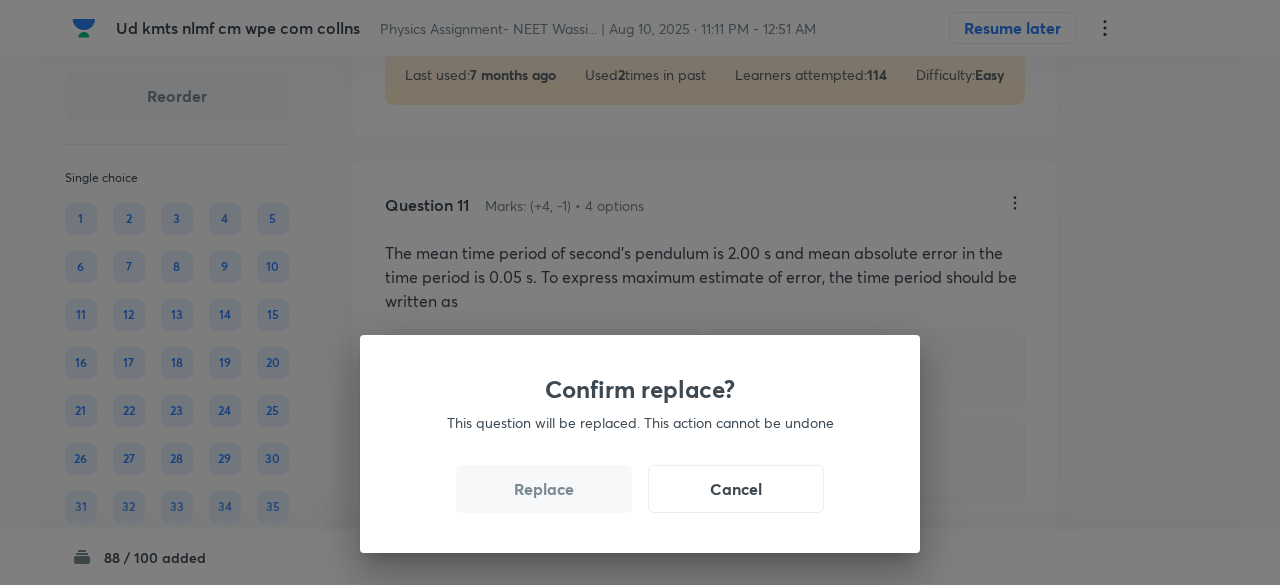 click on "Replace" at bounding box center (544, 489) 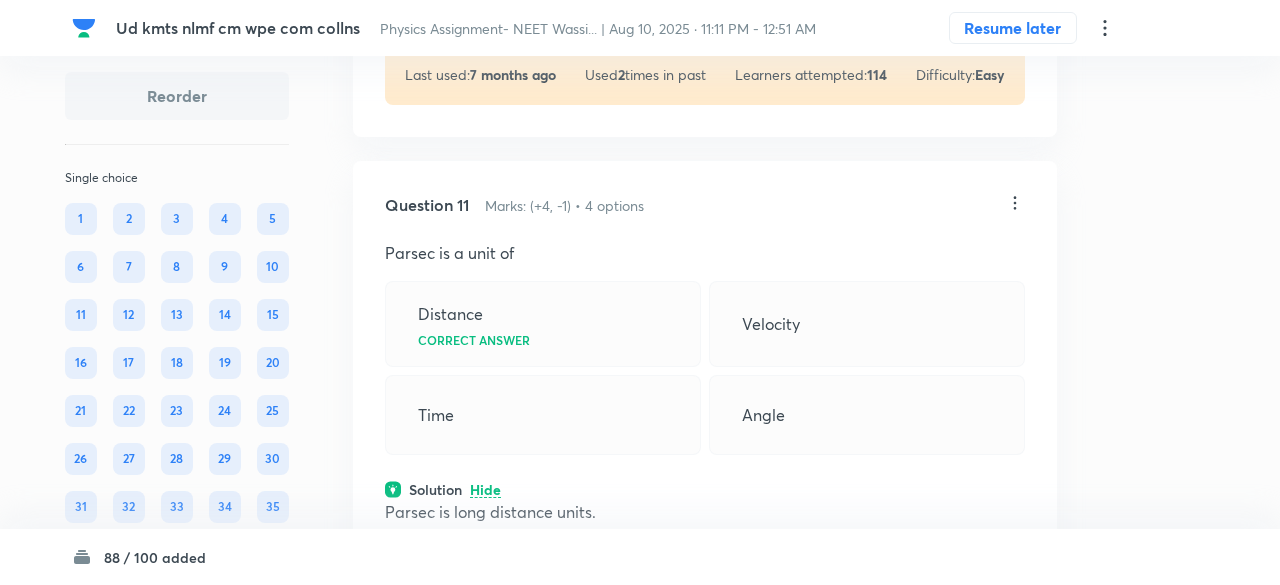 click on "Confirm replace? This question will be replaced. This action cannot be undone Replace Cancel" at bounding box center [640, 877] 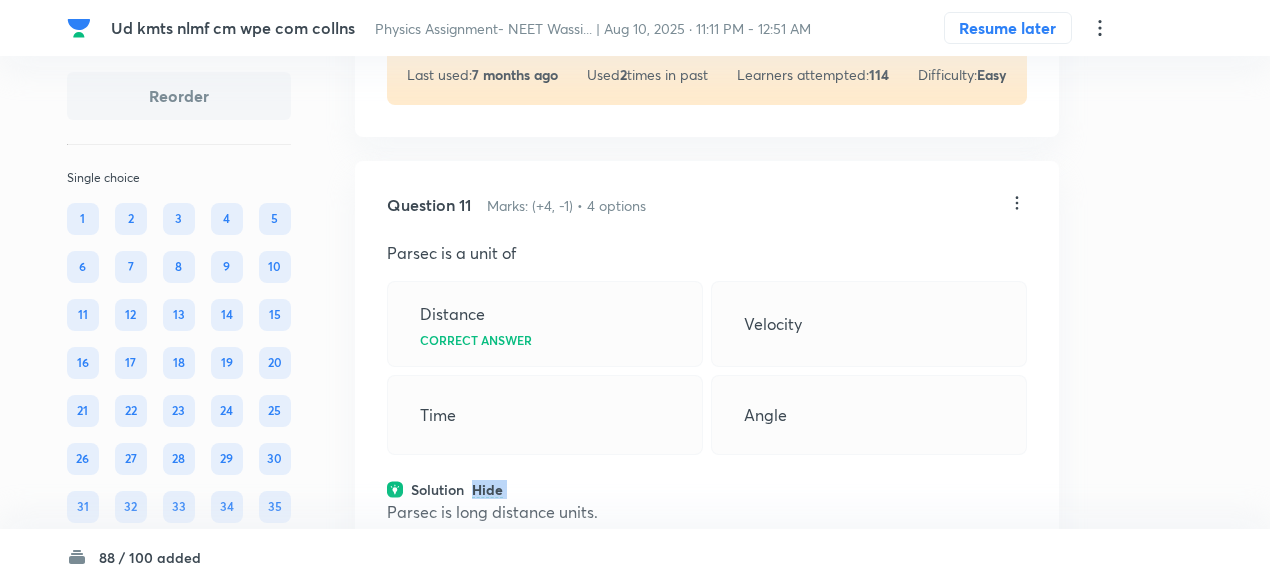 click on "Solution Hide" at bounding box center (707, 489) 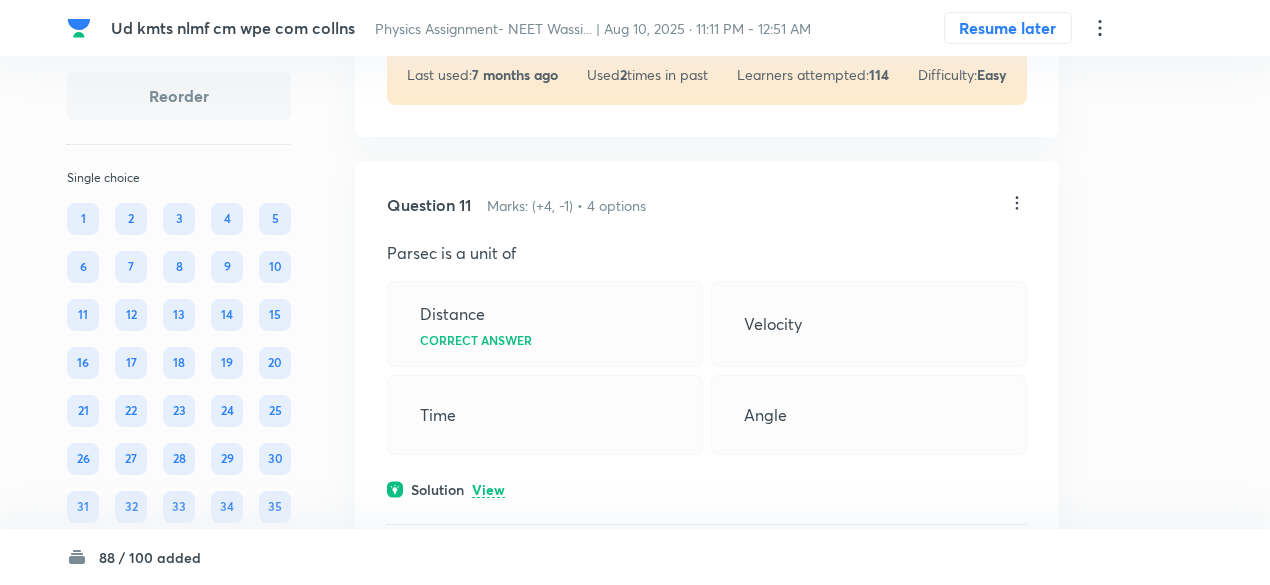 click 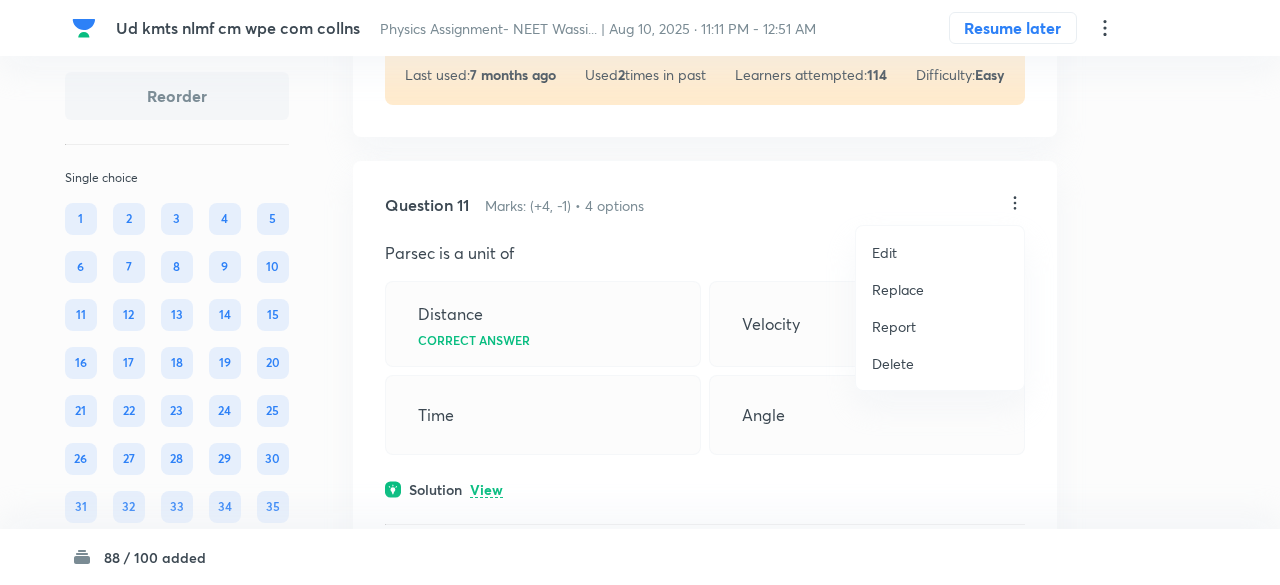 click on "Replace" at bounding box center [898, 289] 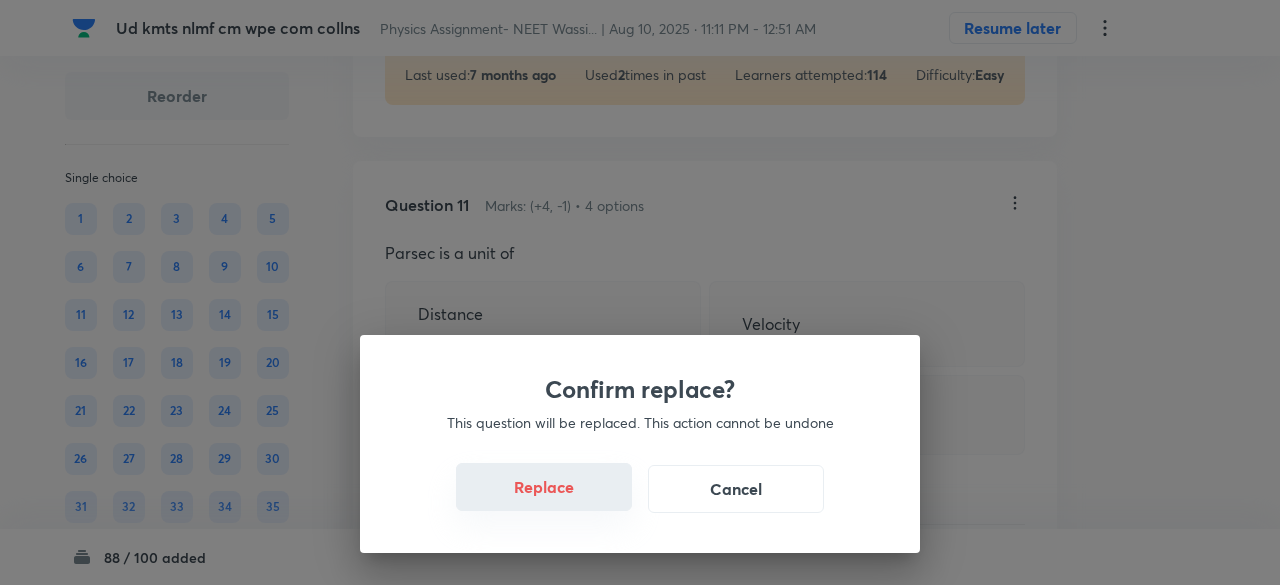 click on "Replace" at bounding box center (544, 487) 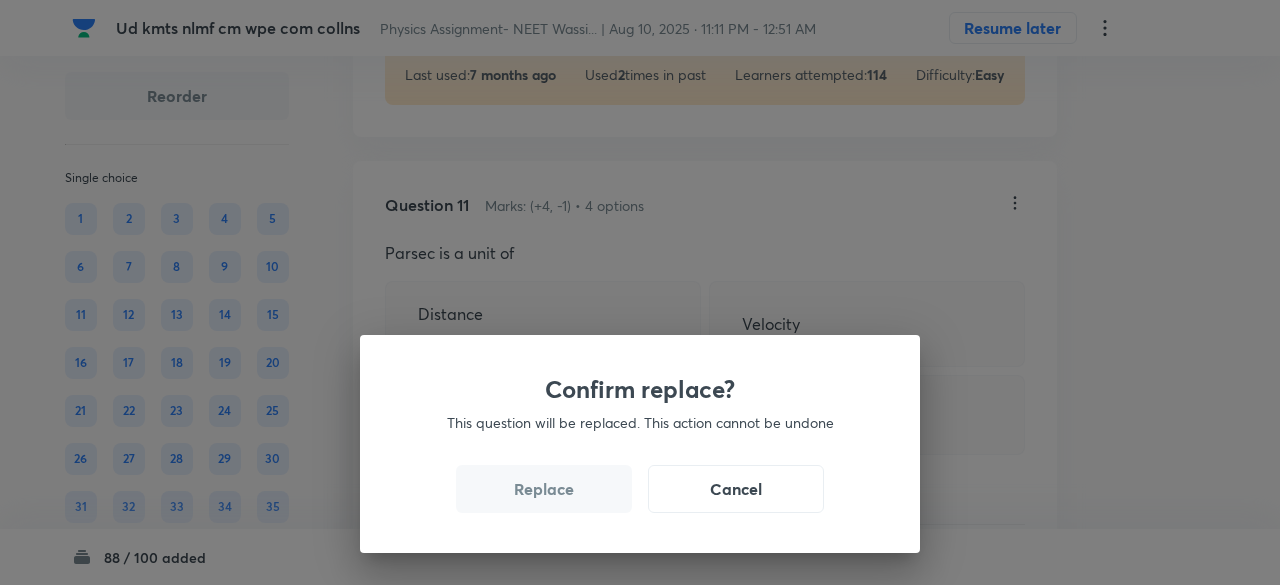 click on "Replace" at bounding box center [544, 489] 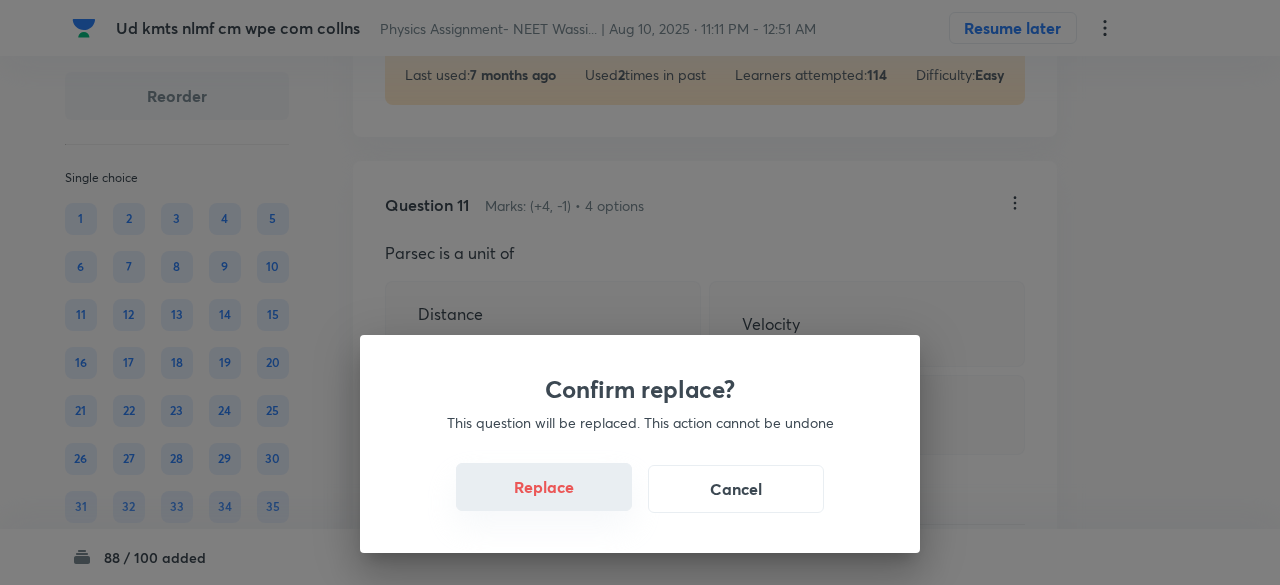 click on "Replace" at bounding box center [544, 487] 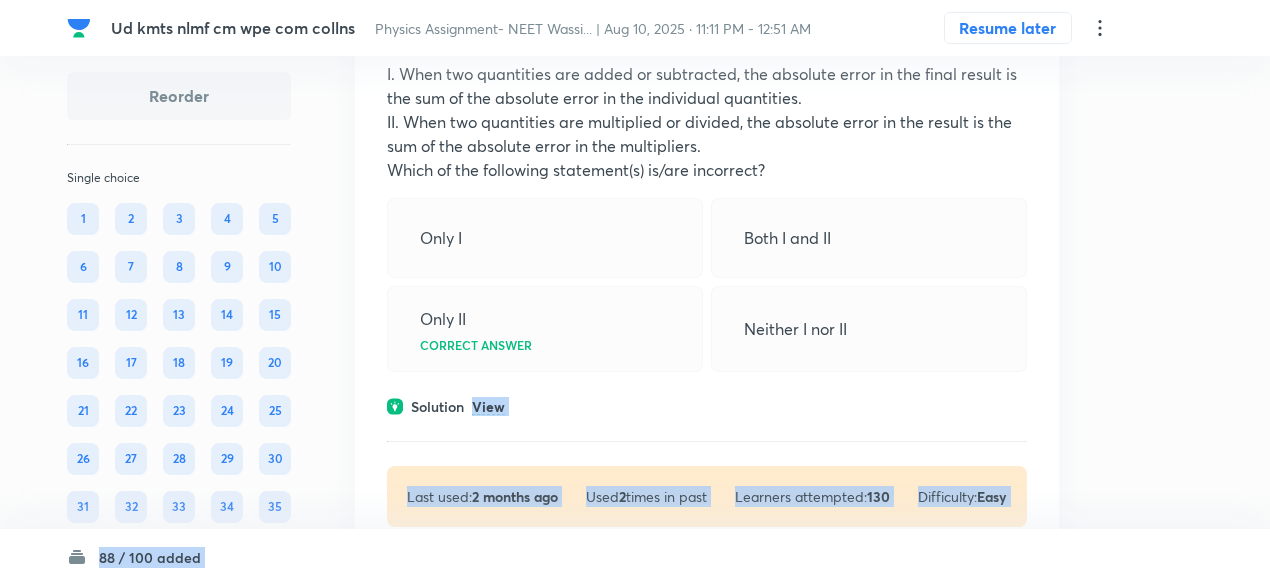 scroll, scrollTop: 7742, scrollLeft: 0, axis: vertical 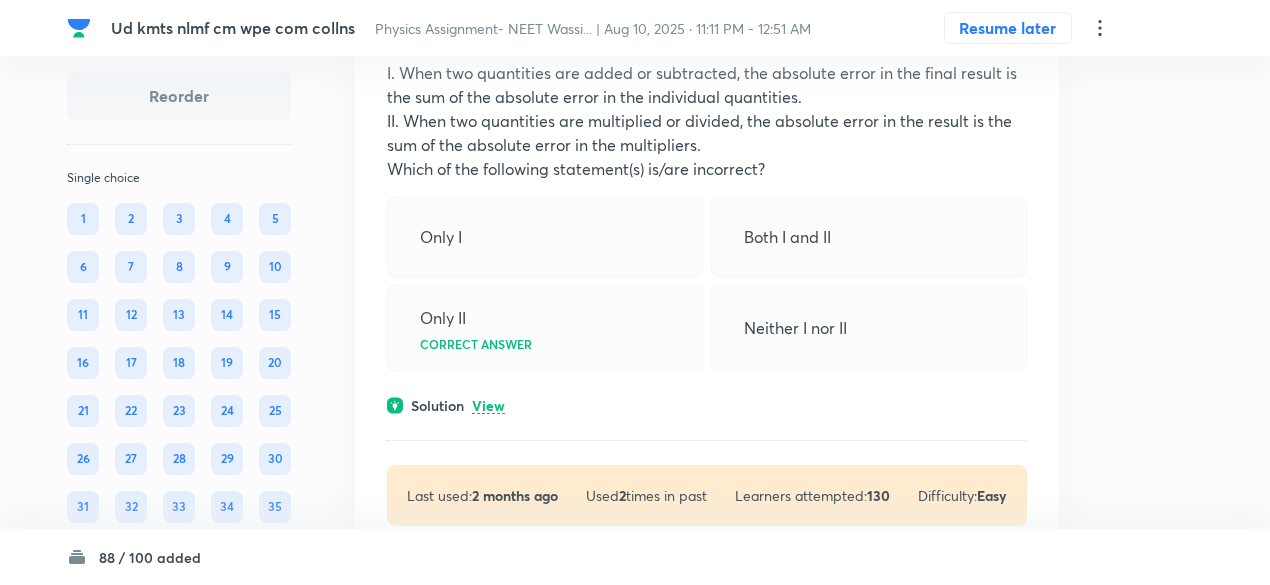 click on "Solution View" at bounding box center (707, 405) 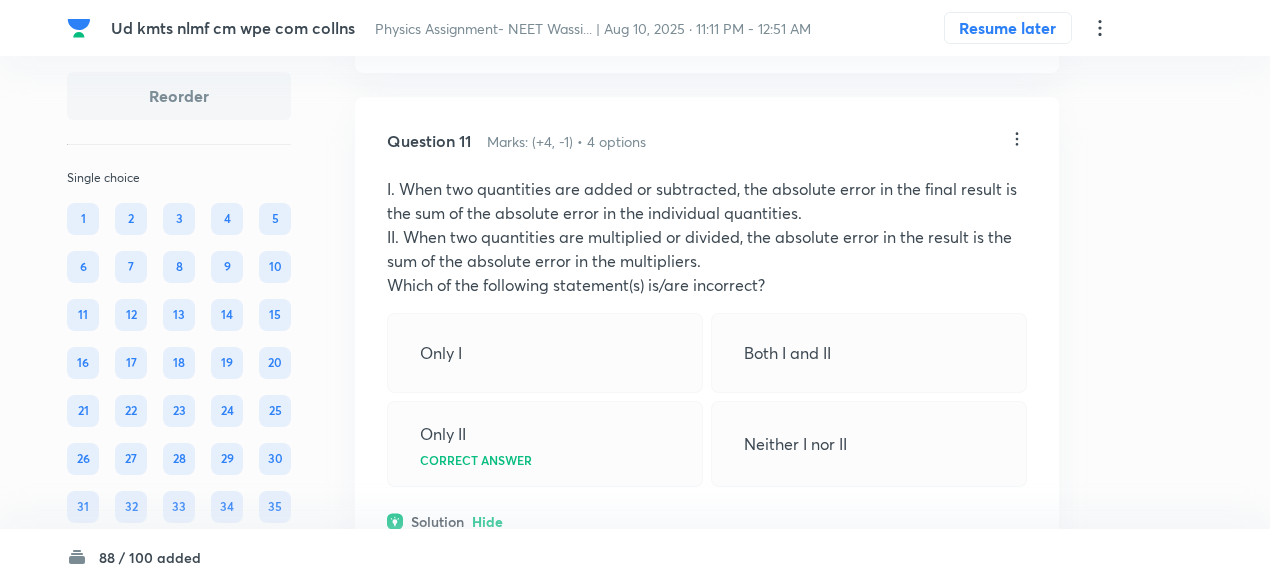 scroll, scrollTop: 7623, scrollLeft: 0, axis: vertical 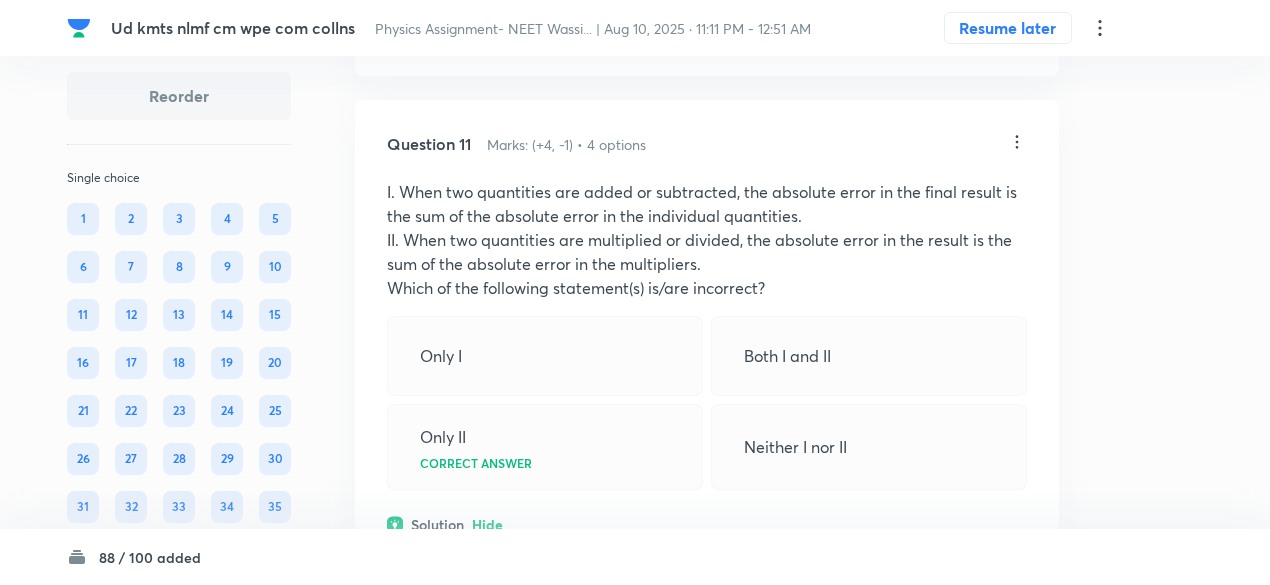 click 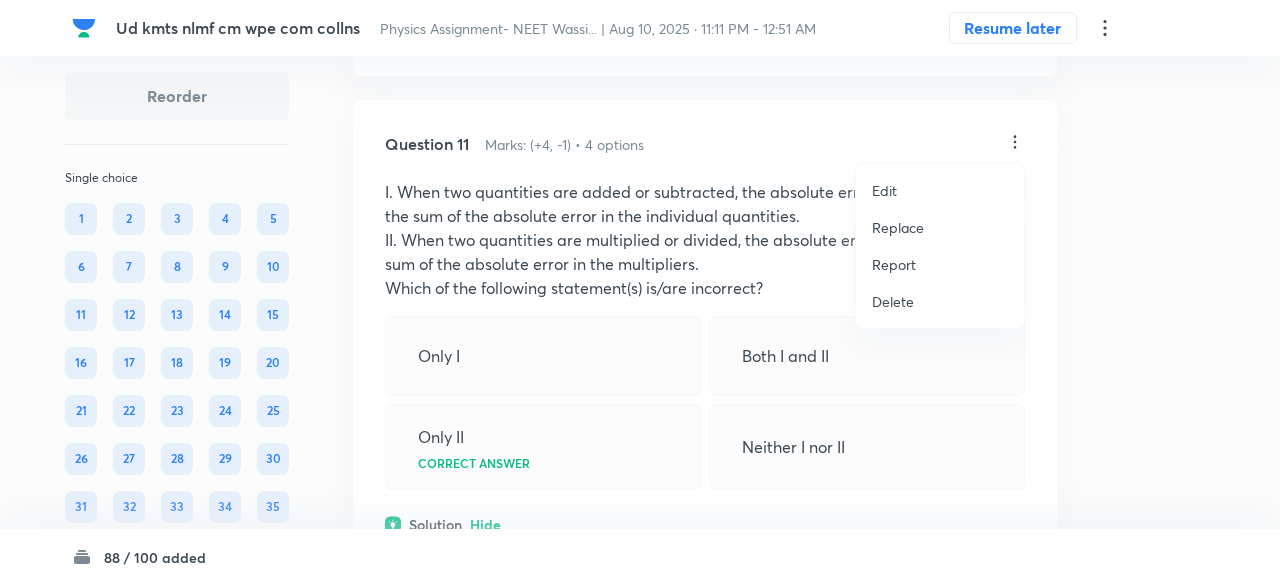 click on "Replace" at bounding box center (898, 227) 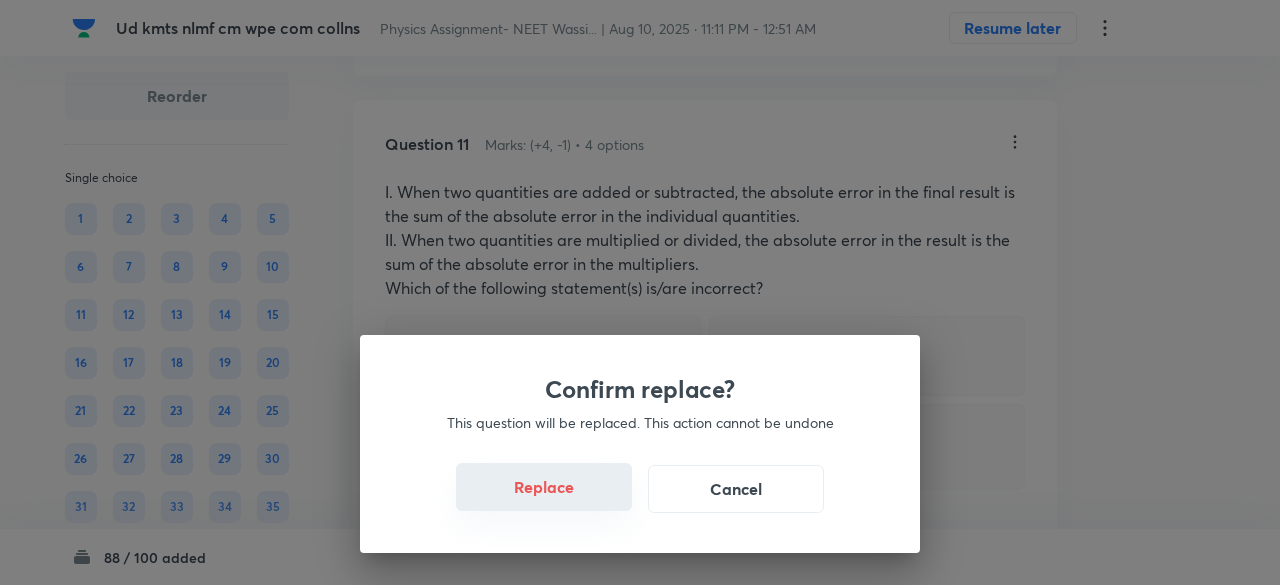 click on "Replace" at bounding box center (544, 487) 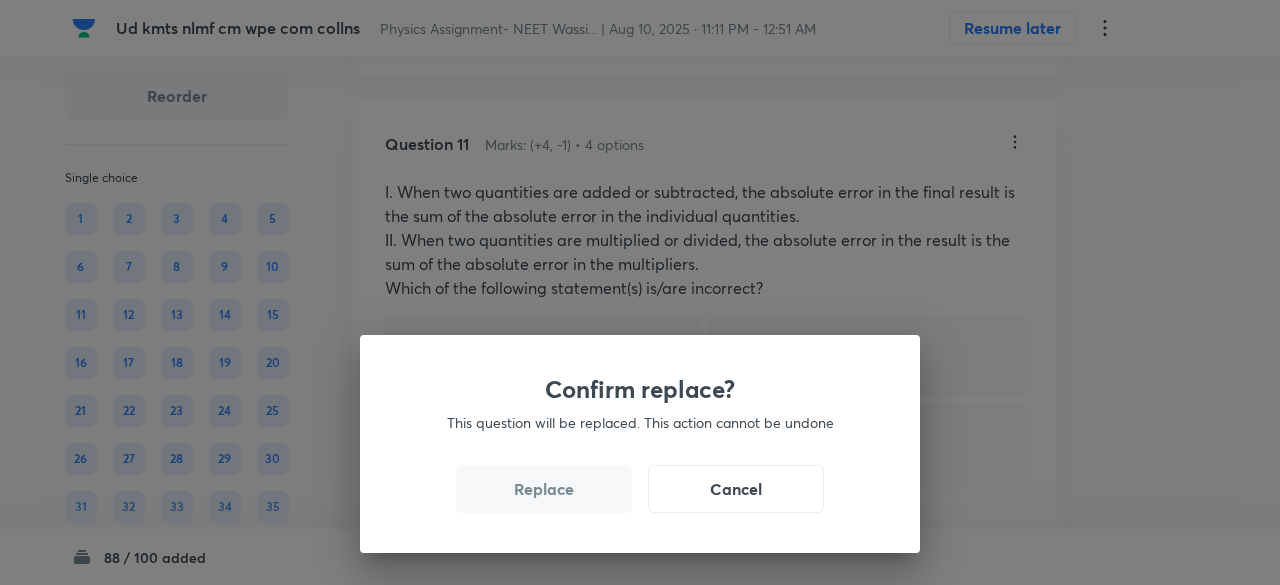 click on "Replace" at bounding box center [544, 489] 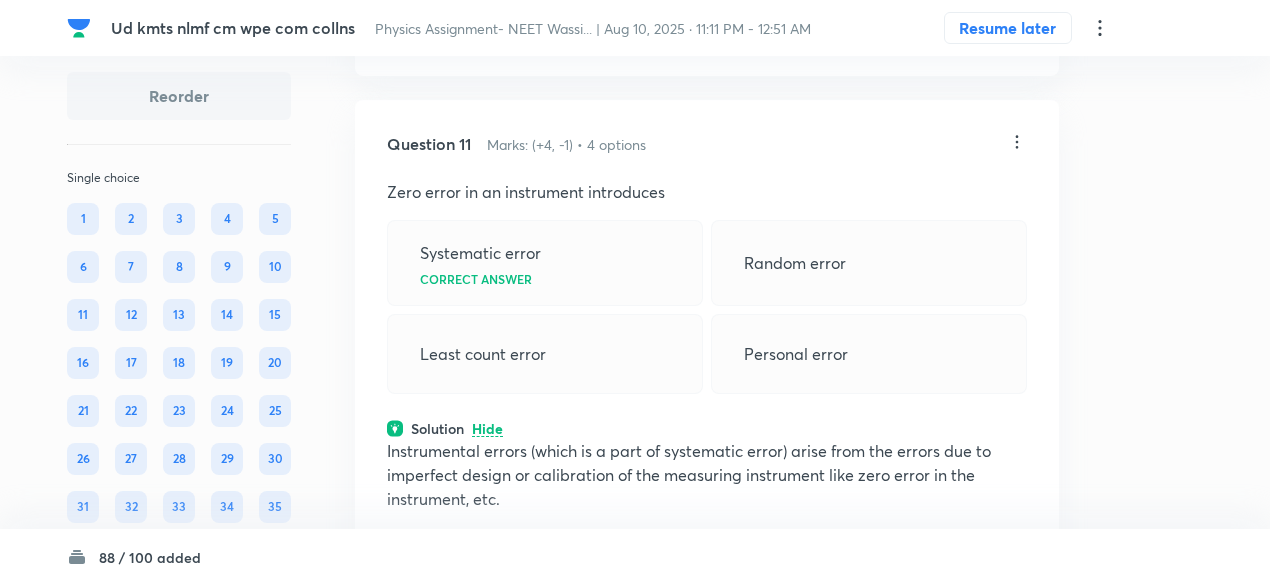 click on "Instrumental errors (which is a part of systematic error) arise from the errors due to imperfect design or calibration of the measuring instrument like zero error in the instrument, etc." at bounding box center [707, 475] 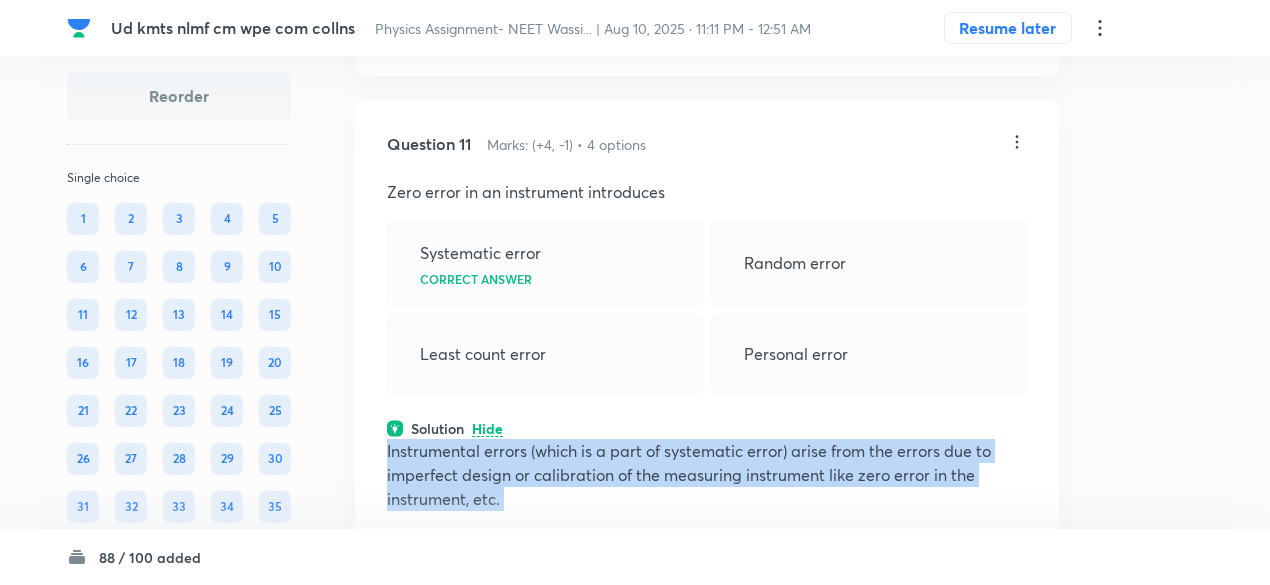 click on "Instrumental errors (which is a part of systematic error) arise from the errors due to imperfect design or calibration of the measuring instrument like zero error in the instrument, etc." at bounding box center [707, 475] 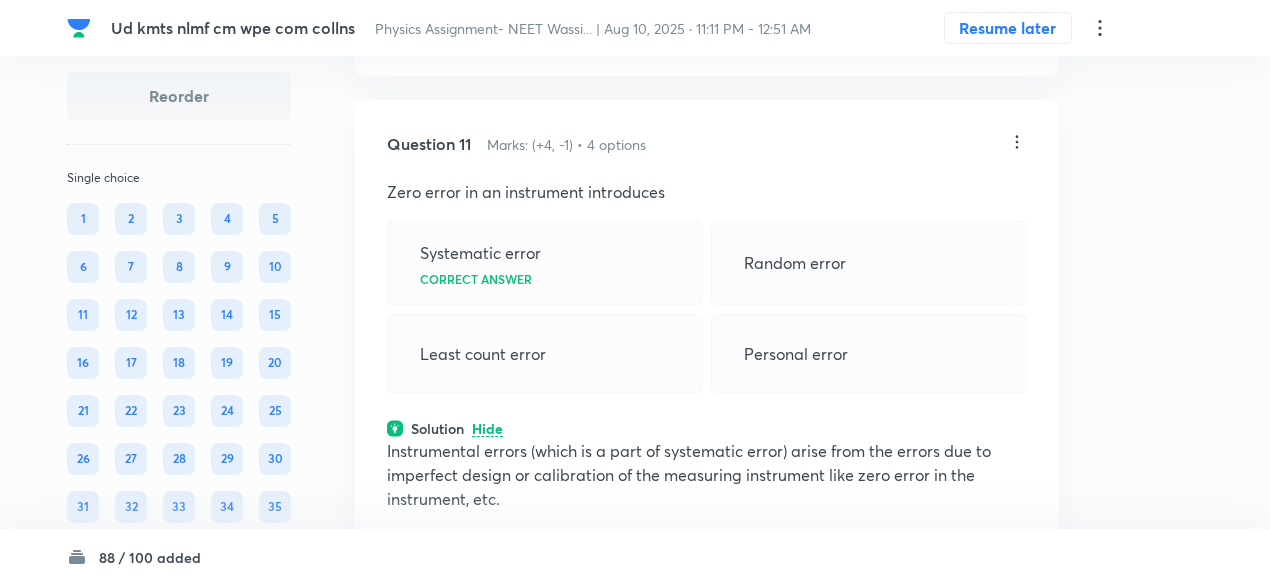 click on "Question 11 Marks: (+4, -1) • 4 options Zero error in an instrument introduces  Systematic error Correct answer Random error Least count error Personal error Solution Hide Instrumental errors (which is a part of systematic error) arise from the errors due to imperfect design or calibration of the measuring instrument like zero error in the instrument, etc. Physics Basics & Laboratory Least Count Analysis Last used:  2 months ago Used  3  times in past Learners attempted:  155 Difficulty: Moderate" at bounding box center (707, 407) 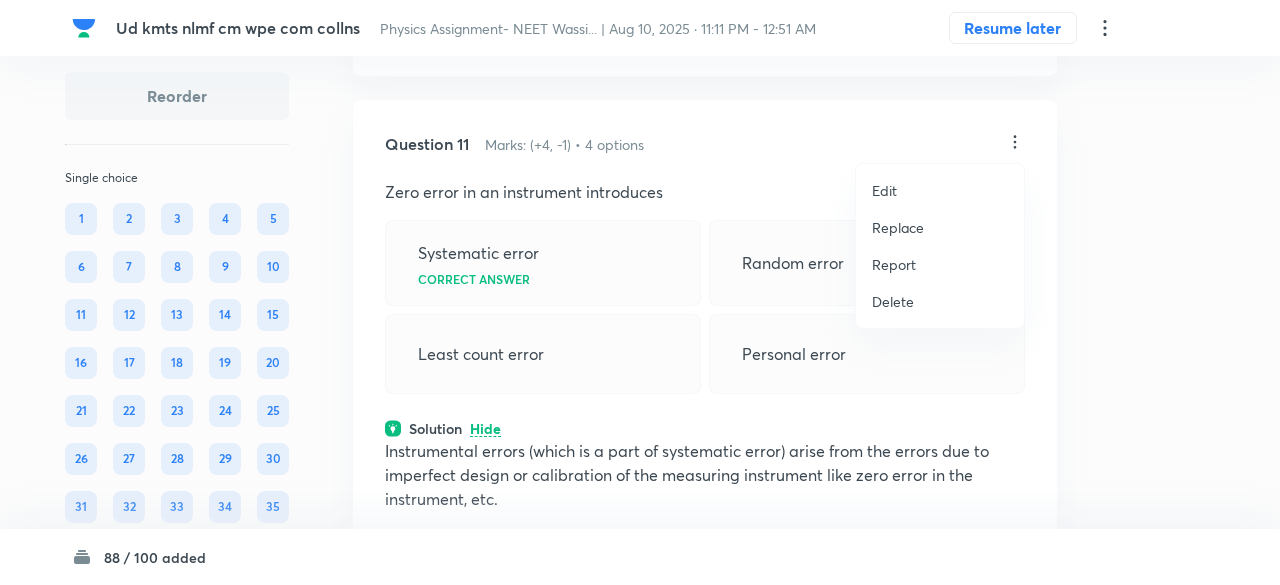 click on "Replace" at bounding box center [898, 227] 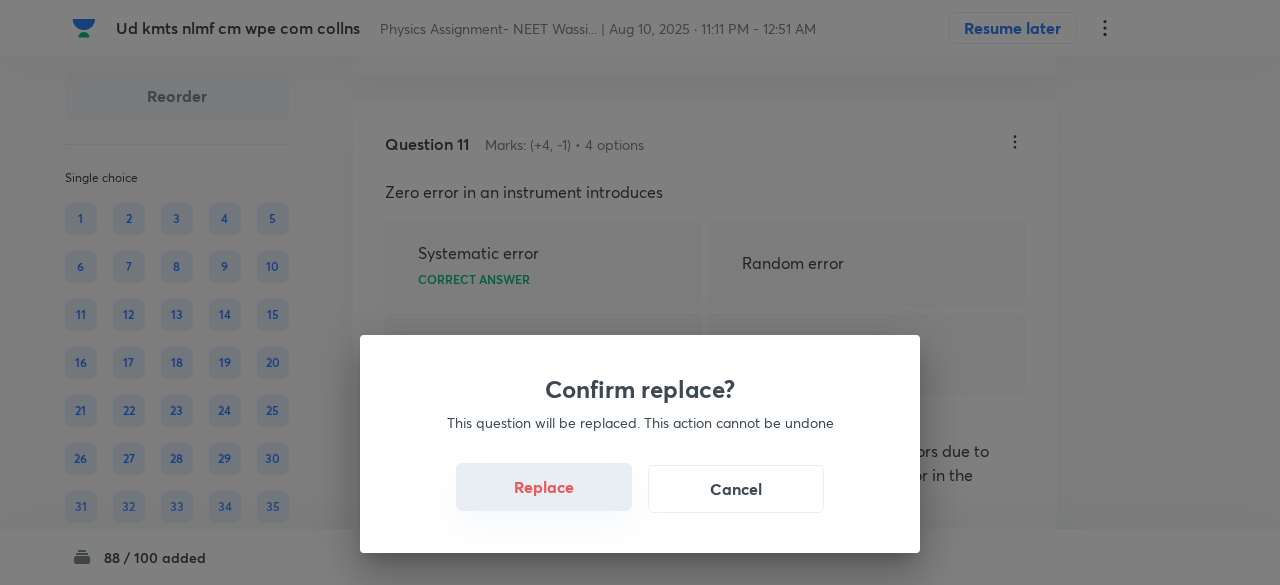 click on "Replace" at bounding box center (544, 487) 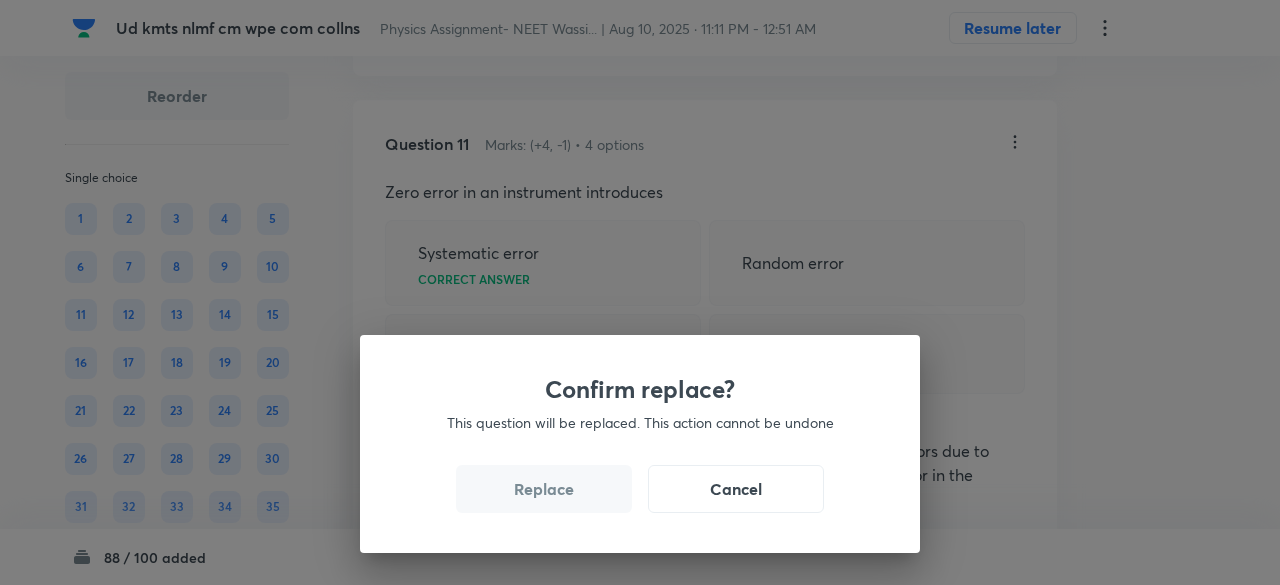 click on "Replace" at bounding box center (544, 489) 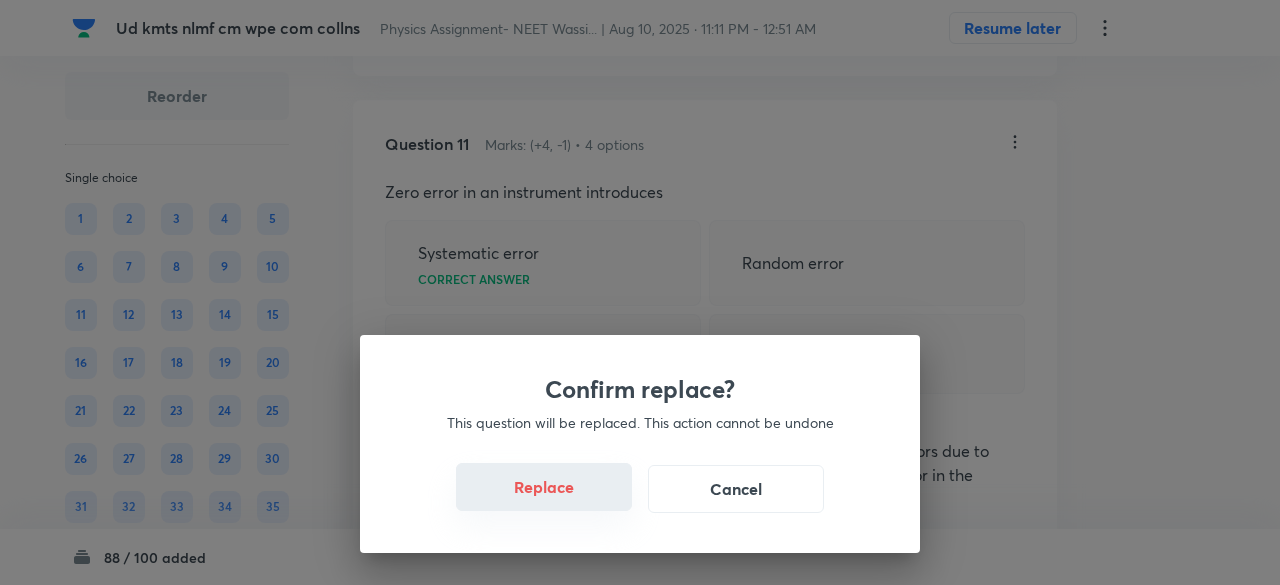 click on "Replace" at bounding box center (544, 487) 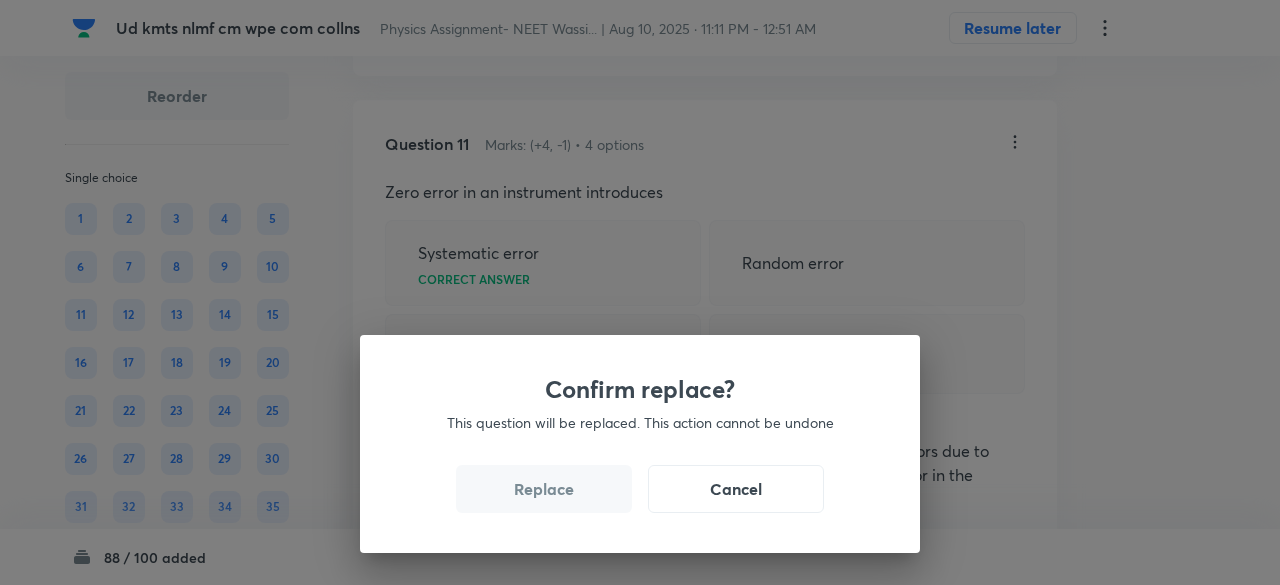 click on "Replace" at bounding box center (544, 489) 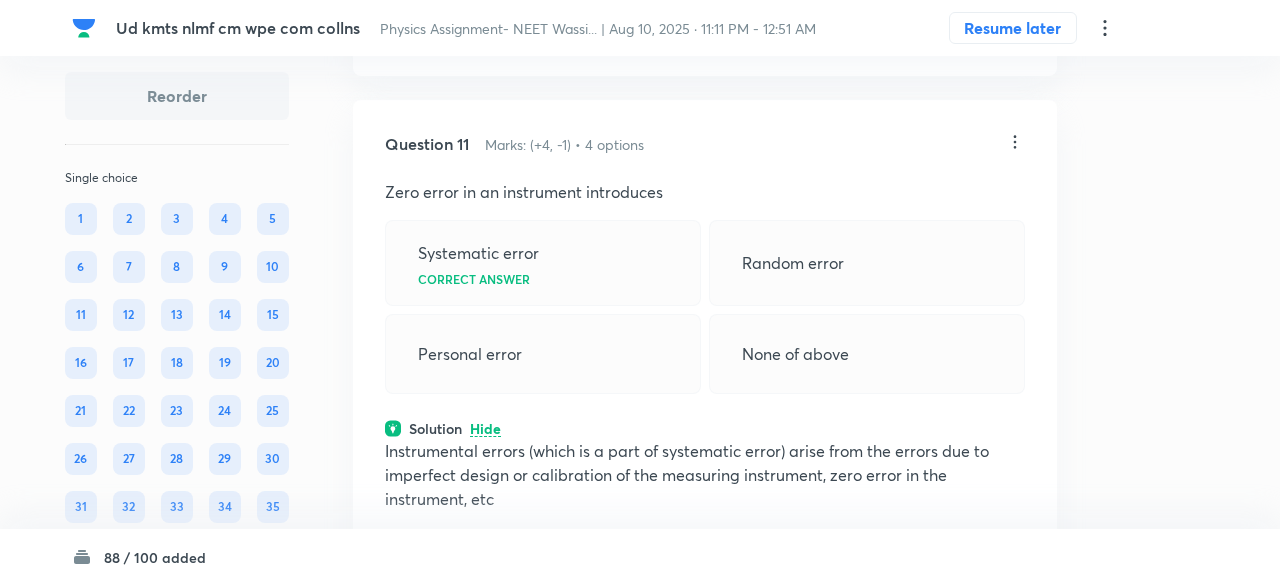 click on "Confirm replace? This question will be replaced. This action cannot be undone Replace Cancel" at bounding box center [640, 292] 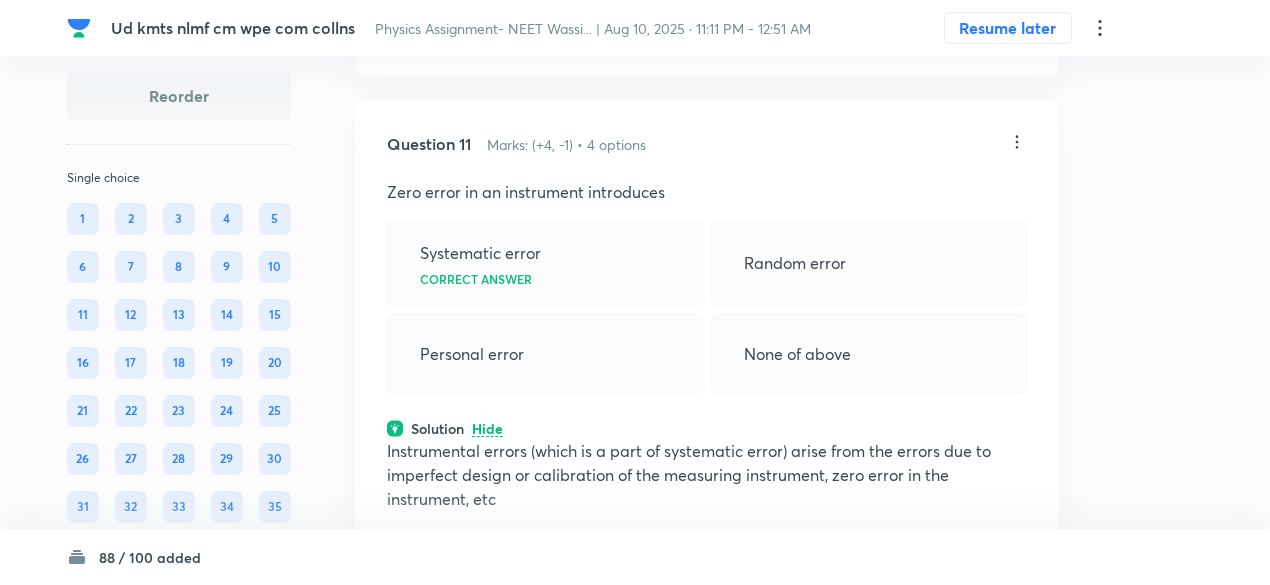 click on "Instrumental errors (which is a part of systematic error) arise from the errors due to imperfect design or calibration of the measuring instrument, zero error in the instrument, etc" at bounding box center [707, 475] 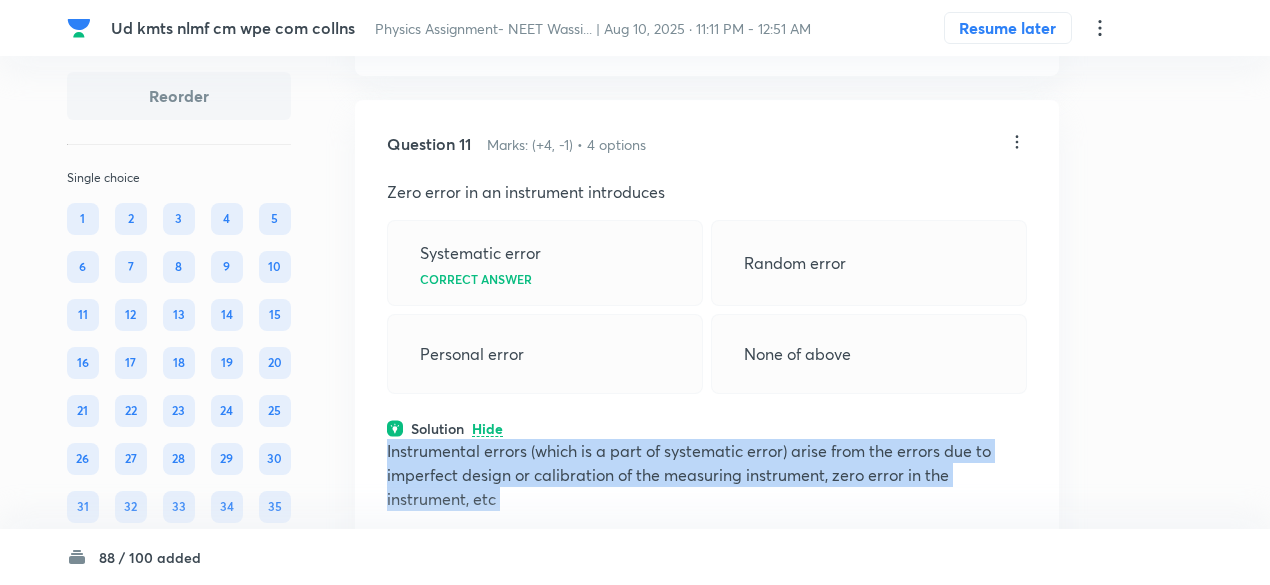click on "Instrumental errors (which is a part of systematic error) arise from the errors due to imperfect design or calibration of the measuring instrument, zero error in the instrument, etc" at bounding box center [707, 475] 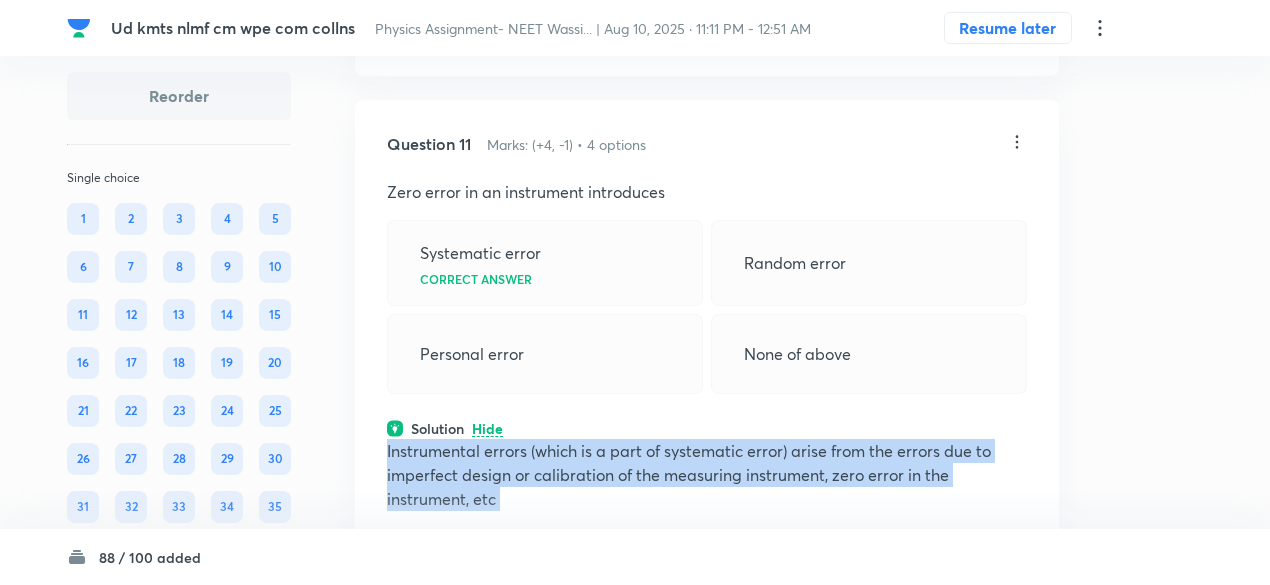 click on "Instrumental errors (which is a part of systematic error) arise from the errors due to imperfect design or calibration of the measuring instrument, zero error in the instrument, etc" at bounding box center [707, 475] 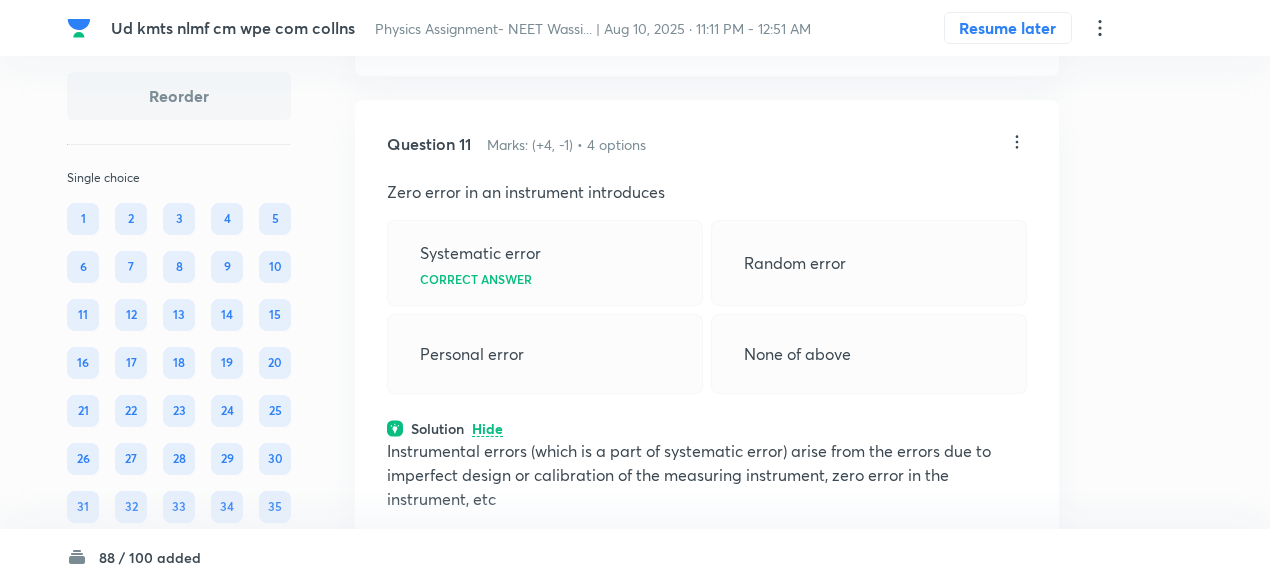click 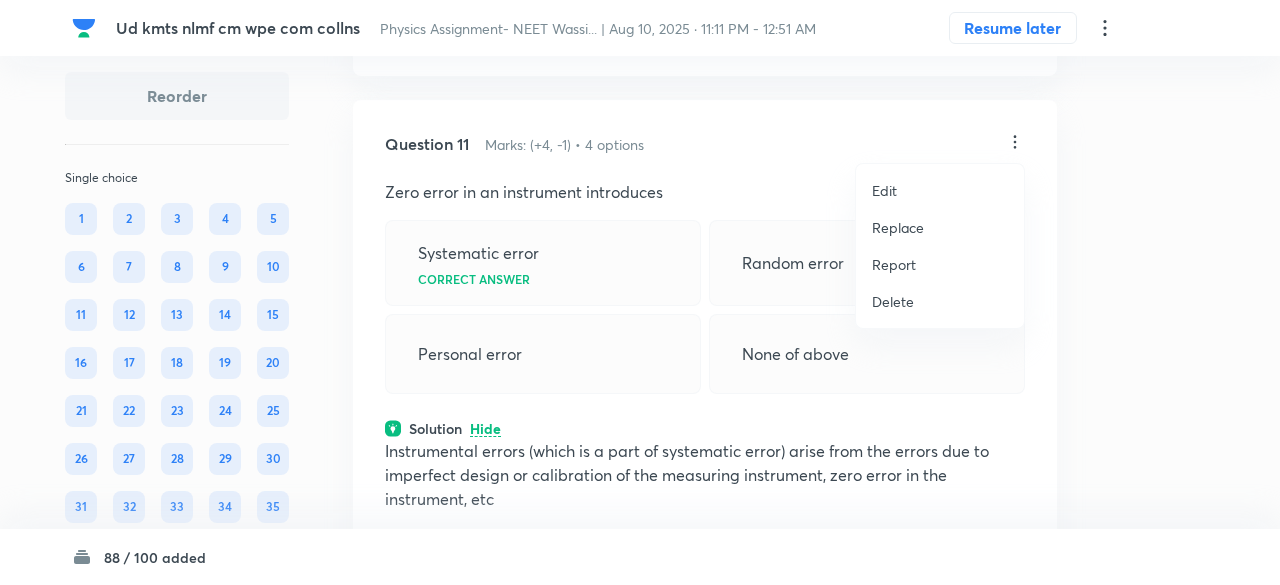 click on "Replace" at bounding box center [898, 227] 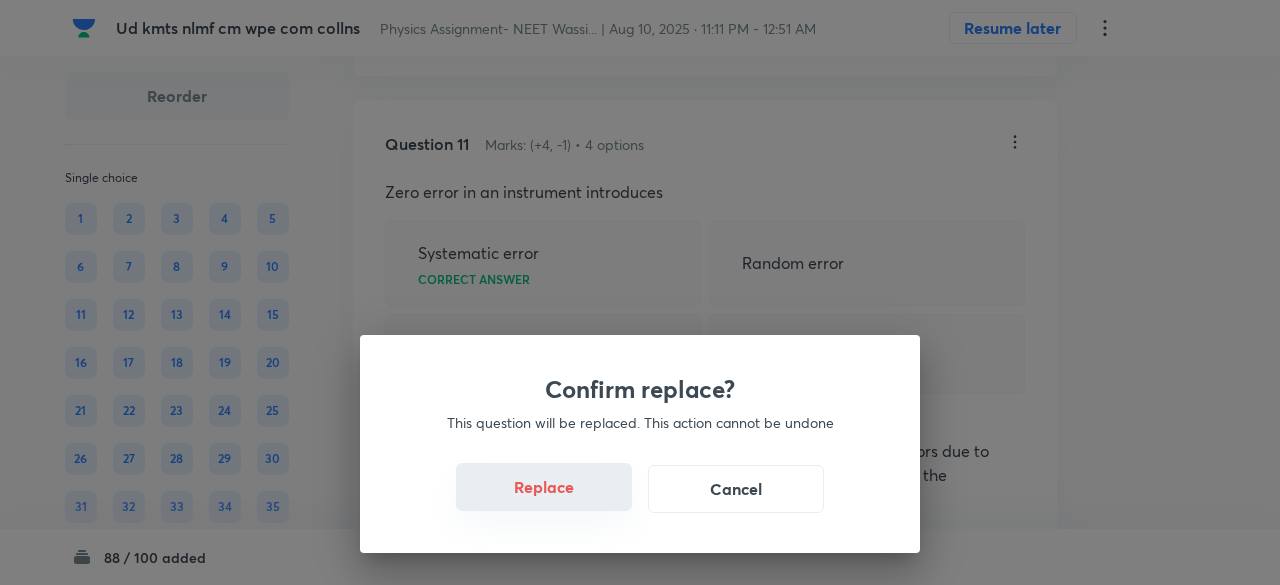 click on "Replace" at bounding box center [544, 487] 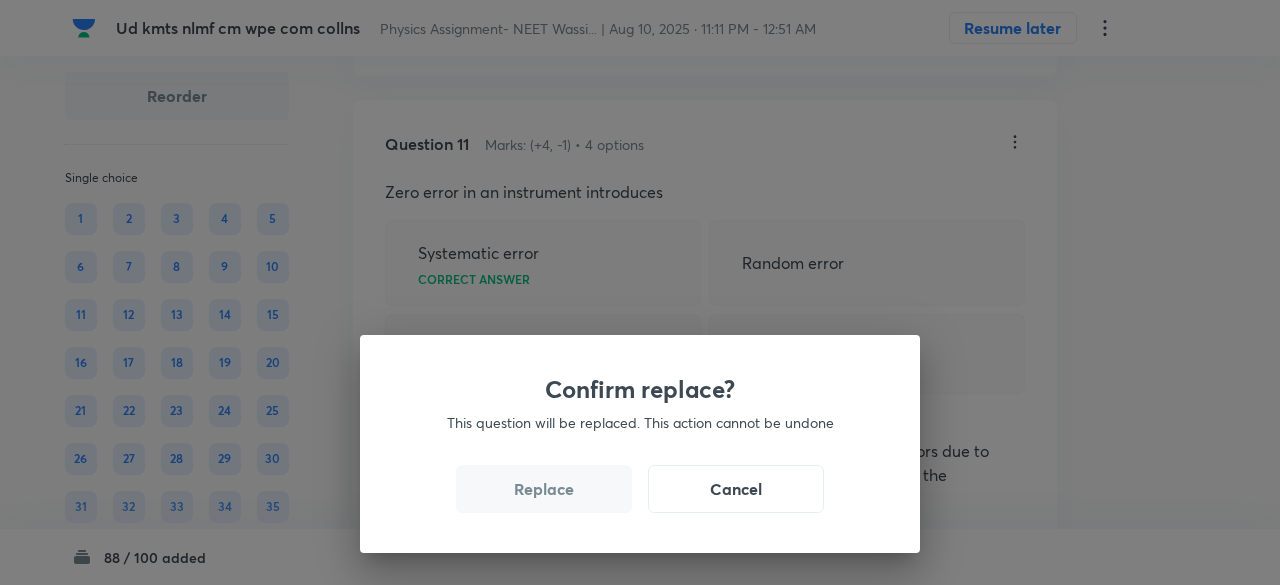 click on "Replace" at bounding box center (544, 489) 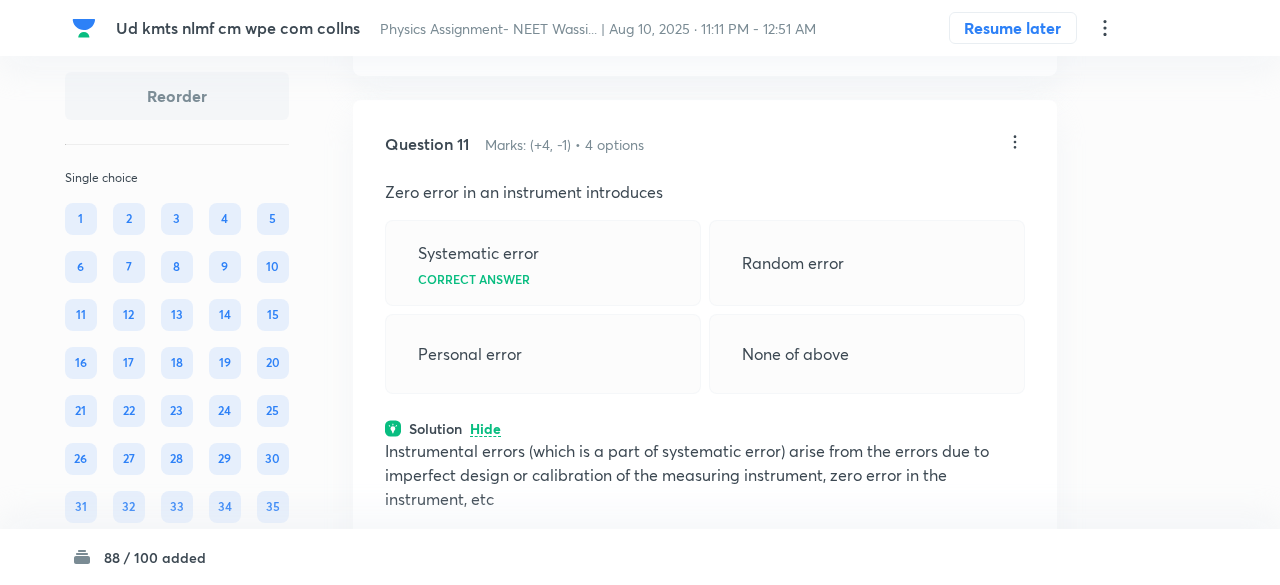 click on "Confirm replace? This question will be replaced. This action cannot be undone Replace Cancel" at bounding box center (640, 292) 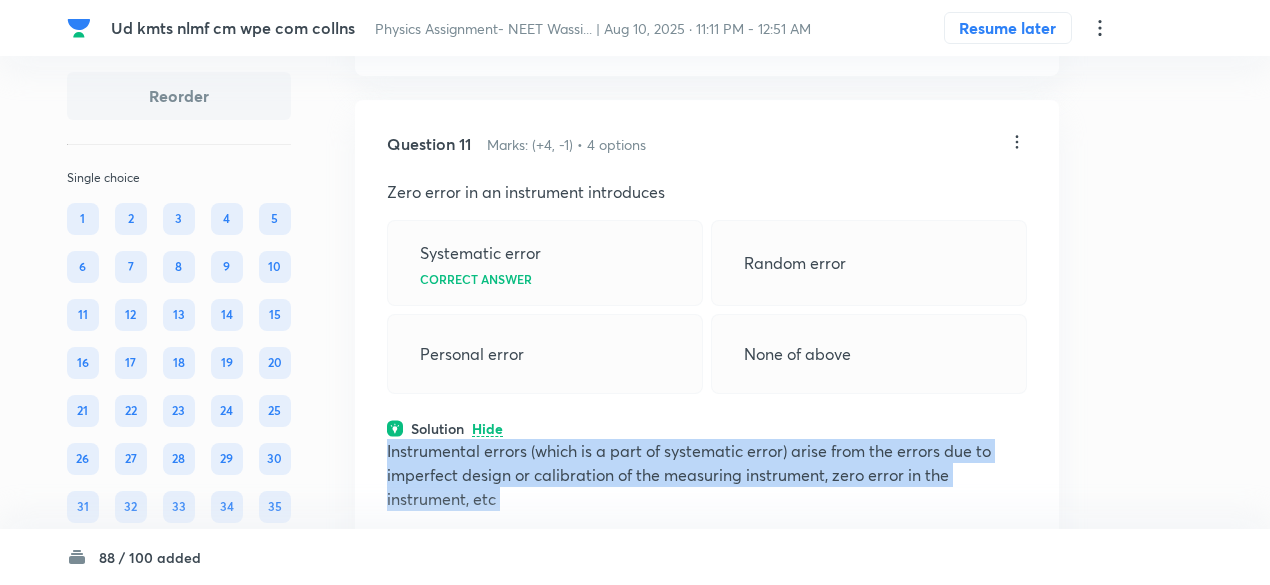 click on "Instrumental errors (which is a part of systematic error) arise from the errors due to imperfect design or calibration of the measuring instrument, zero error in the instrument, etc" at bounding box center (707, 475) 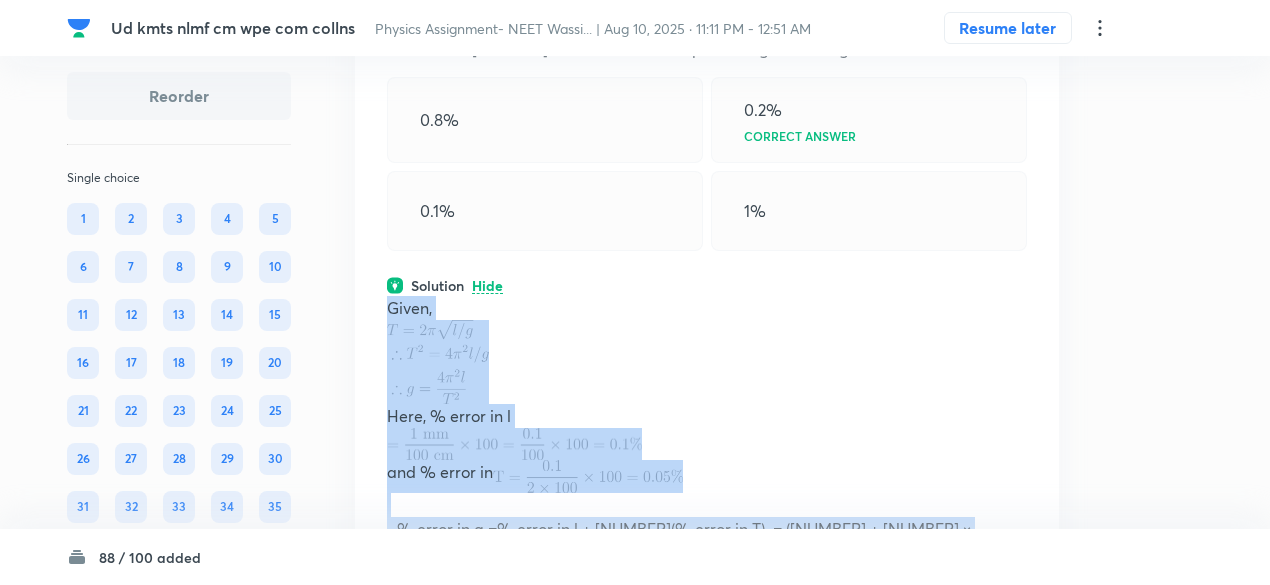 scroll, scrollTop: 7863, scrollLeft: 0, axis: vertical 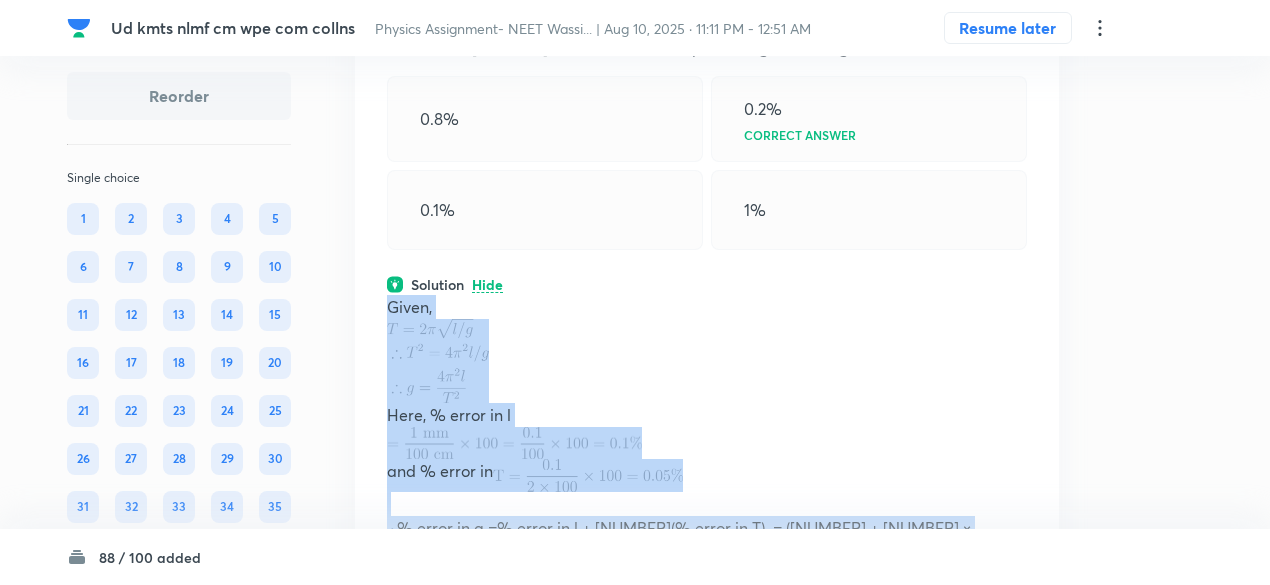 click at bounding box center (707, 361) 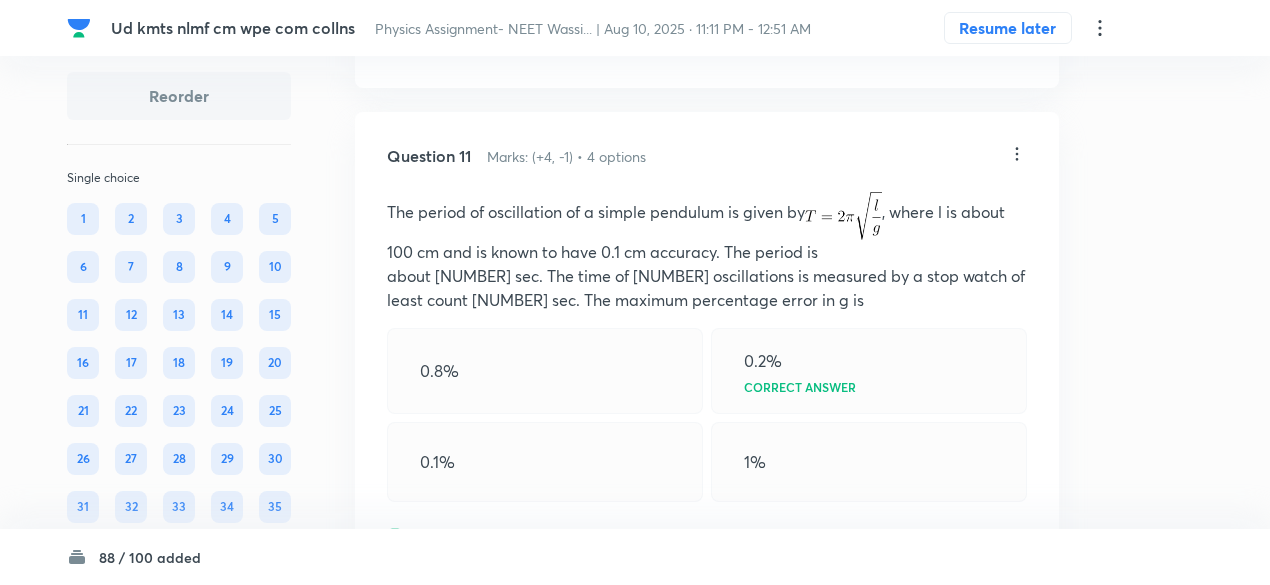 scroll, scrollTop: 7605, scrollLeft: 0, axis: vertical 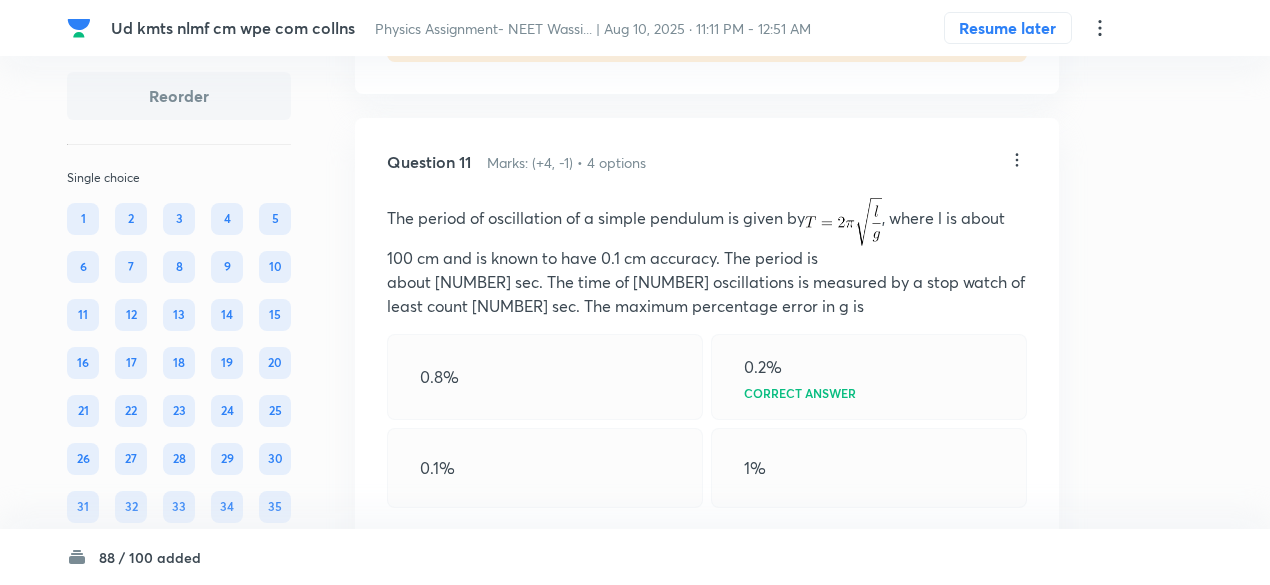 click 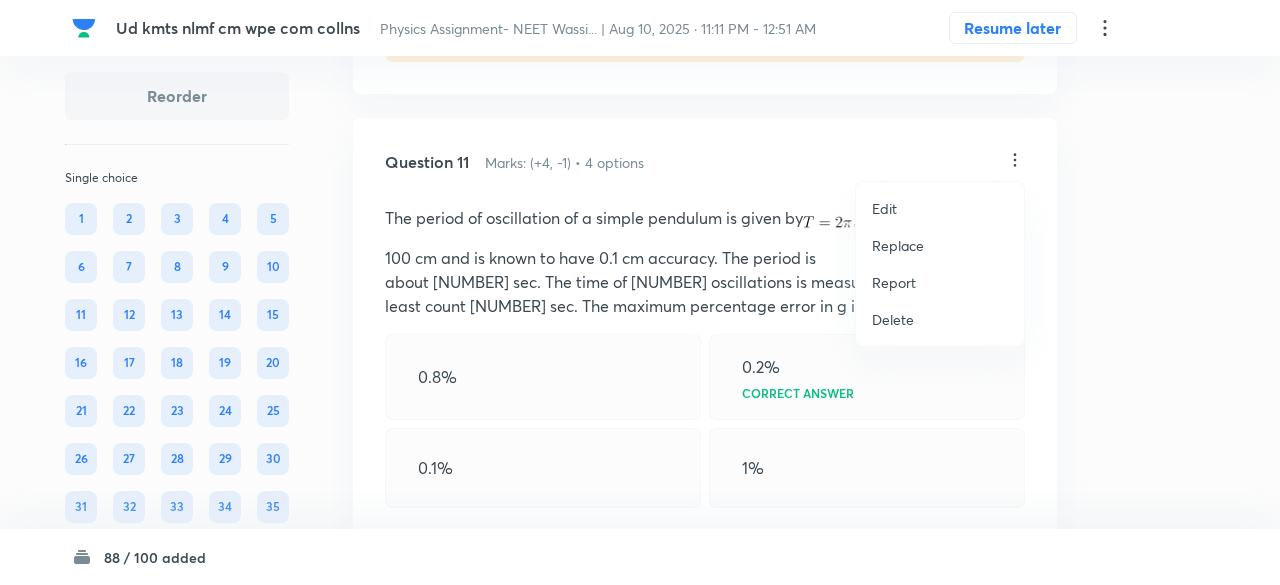 click on "Replace" at bounding box center (898, 245) 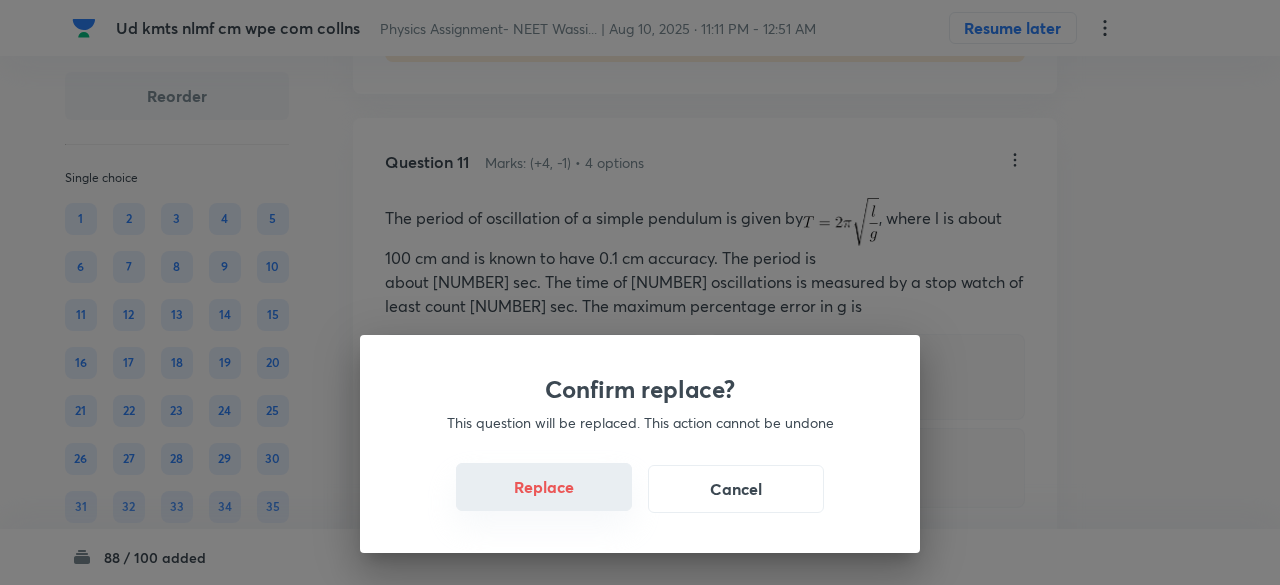 click on "Replace" at bounding box center (544, 487) 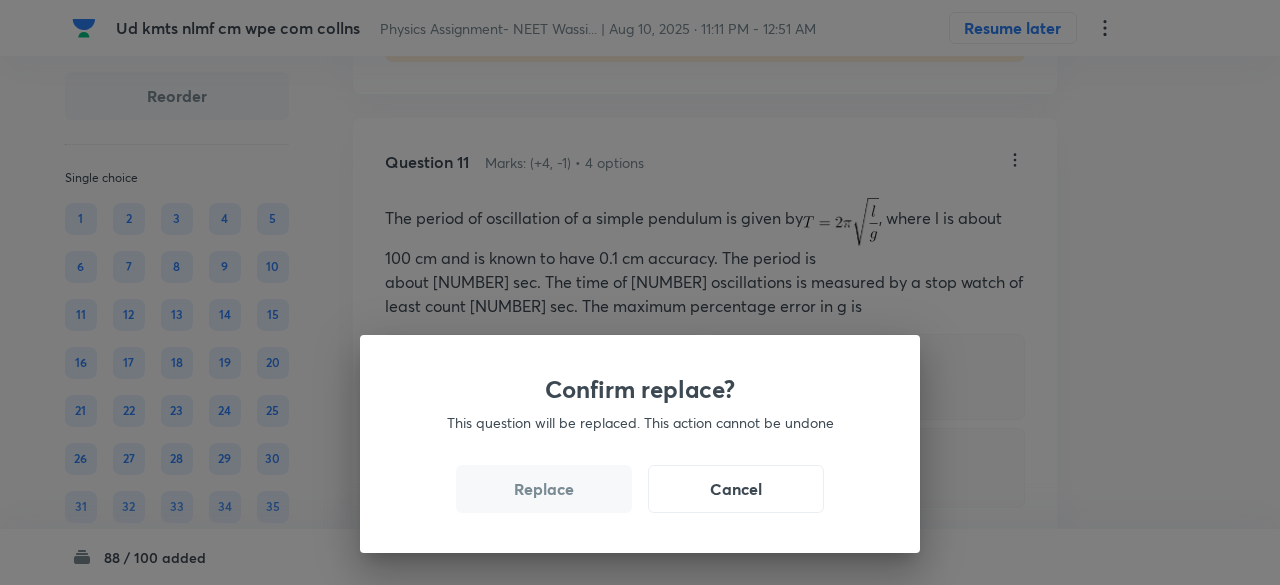 click on "Replace" at bounding box center [544, 489] 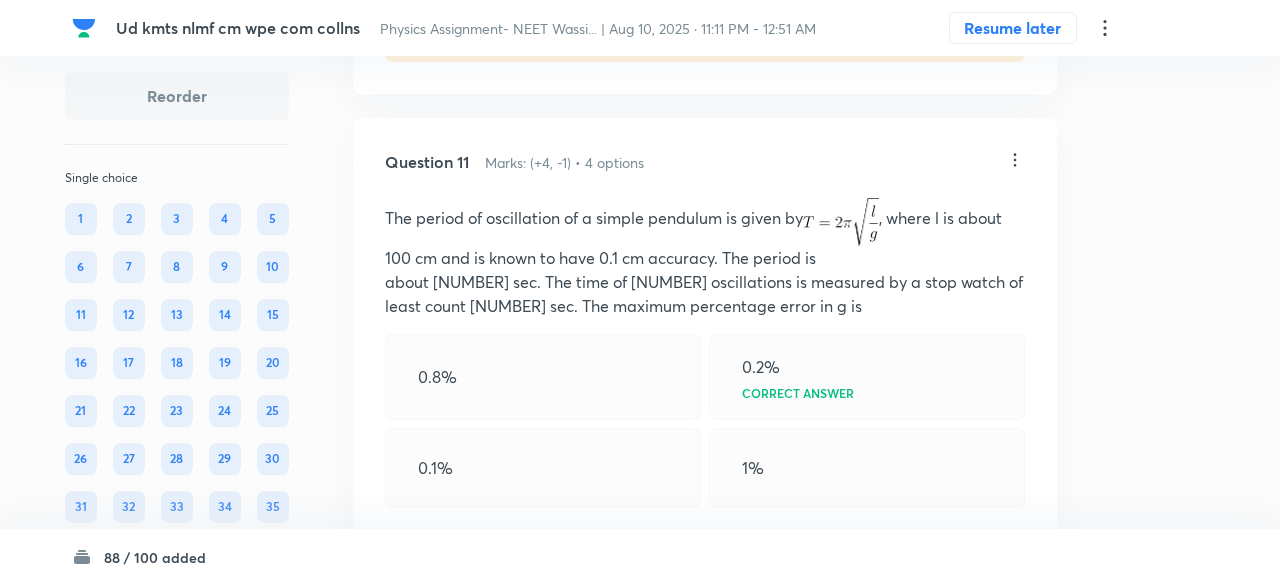 click on "Confirm replace? This question will be replaced. This action cannot be undone Replace Cancel" at bounding box center (640, 877) 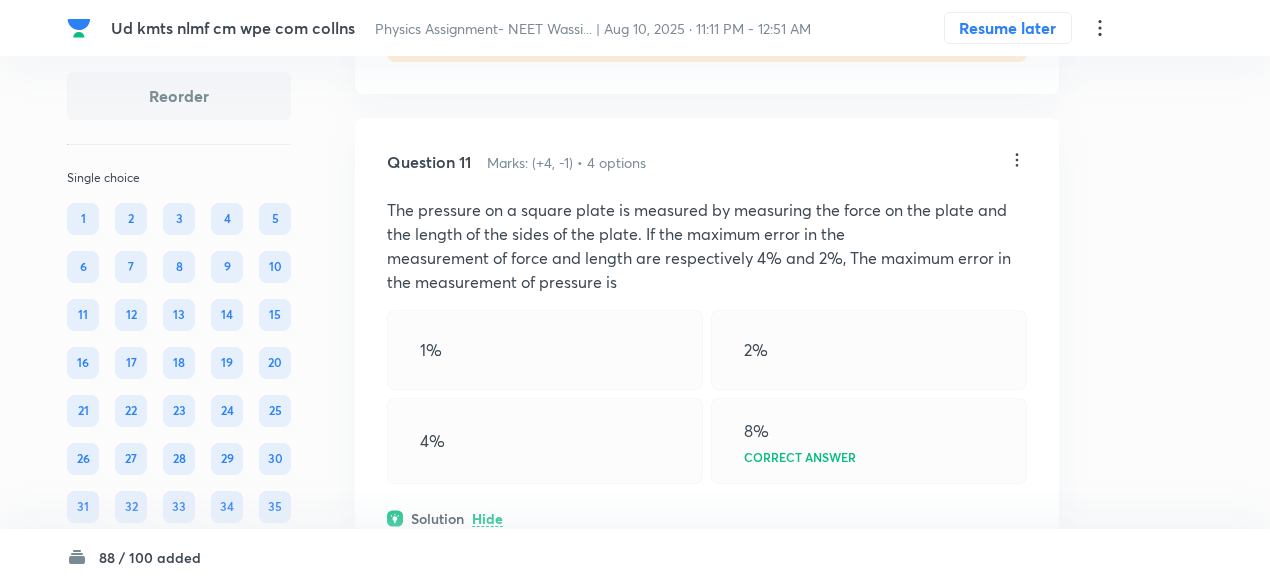 click on "Solution Hide" at bounding box center (707, 518) 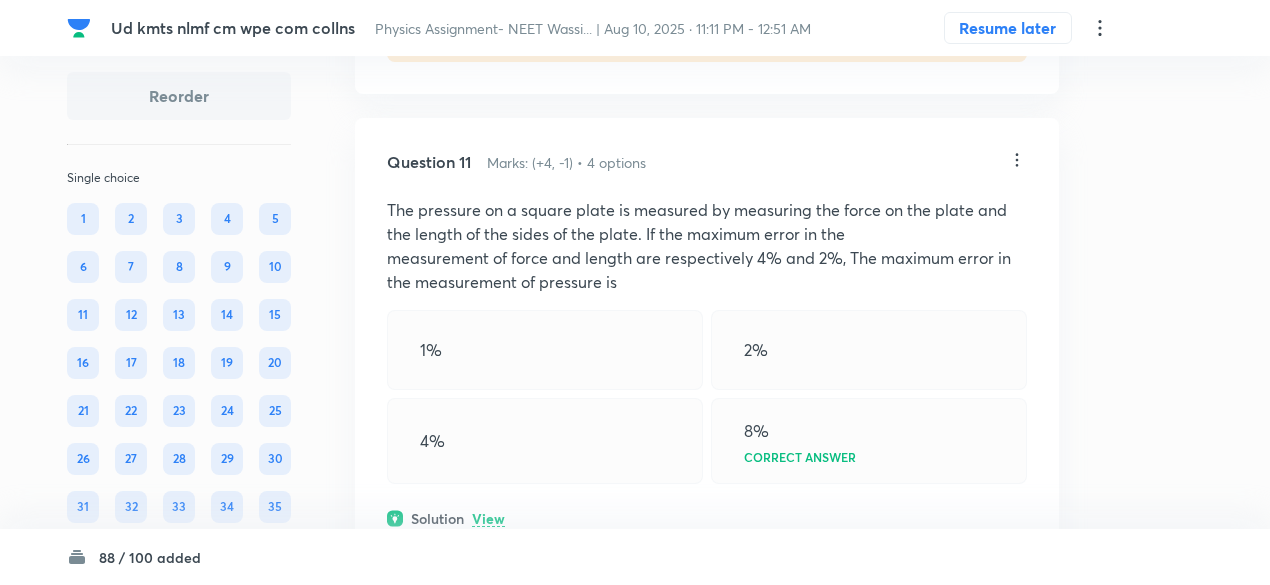 click on "Solution View" at bounding box center (707, 518) 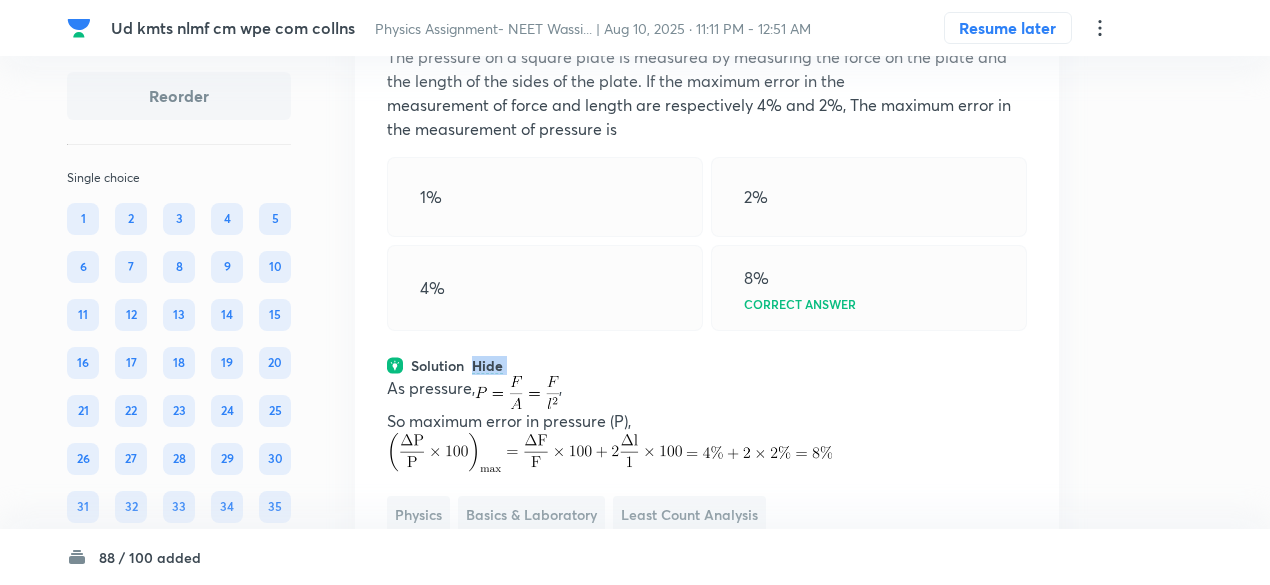 scroll, scrollTop: 7761, scrollLeft: 0, axis: vertical 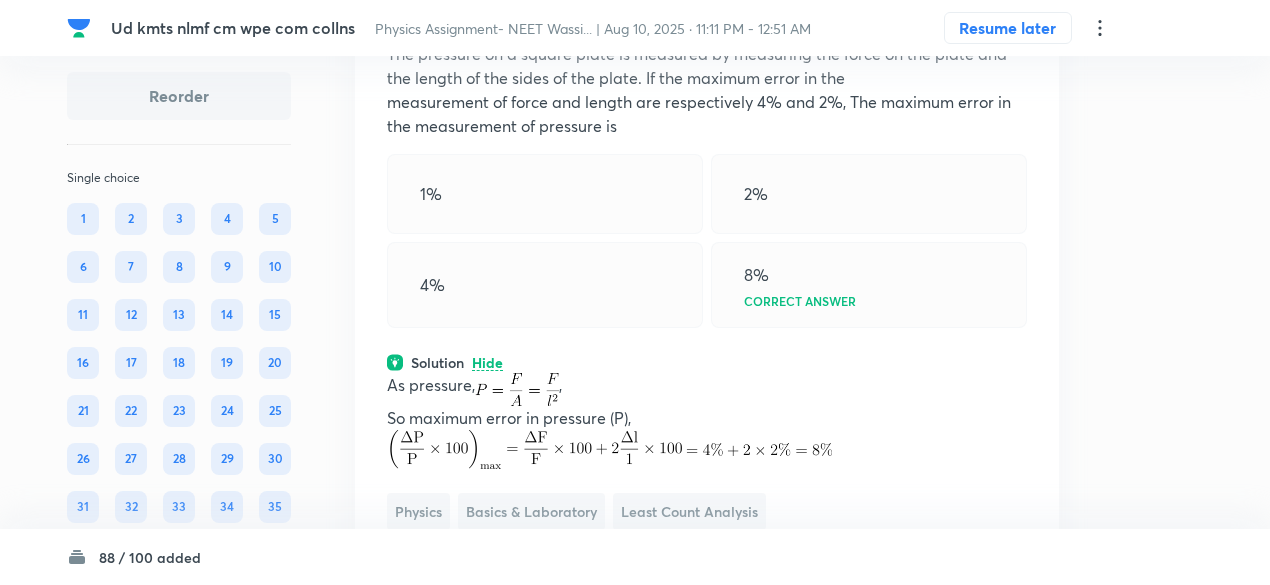 click on "As pressure,  ," at bounding box center (707, 389) 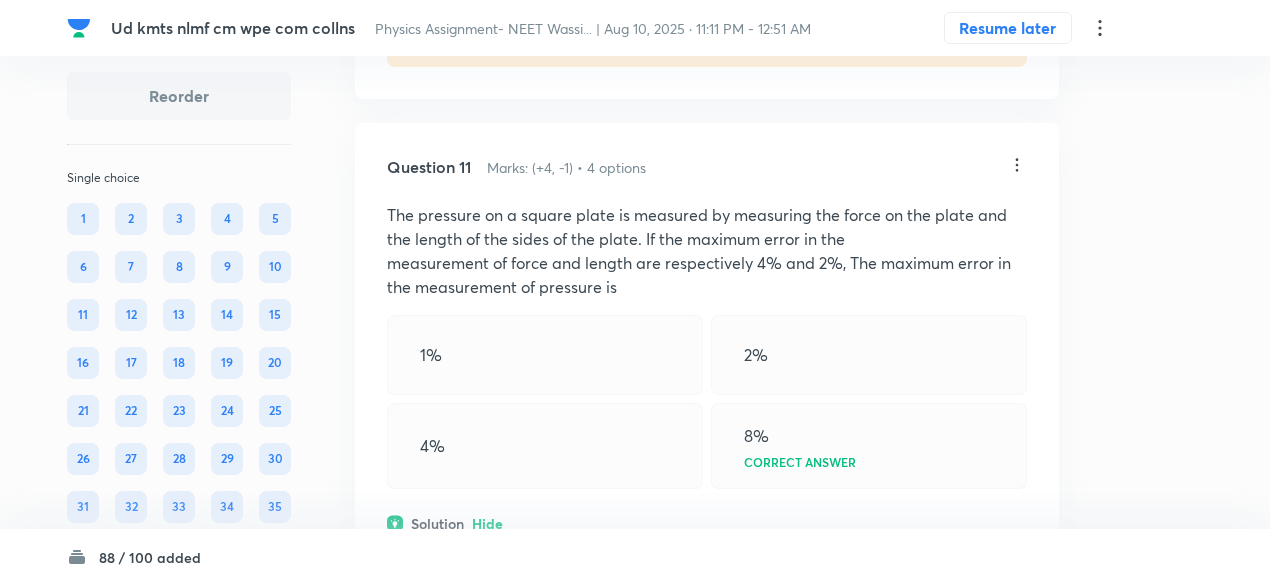 scroll, scrollTop: 7597, scrollLeft: 0, axis: vertical 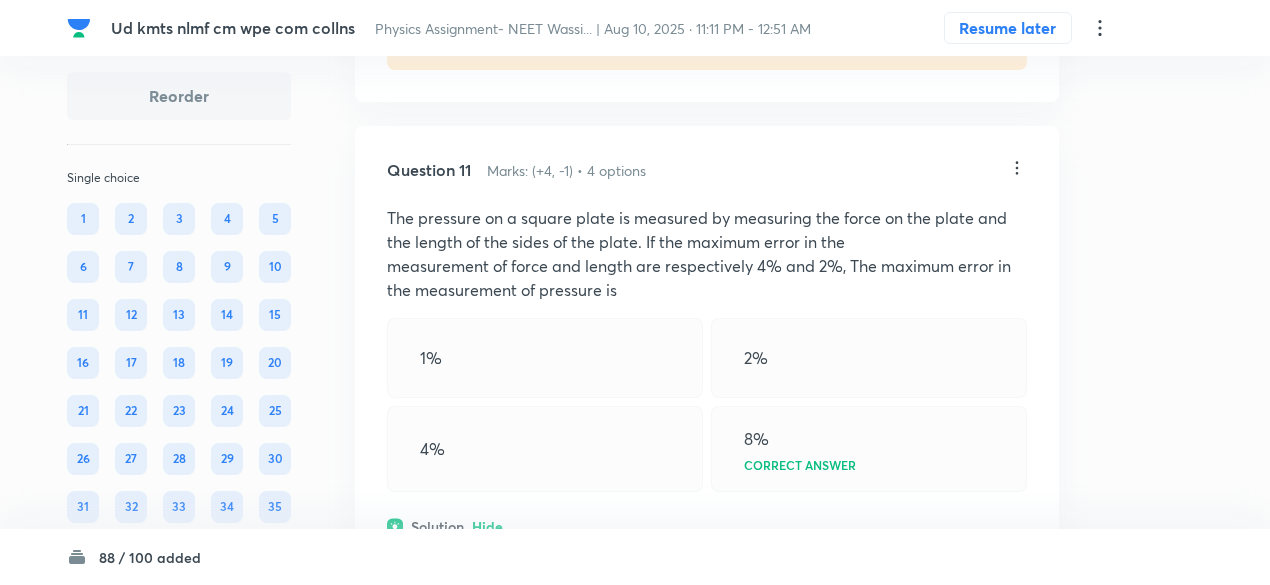 click 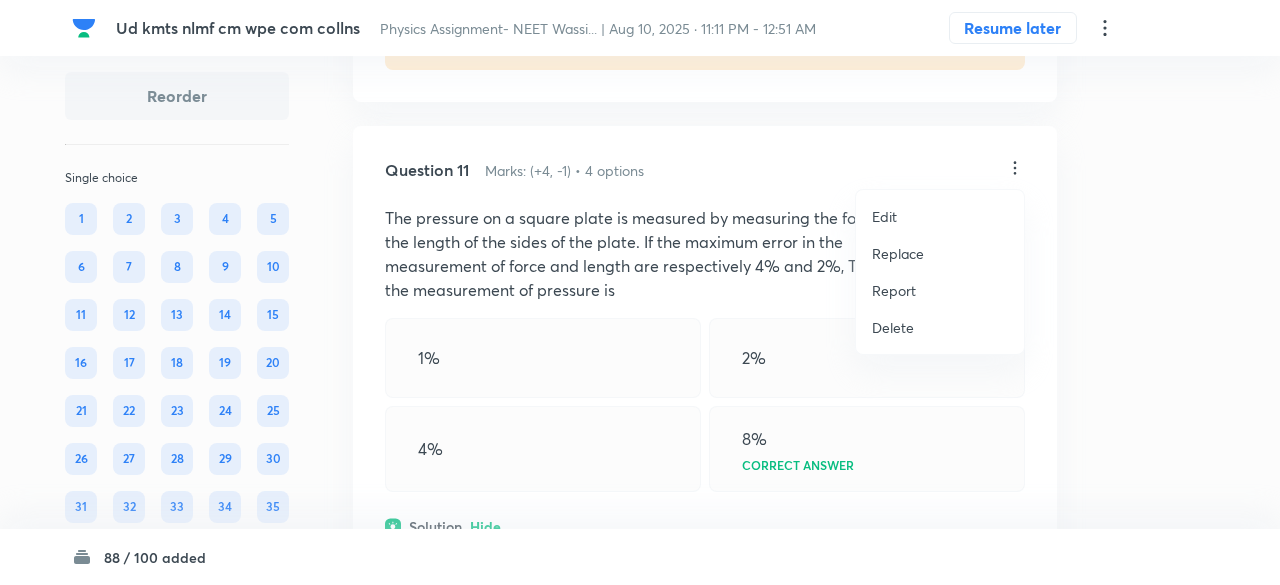 click on "Replace" at bounding box center (898, 253) 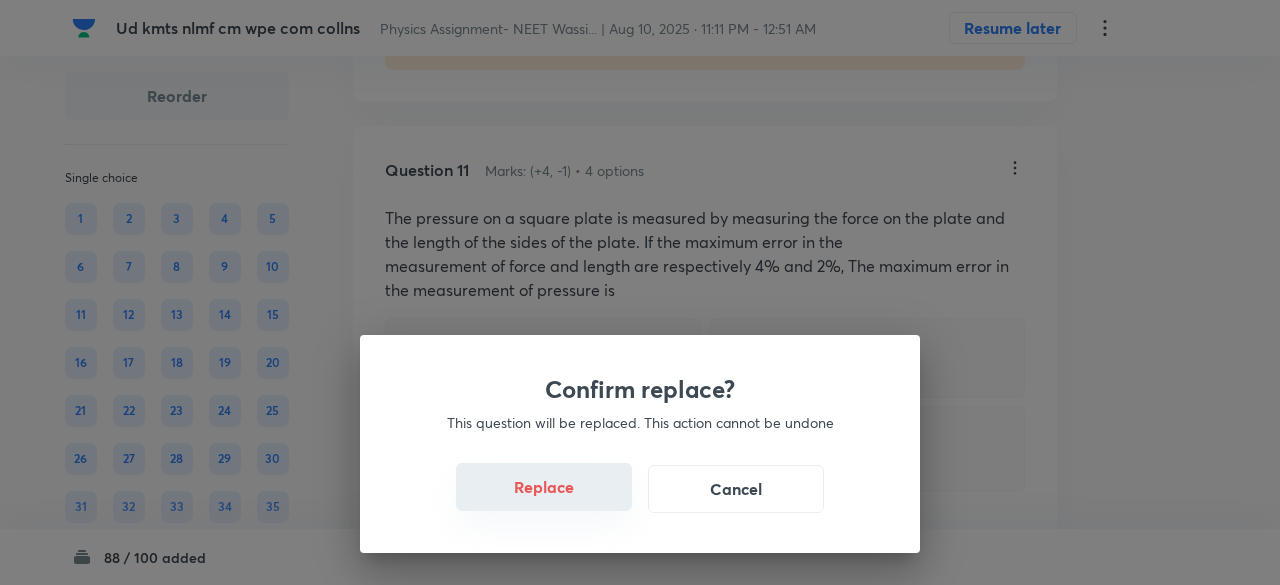 click on "Replace" at bounding box center [544, 487] 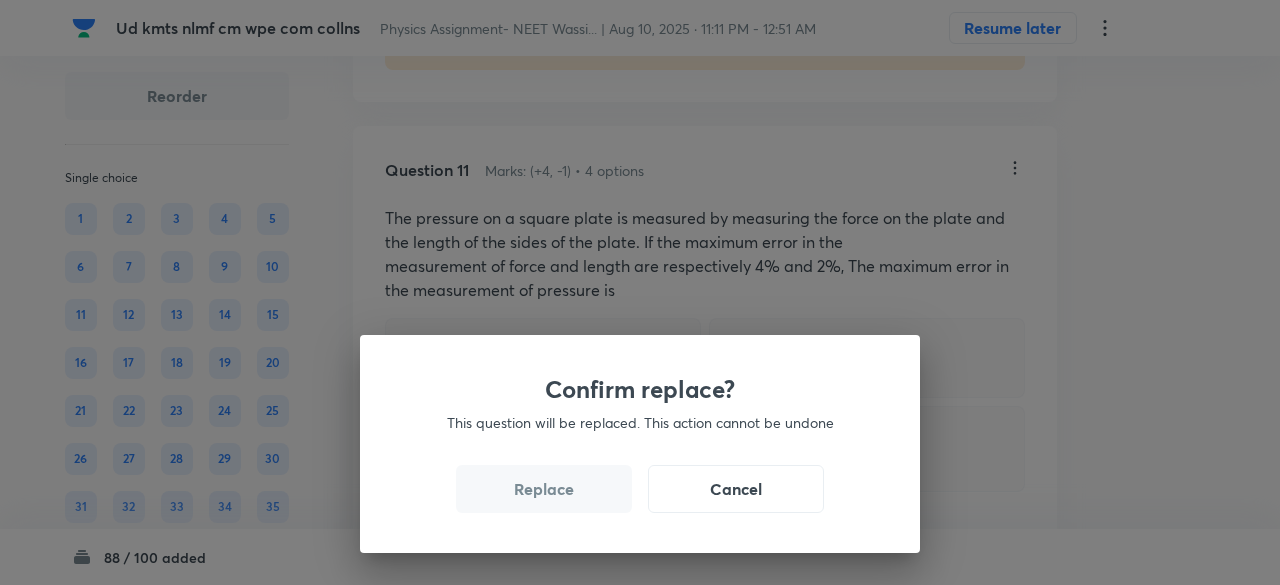 click on "Replace" at bounding box center (544, 489) 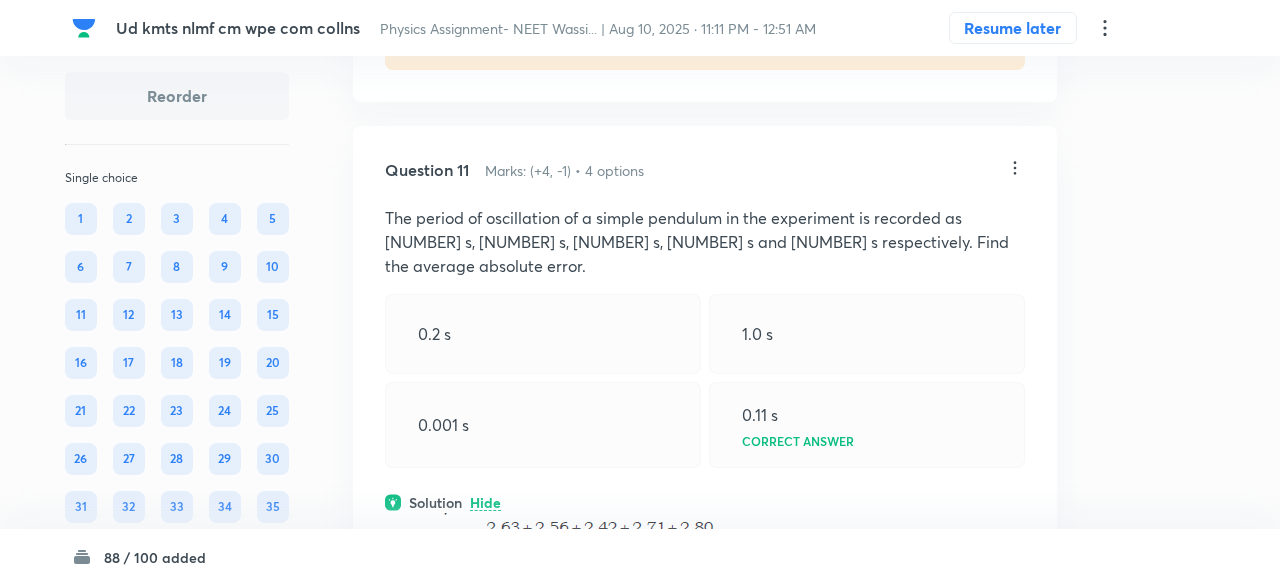 click on "Confirm replace? This question will be replaced. This action cannot be undone Replace Cancel" at bounding box center (640, 292) 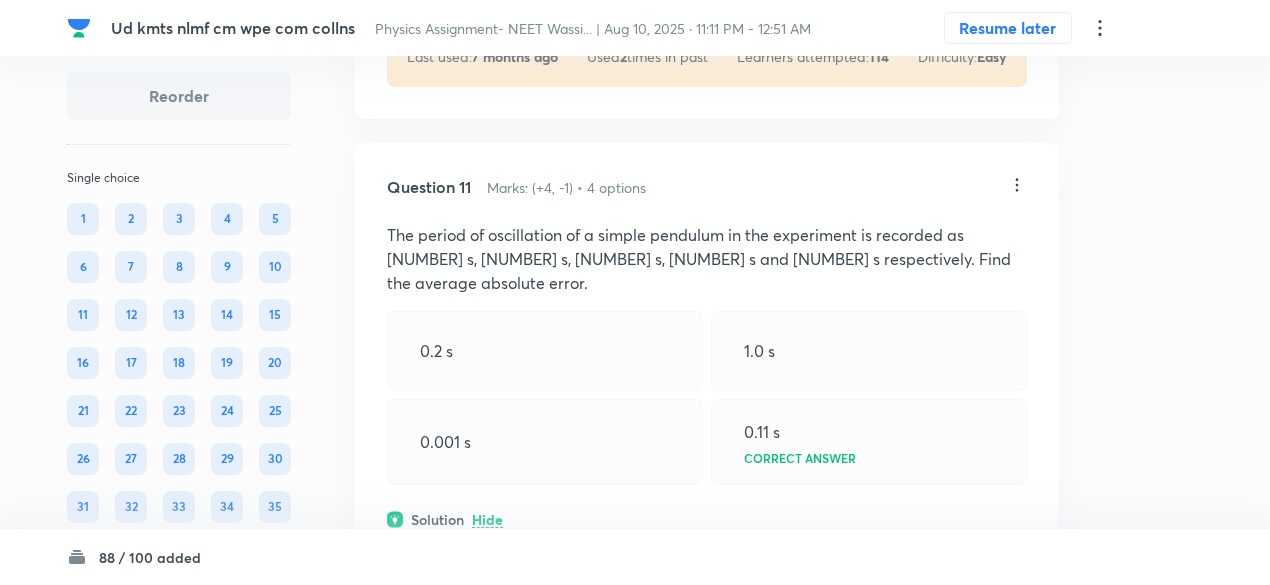scroll, scrollTop: 7575, scrollLeft: 0, axis: vertical 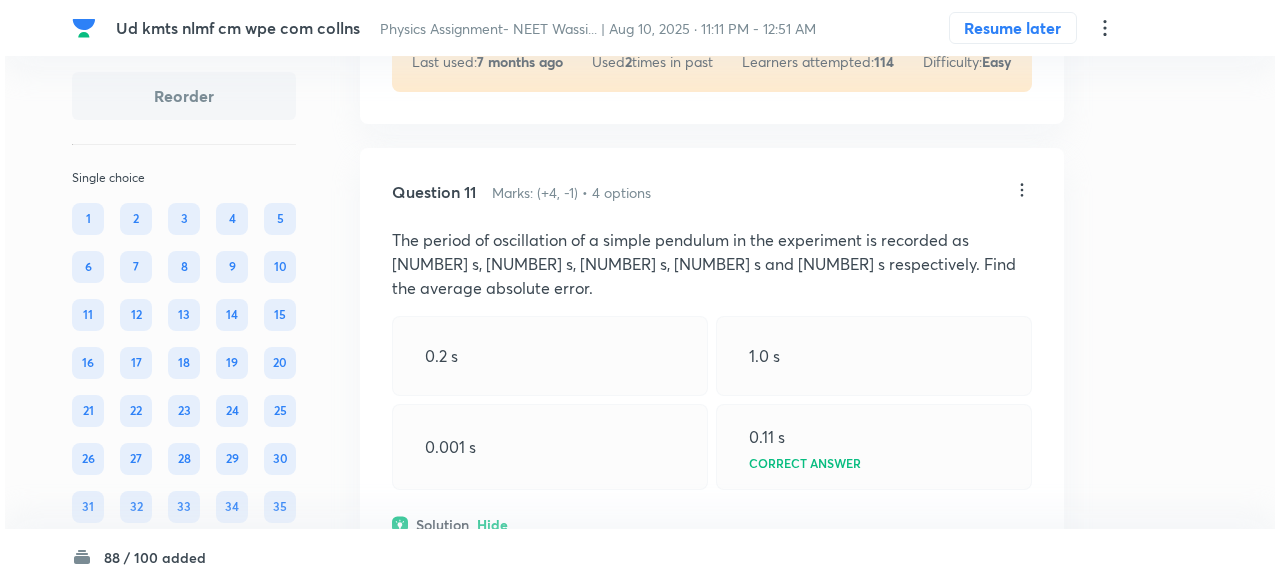 click 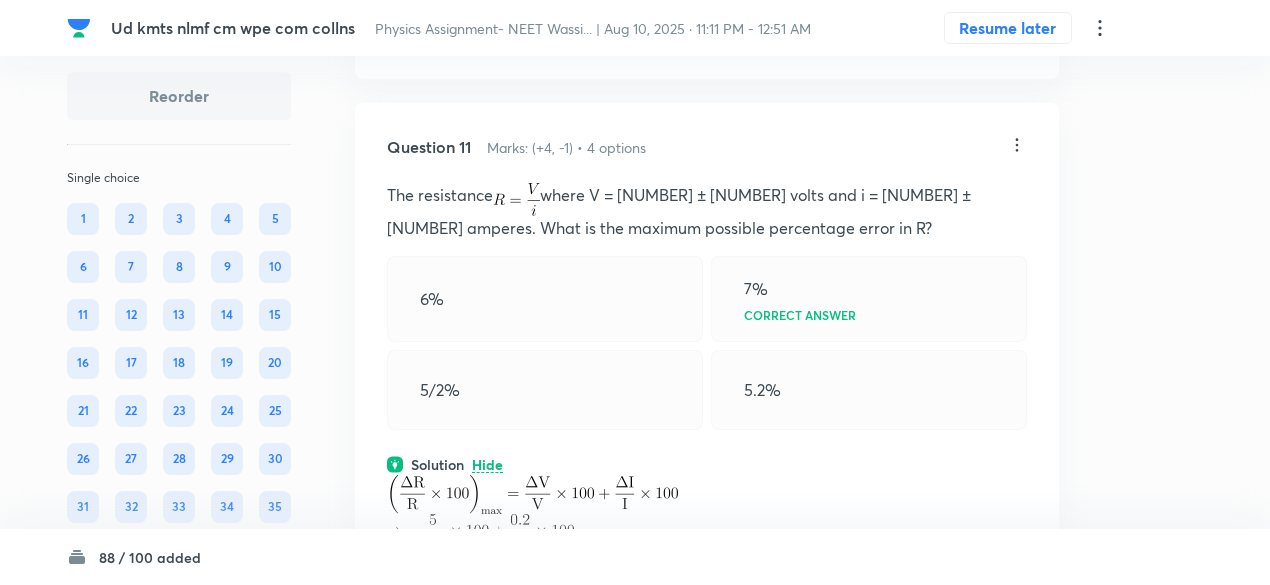 scroll, scrollTop: 7617, scrollLeft: 0, axis: vertical 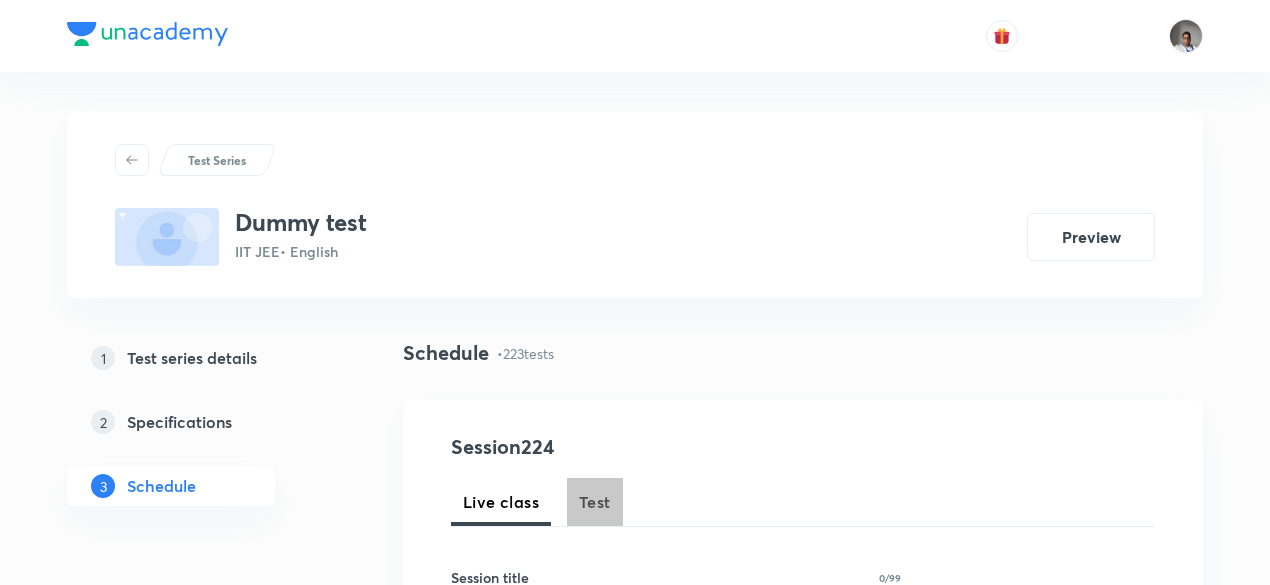 click on "Test" at bounding box center [595, 502] 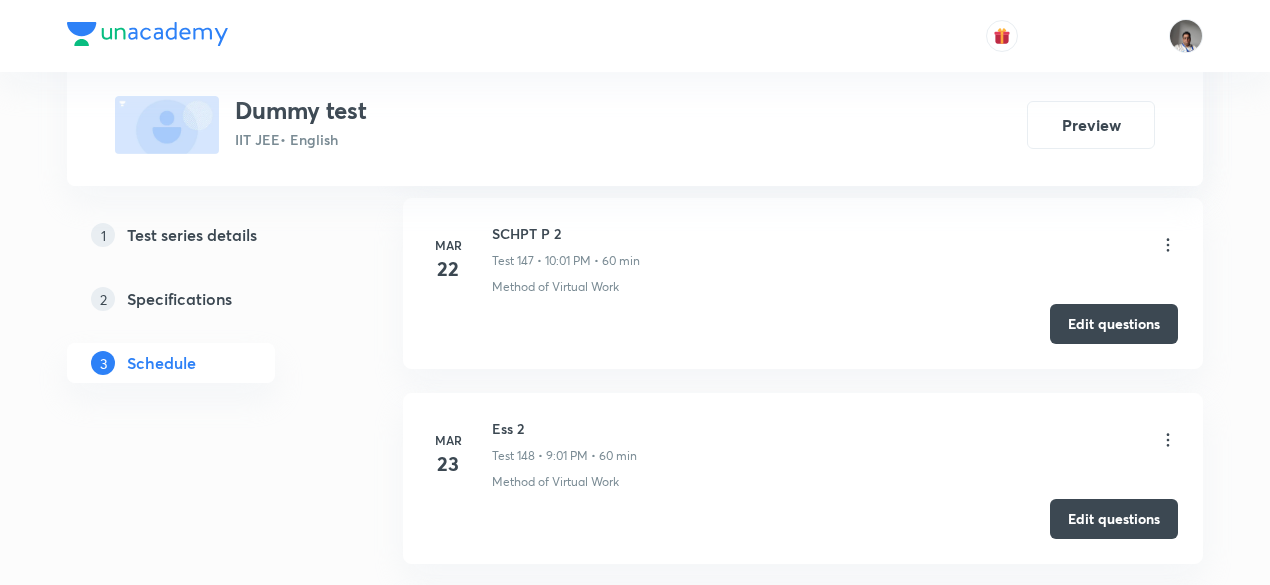 scroll, scrollTop: 30066, scrollLeft: 0, axis: vertical 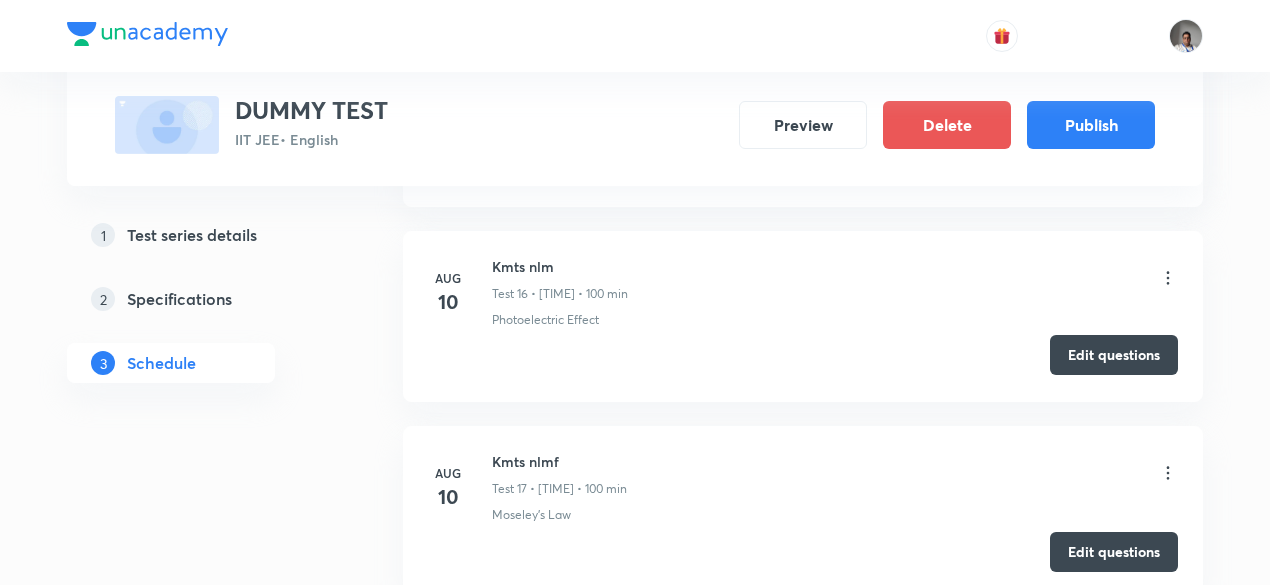 click on "Edit questions" at bounding box center [1114, 355] 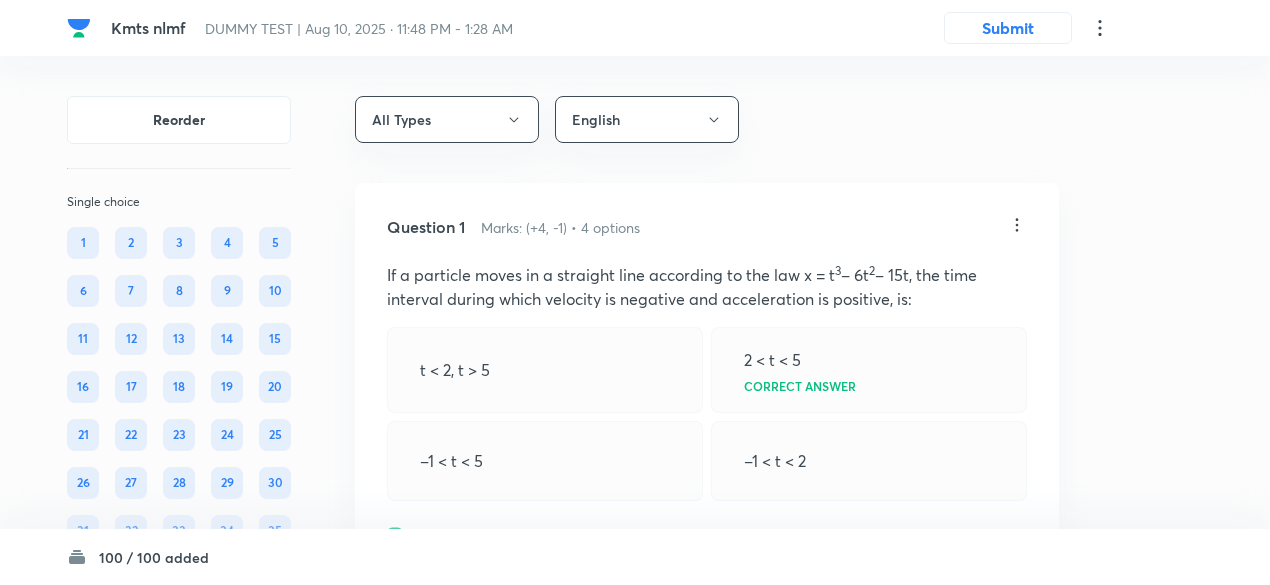 scroll, scrollTop: 432, scrollLeft: 0, axis: vertical 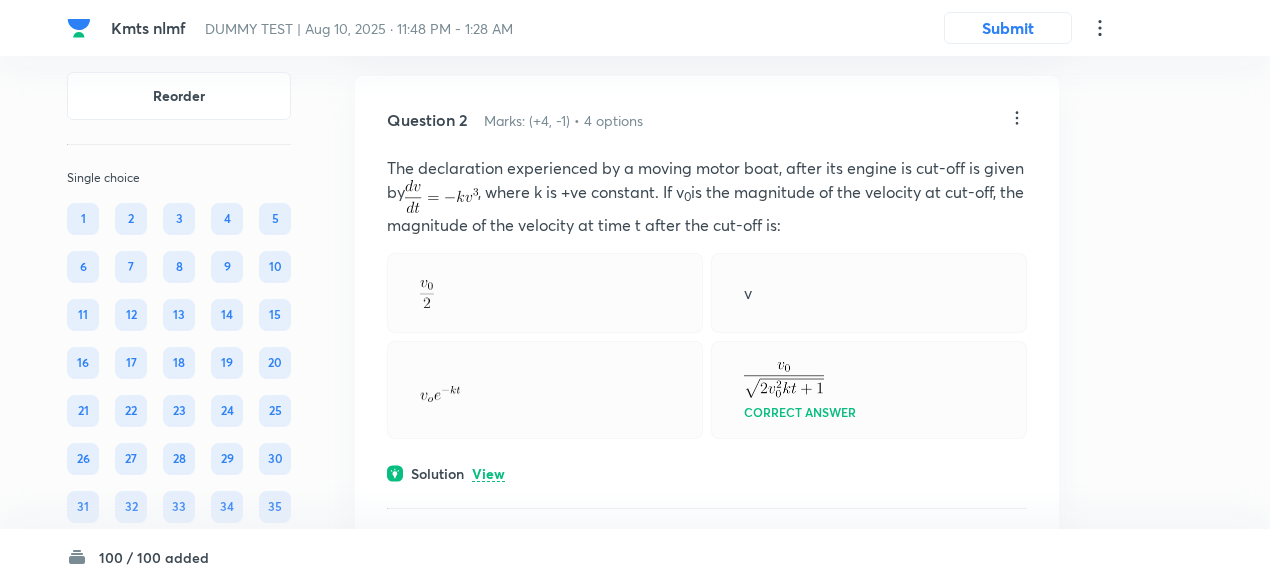 click on "View" at bounding box center [488, 474] 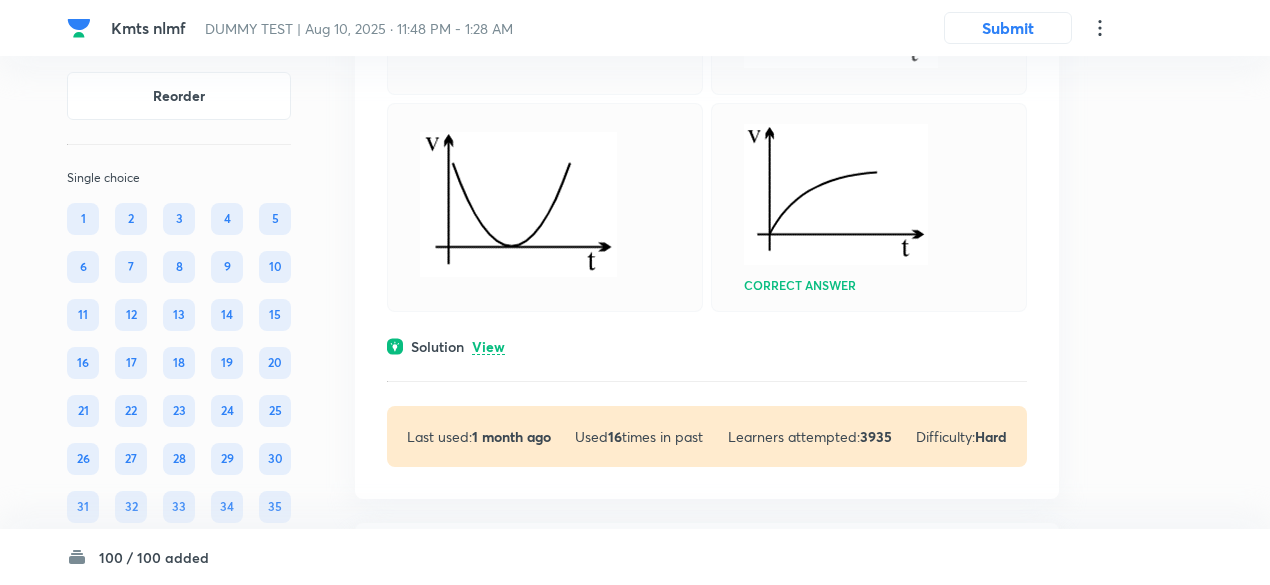 scroll, scrollTop: 1884, scrollLeft: 0, axis: vertical 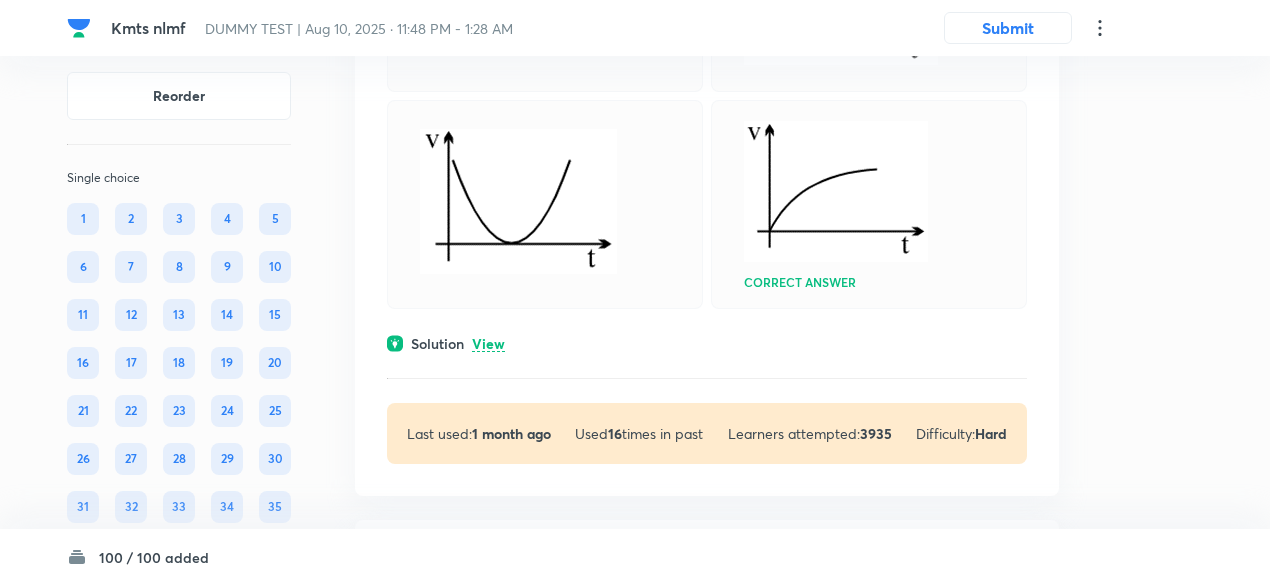 click on "View" at bounding box center (488, 344) 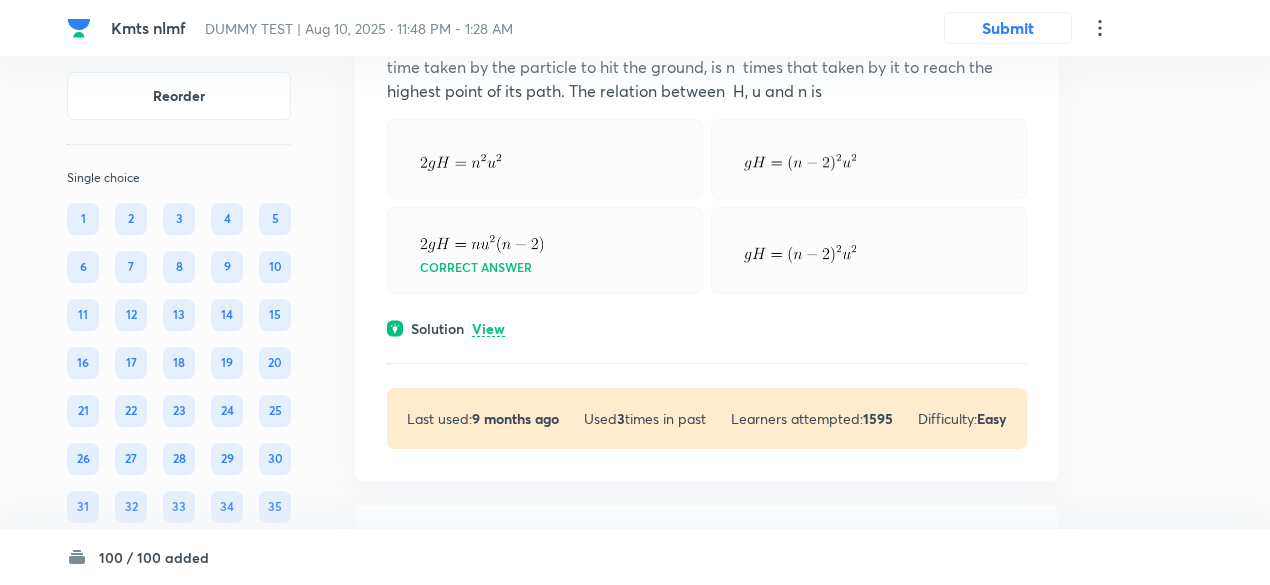 scroll, scrollTop: 2911, scrollLeft: 0, axis: vertical 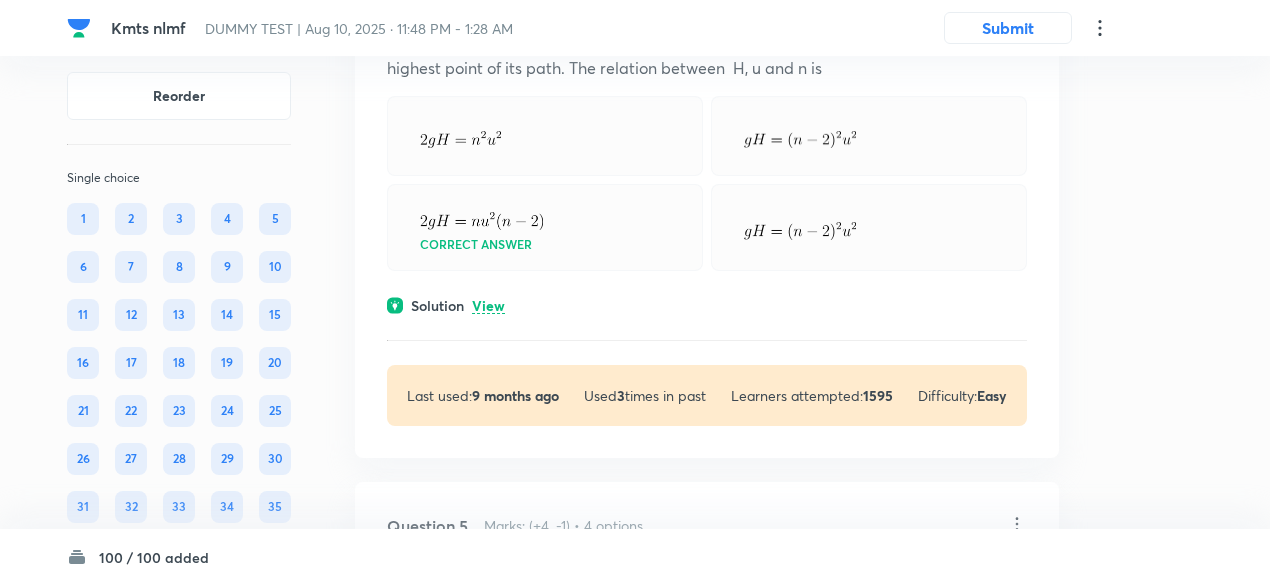 click on "View" at bounding box center [488, 306] 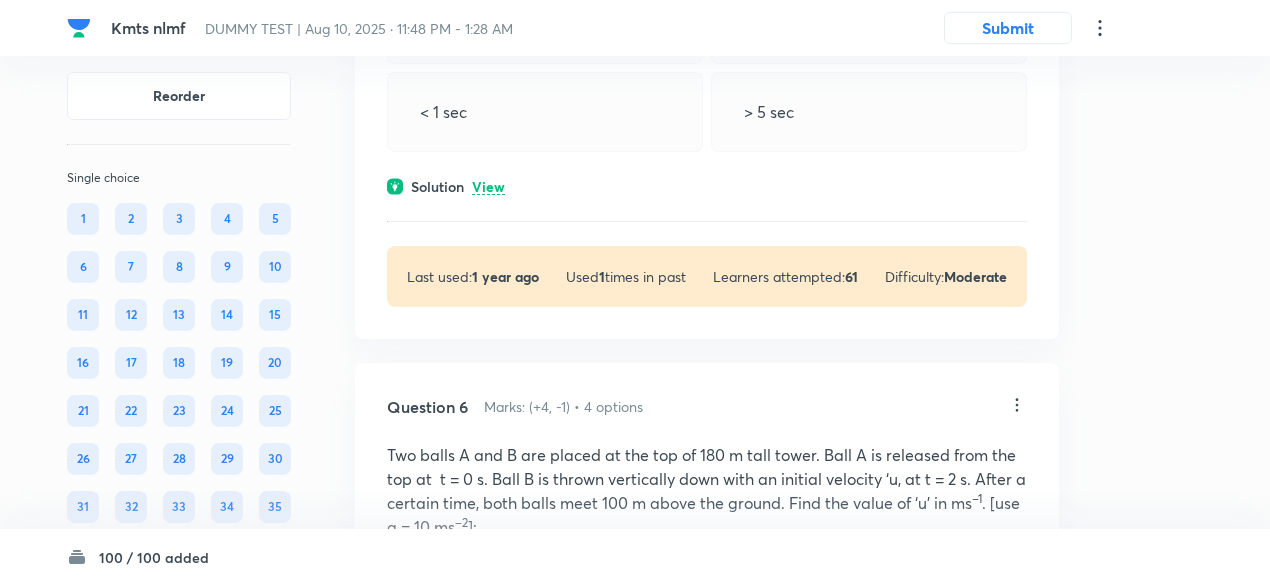 scroll, scrollTop: 4102, scrollLeft: 0, axis: vertical 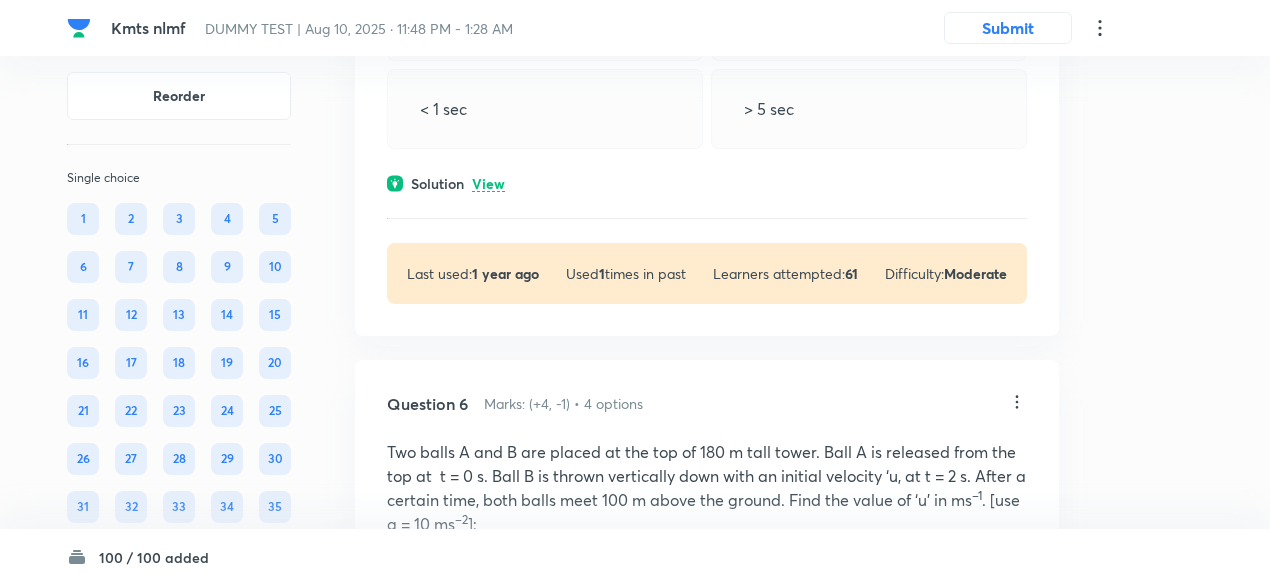 click on "Question 5 Marks: (+4, -1) • 4 options A body is dropped from the top of a tower covers 7/16 of total height in the last second of its fall. The time of fall is :– 2 sec 4 sec Correct answer < 1 sec > 5 sec  Solution View Last used:  1 year ago Used  1  times in past Learners attempted:  61 Difficulty: Moderate" at bounding box center (707, 83) 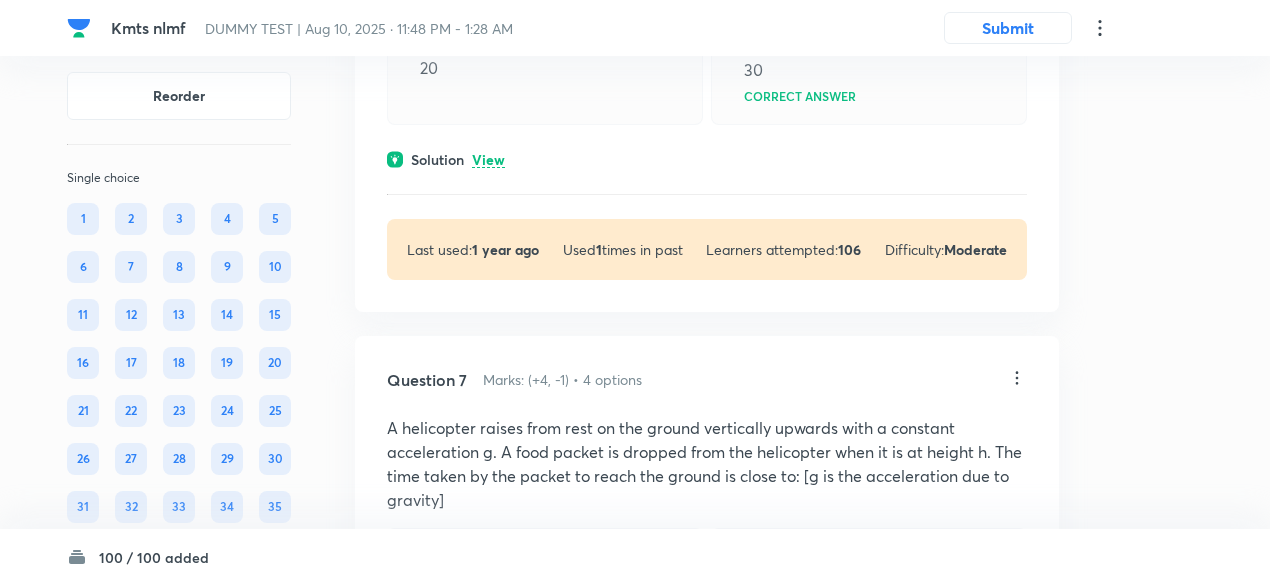 scroll, scrollTop: 4913, scrollLeft: 0, axis: vertical 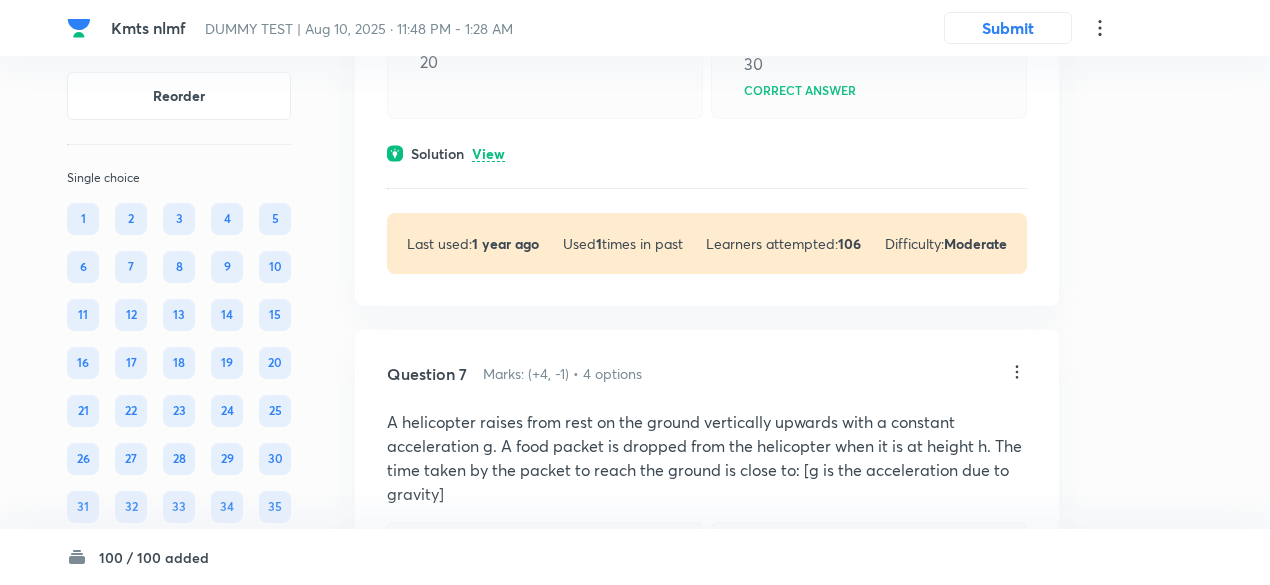 click on "View" at bounding box center [488, 154] 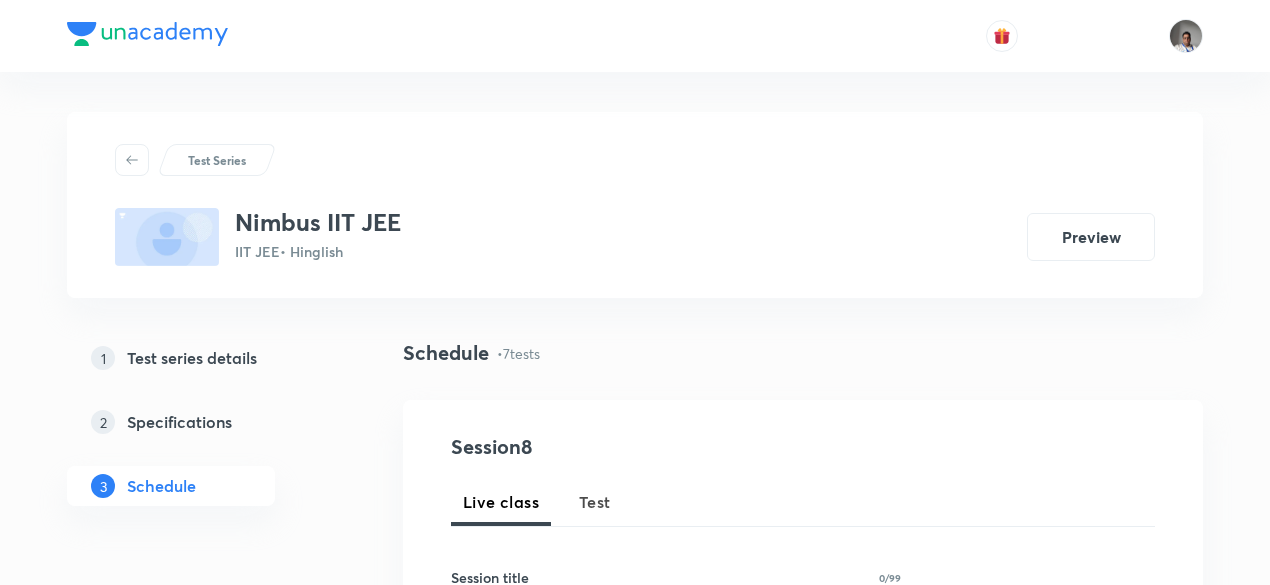scroll, scrollTop: 0, scrollLeft: 0, axis: both 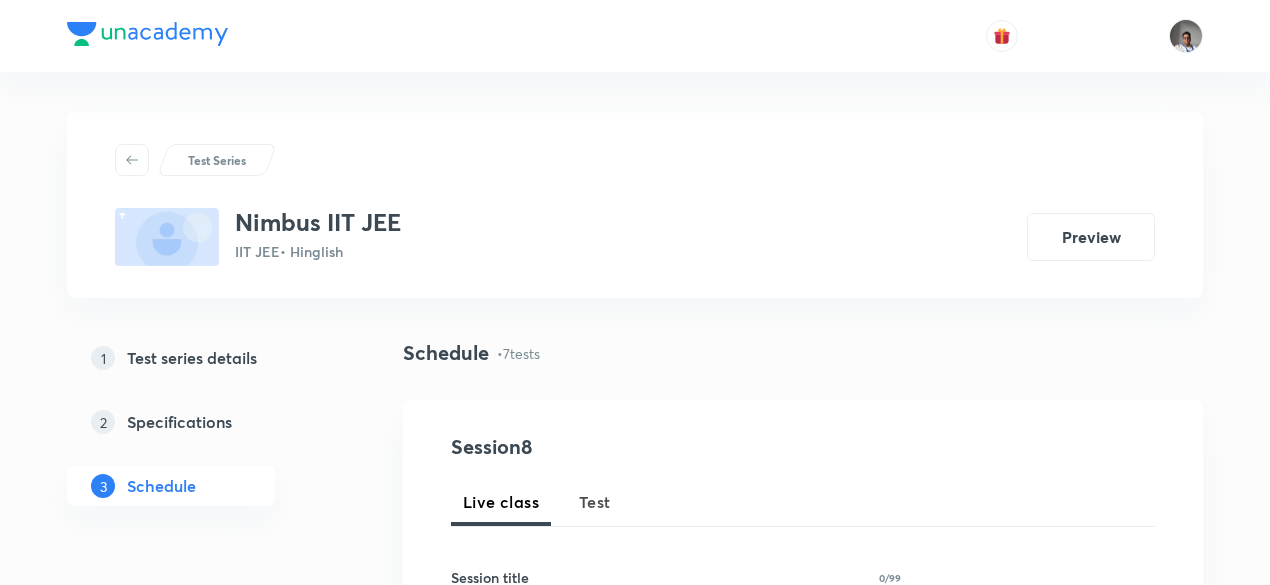 click on "Test" at bounding box center [595, 502] 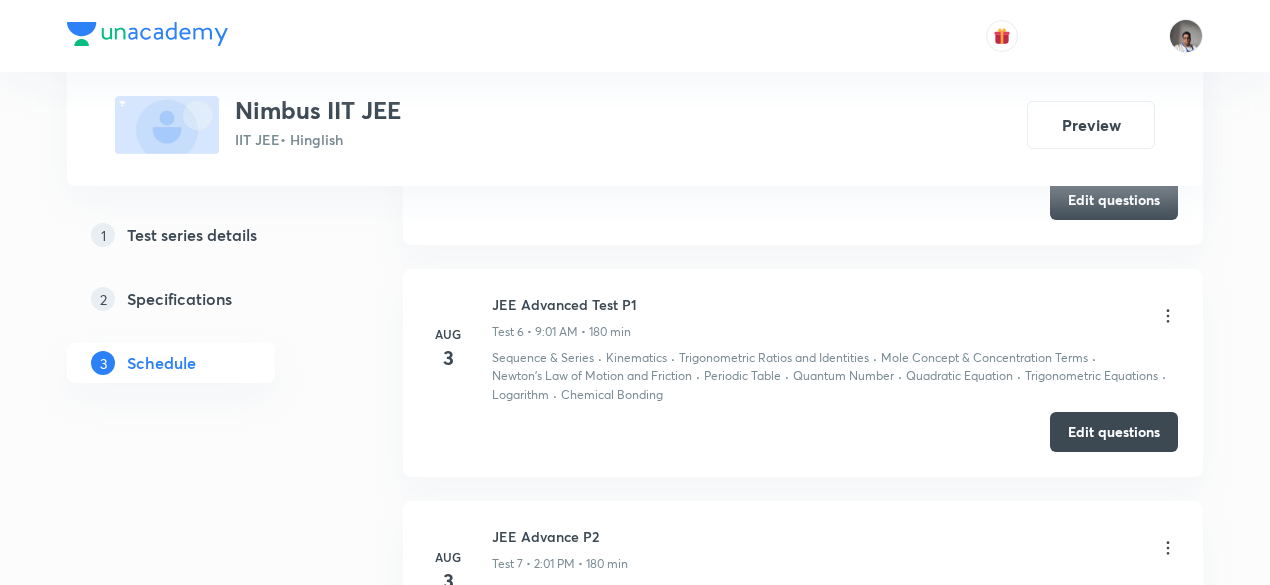 scroll, scrollTop: 2055, scrollLeft: 0, axis: vertical 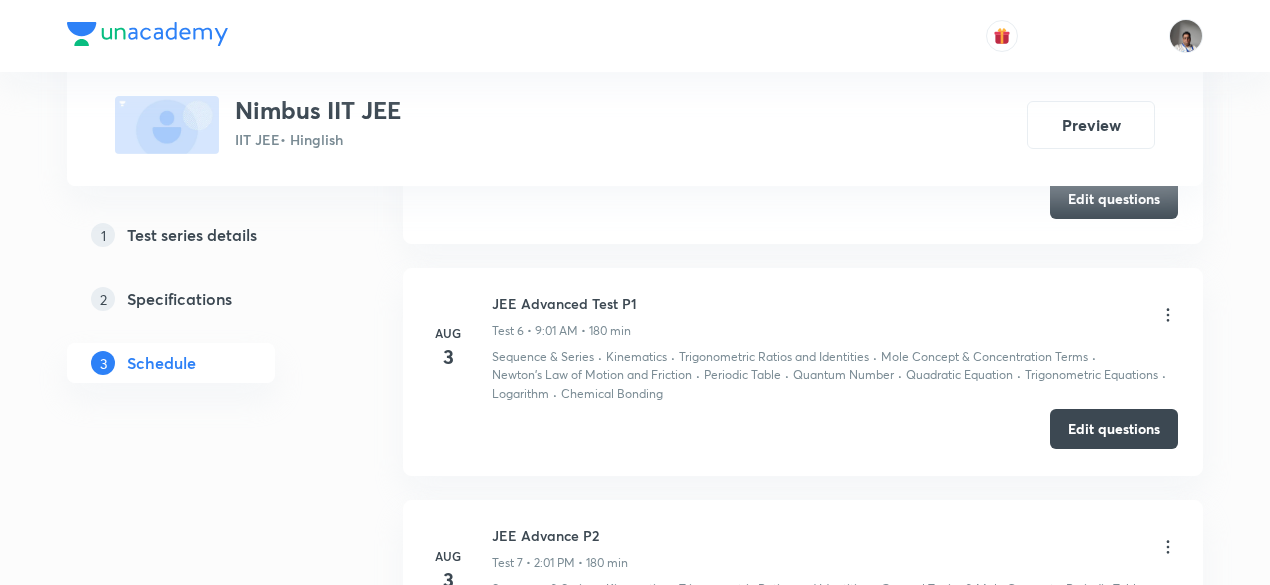 click on "Edit questions" at bounding box center (1114, 429) 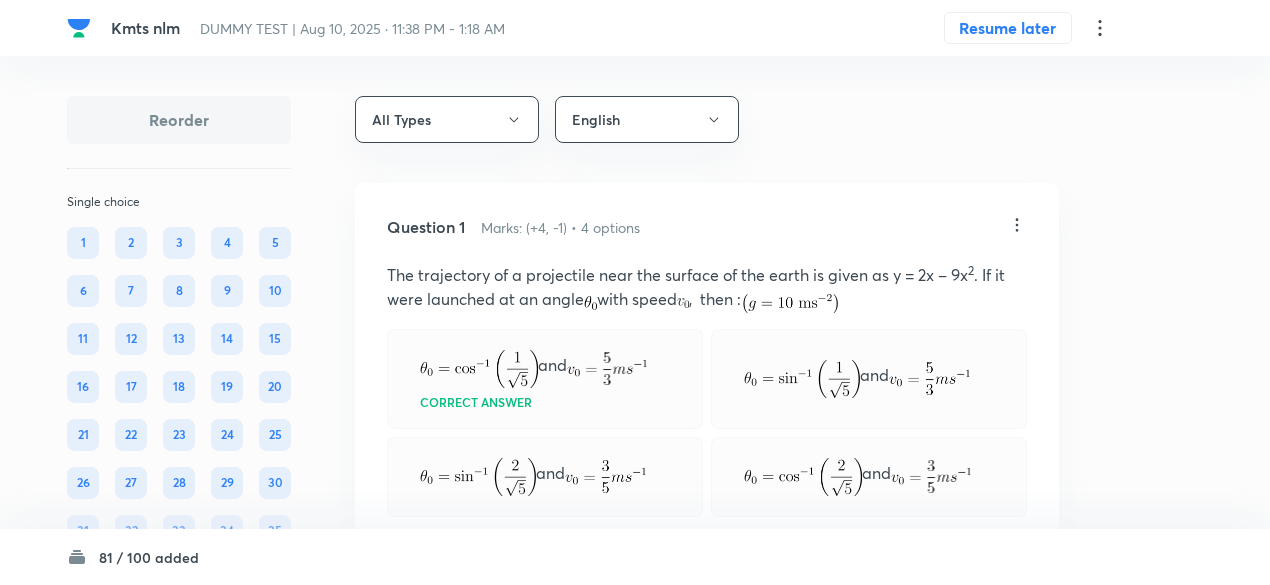 scroll, scrollTop: 0, scrollLeft: 0, axis: both 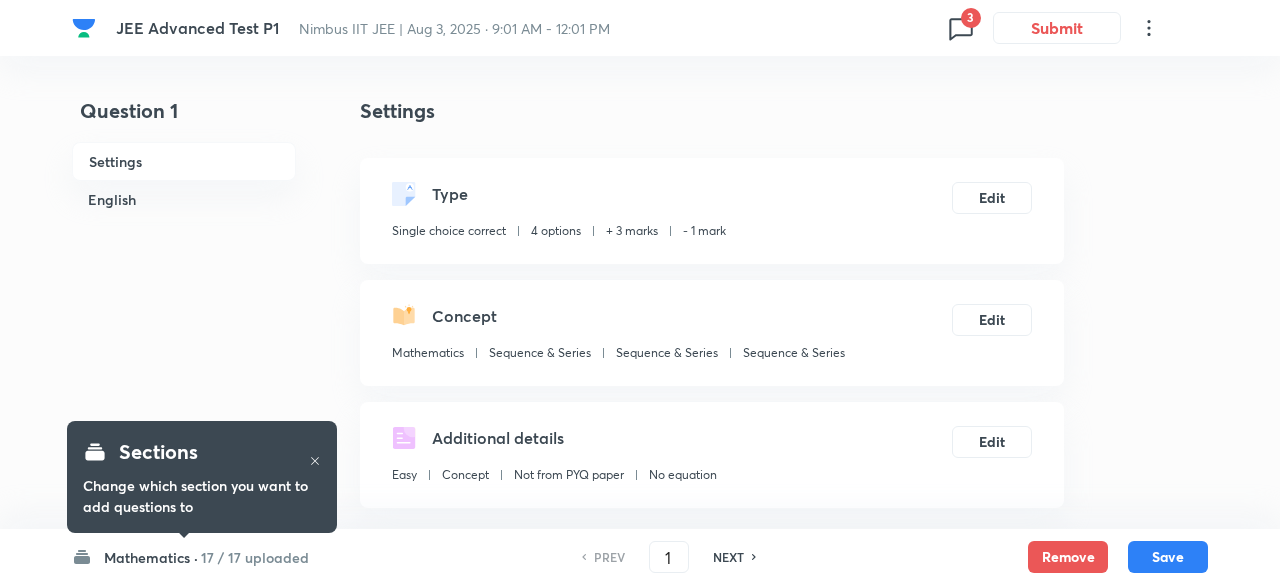 checkbox on "true" 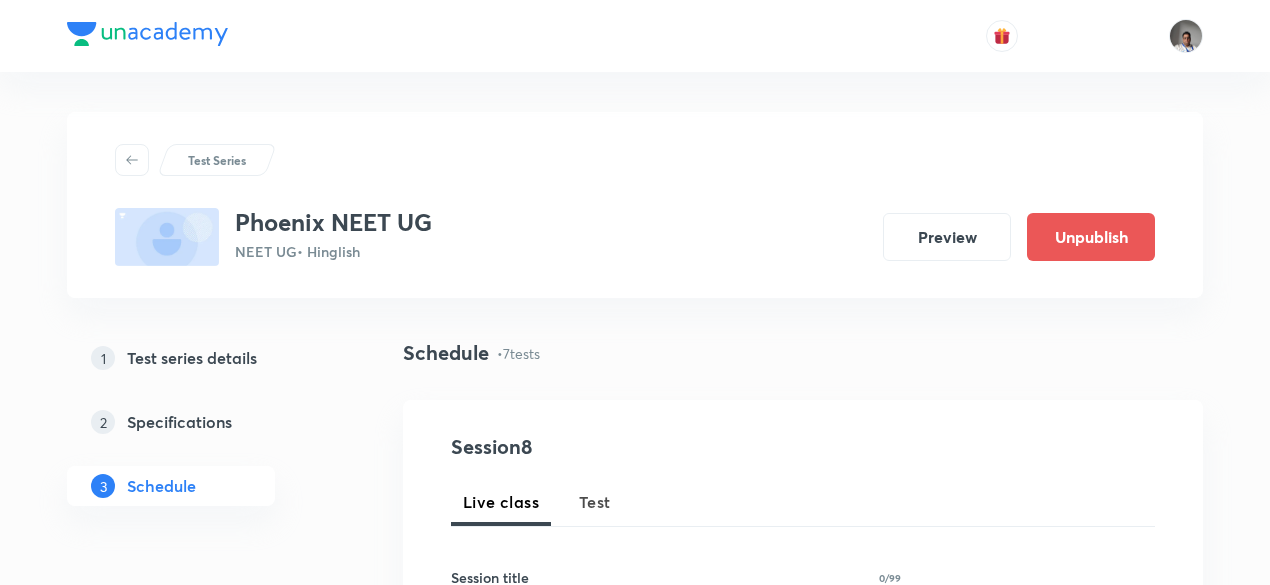 scroll, scrollTop: 1548, scrollLeft: 0, axis: vertical 